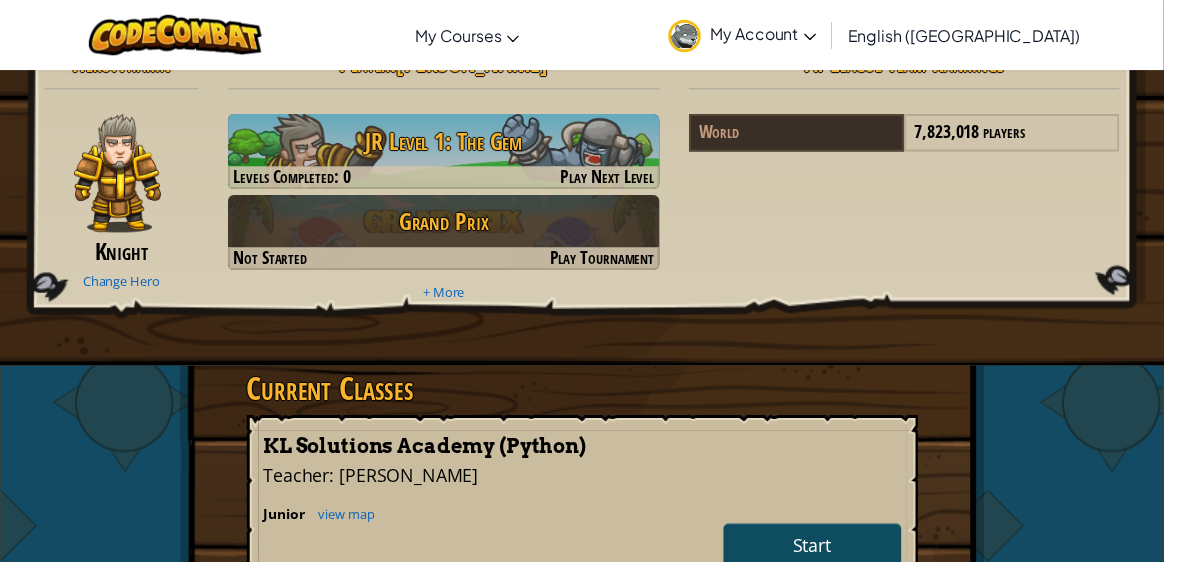 scroll, scrollTop: 48, scrollLeft: 0, axis: vertical 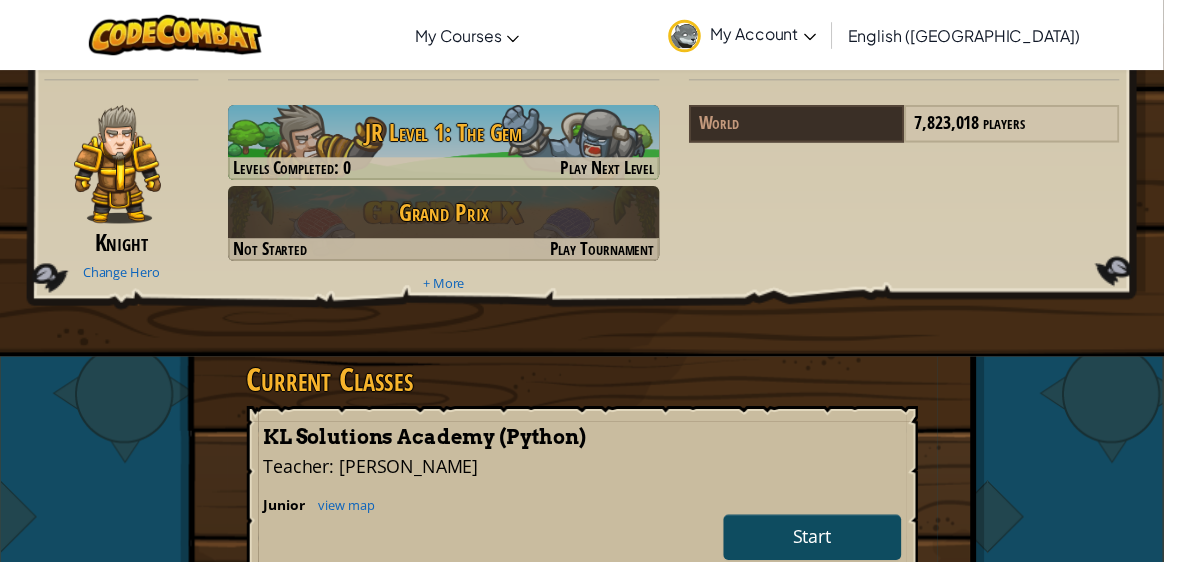 click on "Hero :  [PERSON_NAME] Change Hero Player :  [PERSON_NAME] Level 1: The Gem Levels Completed: 0 Play Next Level Grand Prix Not Started Play Tournament + More AI League Team Rankings World 7,823,018   players Current Classes KL Solutions Academy (Python) Teacher : [PERSON_NAME] Junior view map Start 0.0% Join a Class Join" at bounding box center [590, 491] 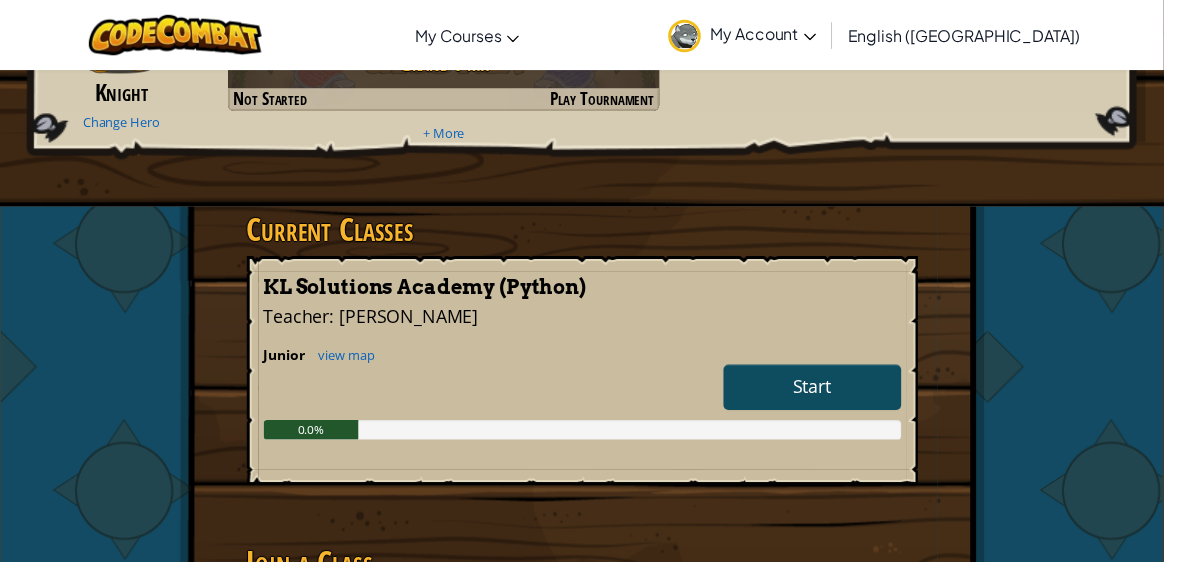 scroll, scrollTop: 204, scrollLeft: 0, axis: vertical 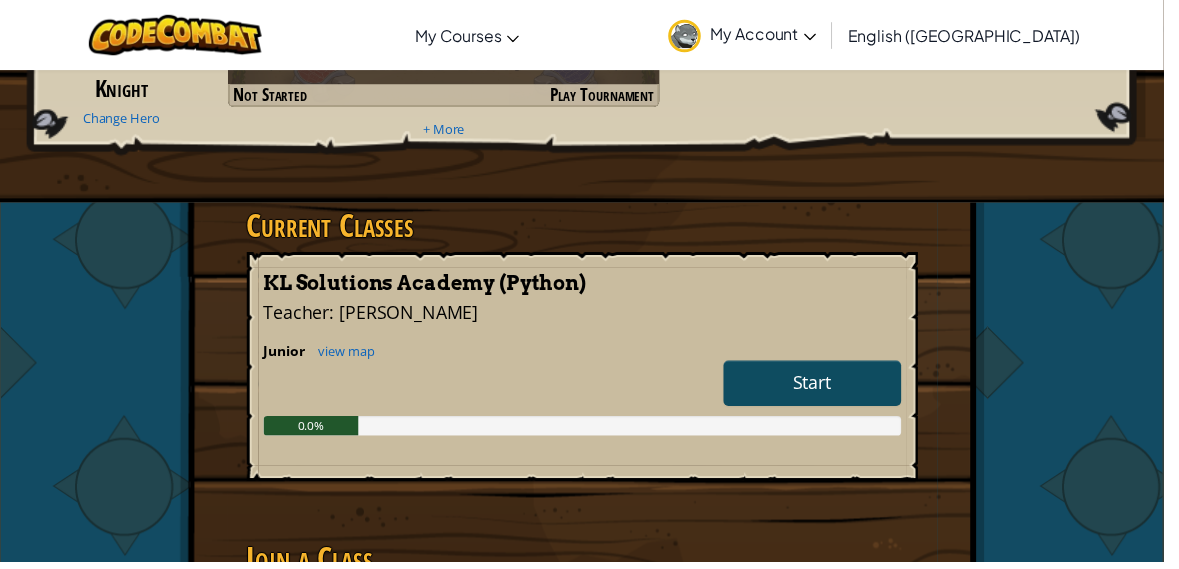 click on "Start" at bounding box center [823, 388] 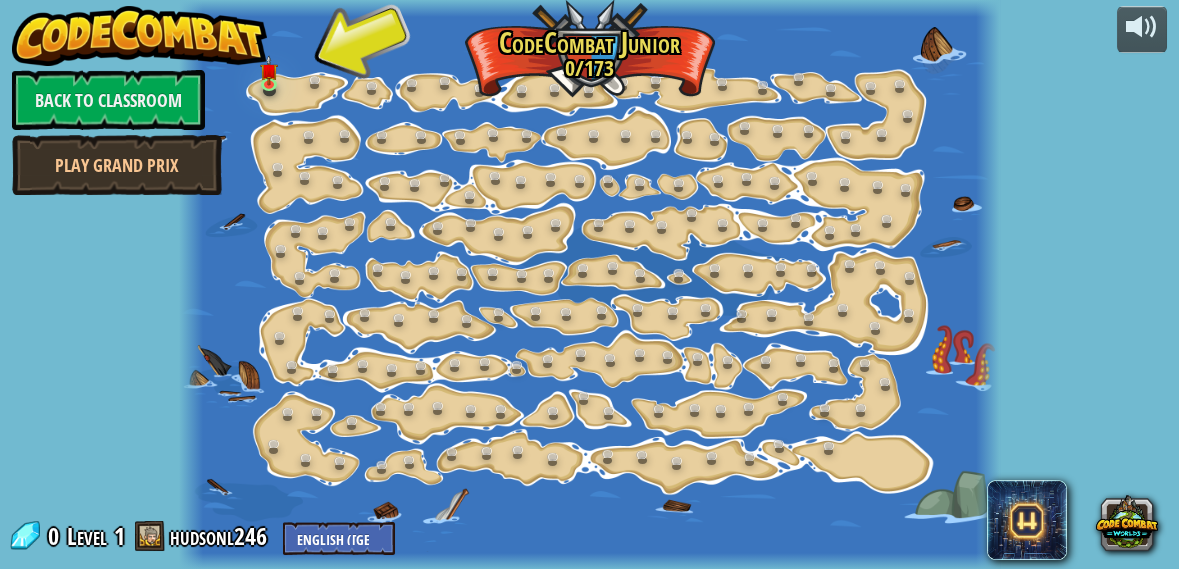 click at bounding box center [140, 36] 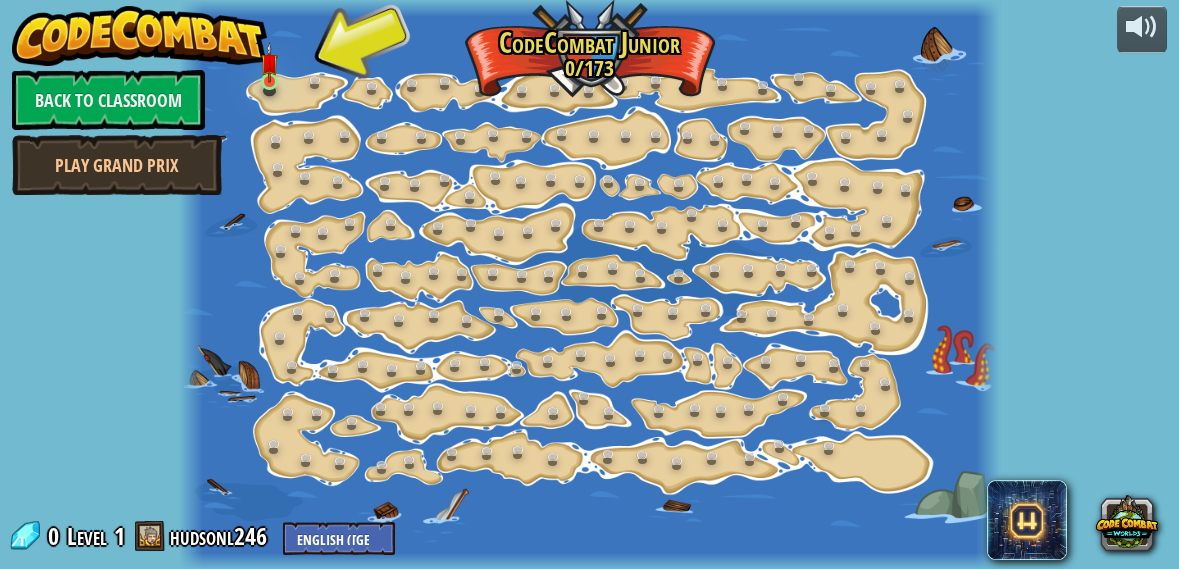 click at bounding box center [270, 62] 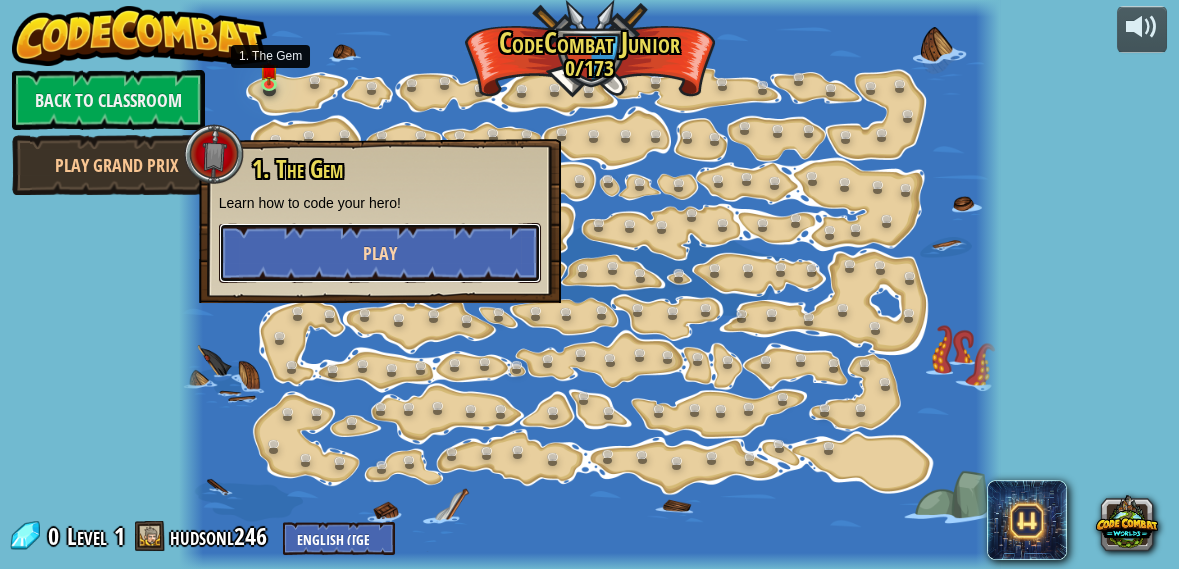 click on "Play" at bounding box center [380, 253] 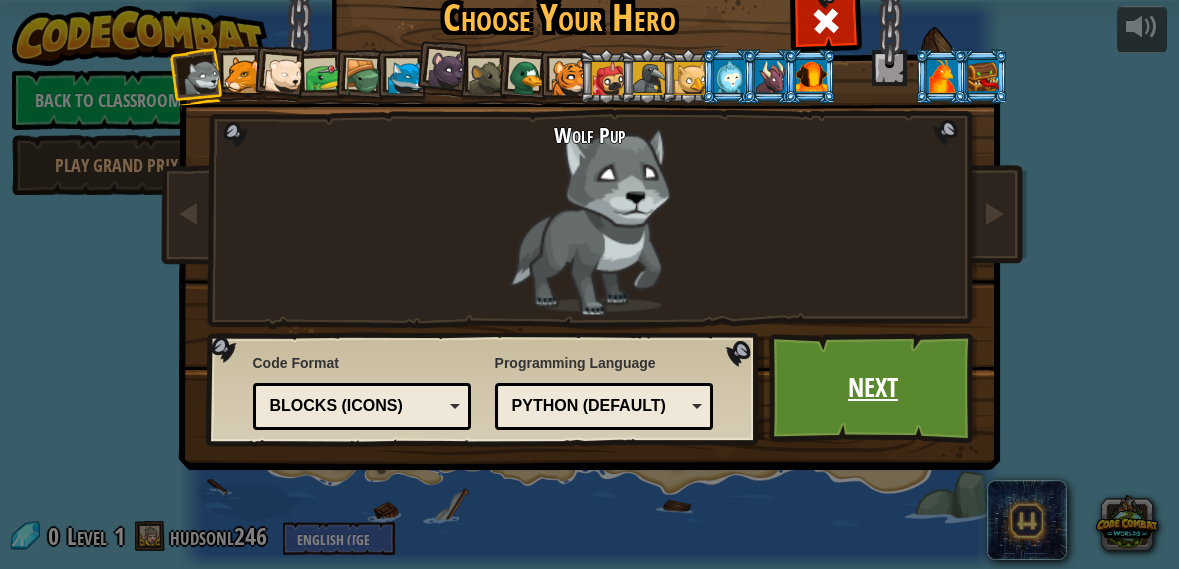 click on "Next" at bounding box center [873, 388] 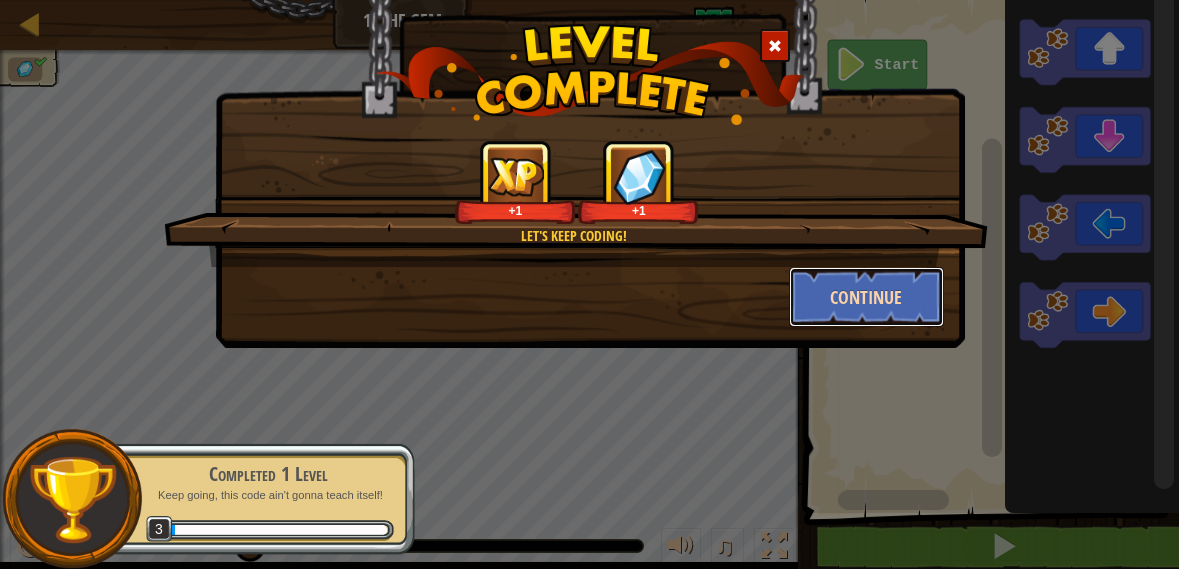 click on "Continue" at bounding box center (866, 297) 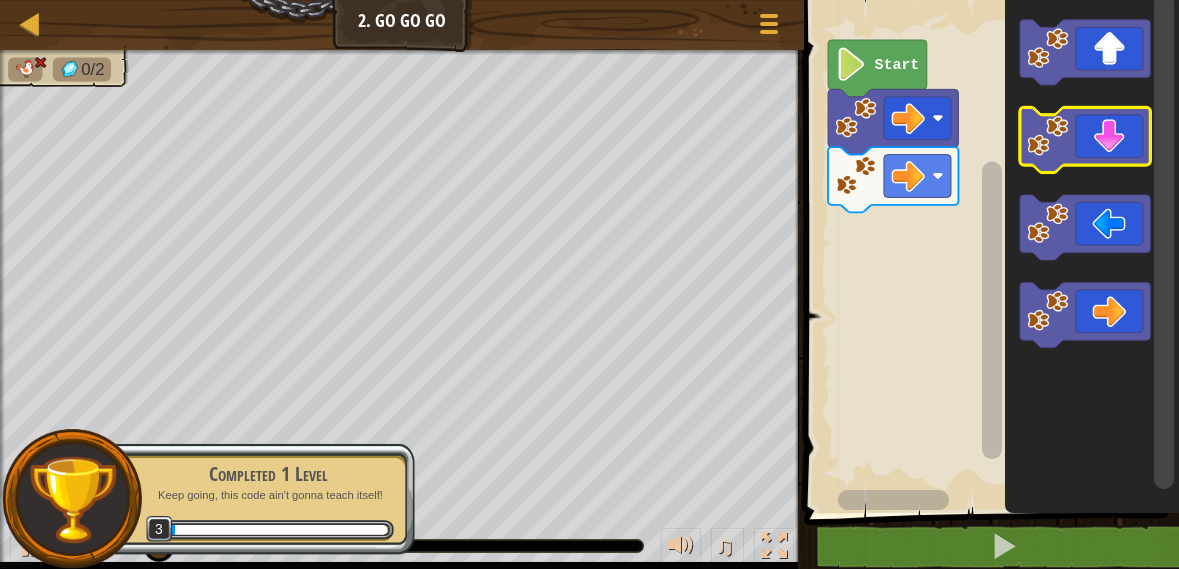click 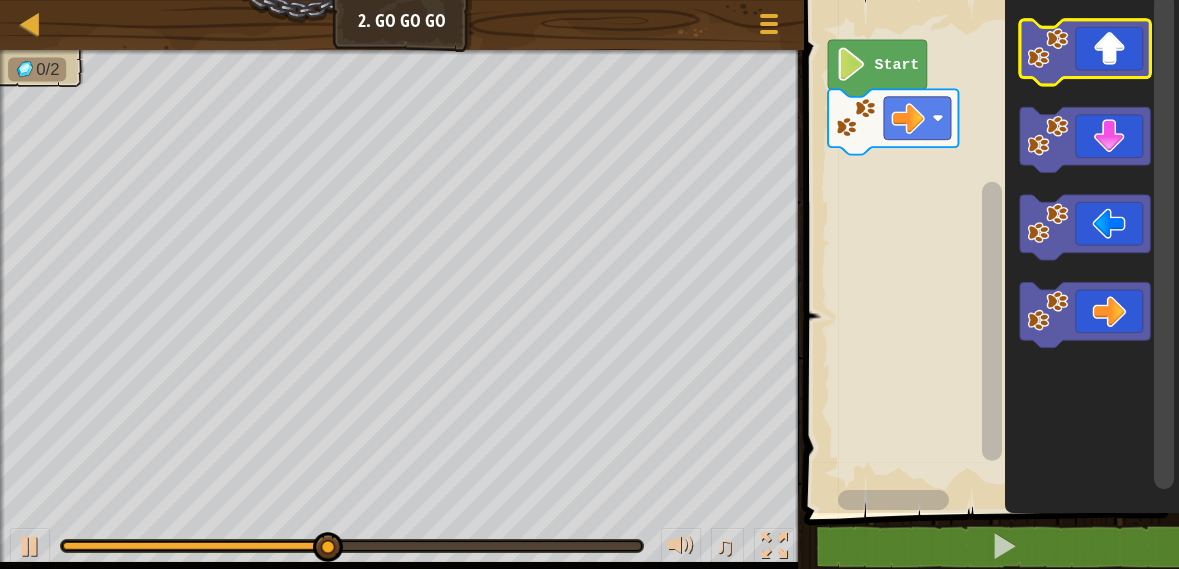 click 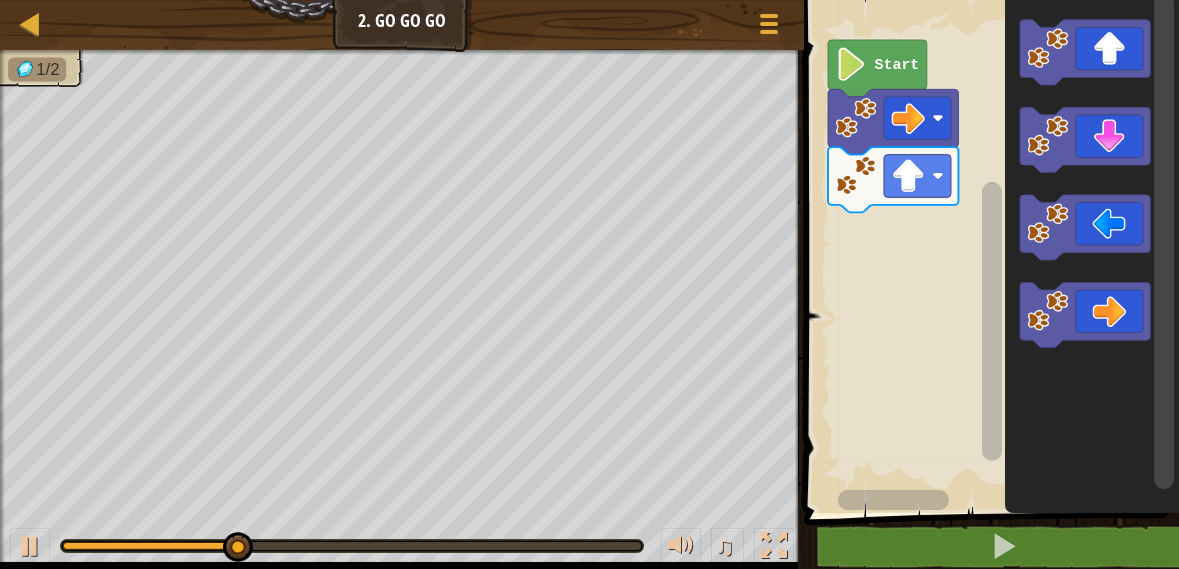 click 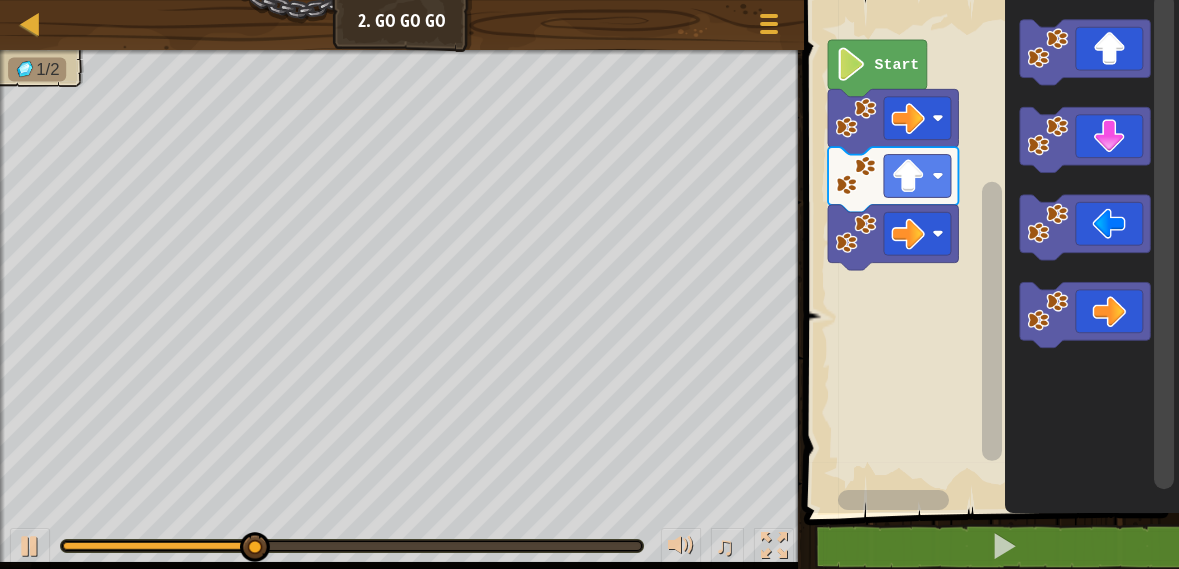 click 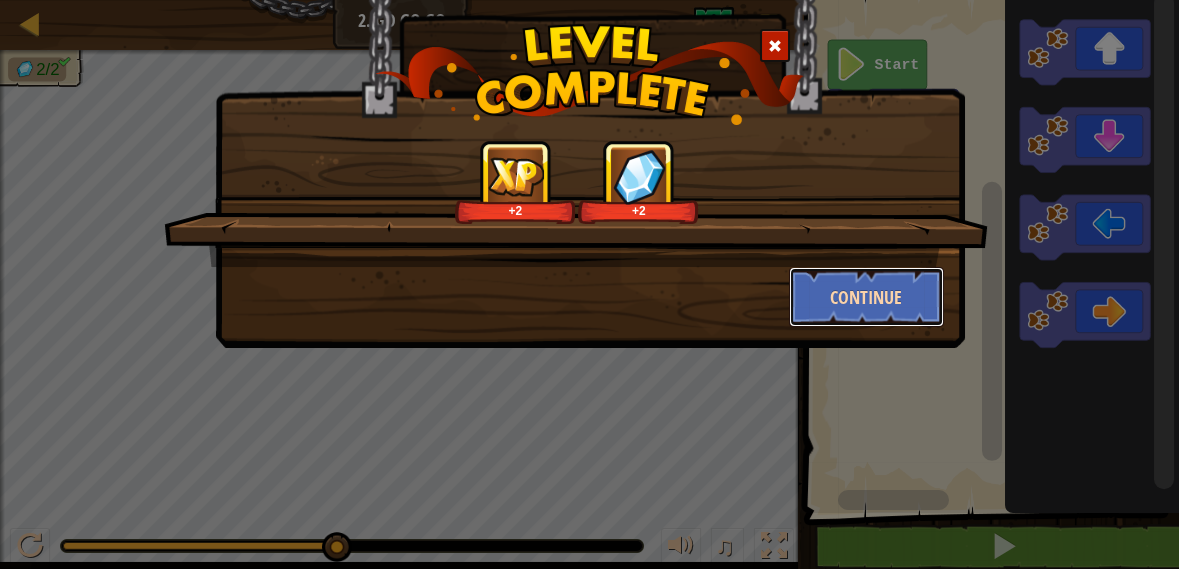 click on "Continue" at bounding box center [866, 297] 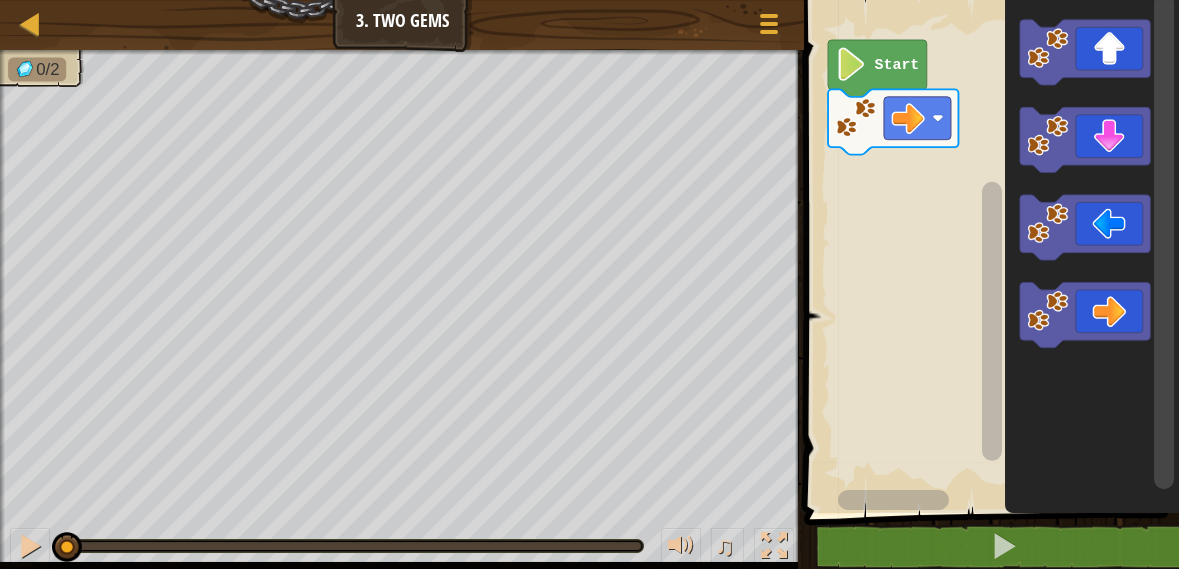 click 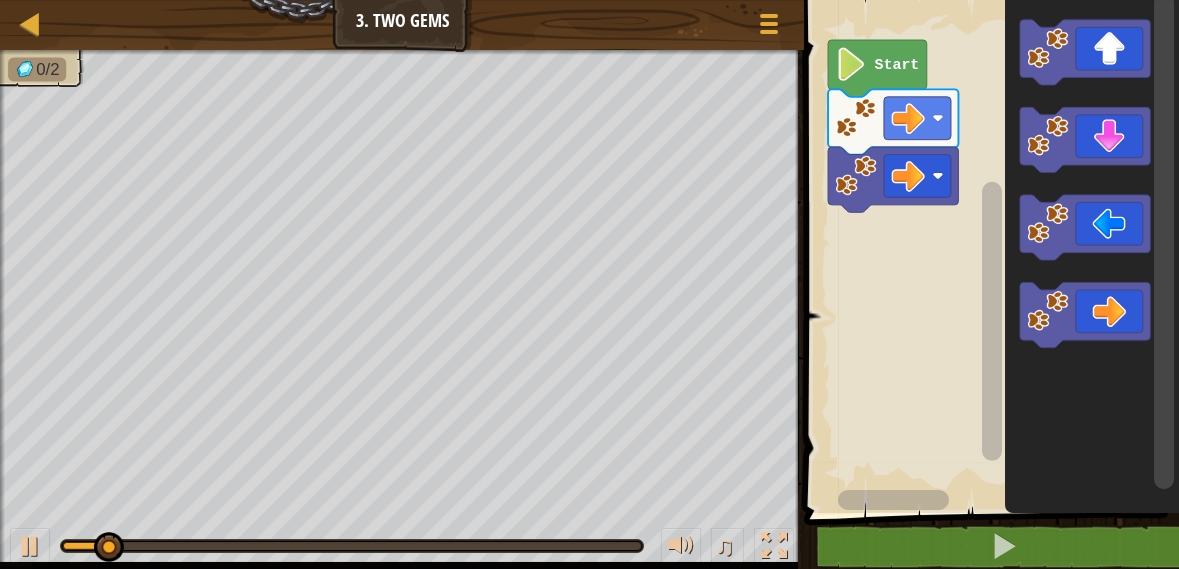 click 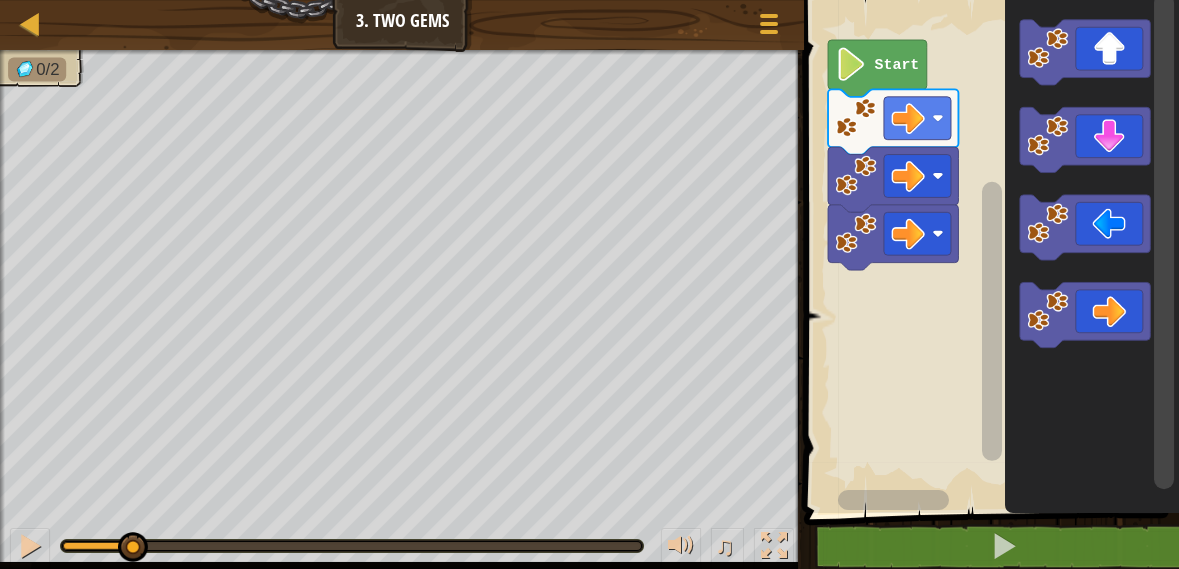 click 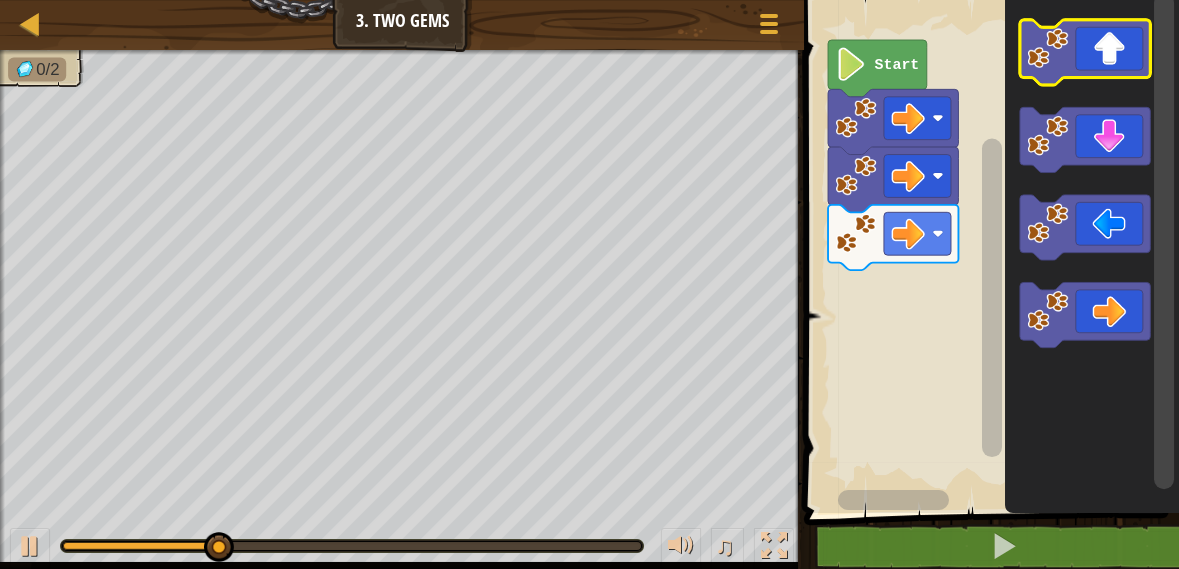 click 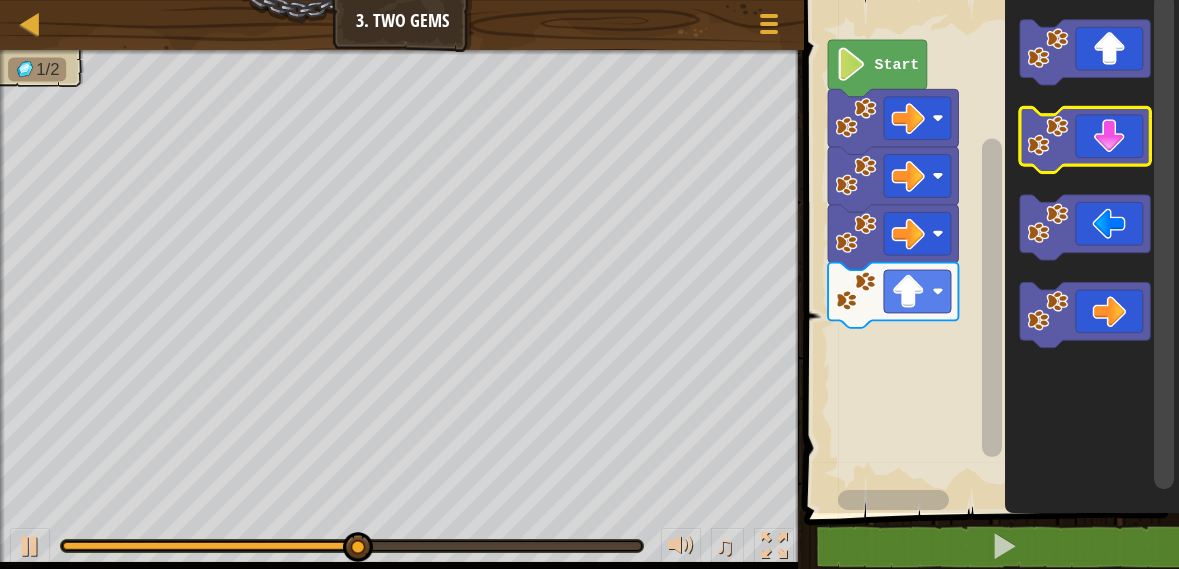click 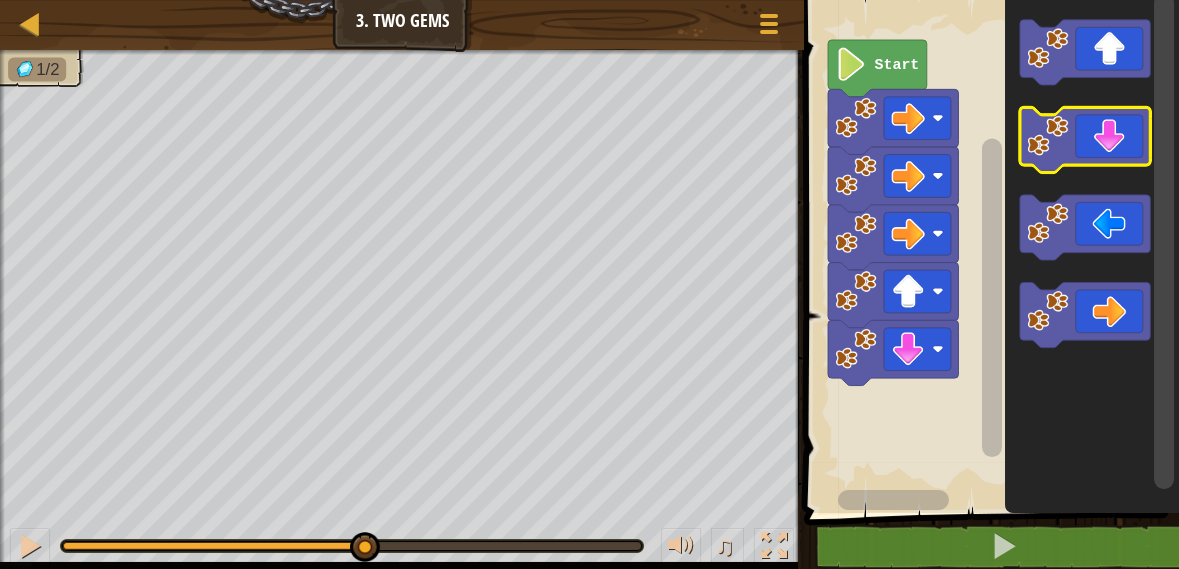 click 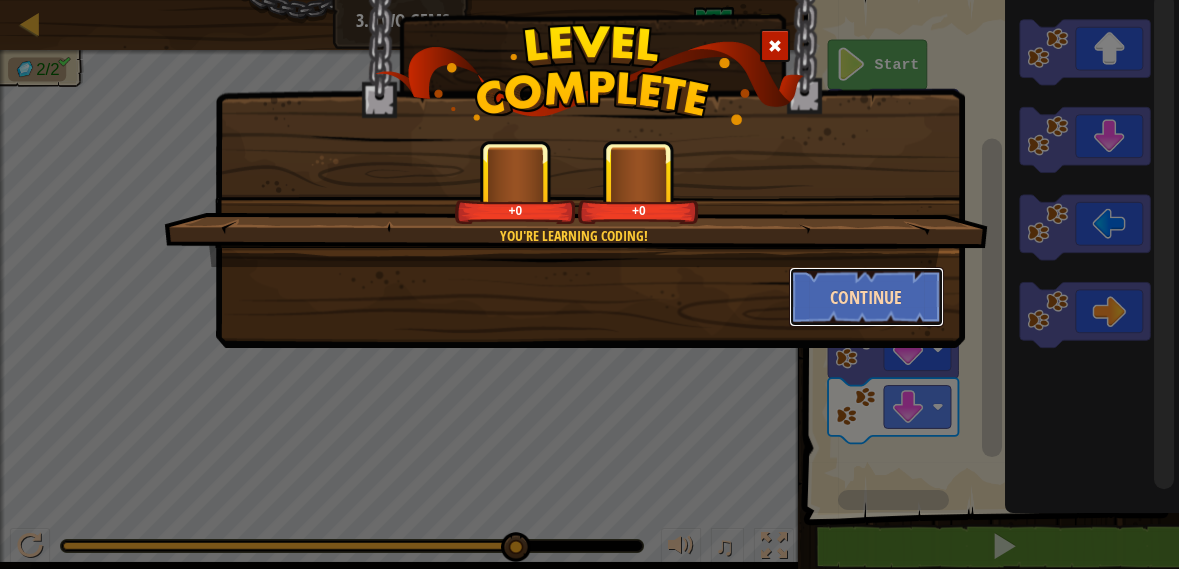 click on "Continue" at bounding box center [866, 297] 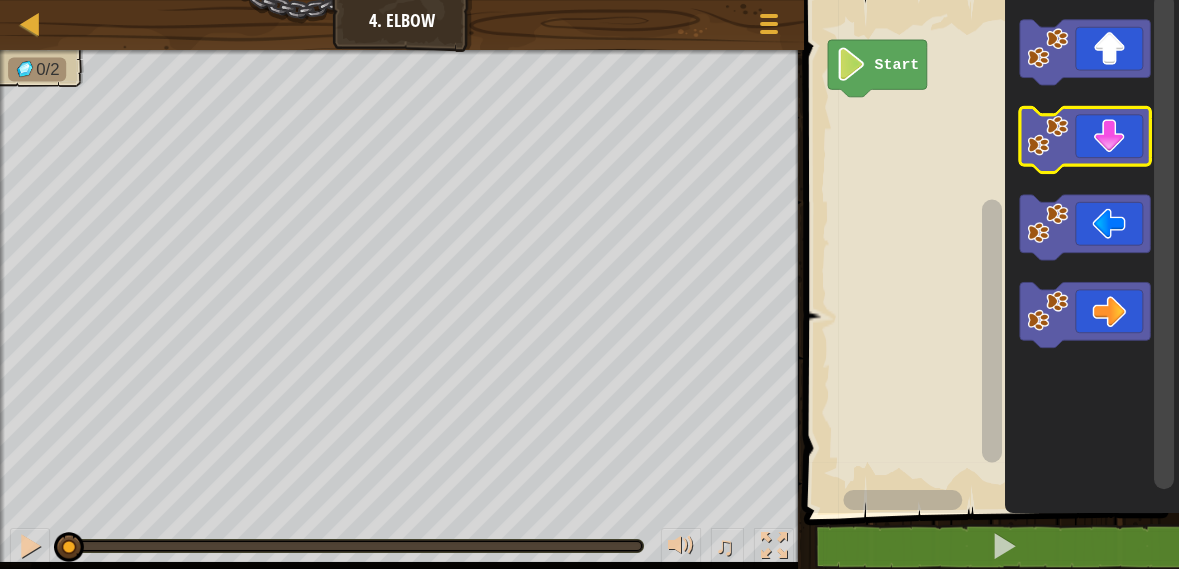 click 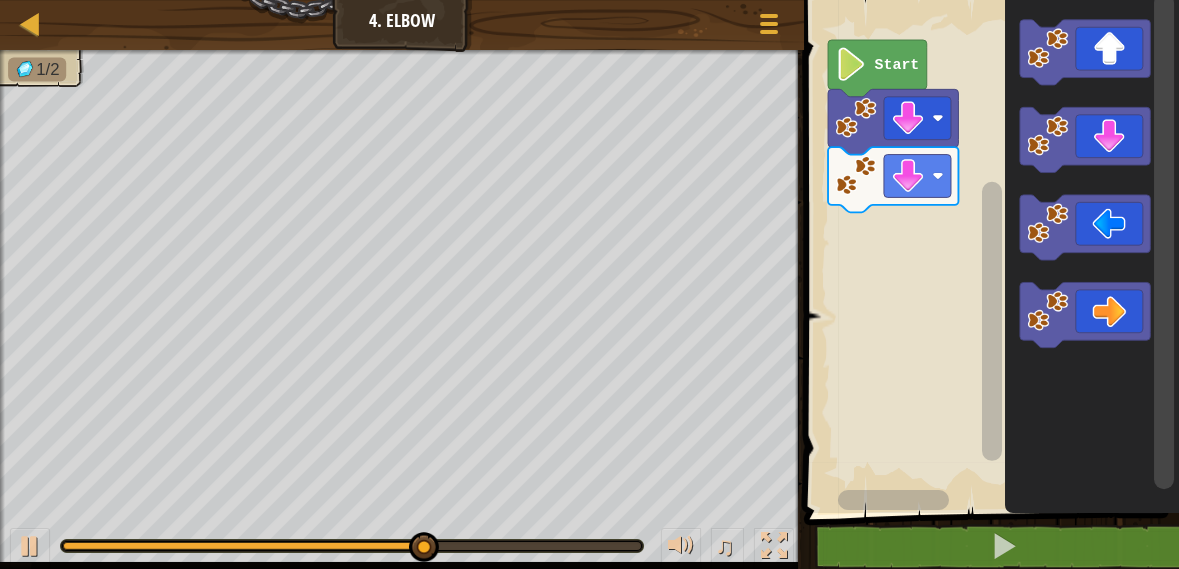 click 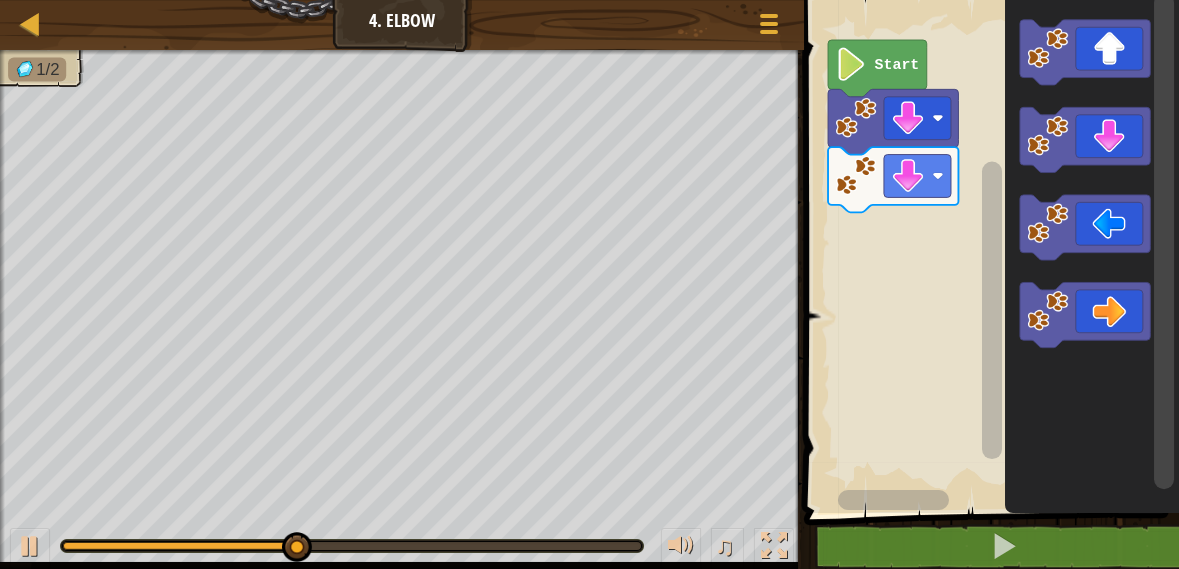 click 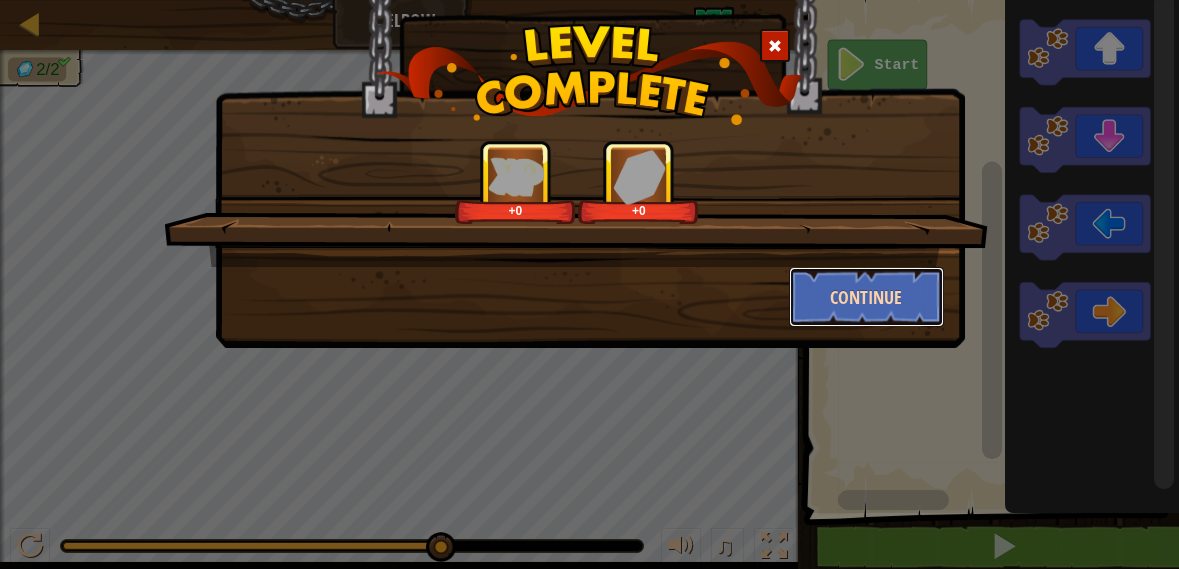 click on "Continue" at bounding box center [866, 297] 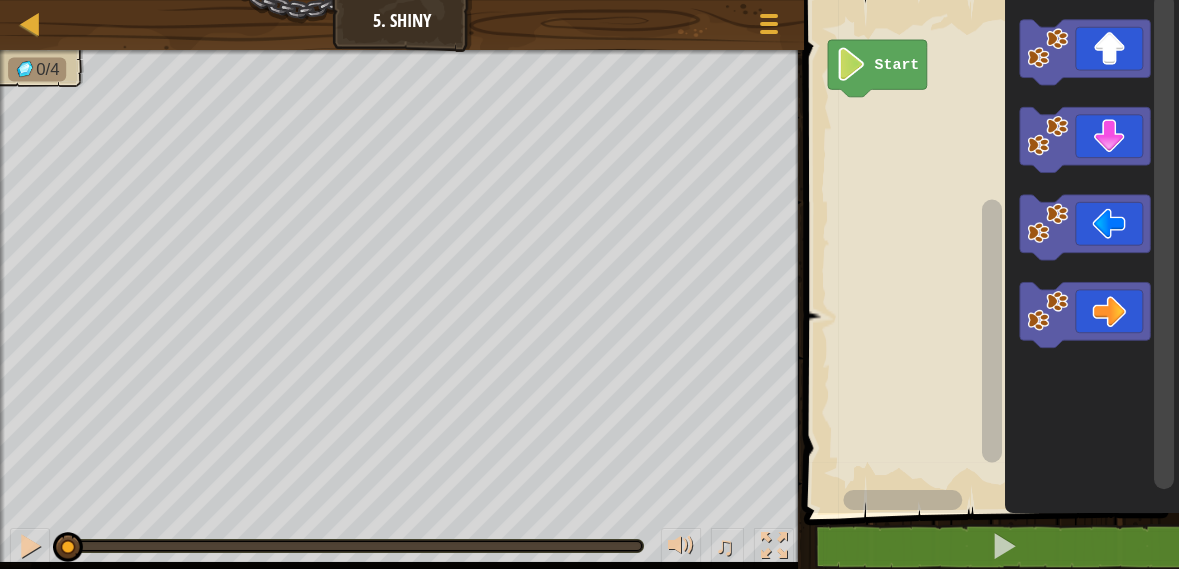 click 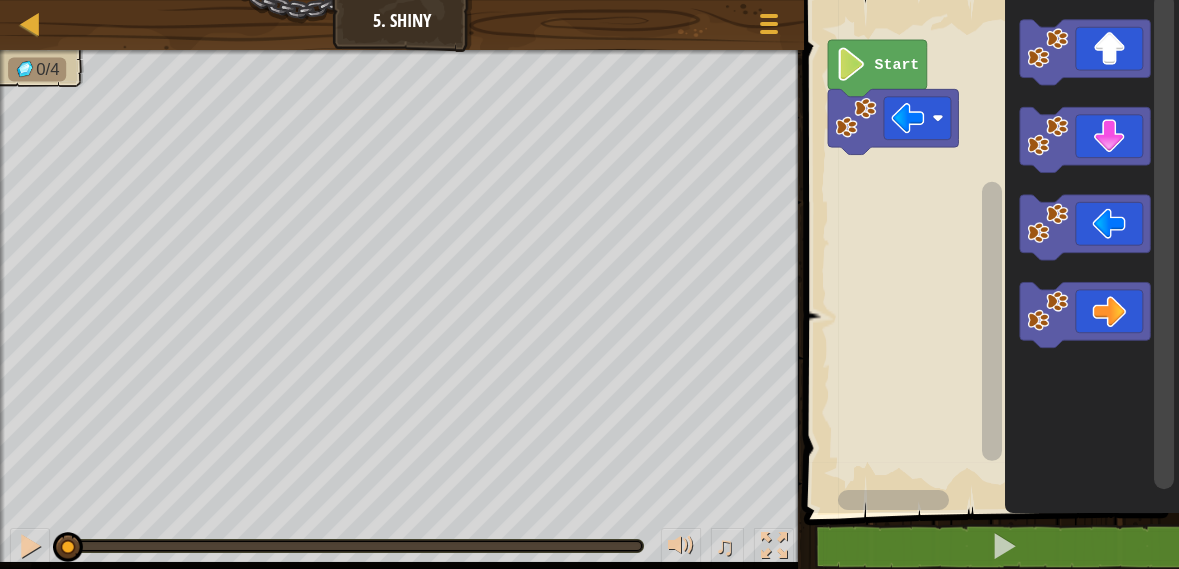 click 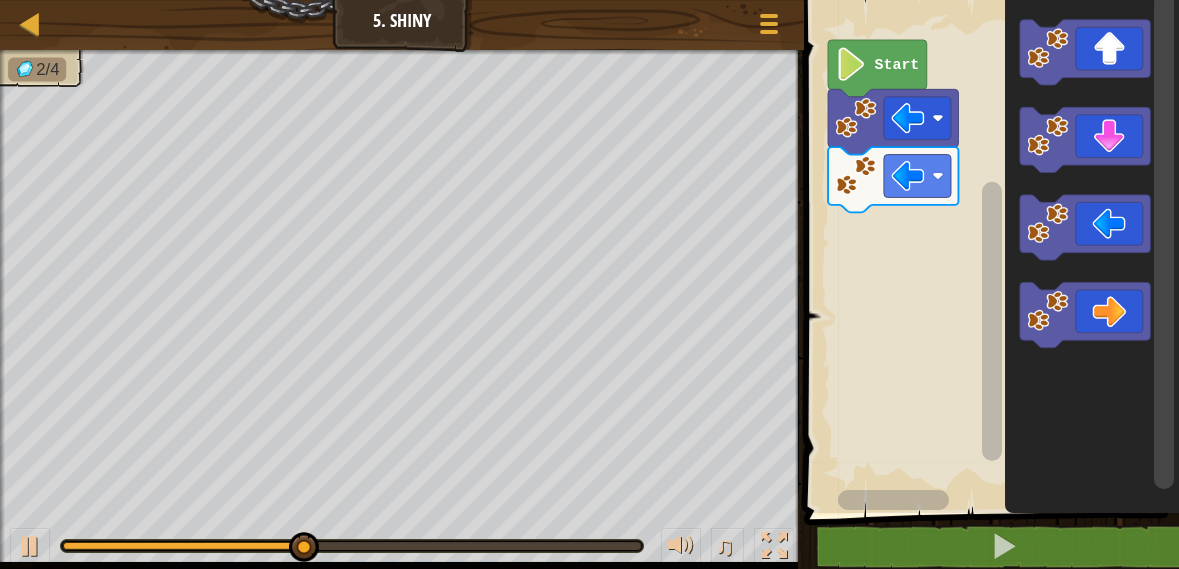 click 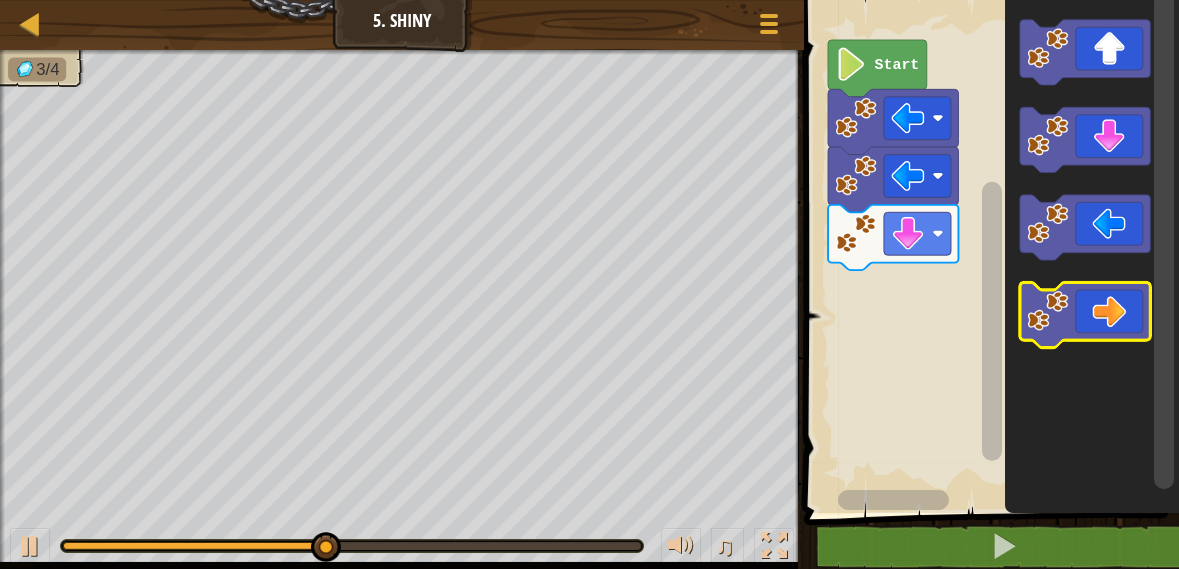 click 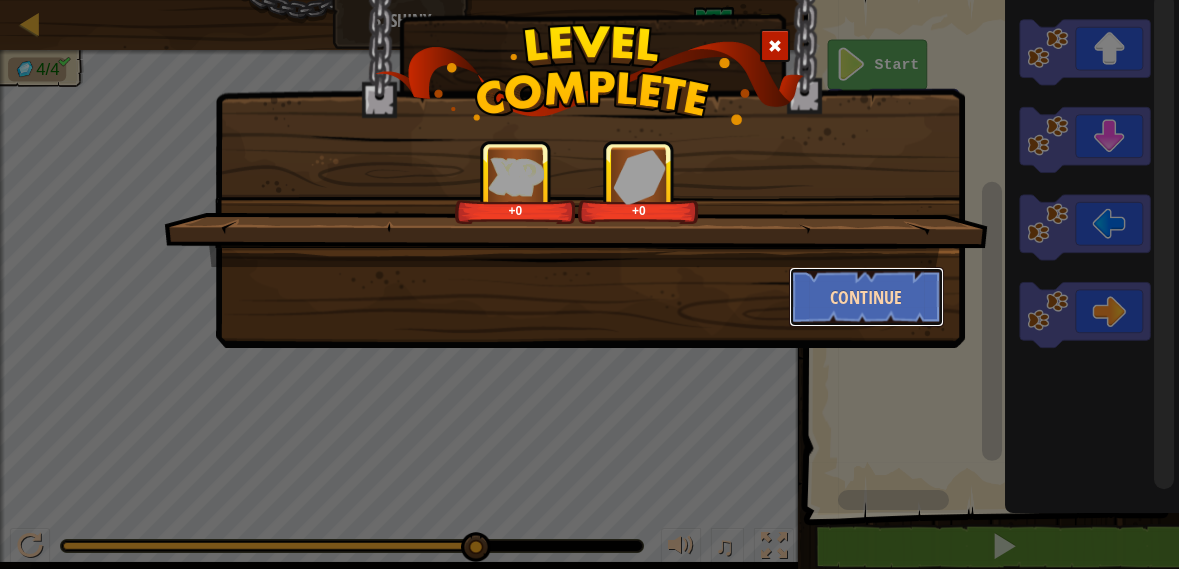 click on "Continue" at bounding box center [866, 297] 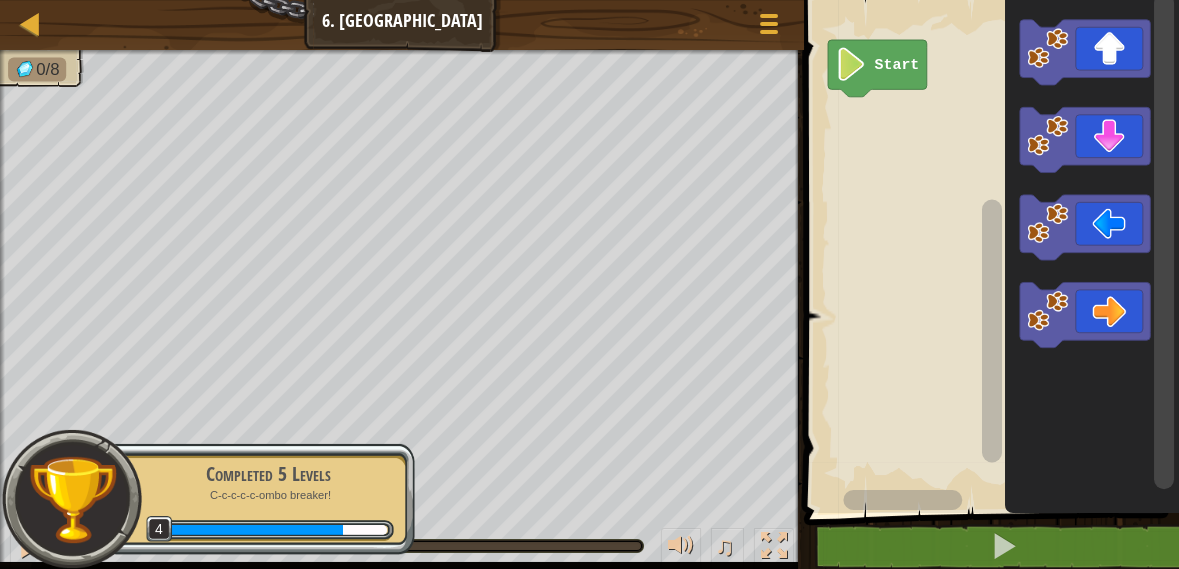 click 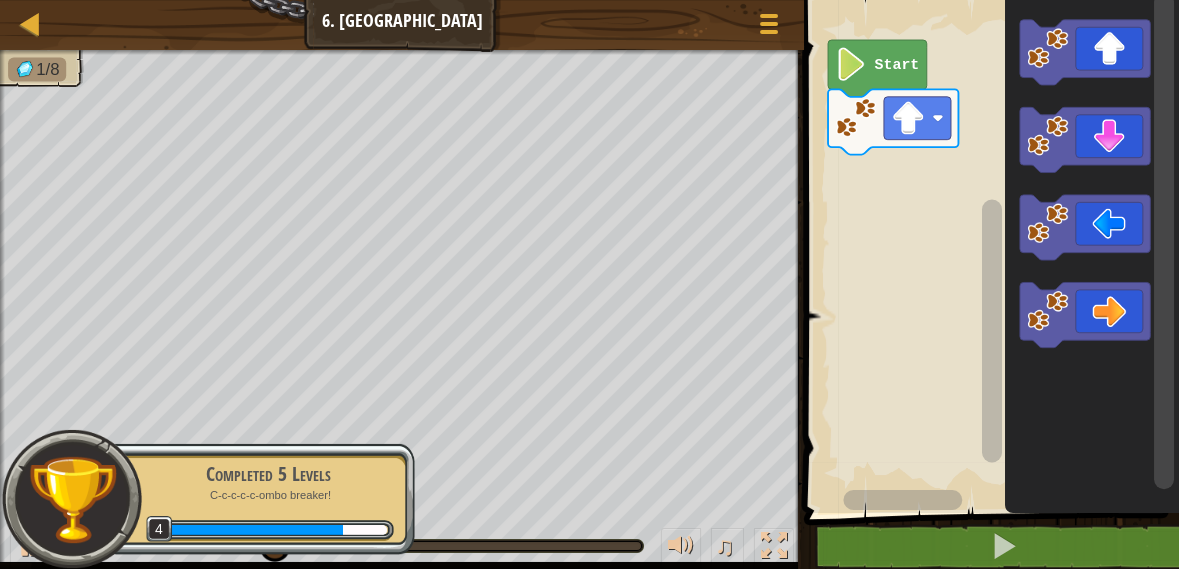 click 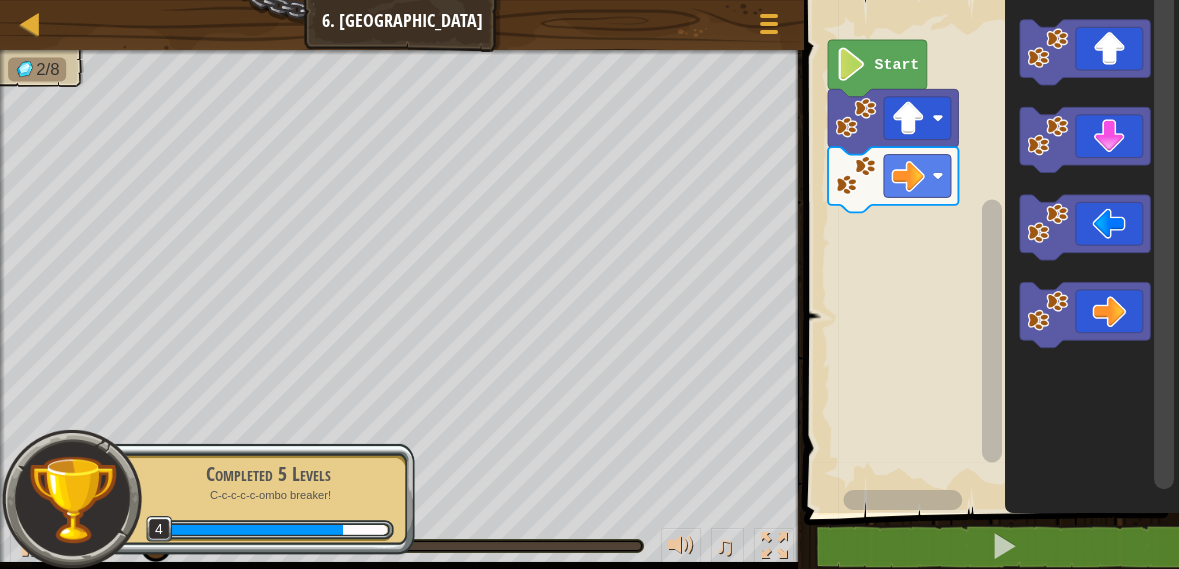 click 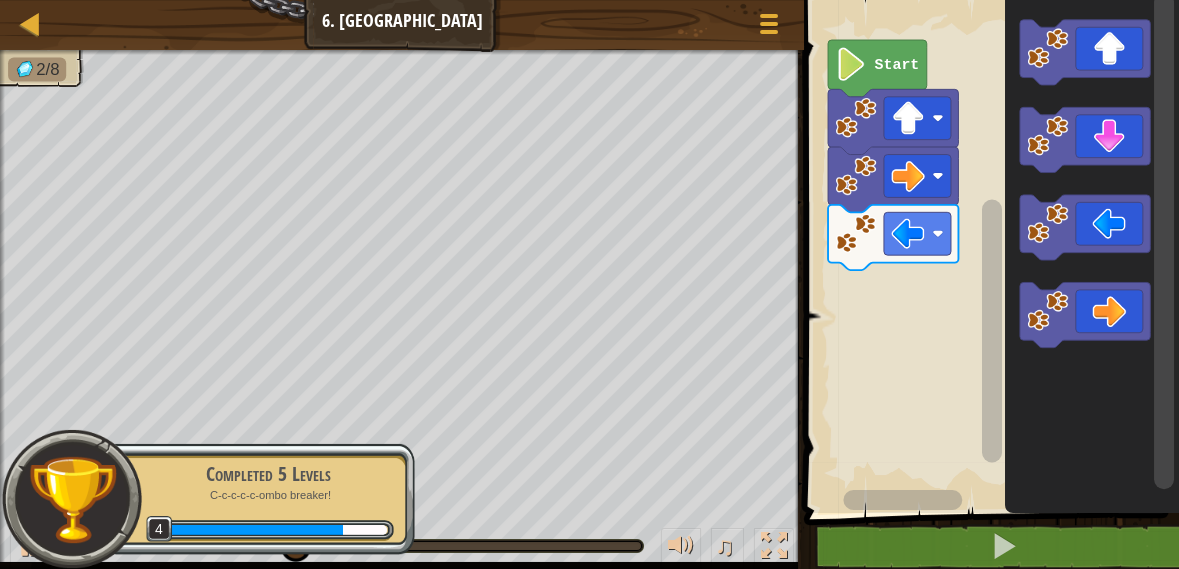 click 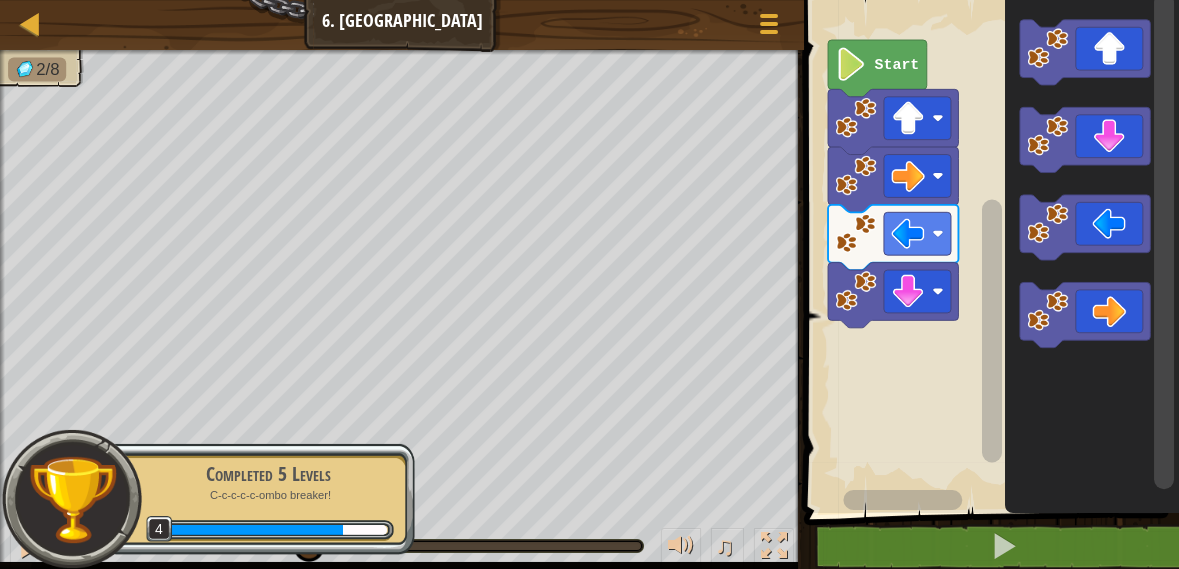 click 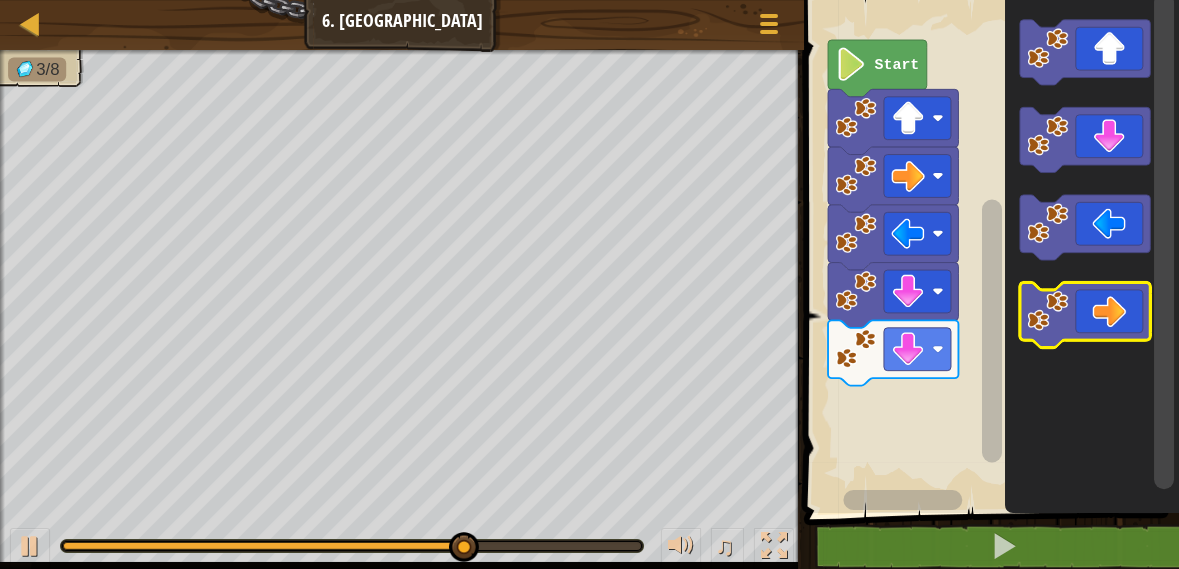 click 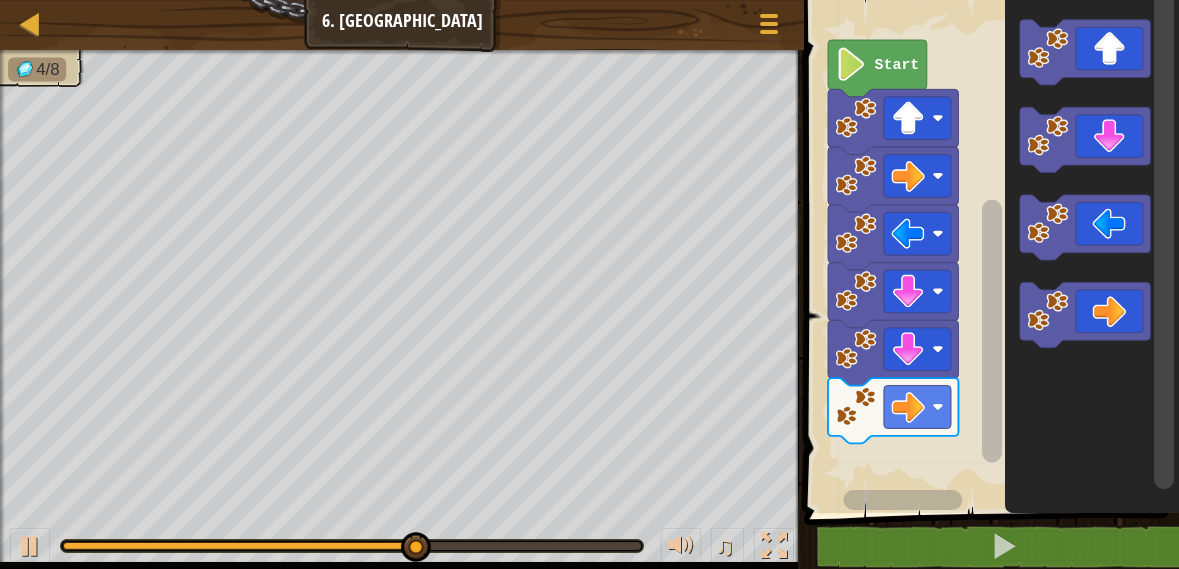 click 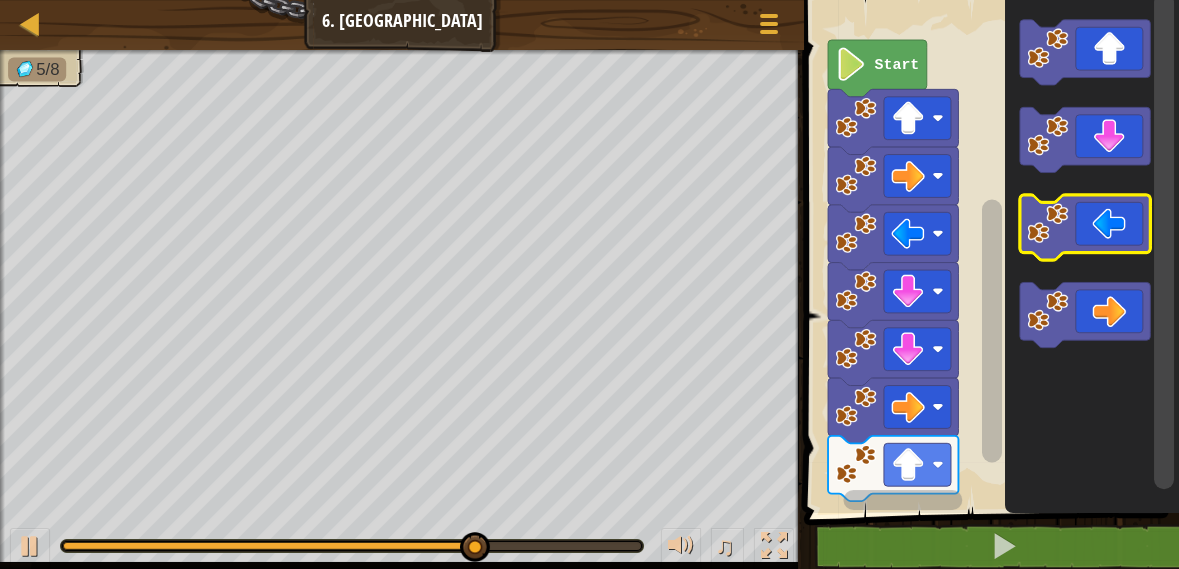 click 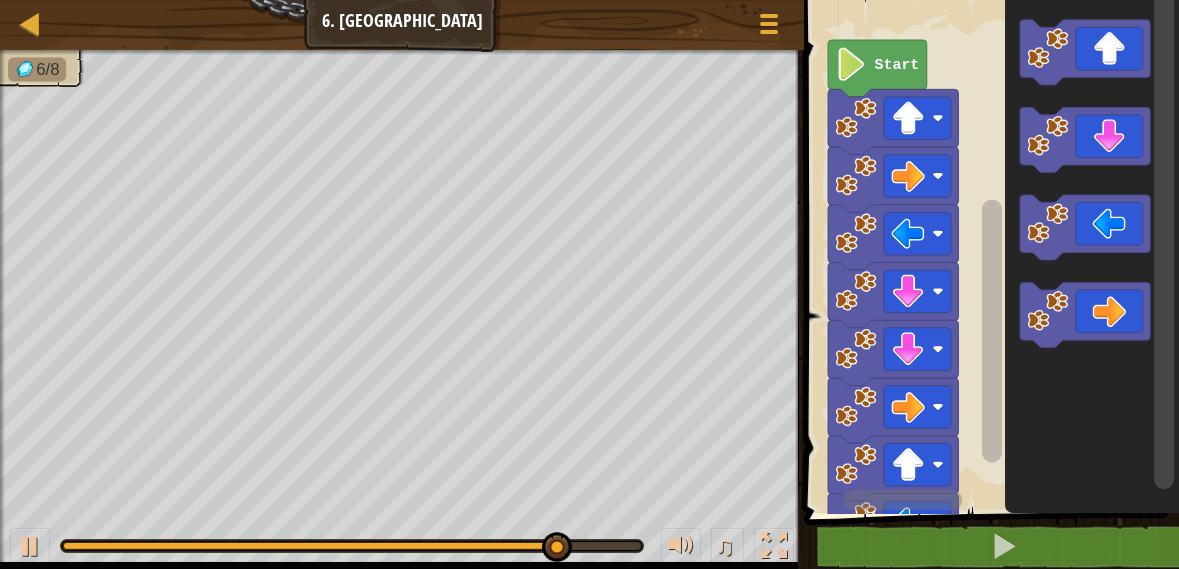 click 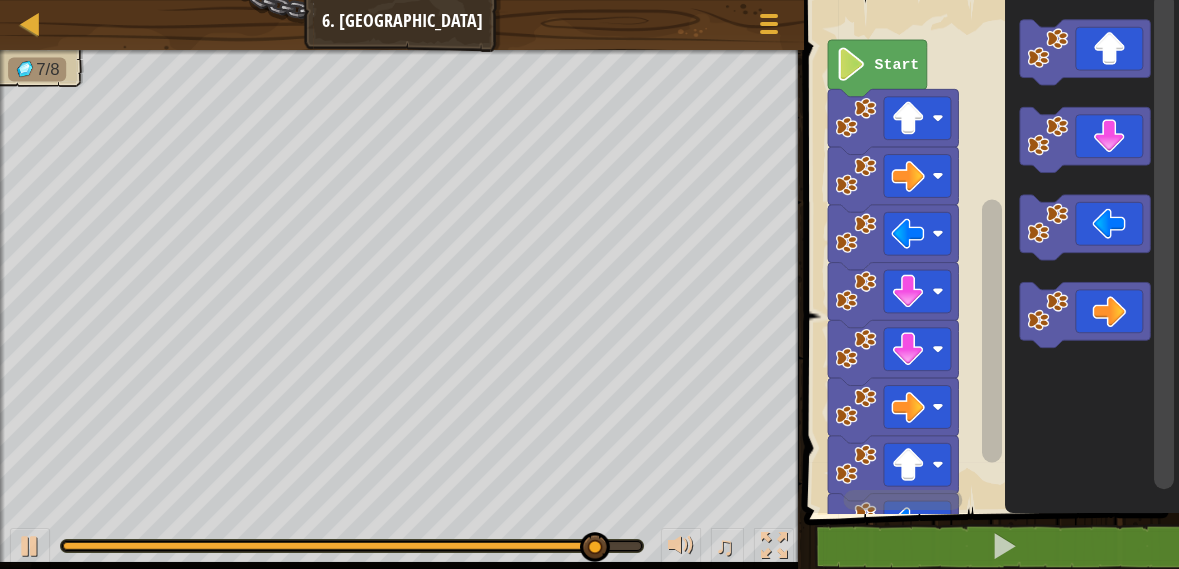 click 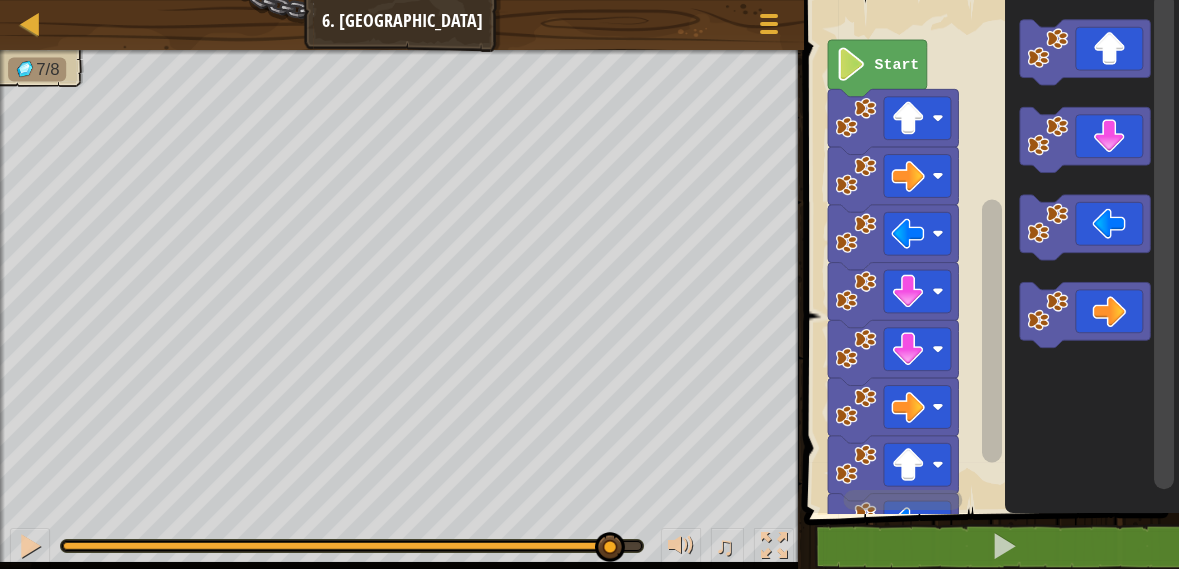 click 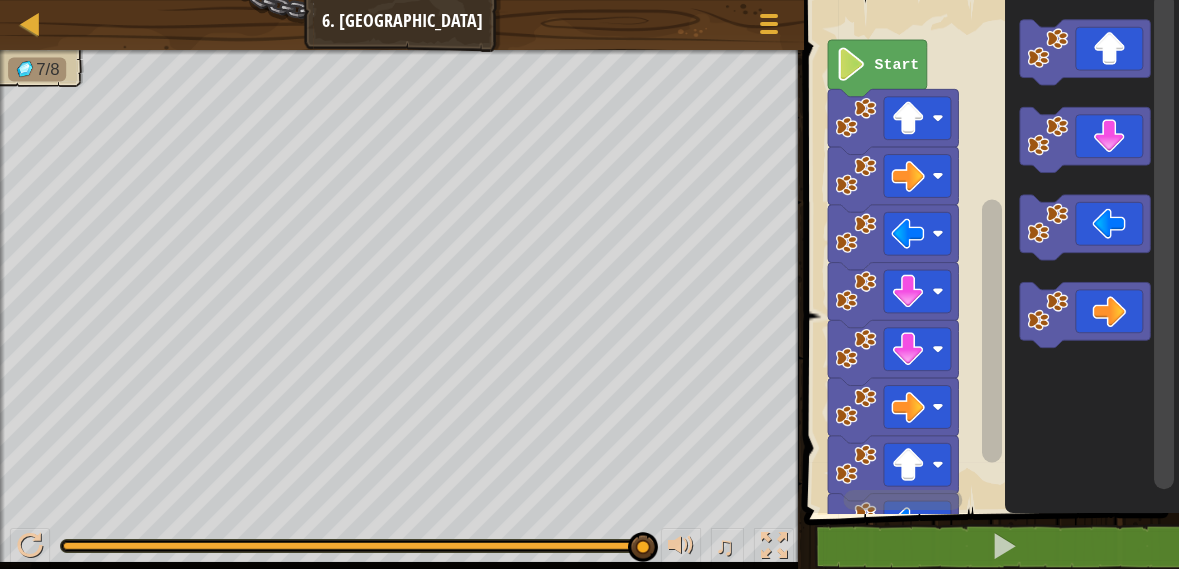 click 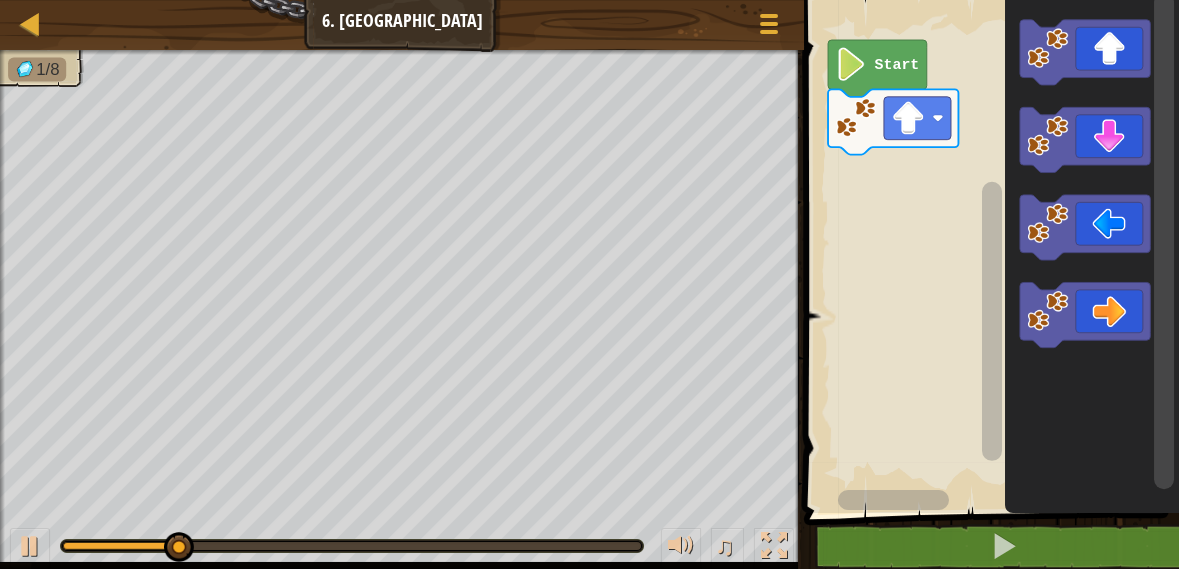 click 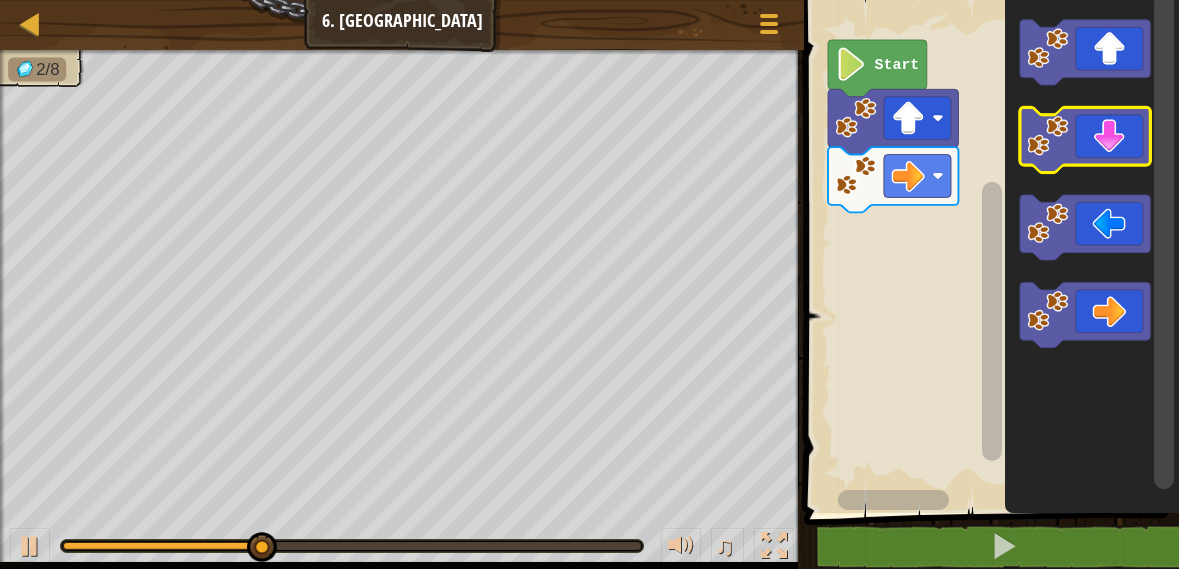 click 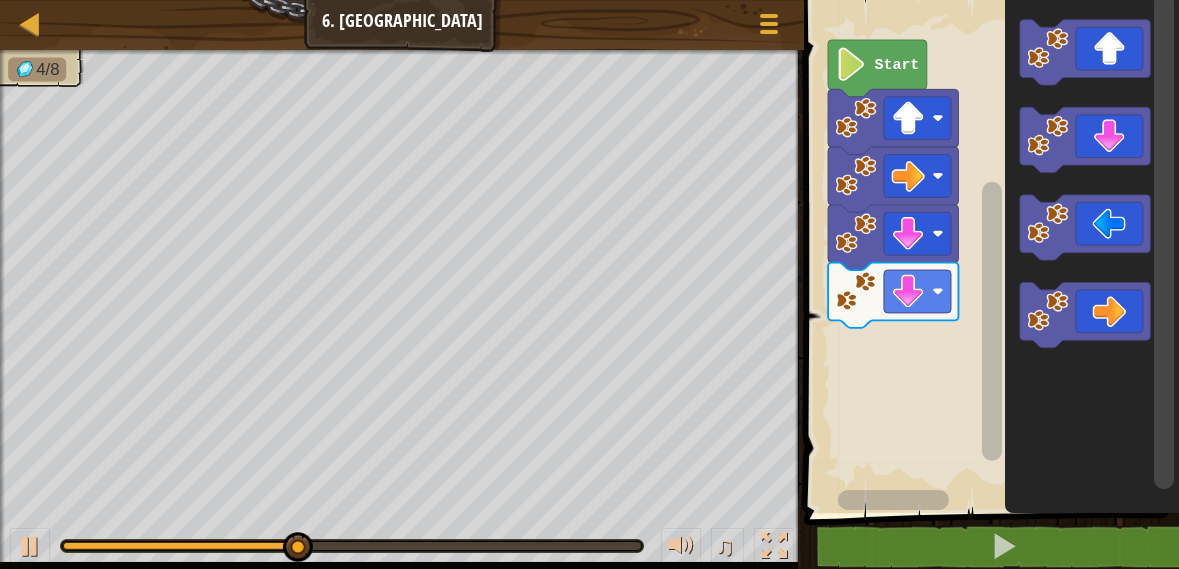 click 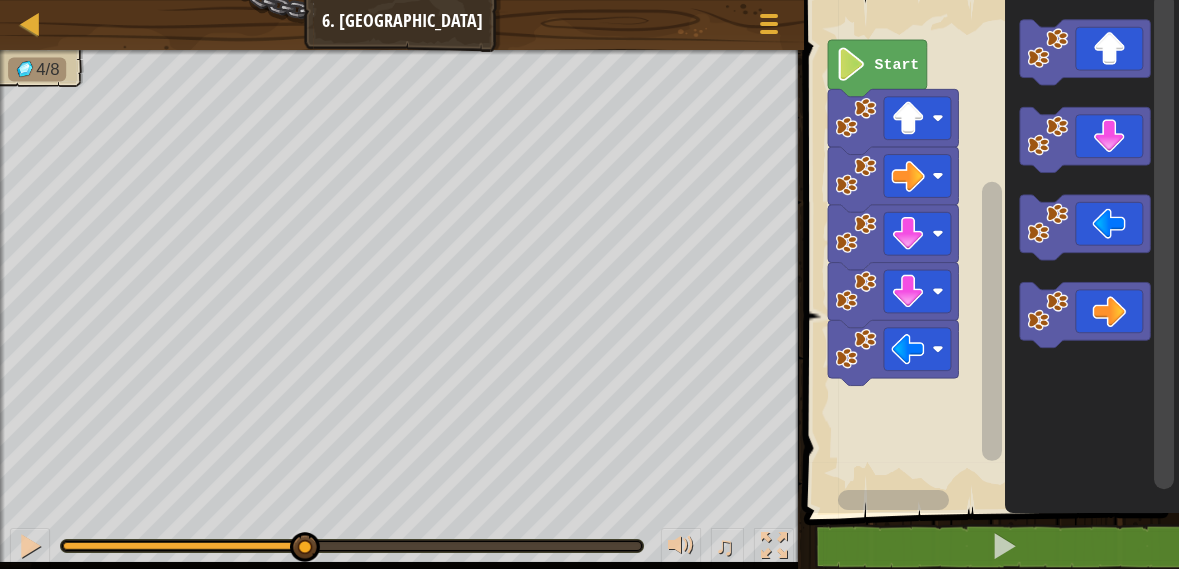 click 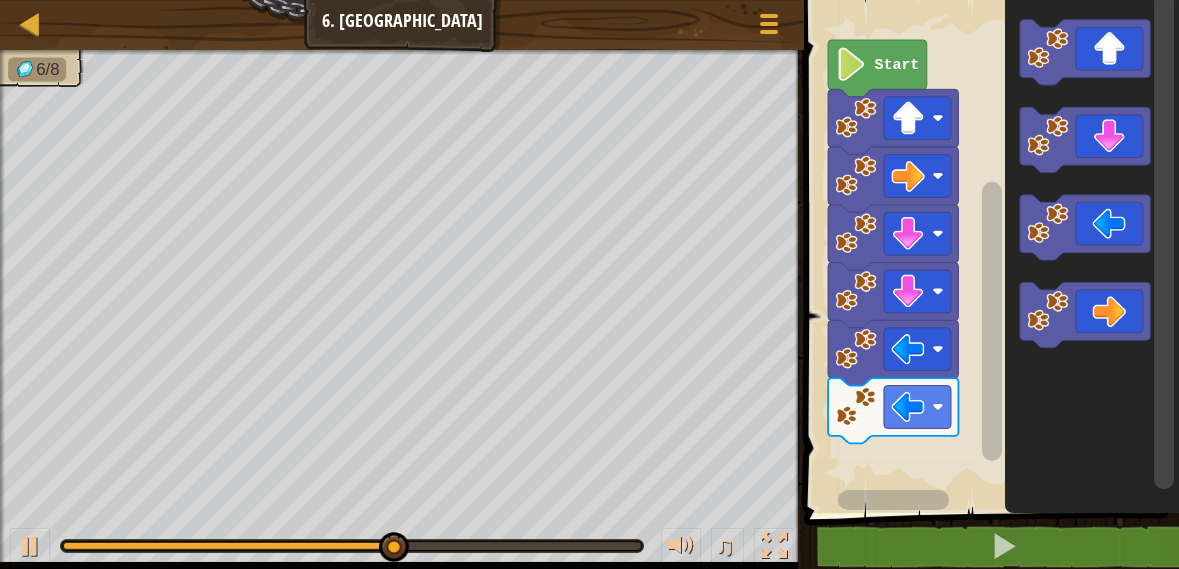click 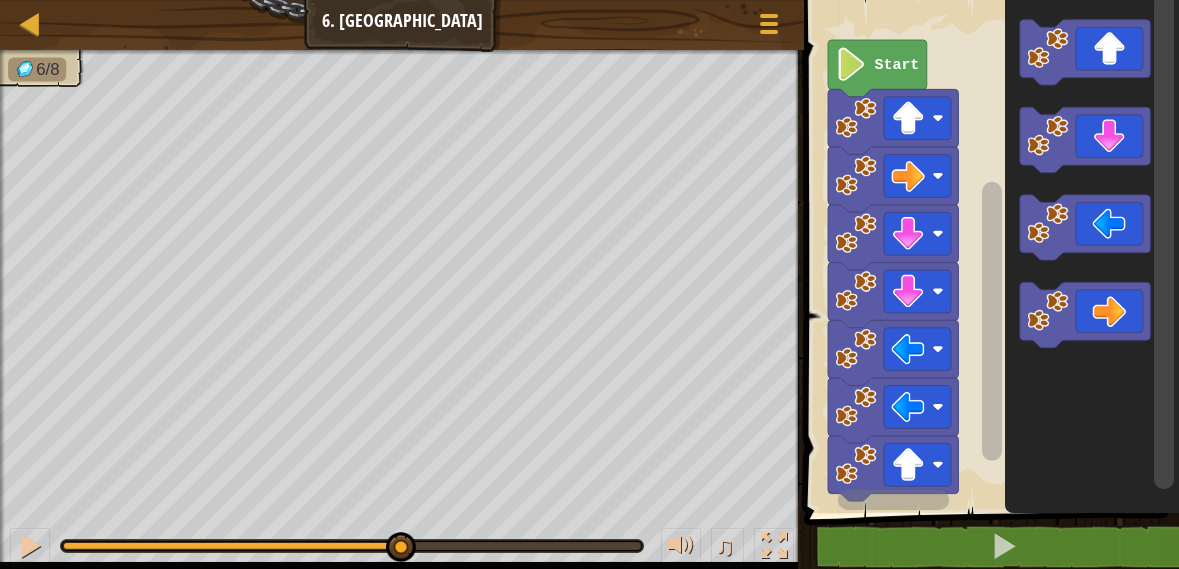click 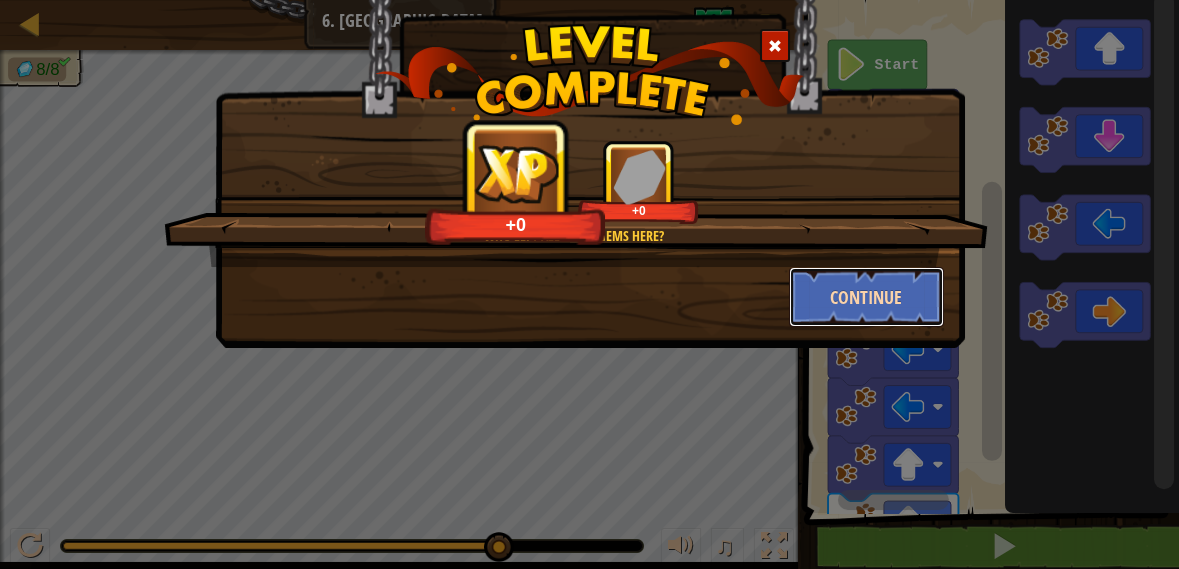 click on "Continue" at bounding box center (866, 297) 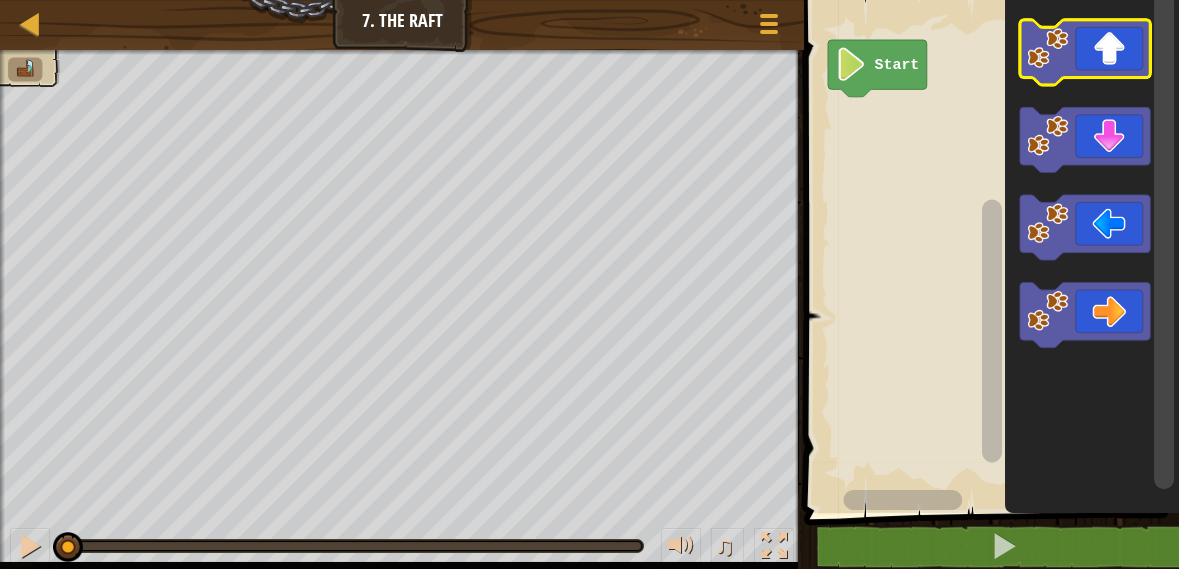 click 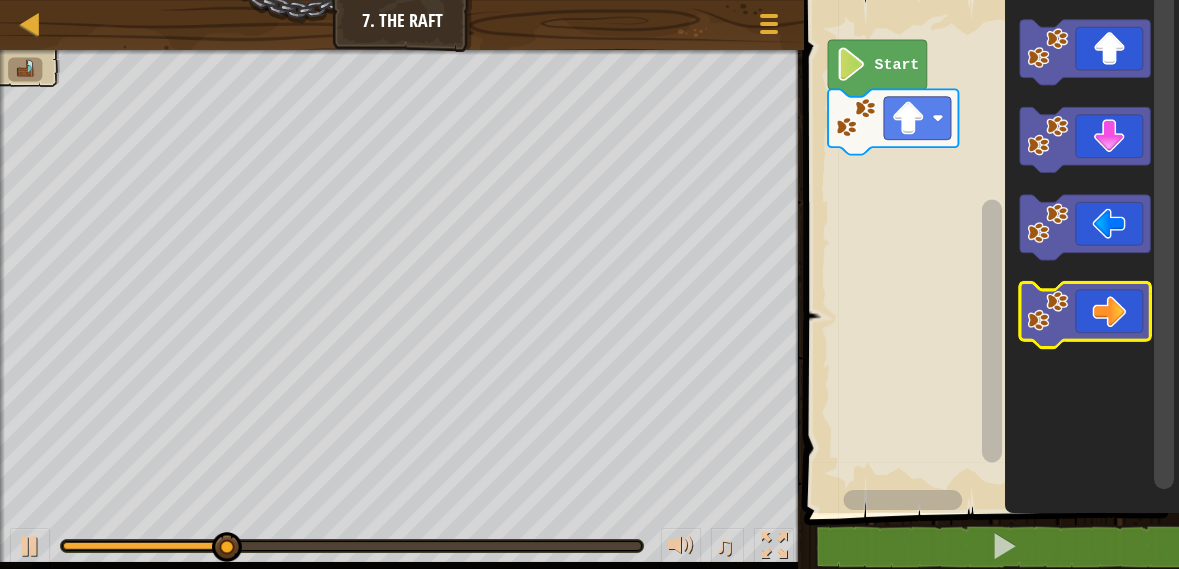 click 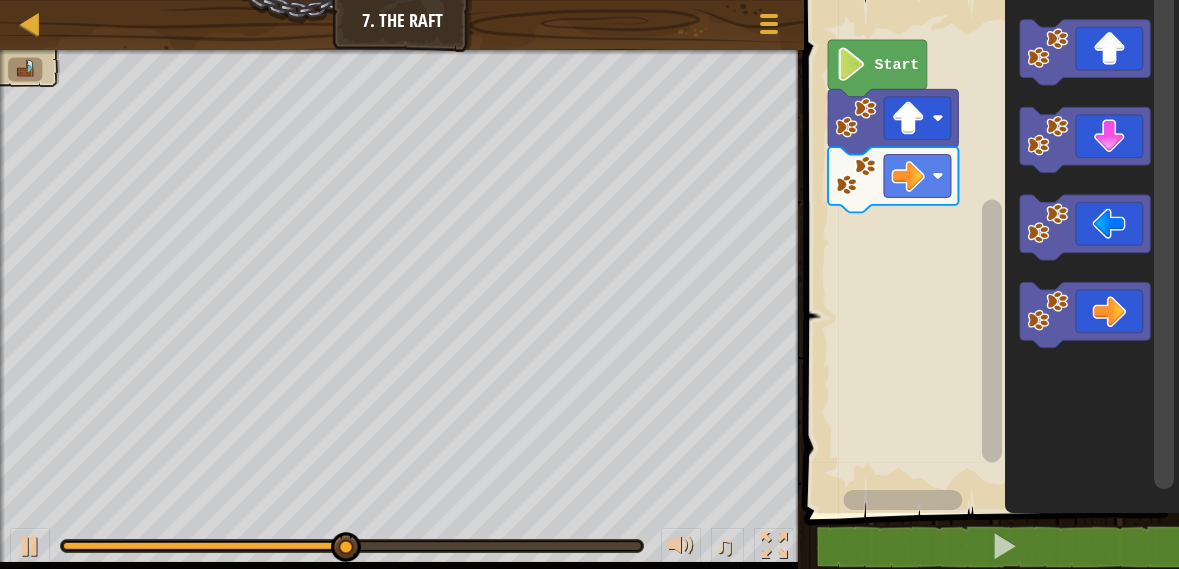 click 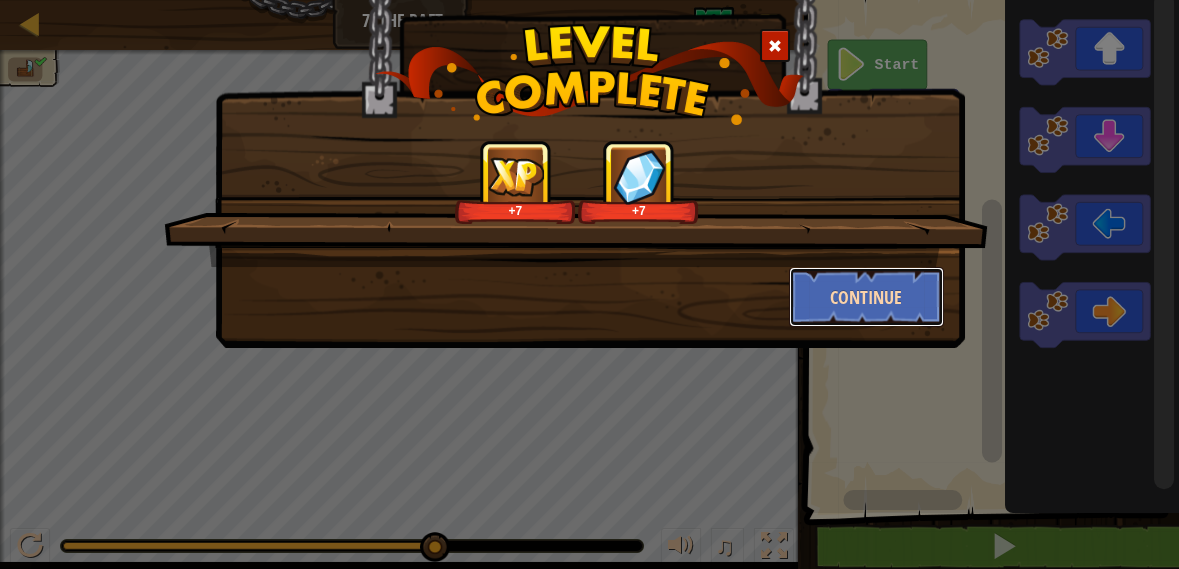 click on "Continue" at bounding box center [866, 297] 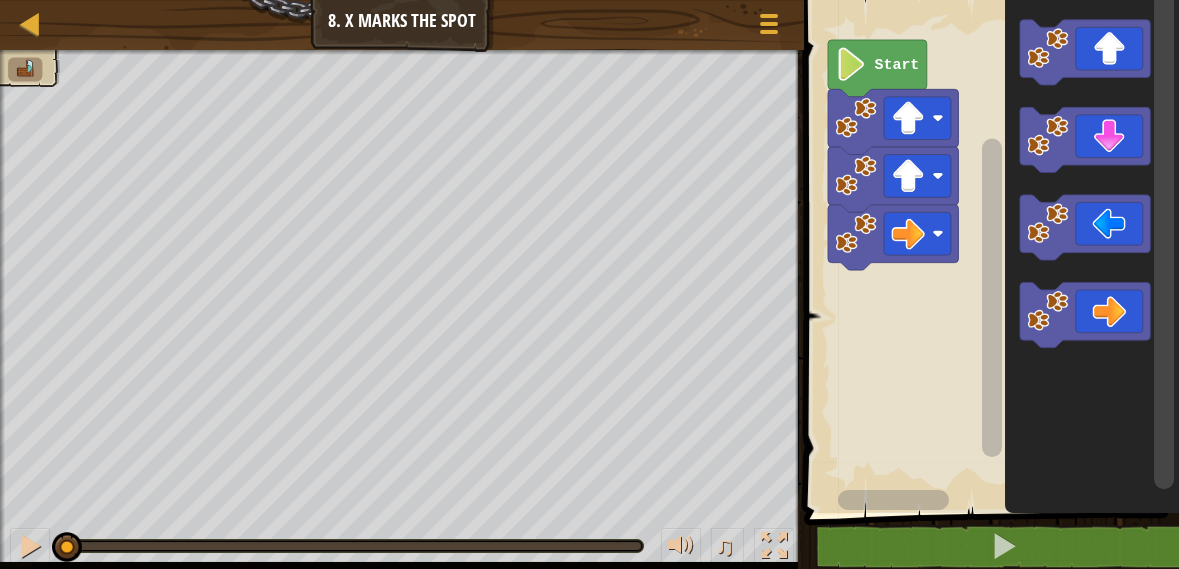 click 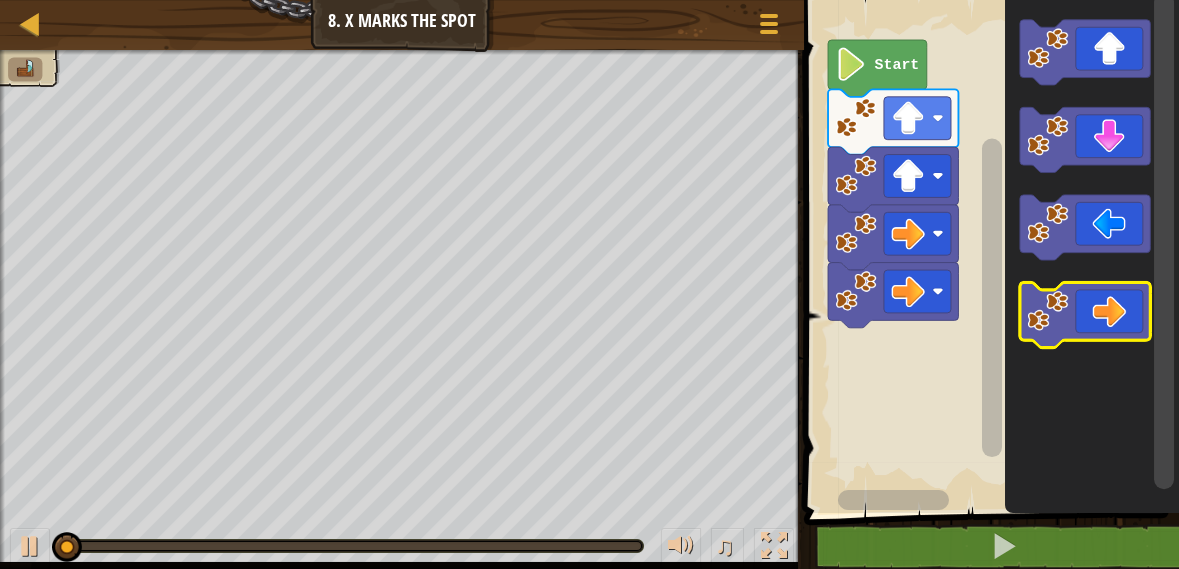 click 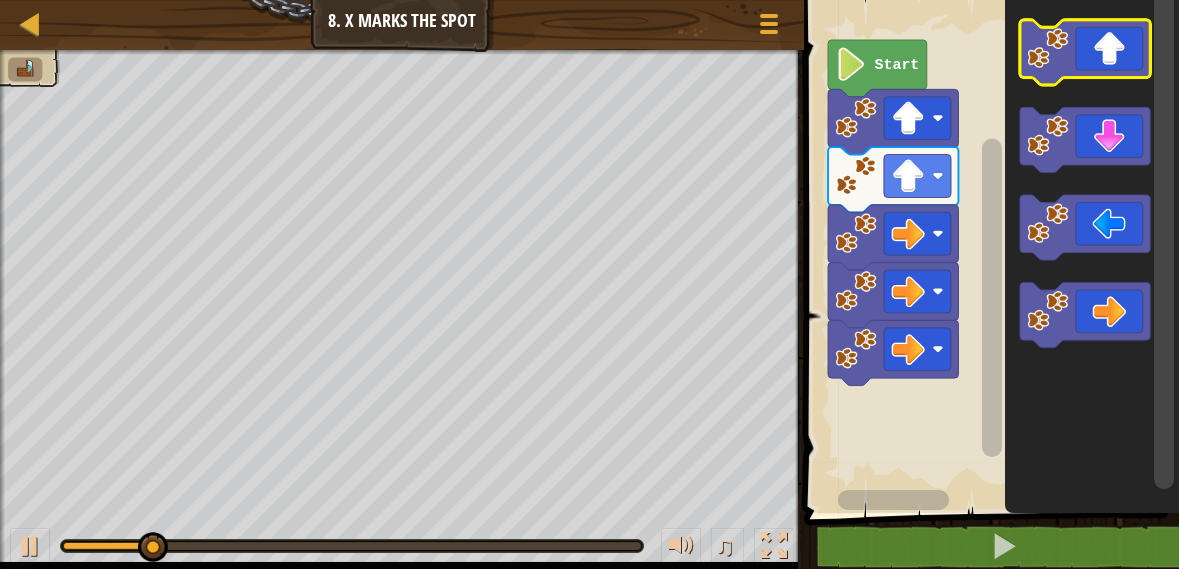 click 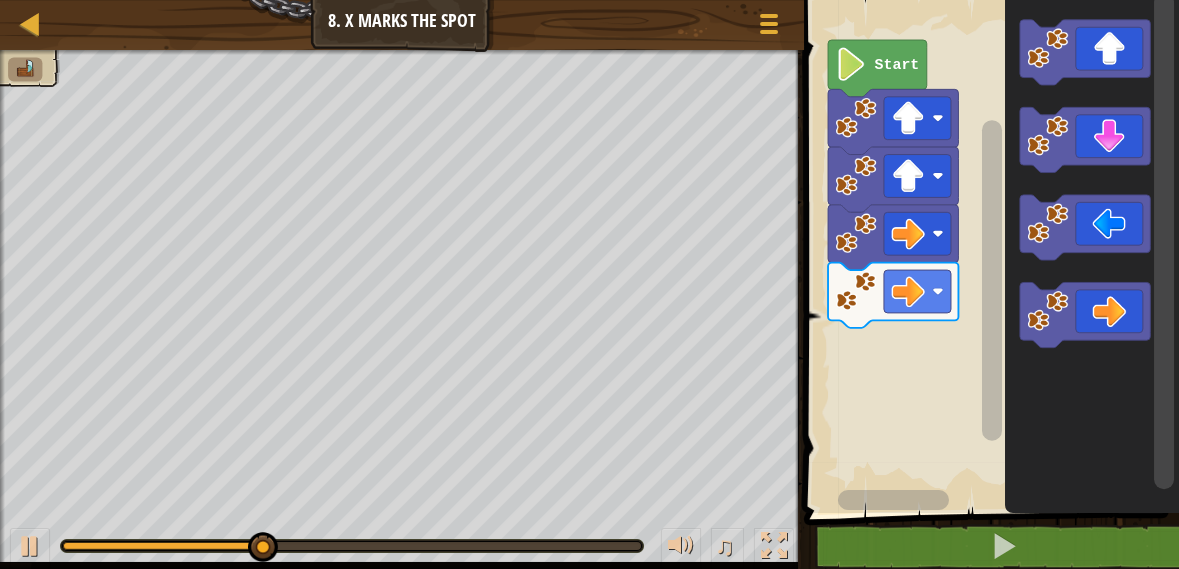 click 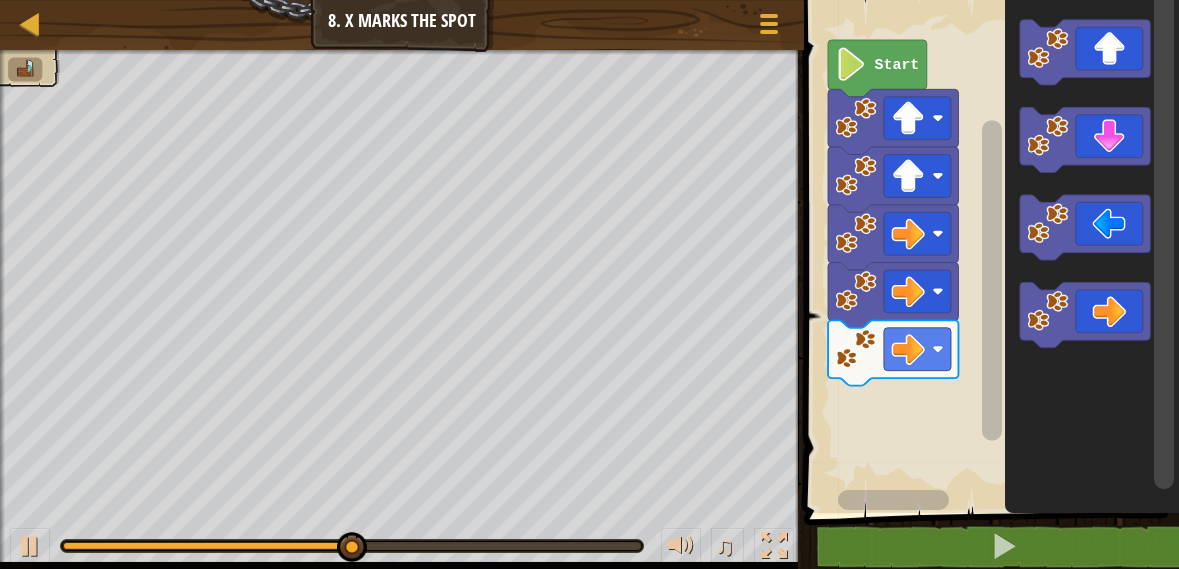 click 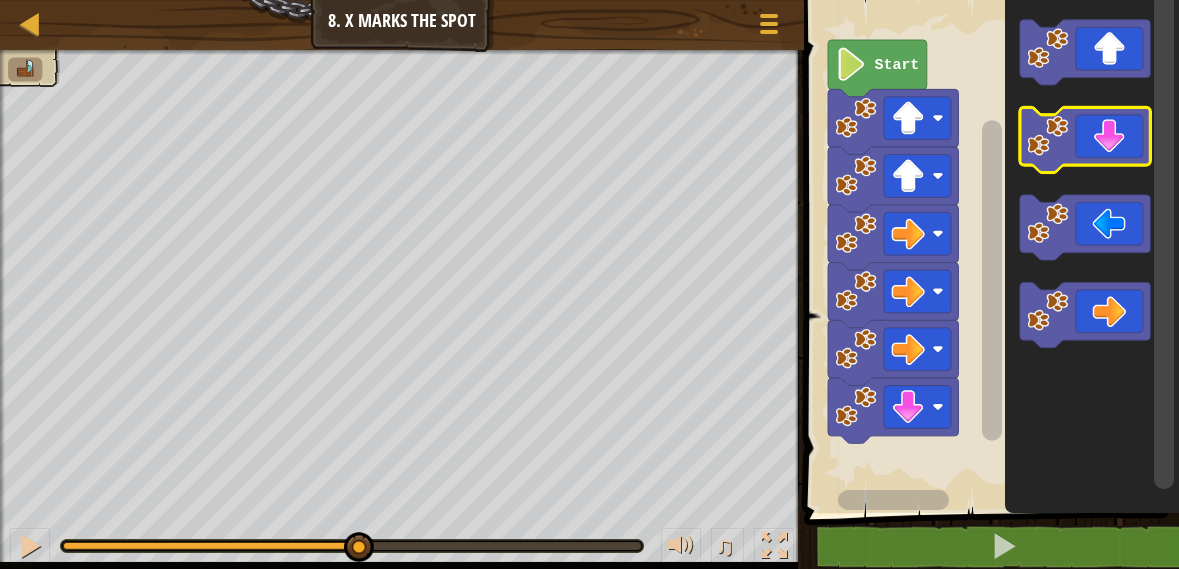 click 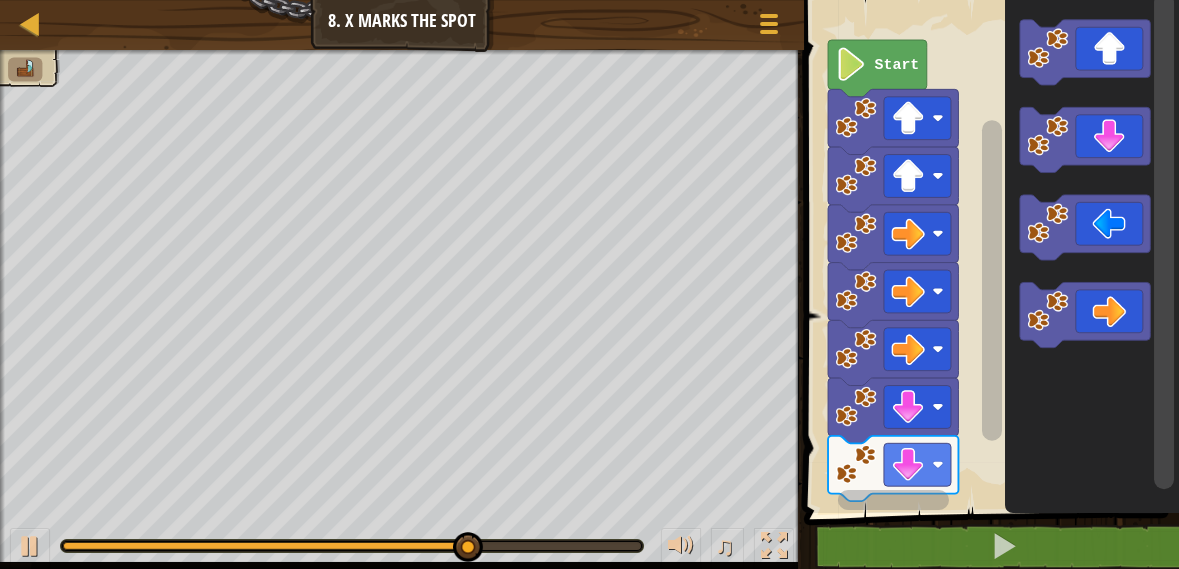 click 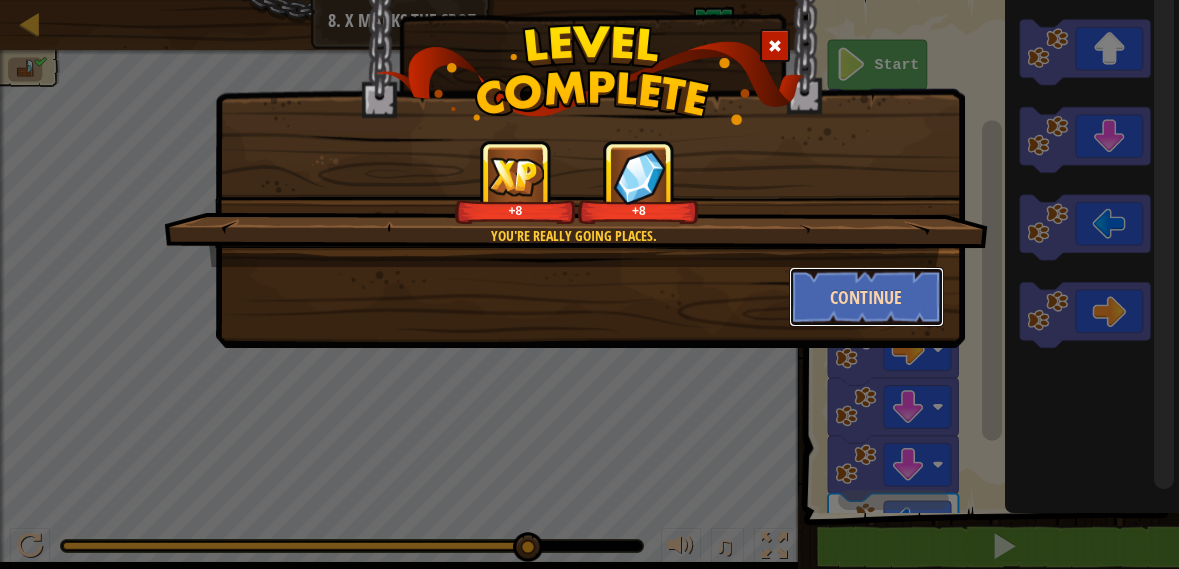 click on "Continue" at bounding box center (866, 297) 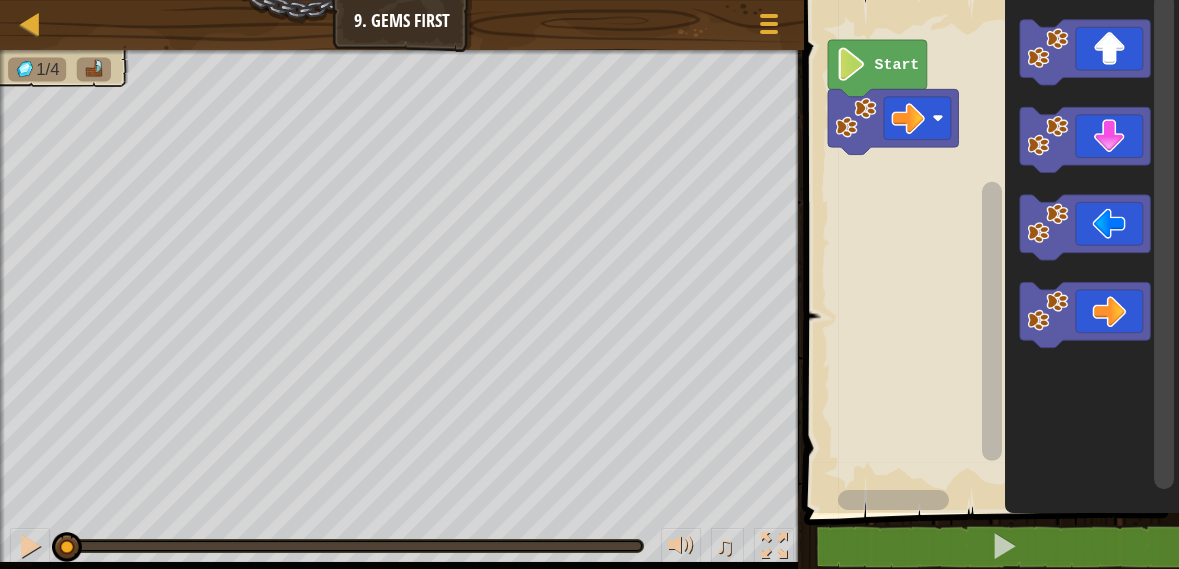click 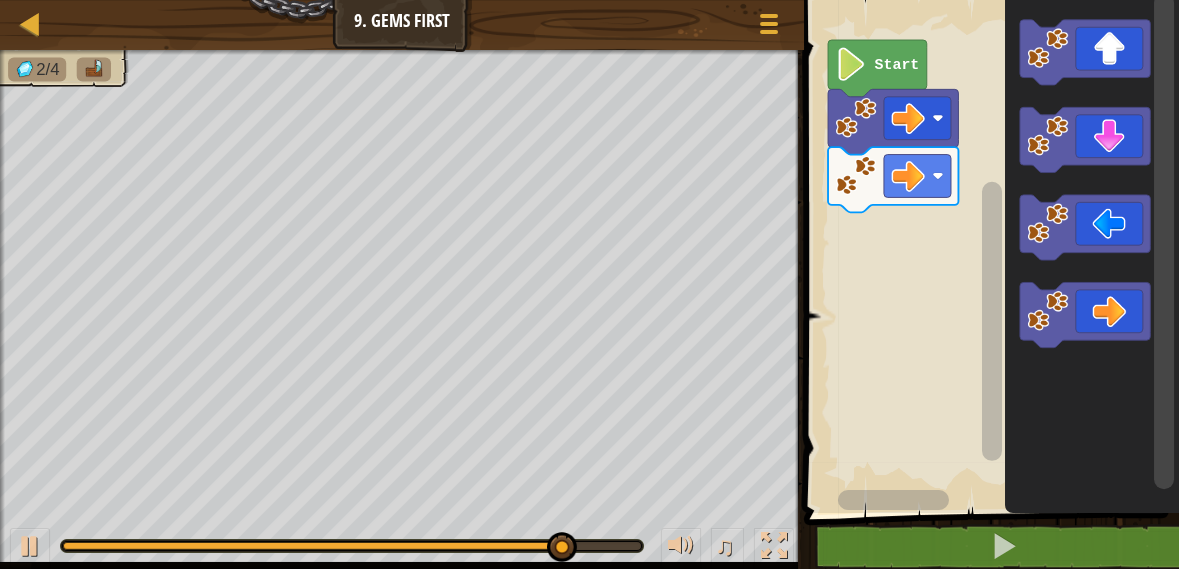click 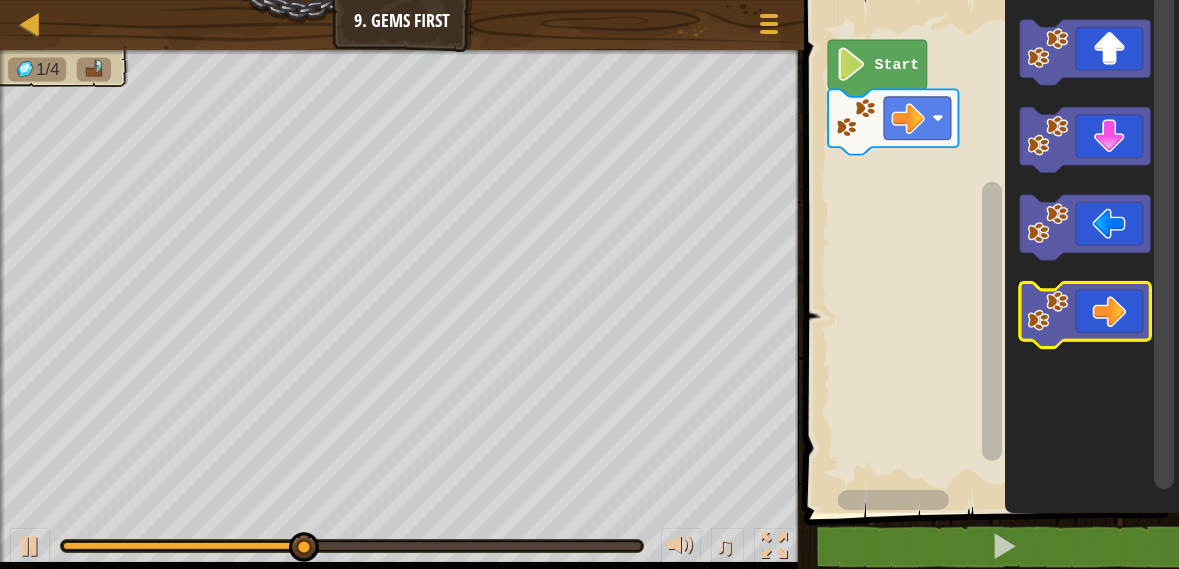 click 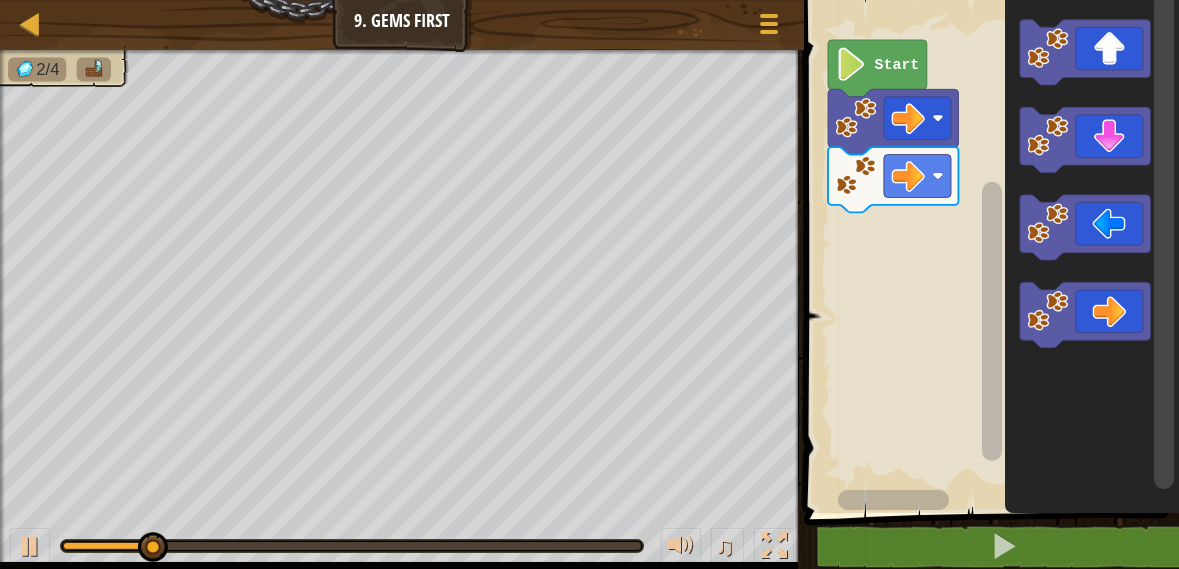click 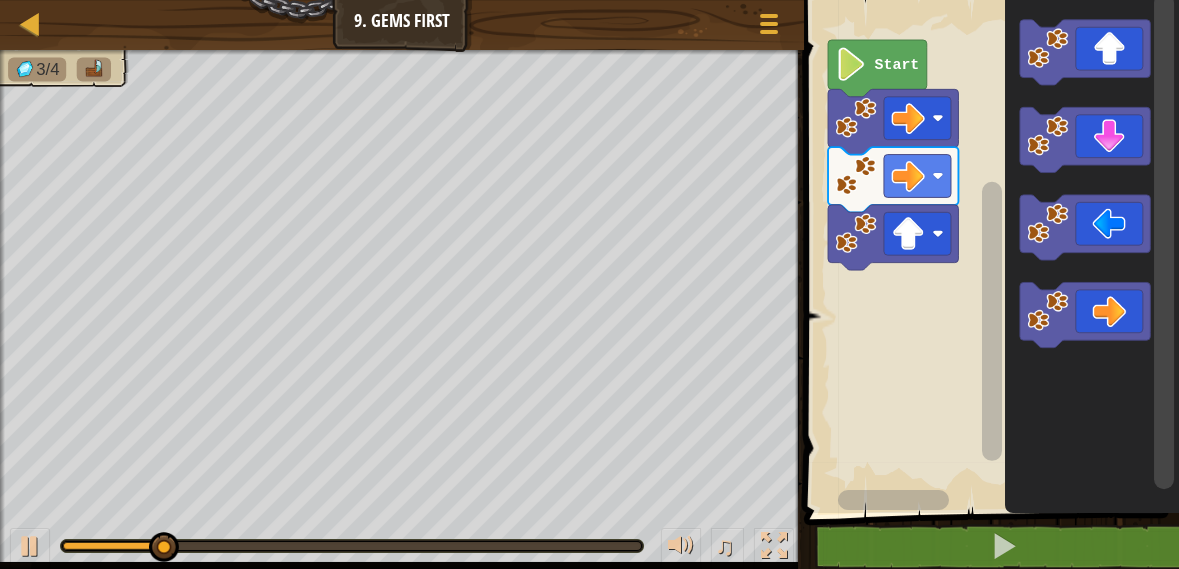 click 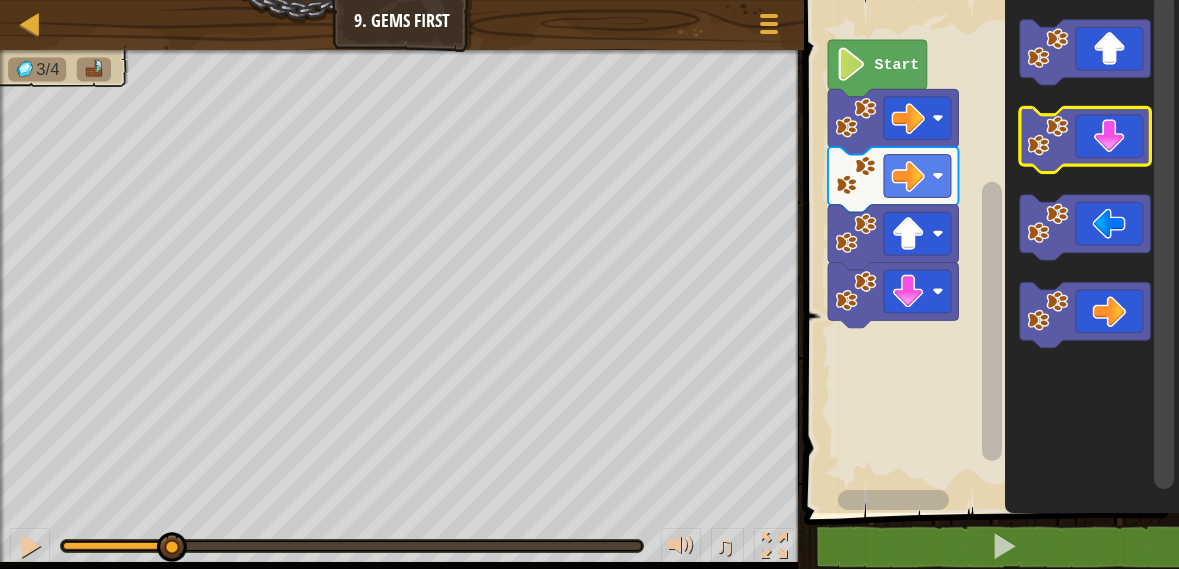 click 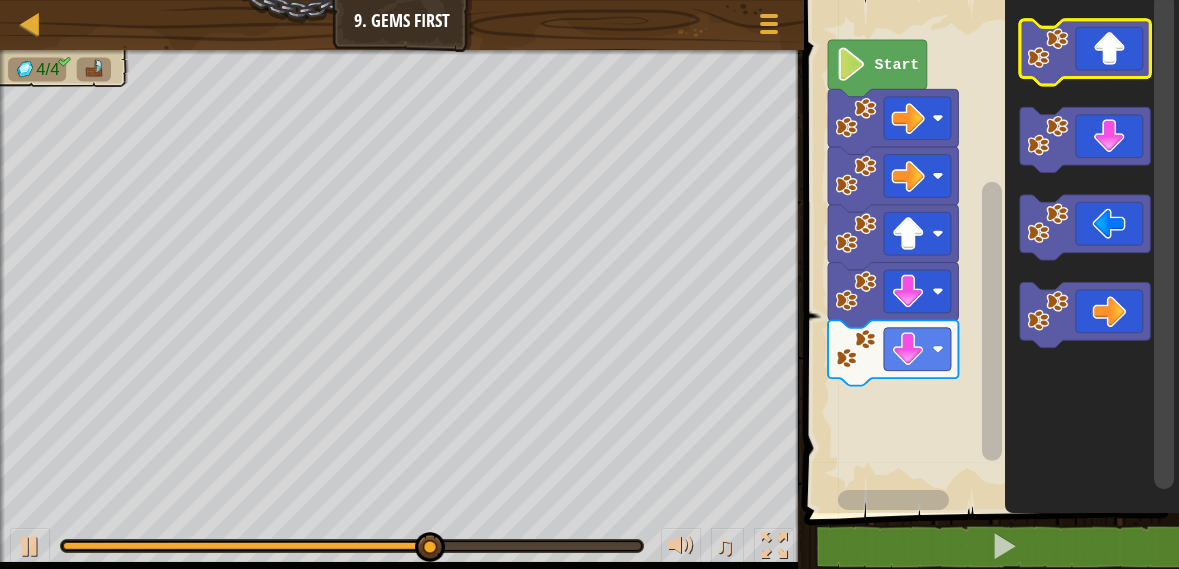 click 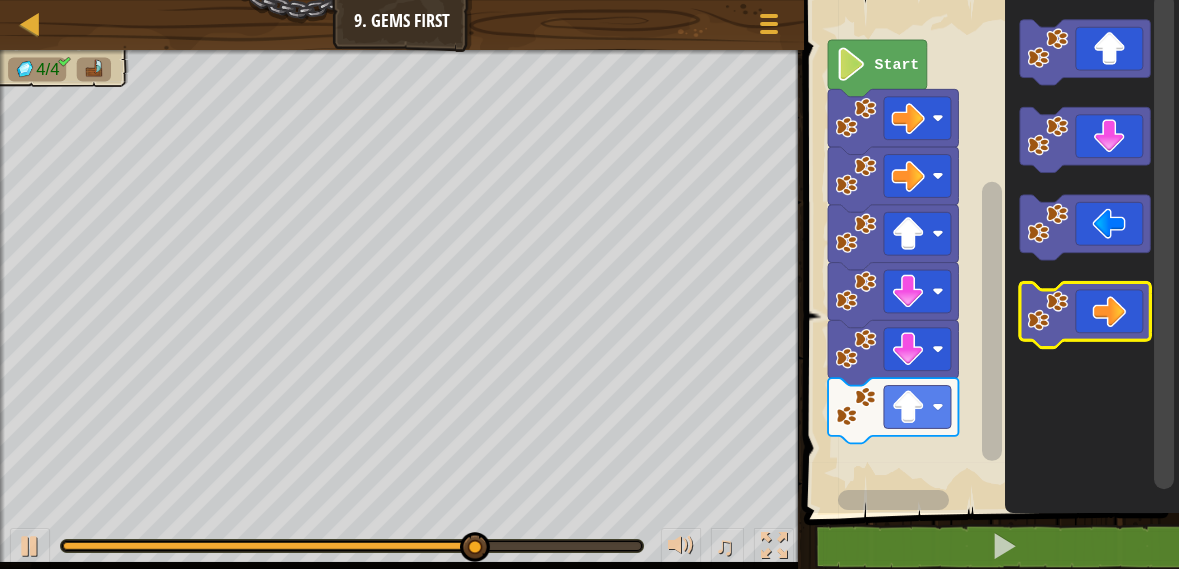 click 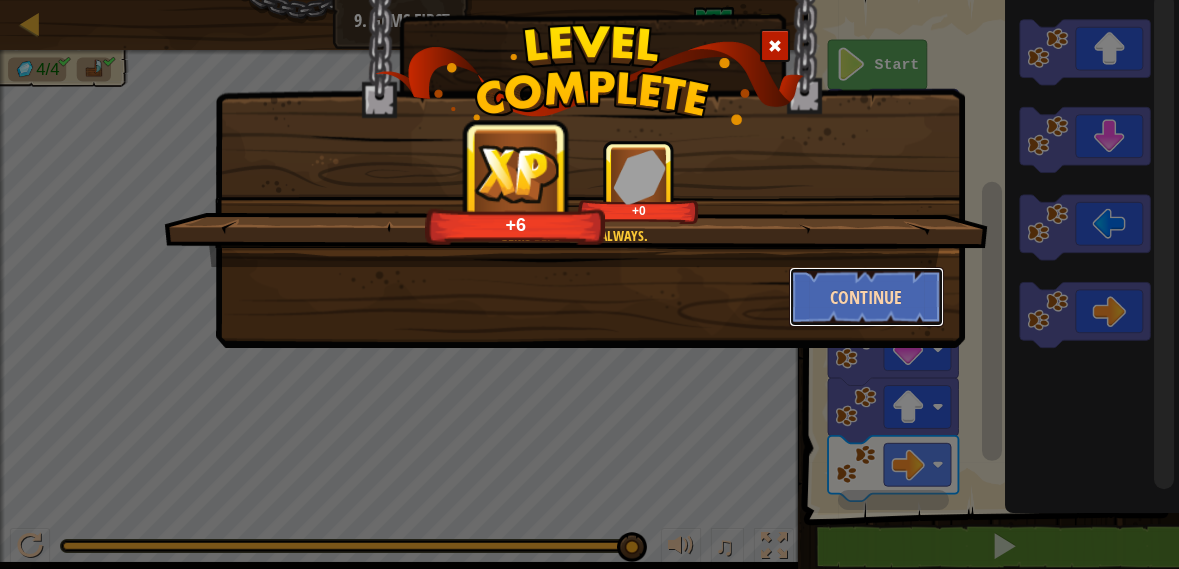 click on "Continue" at bounding box center (866, 297) 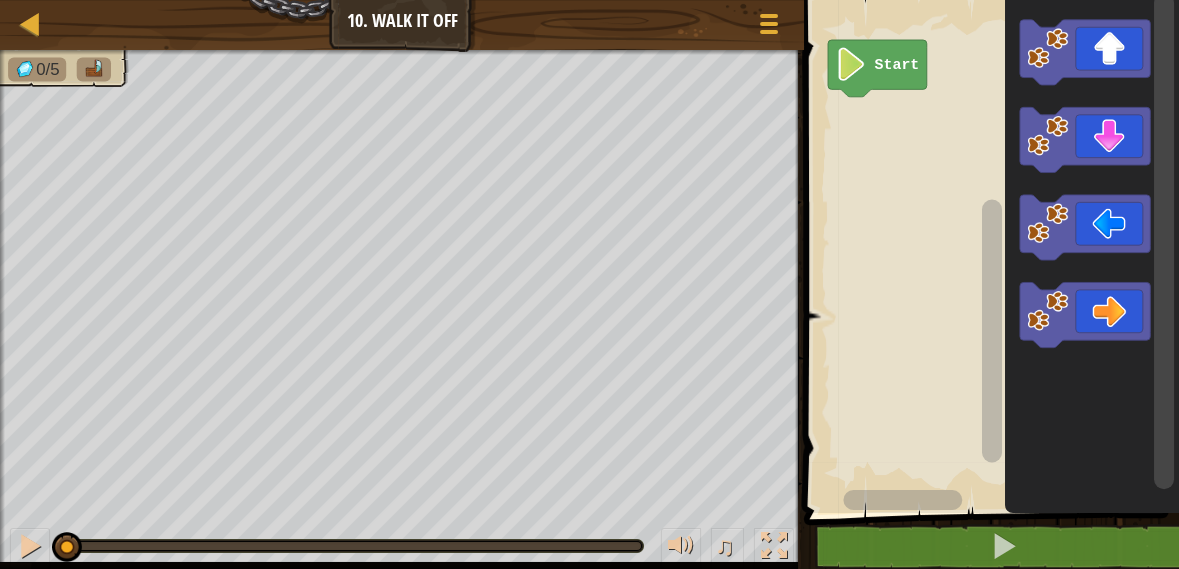 click 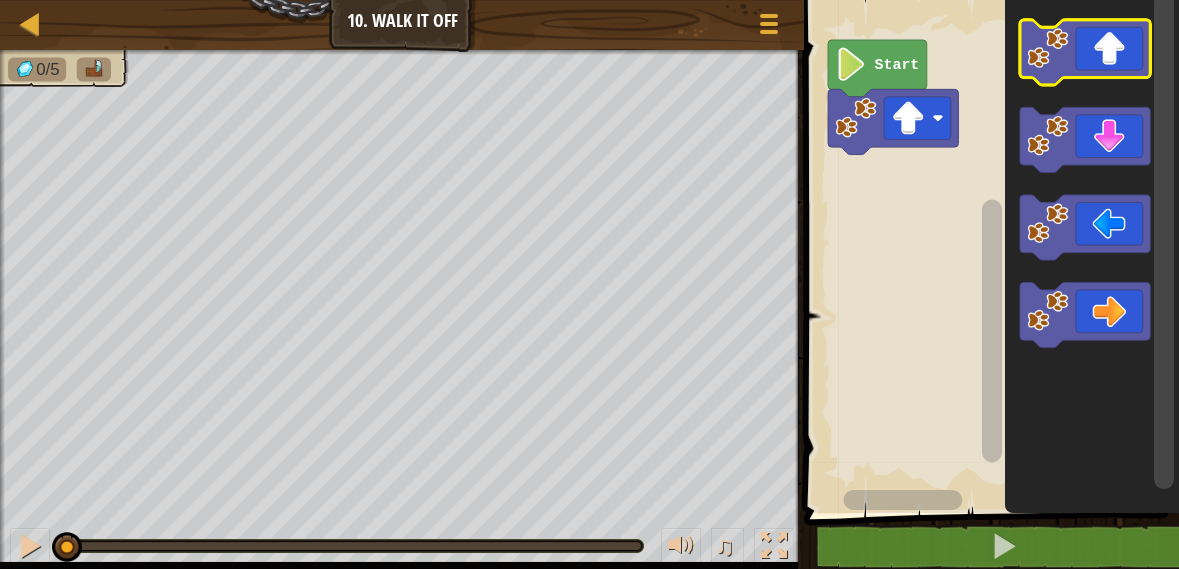 click 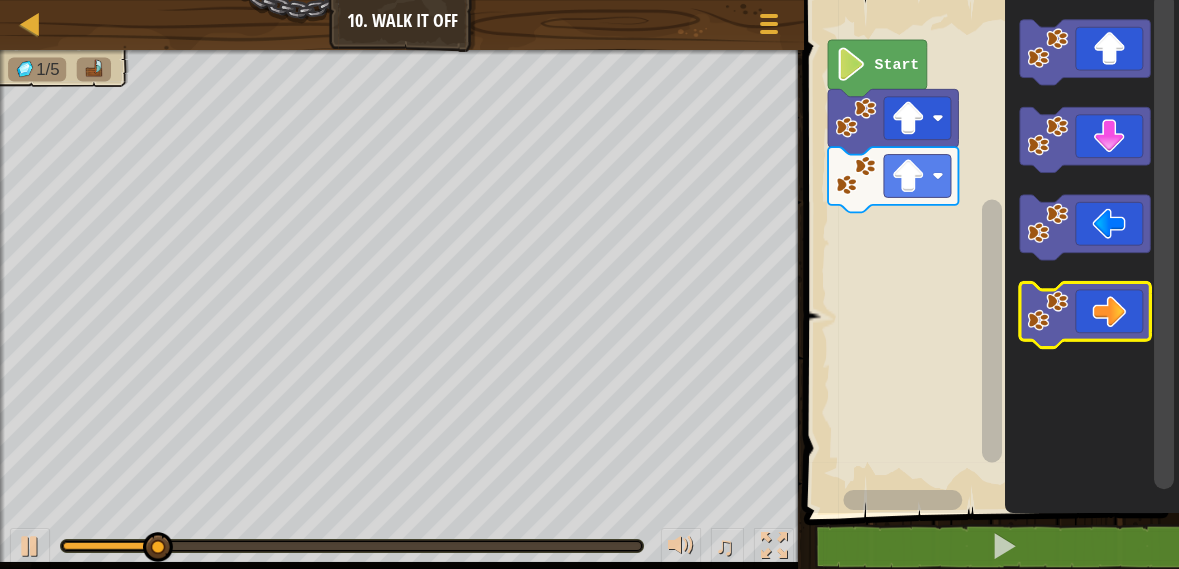 click 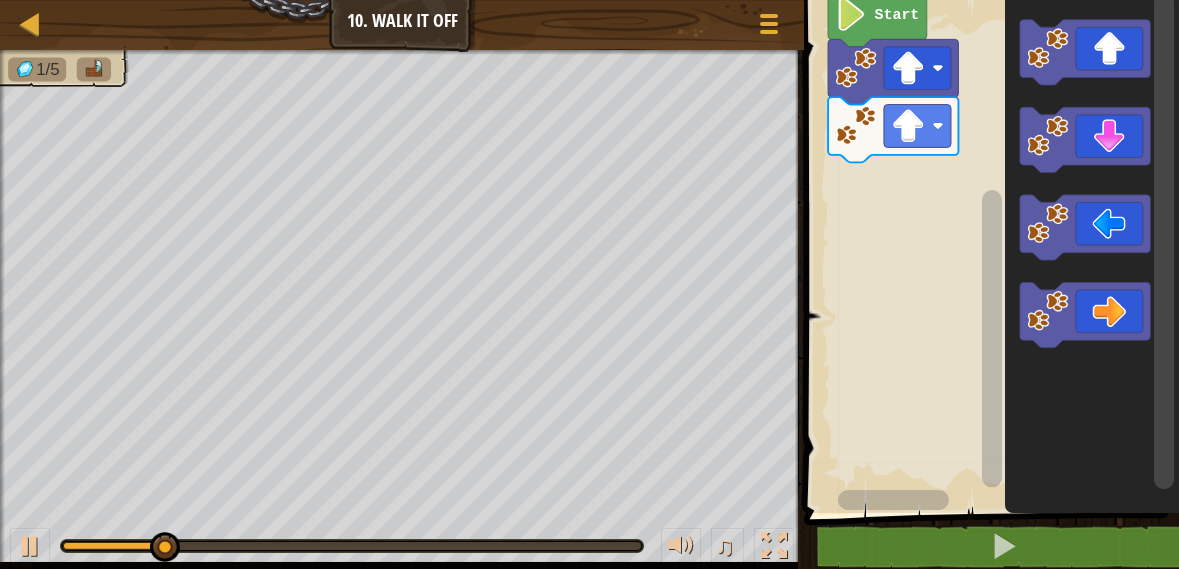 click 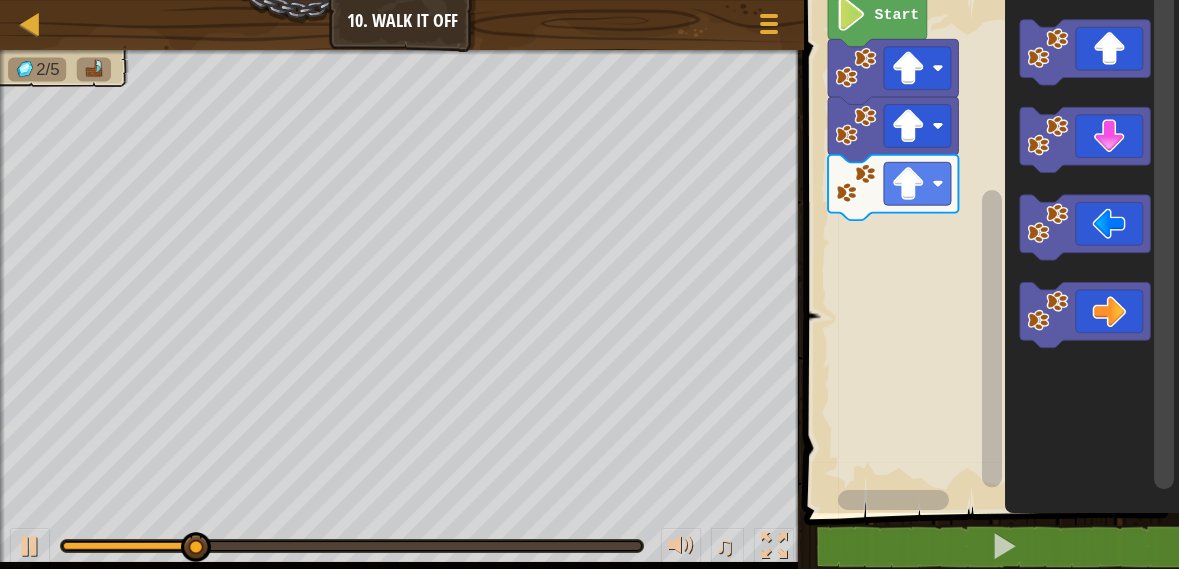click 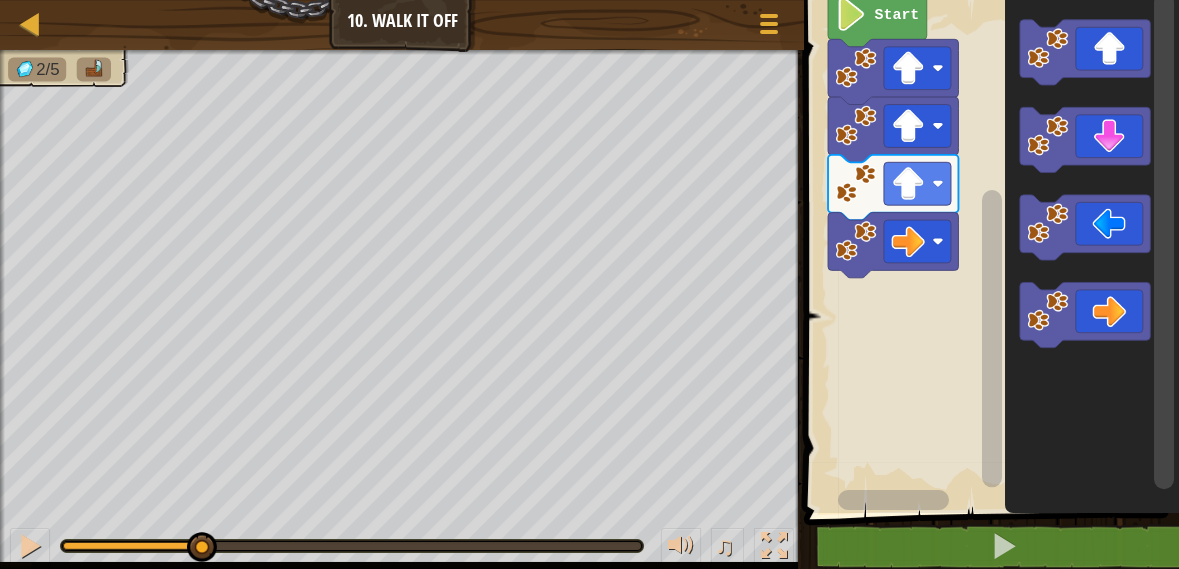 click 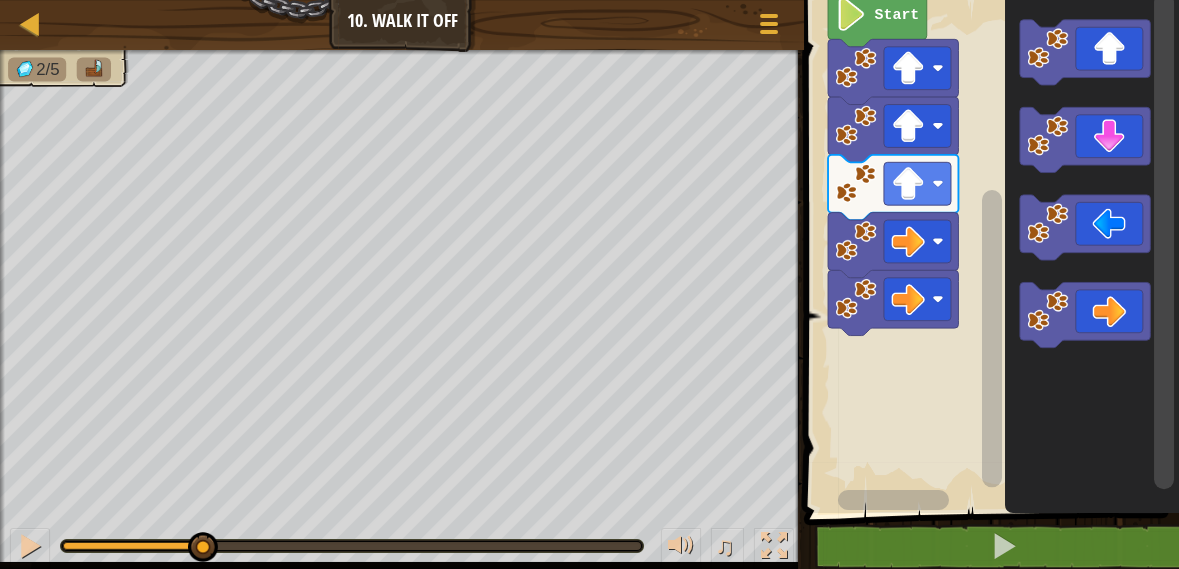 click 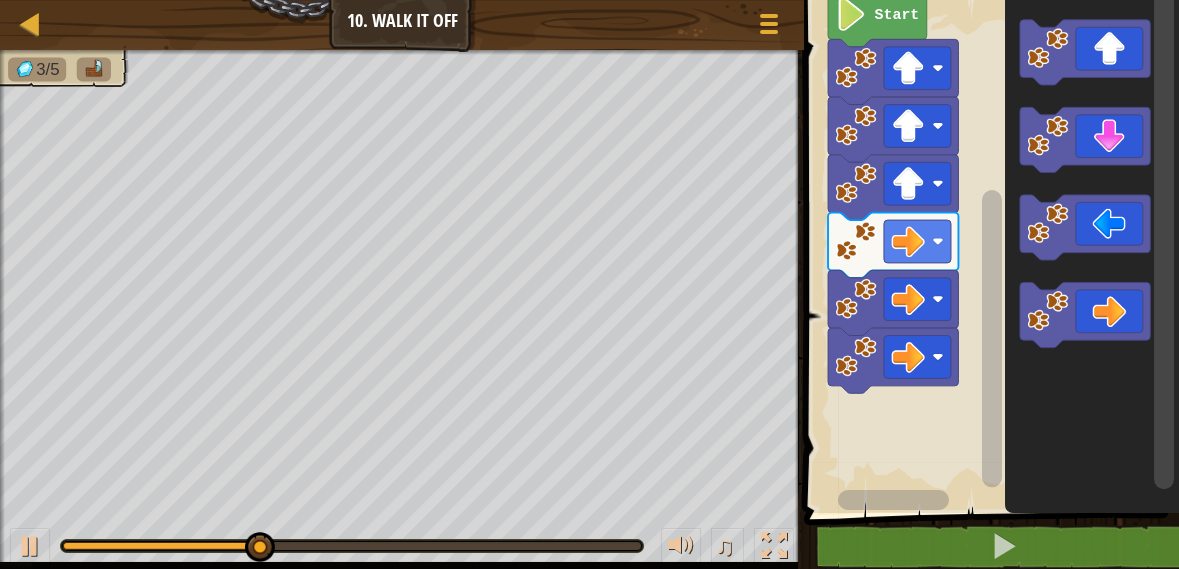 click 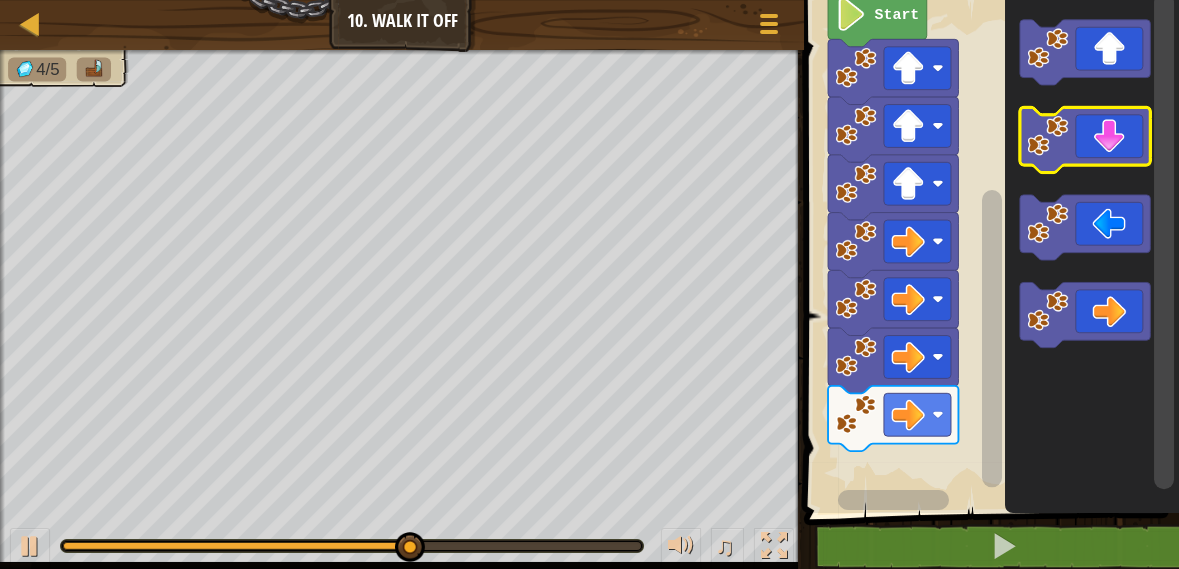 click 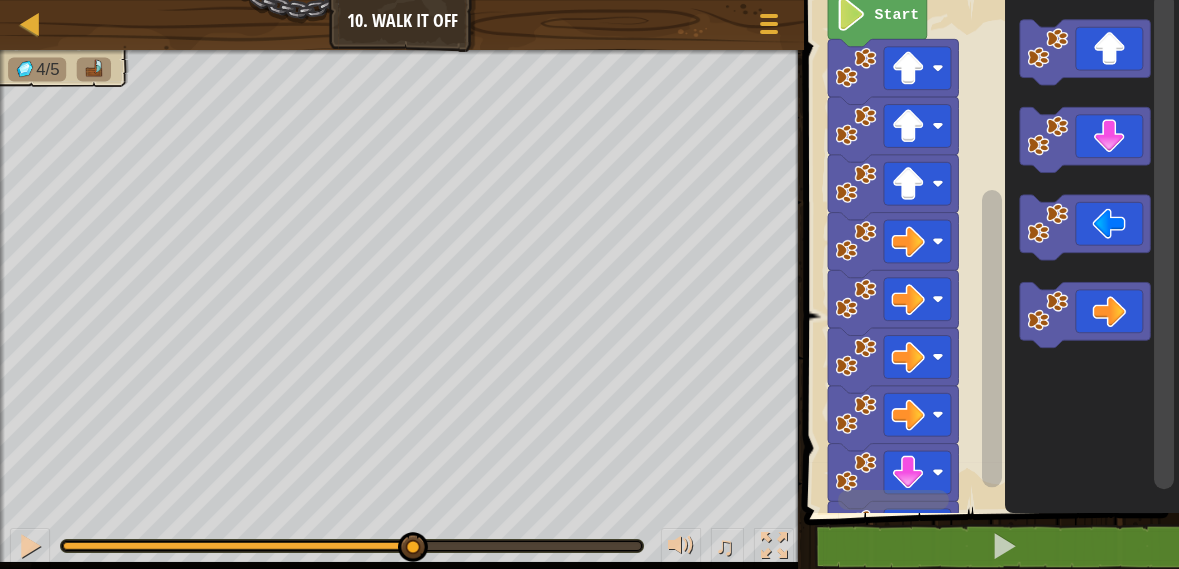click 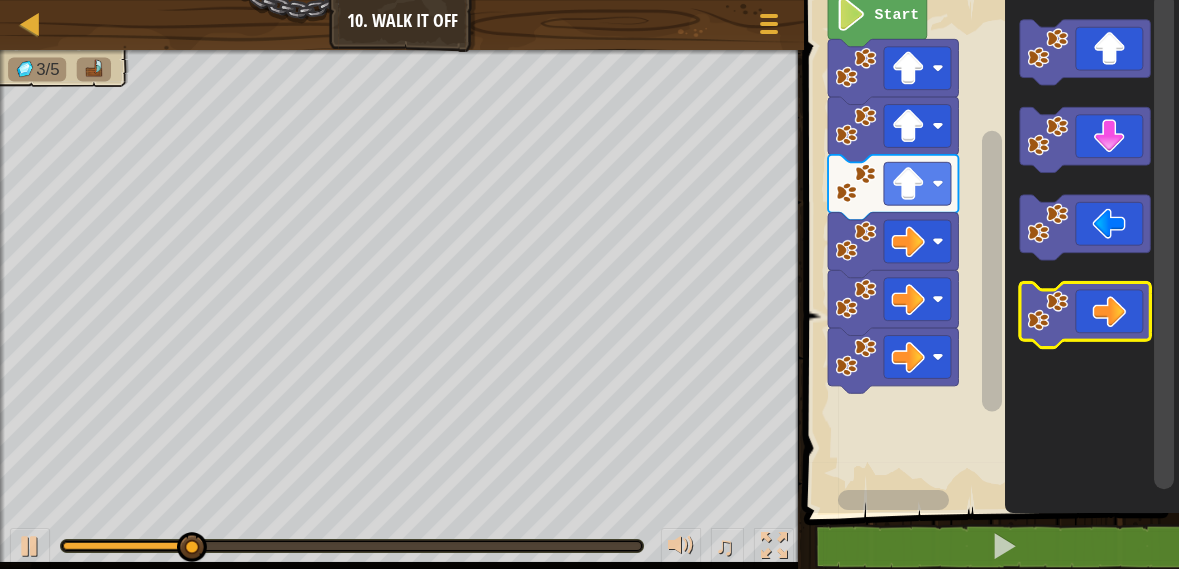 click 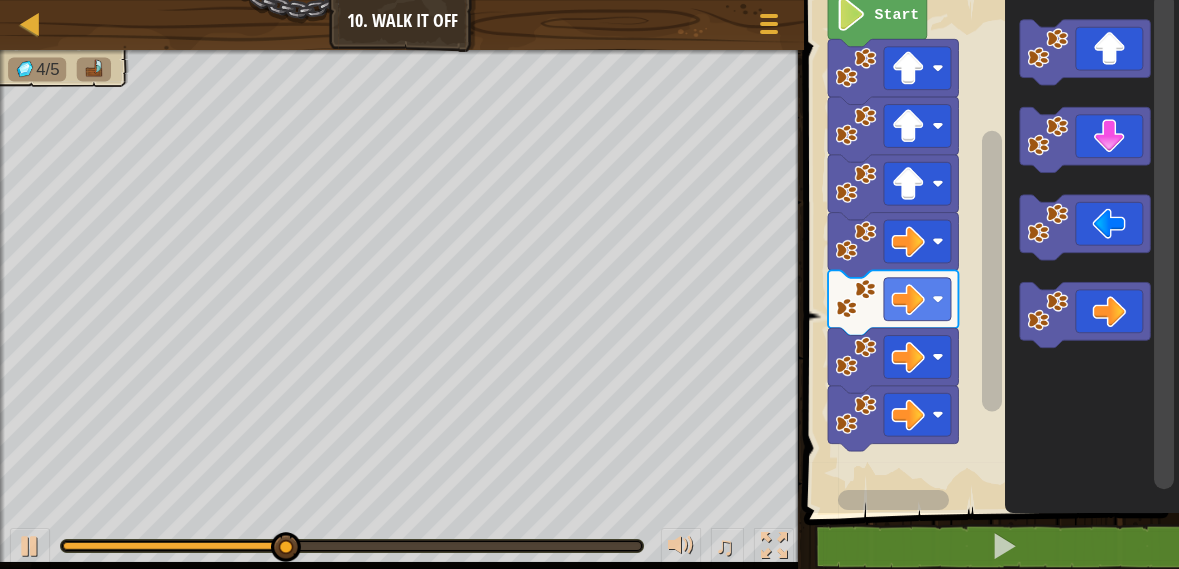 click 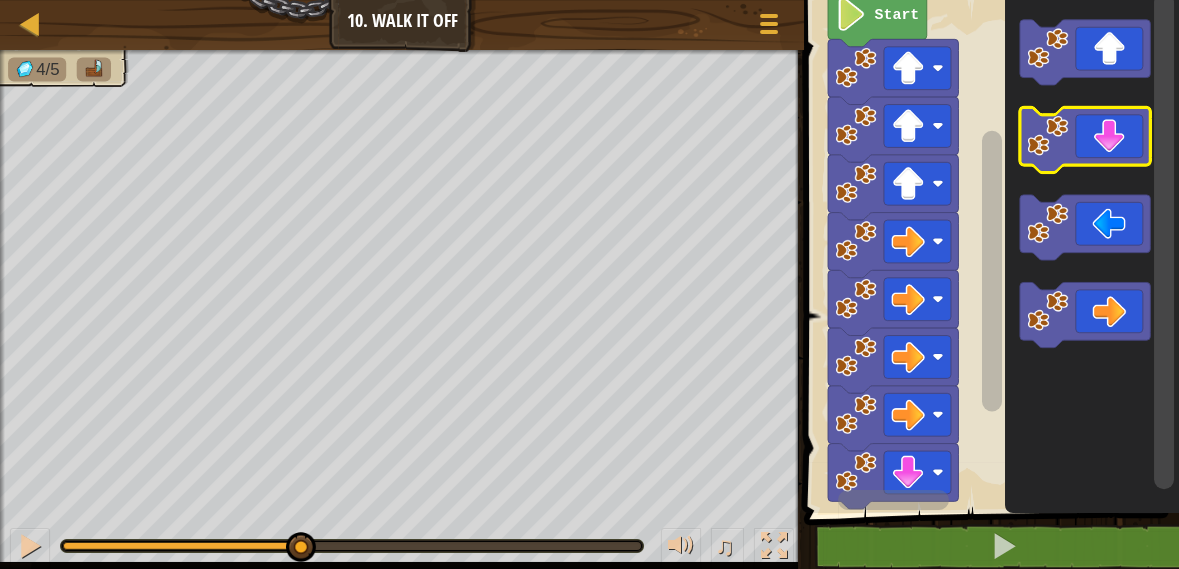 click 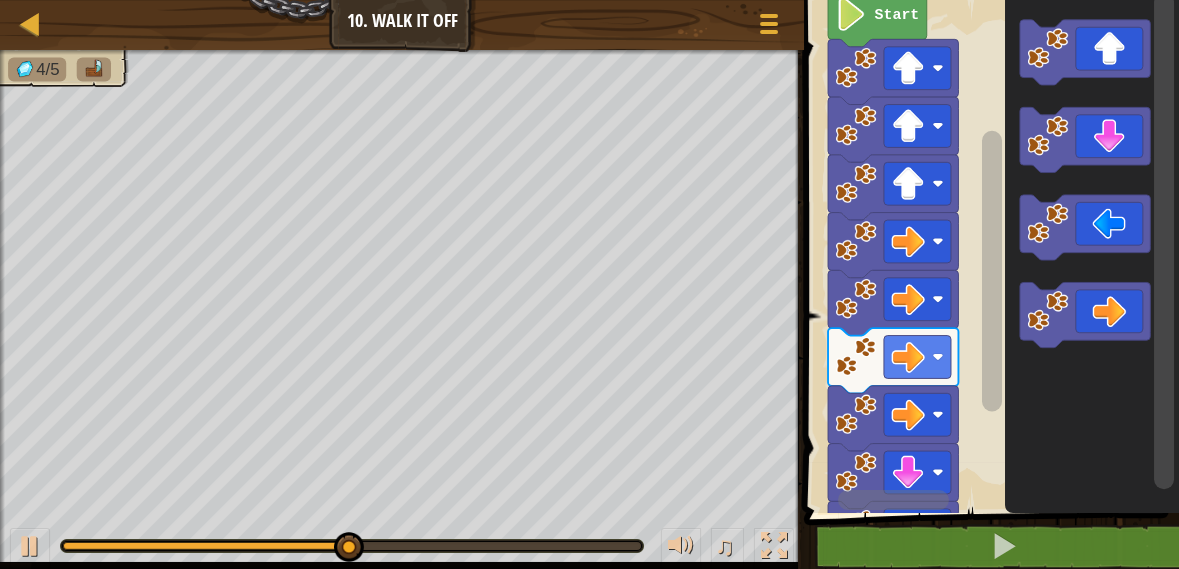 click 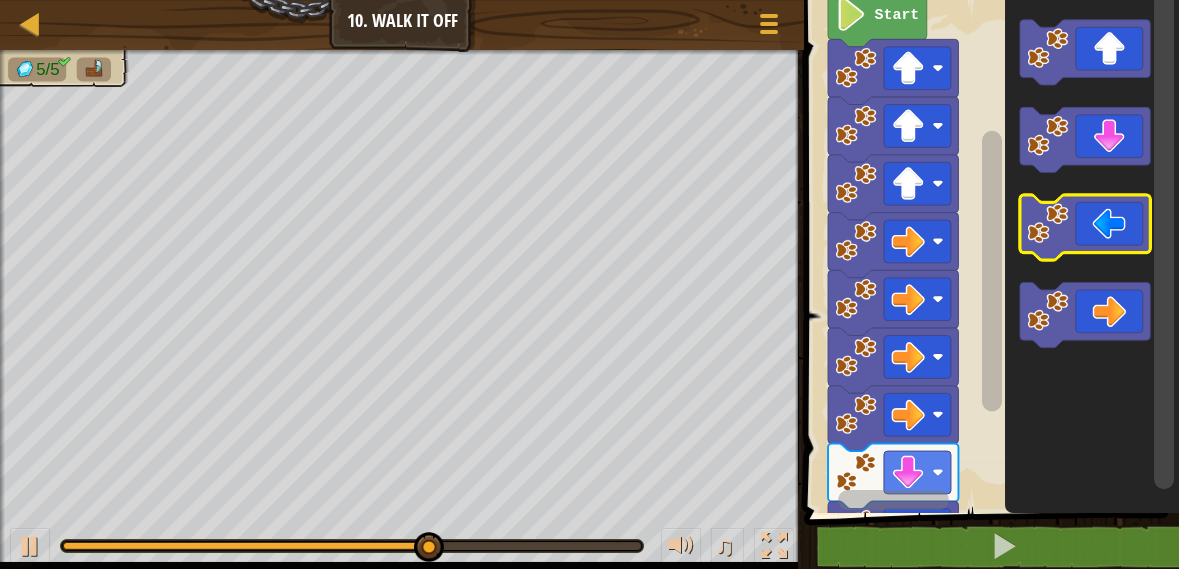click 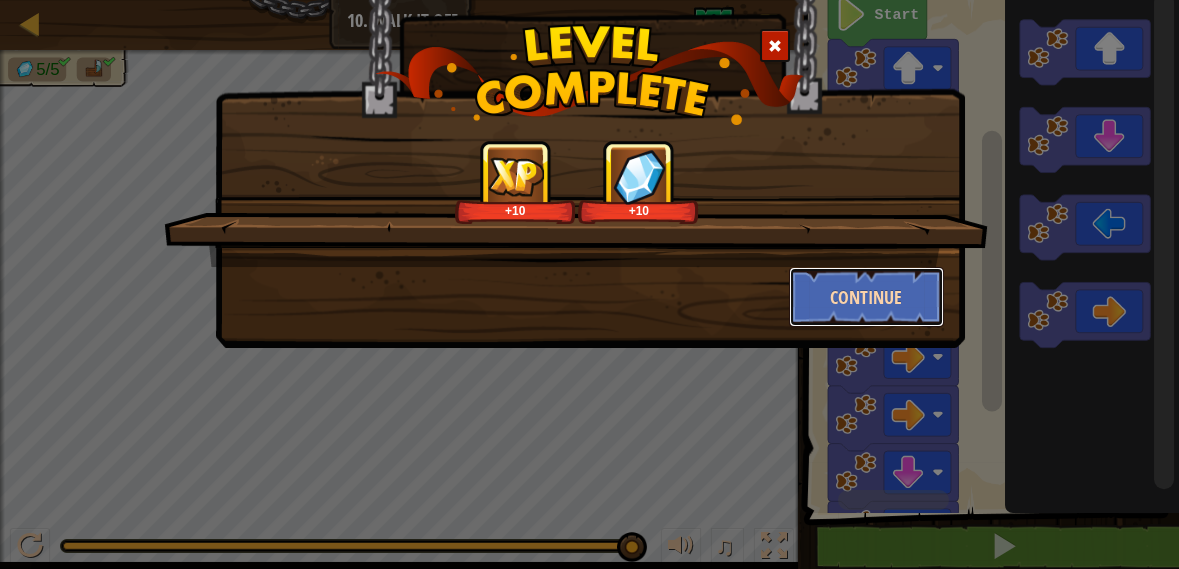 click on "Continue" at bounding box center [866, 297] 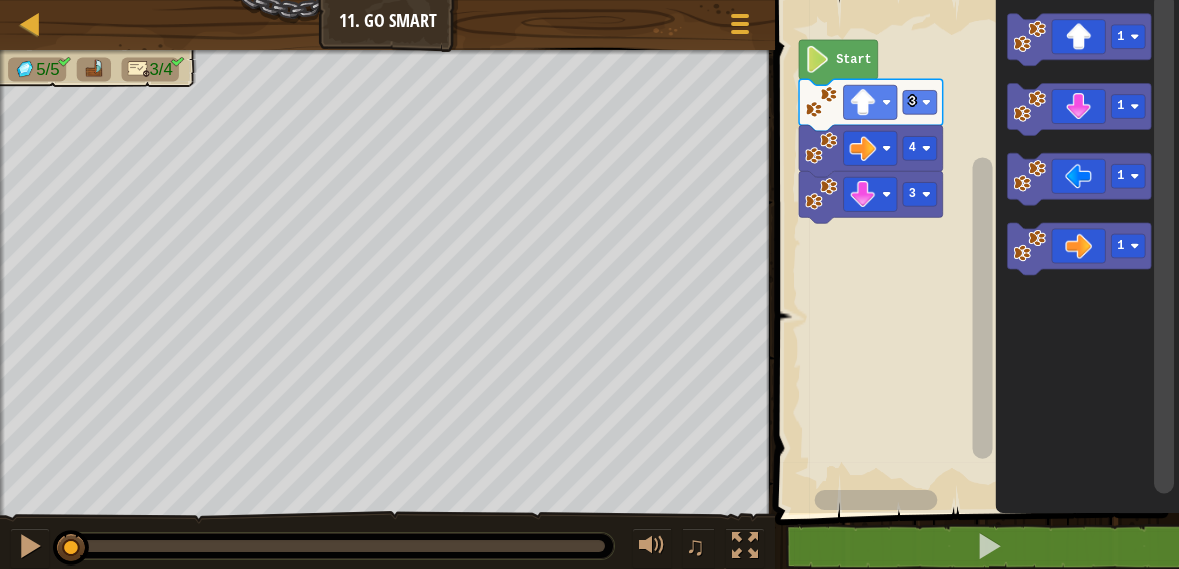 click 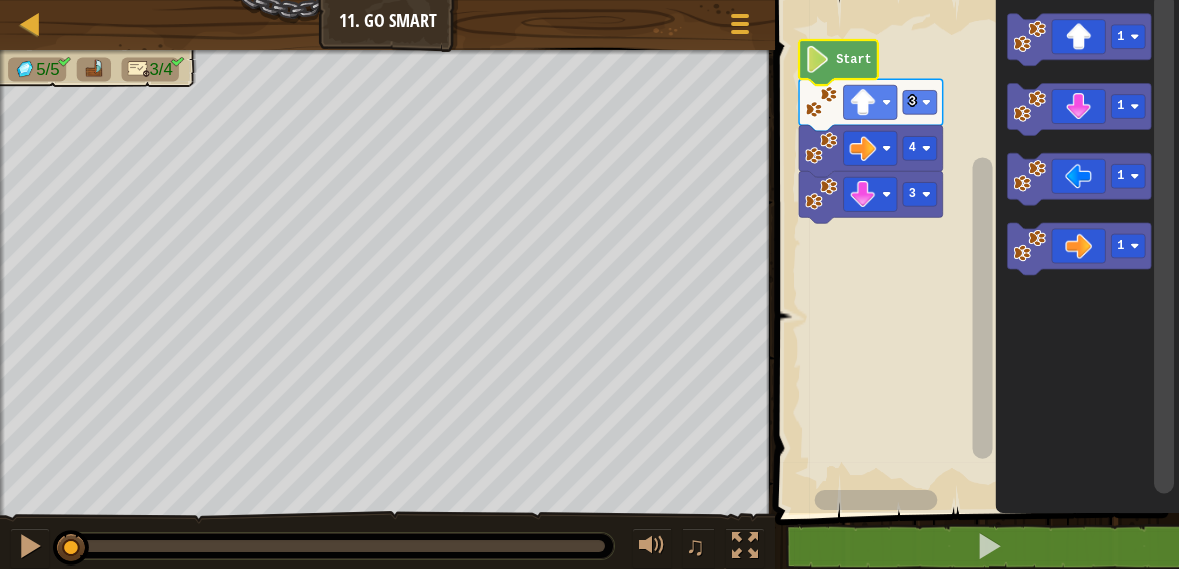 click 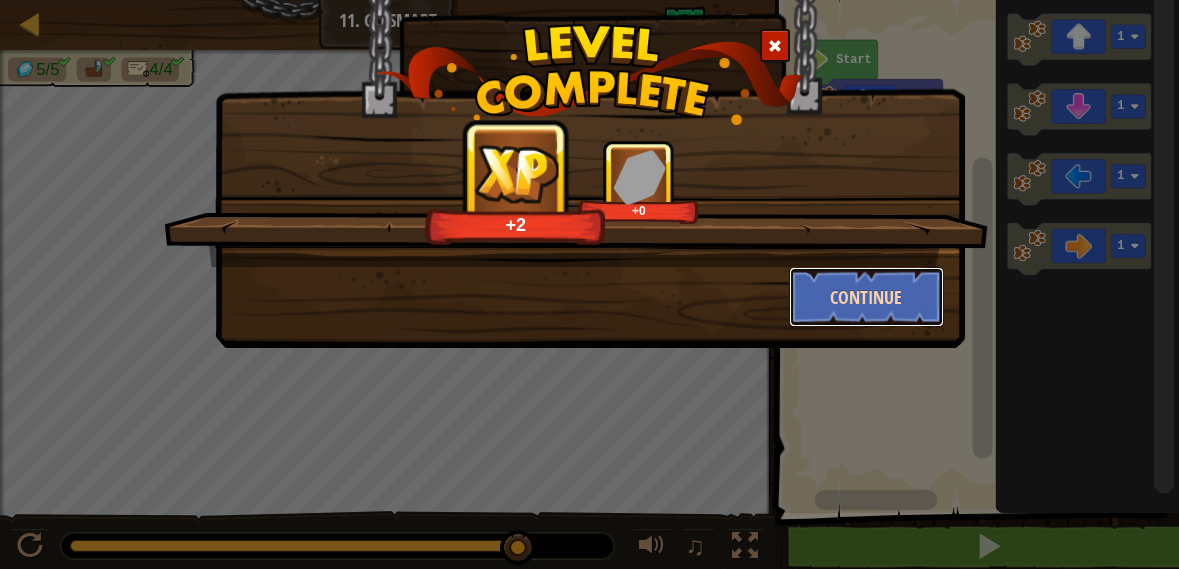 click on "Continue" at bounding box center [866, 297] 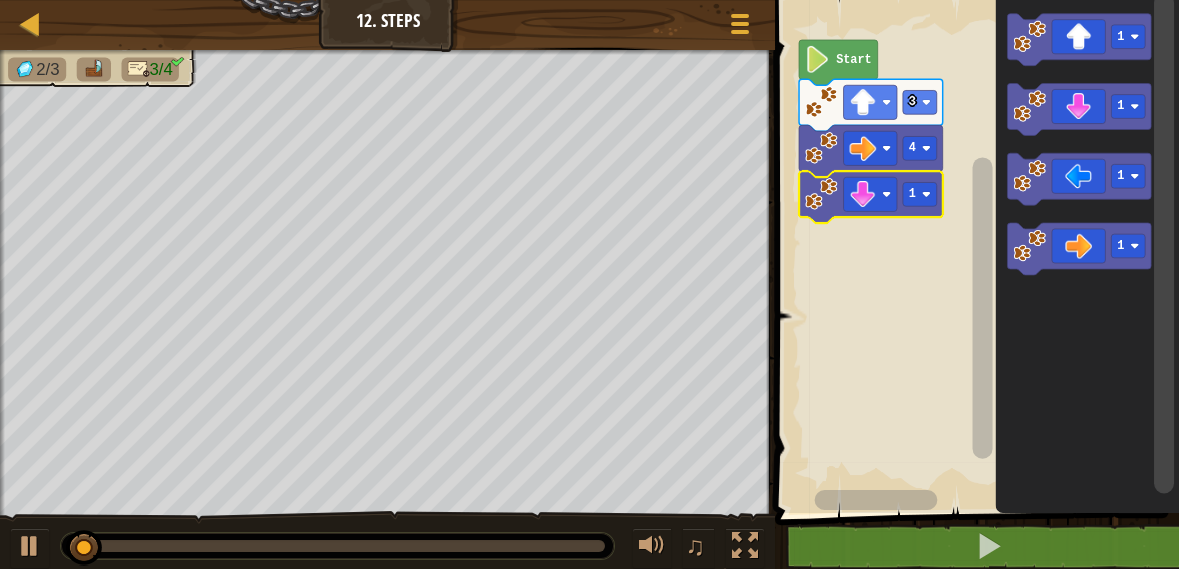 click at bounding box center (0, 0) 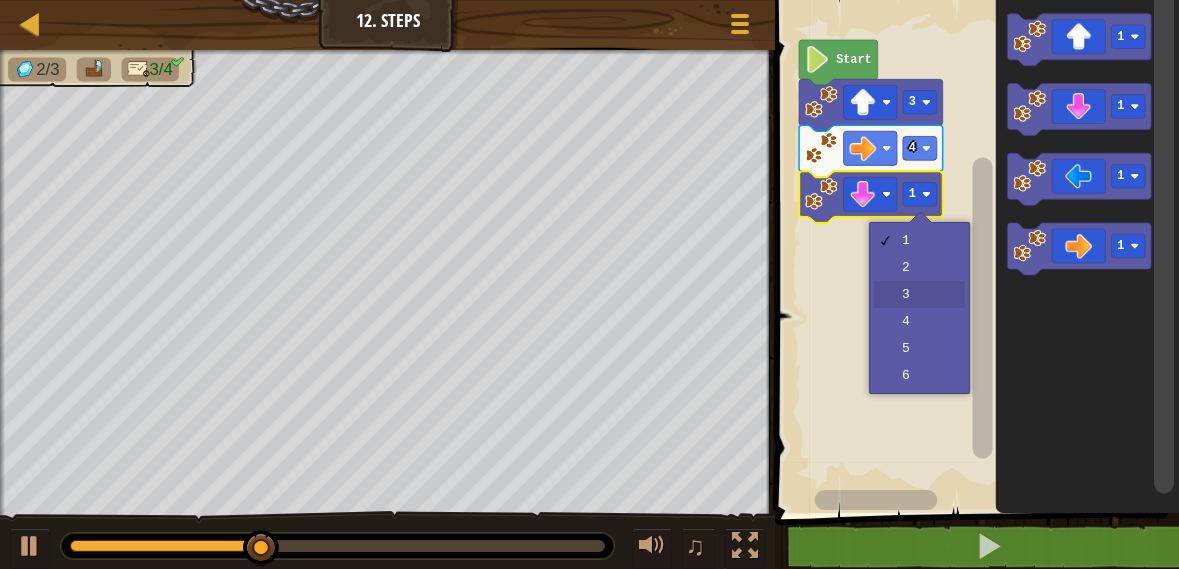 click 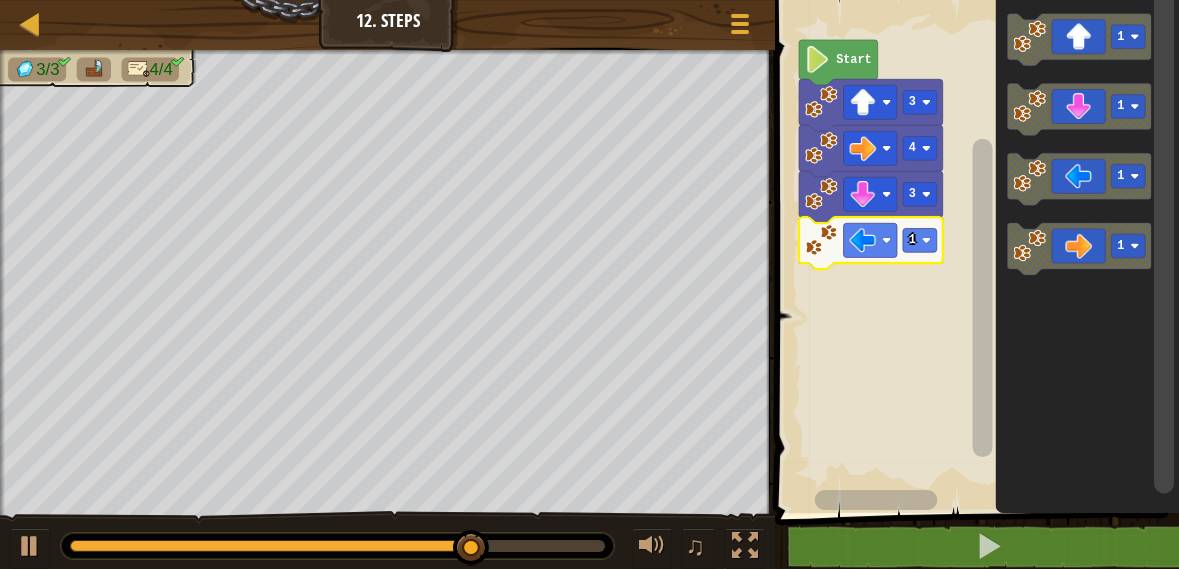 click 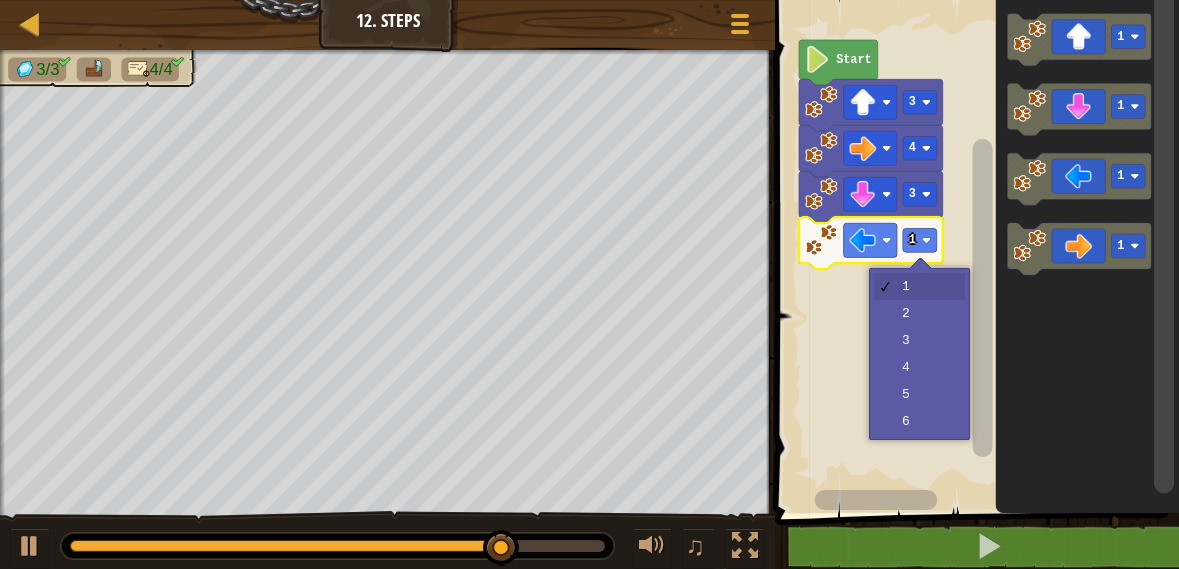 click 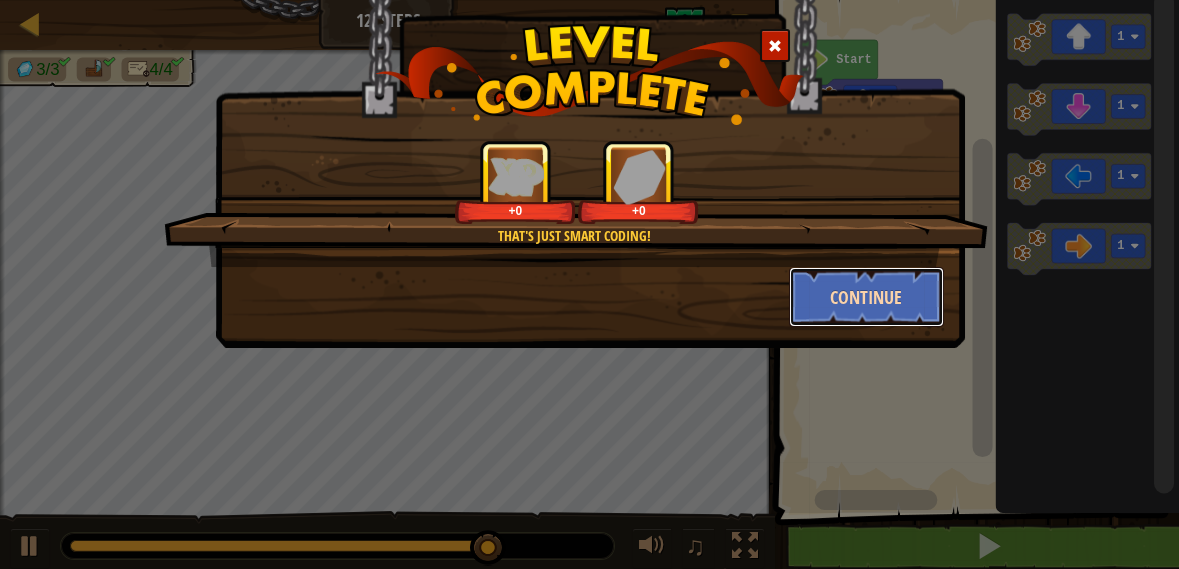 click on "Continue" at bounding box center (866, 297) 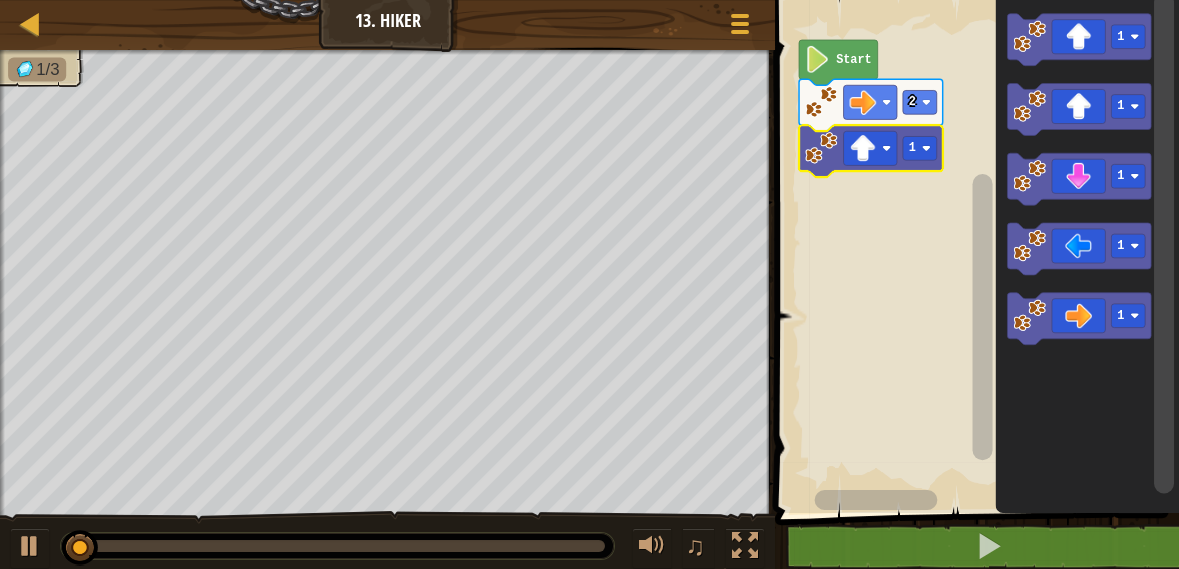 click 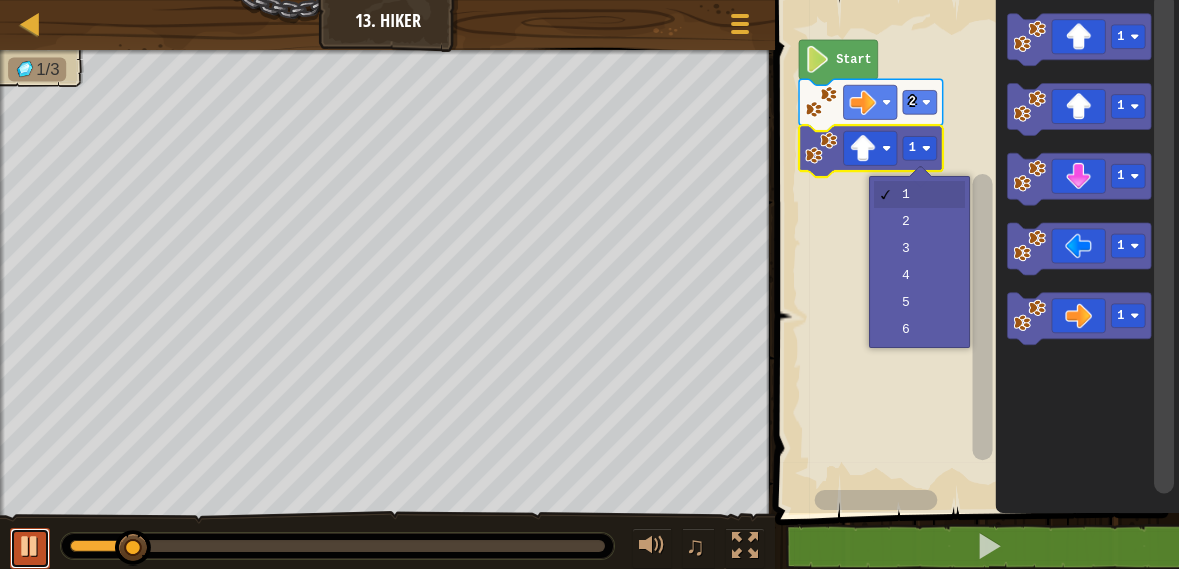 click at bounding box center [30, 546] 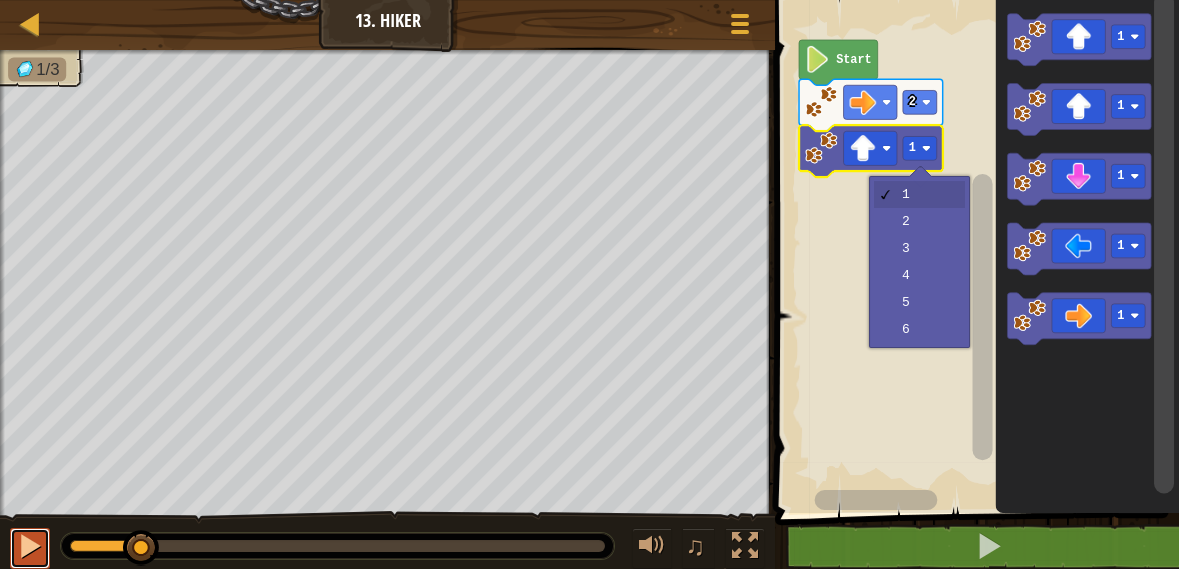 click at bounding box center (30, 546) 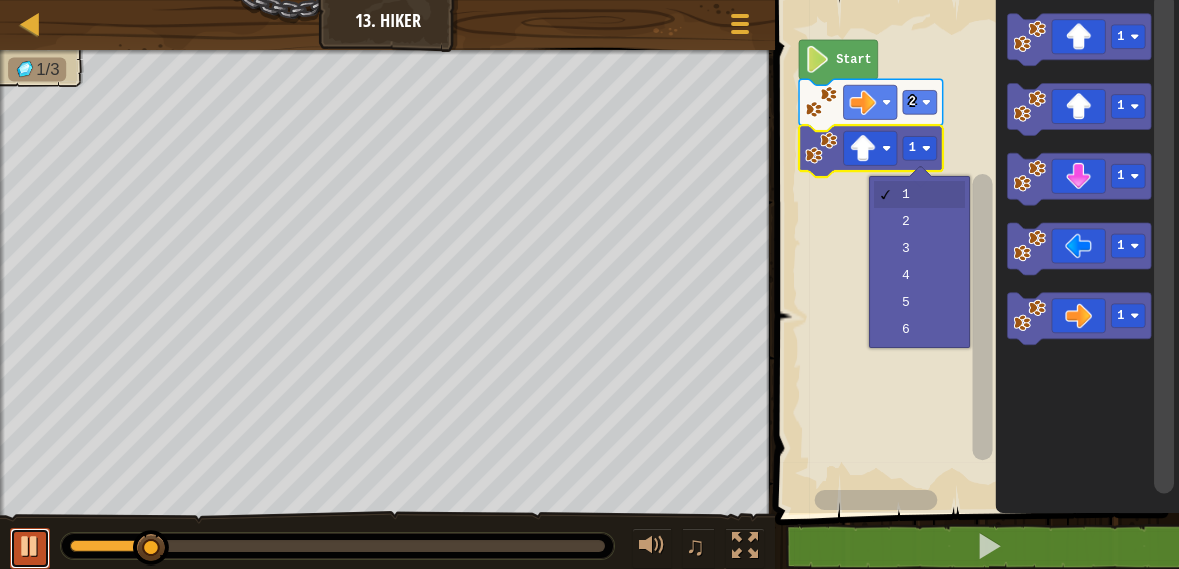 click at bounding box center (30, 546) 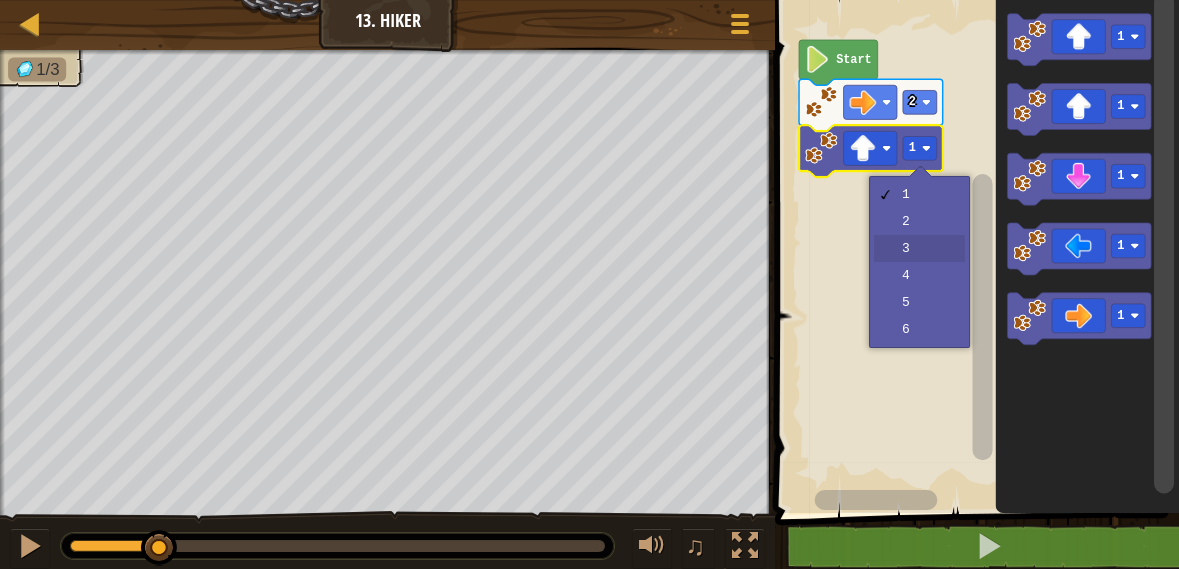 click 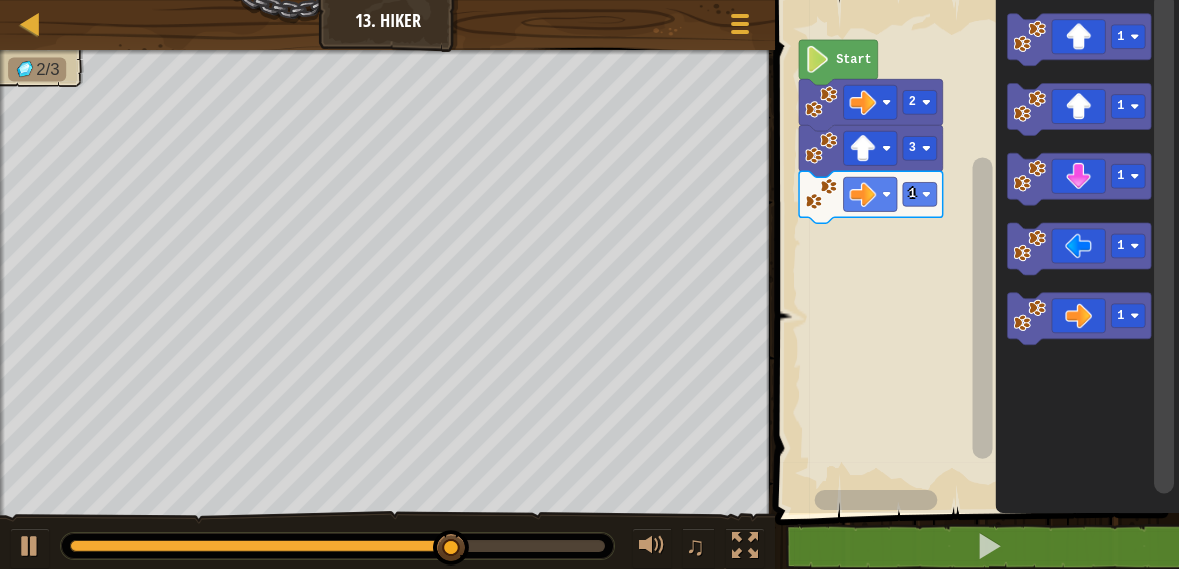 click at bounding box center [0, 0] 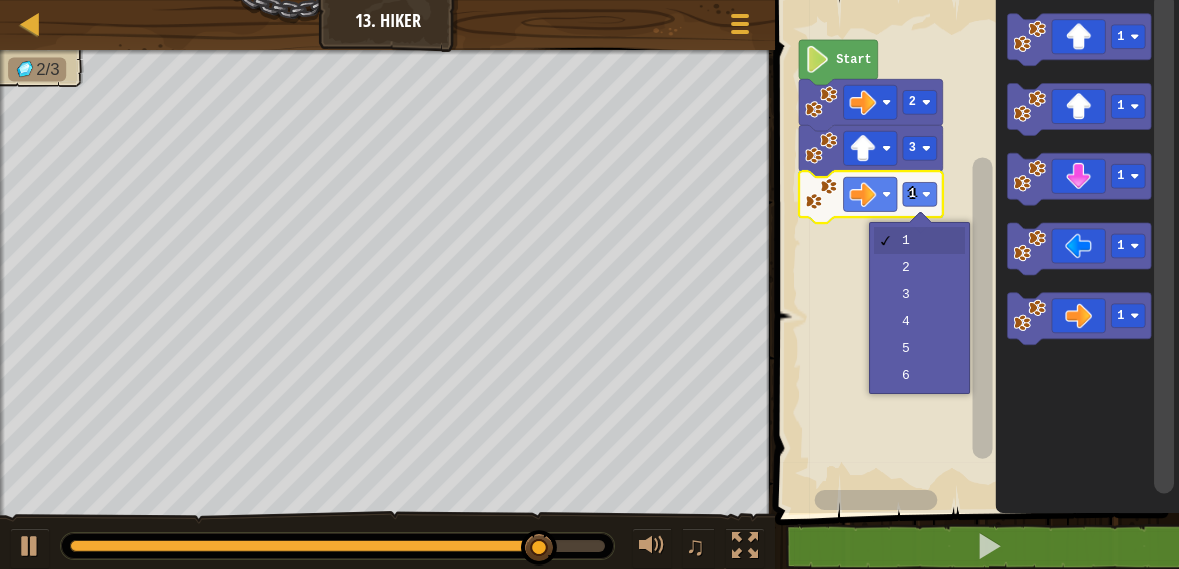 click 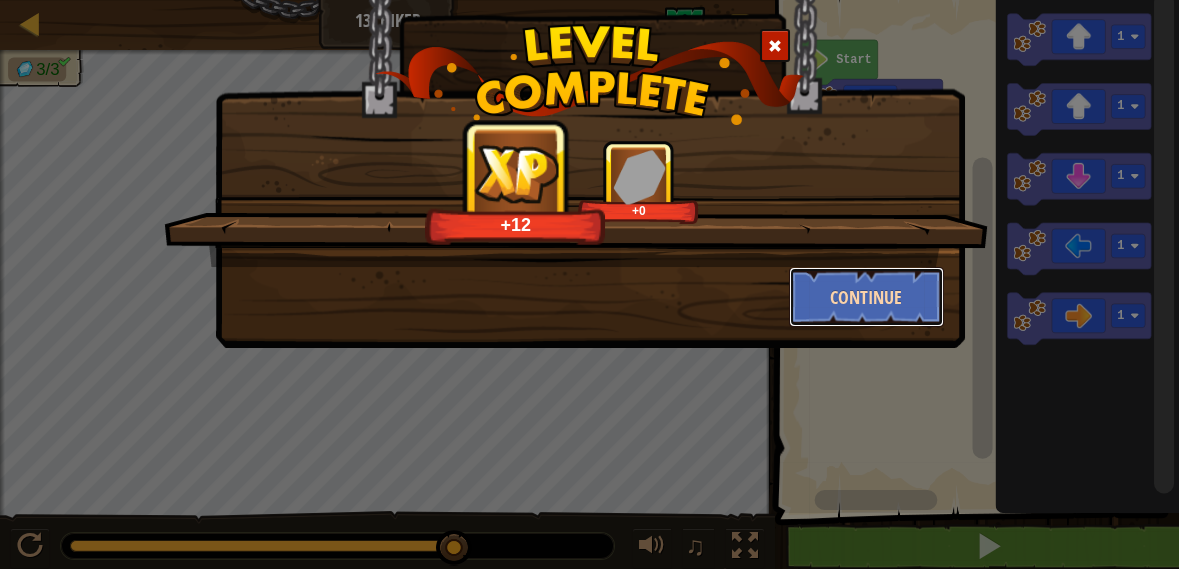 click on "Continue" at bounding box center (866, 297) 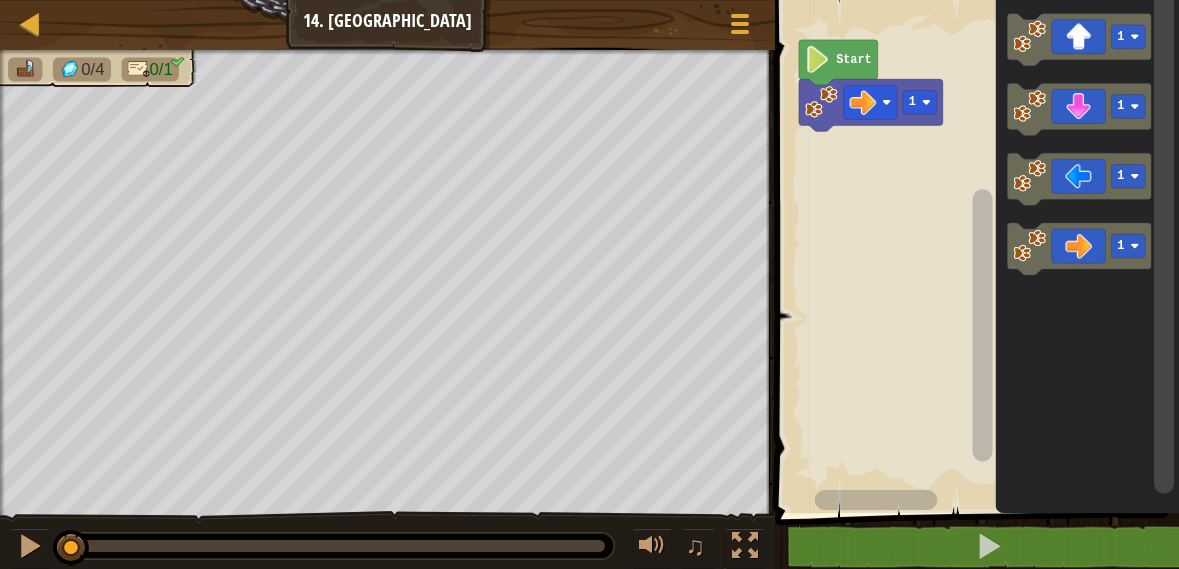 click at bounding box center (0, 0) 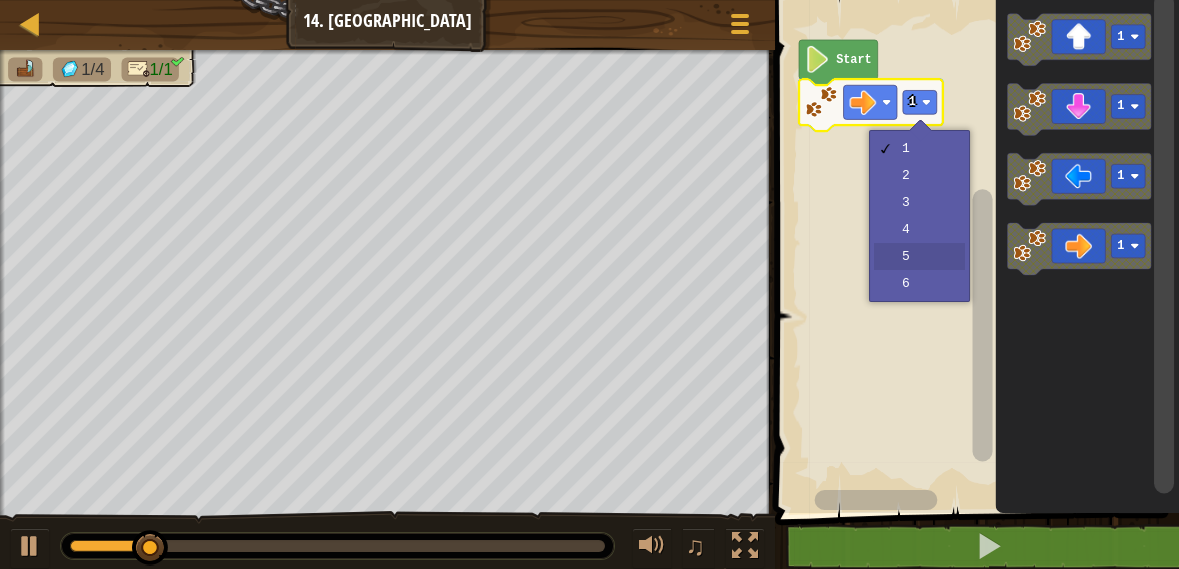 click 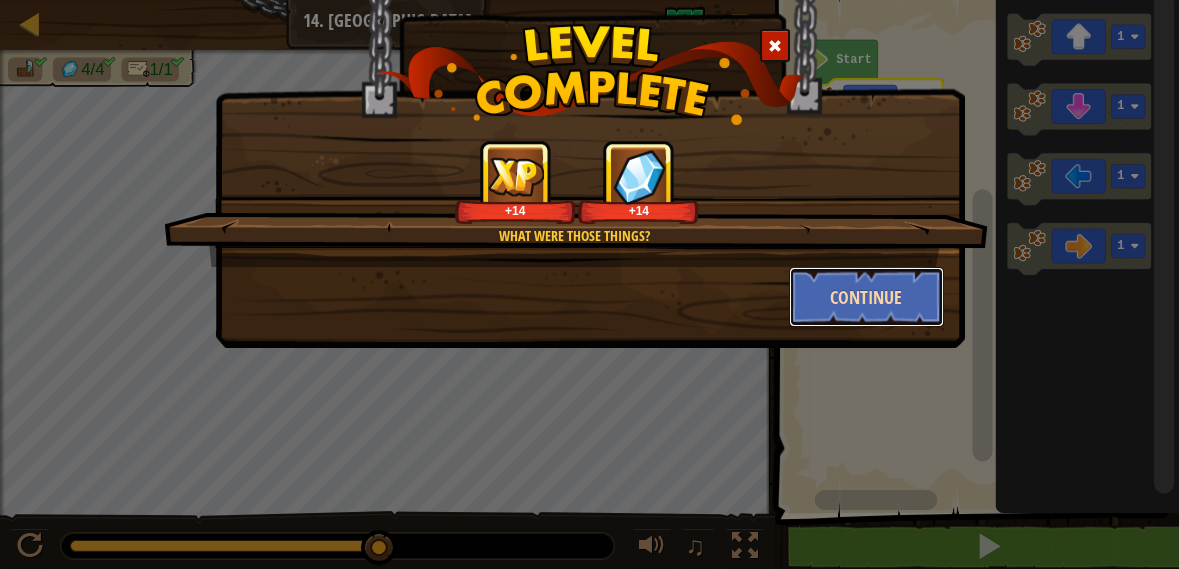 click on "Continue" at bounding box center (866, 297) 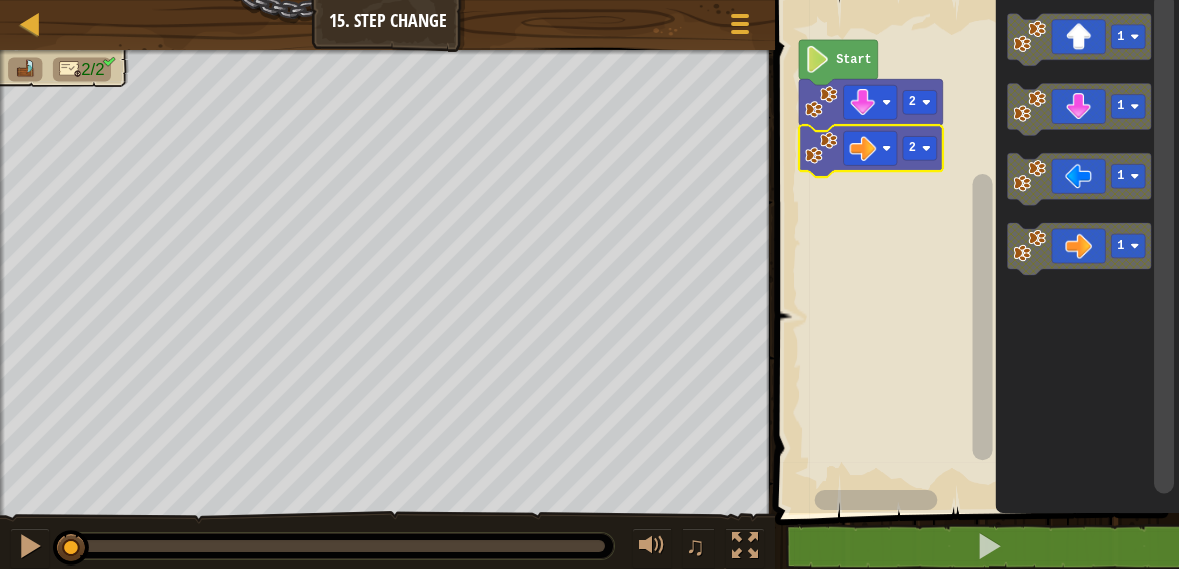 click 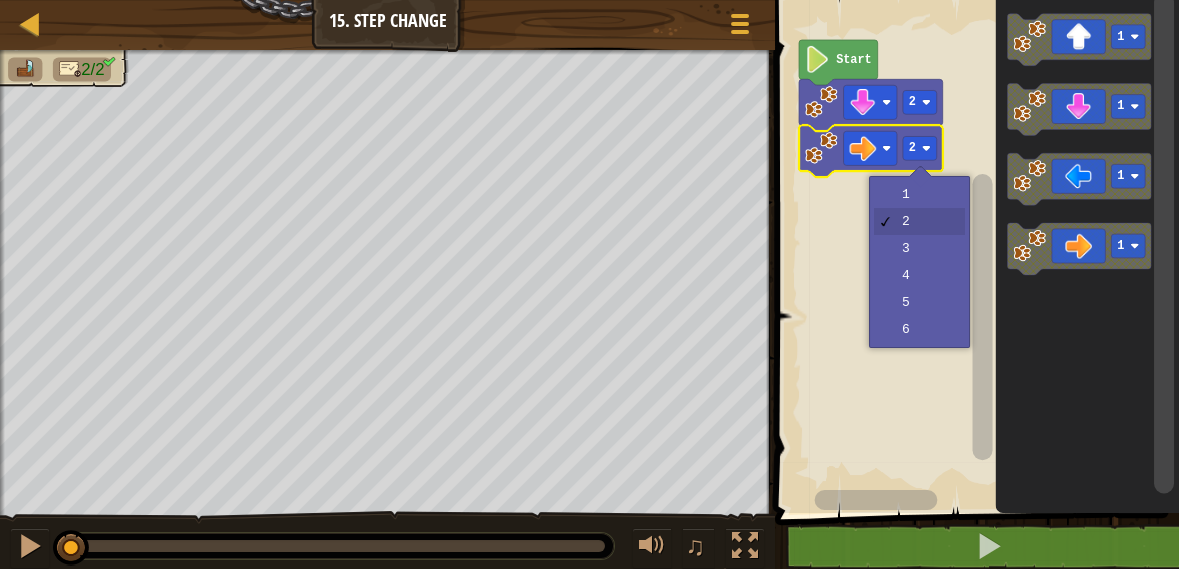 click 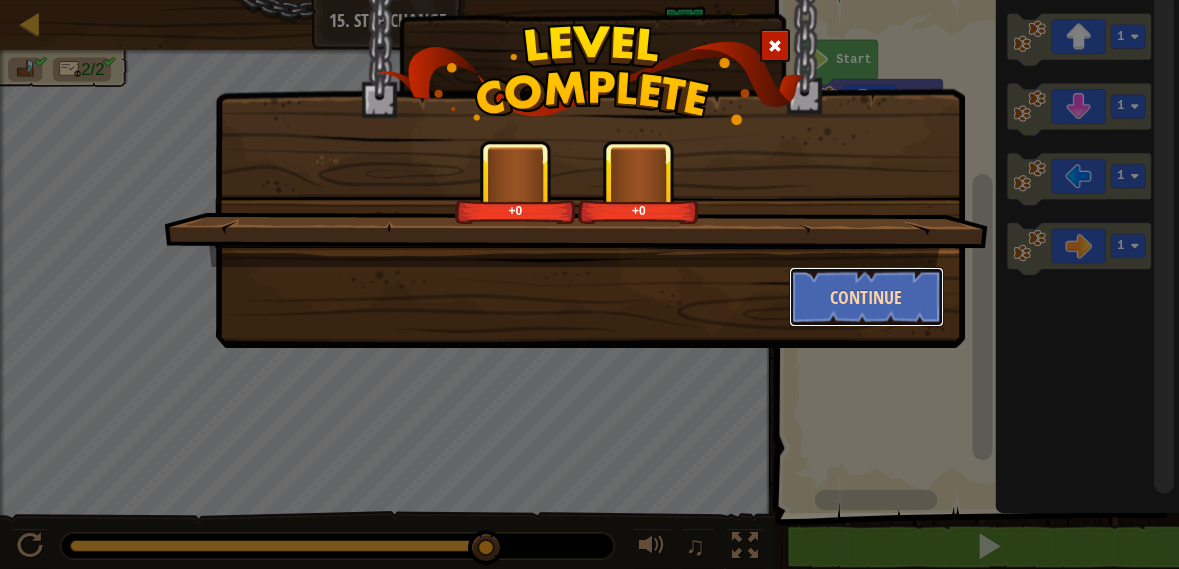 click on "Continue" at bounding box center [866, 297] 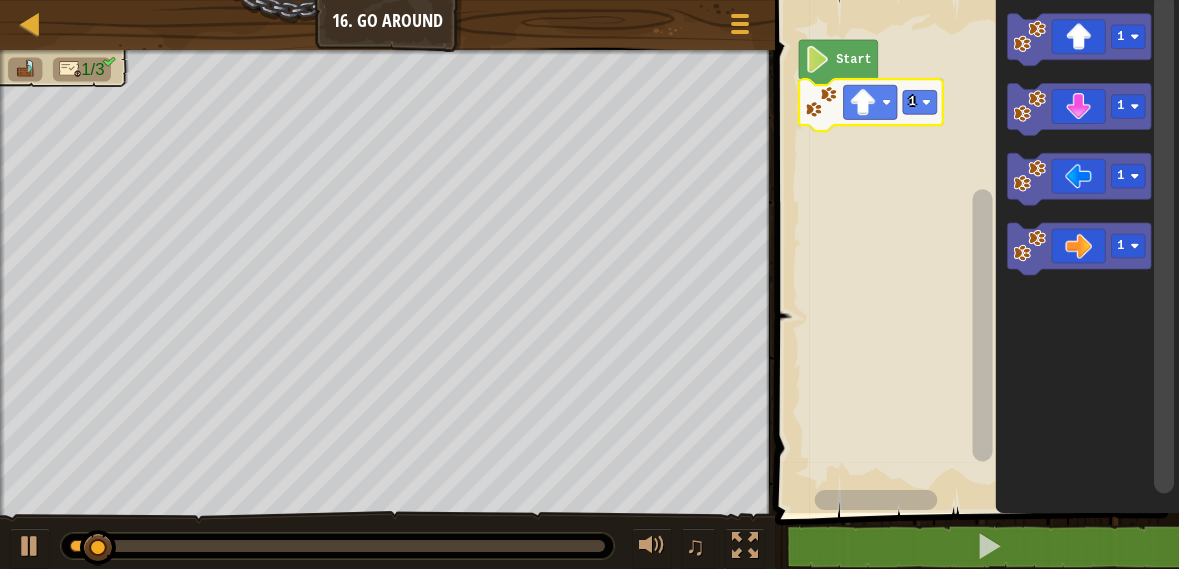 click 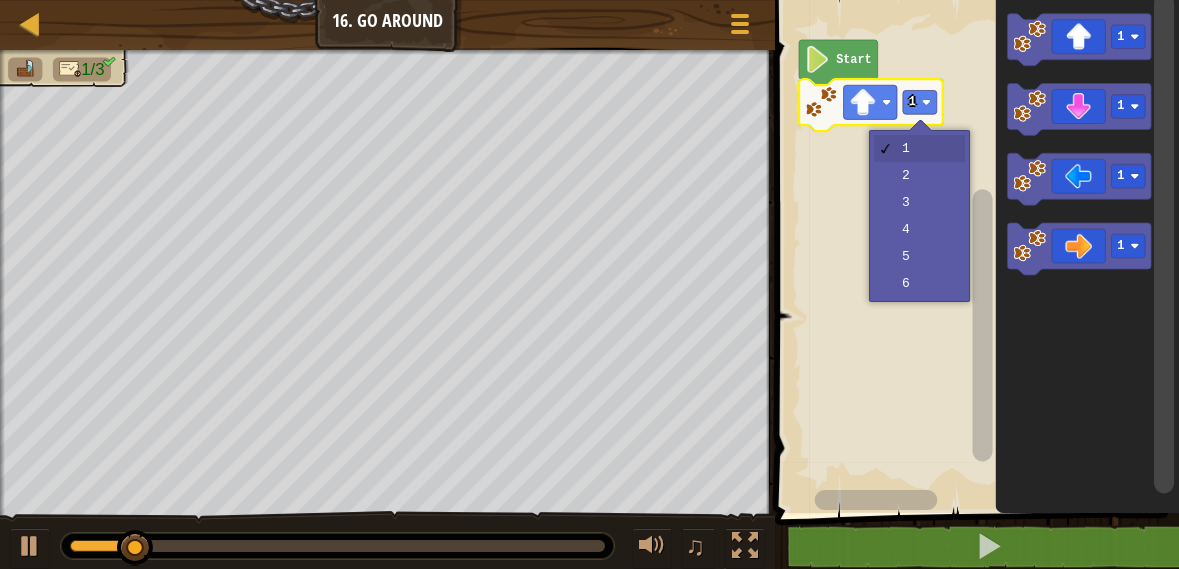 click 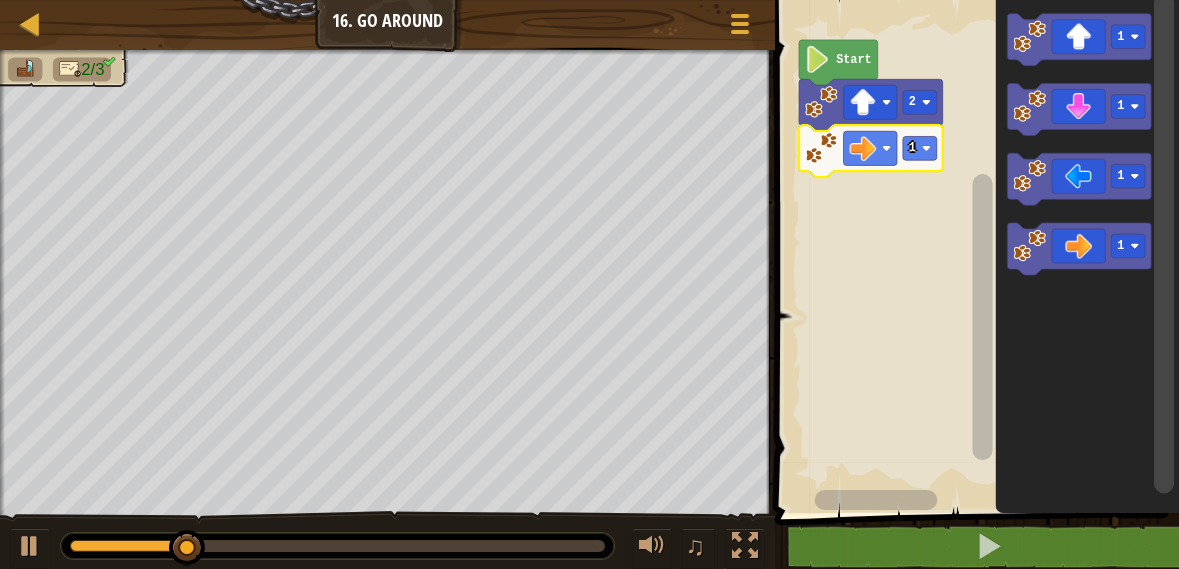 click 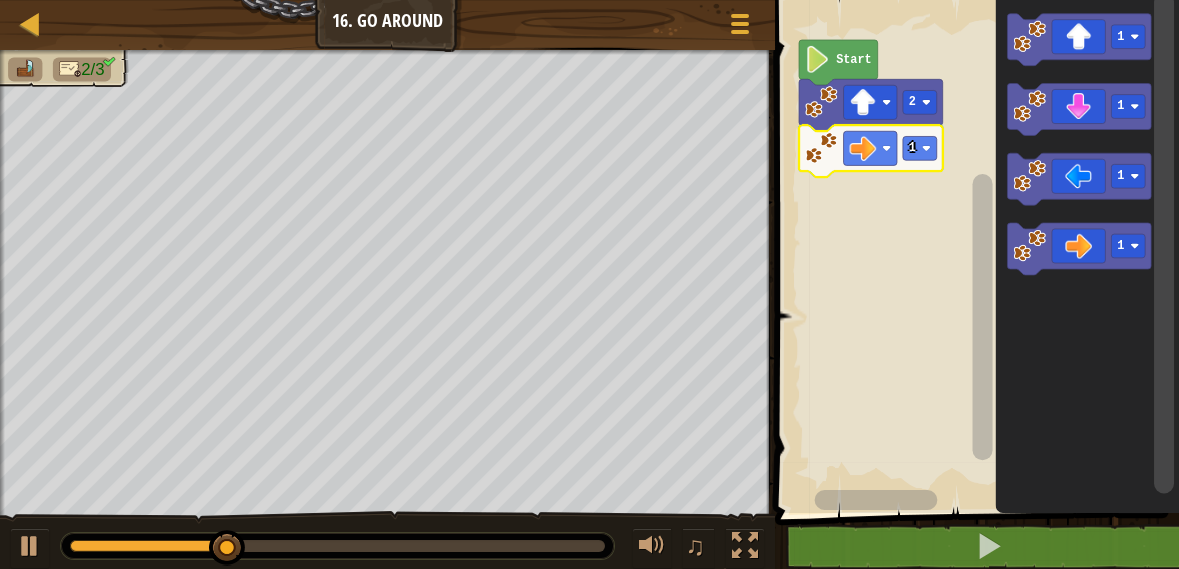 click at bounding box center [0, 0] 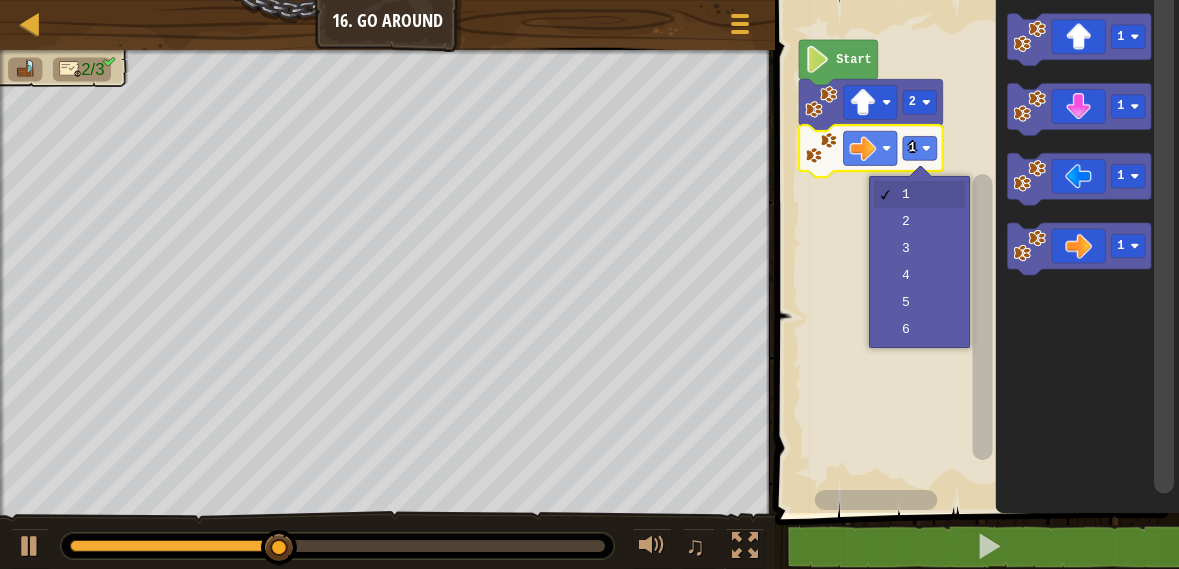 click 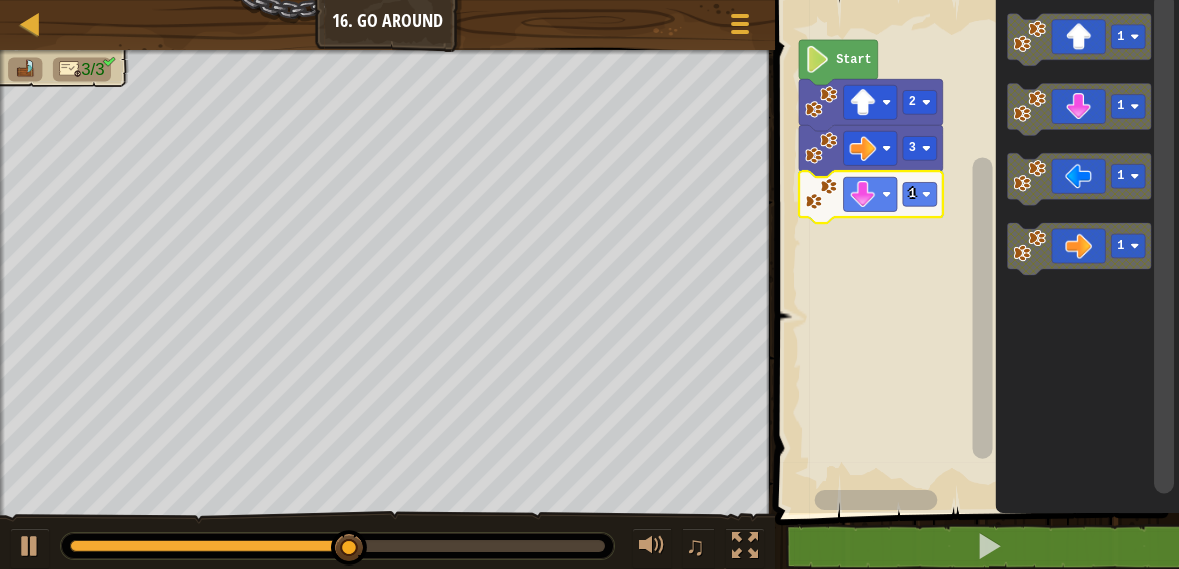 click at bounding box center [0, 0] 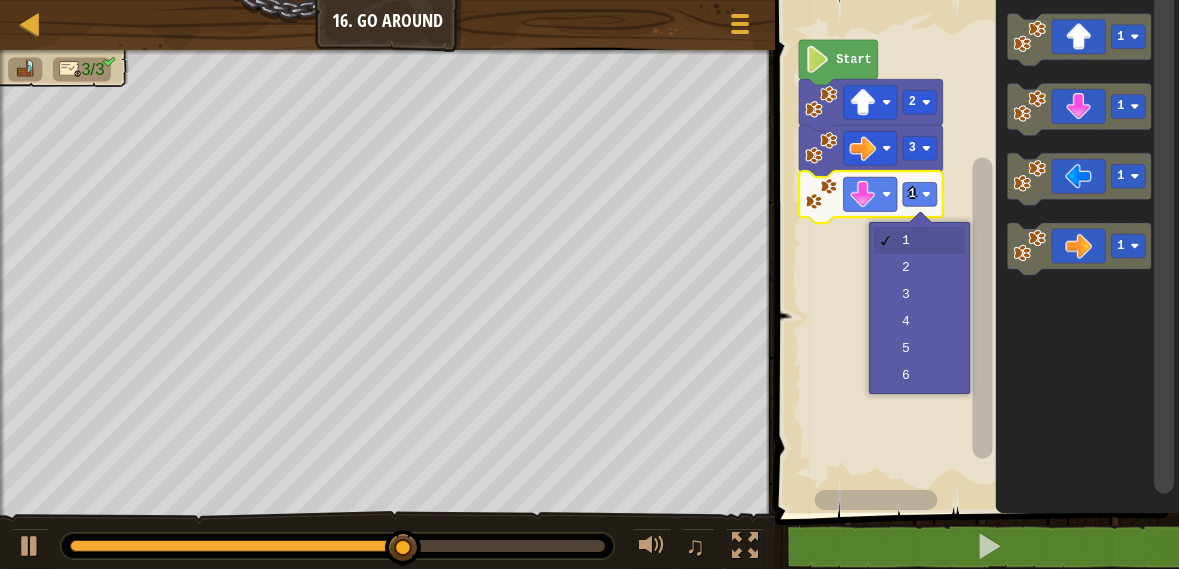 click 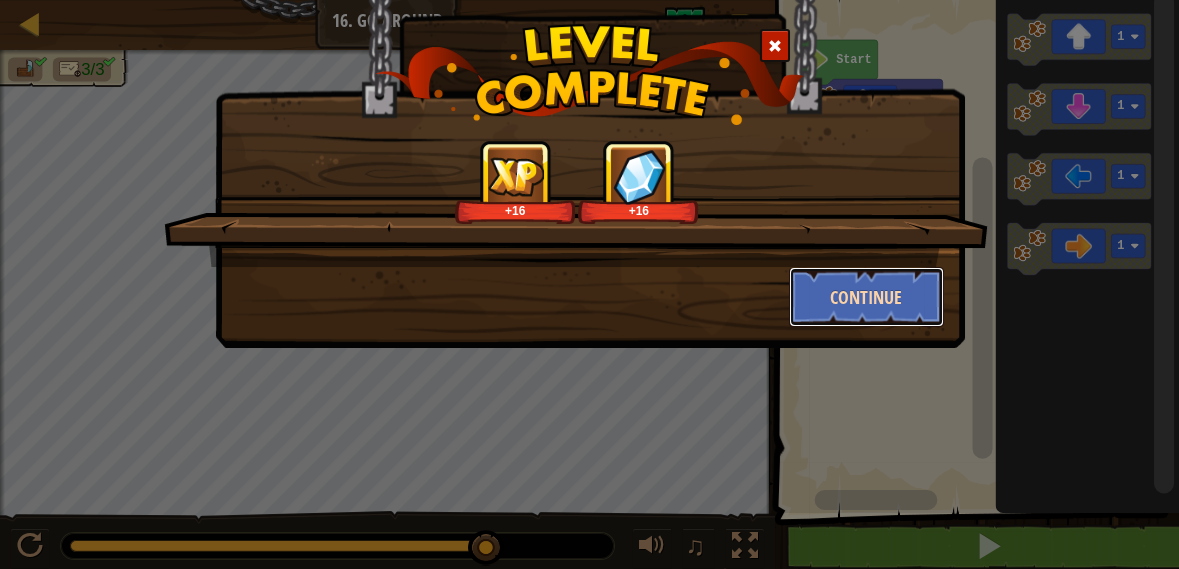click on "Continue" at bounding box center (866, 297) 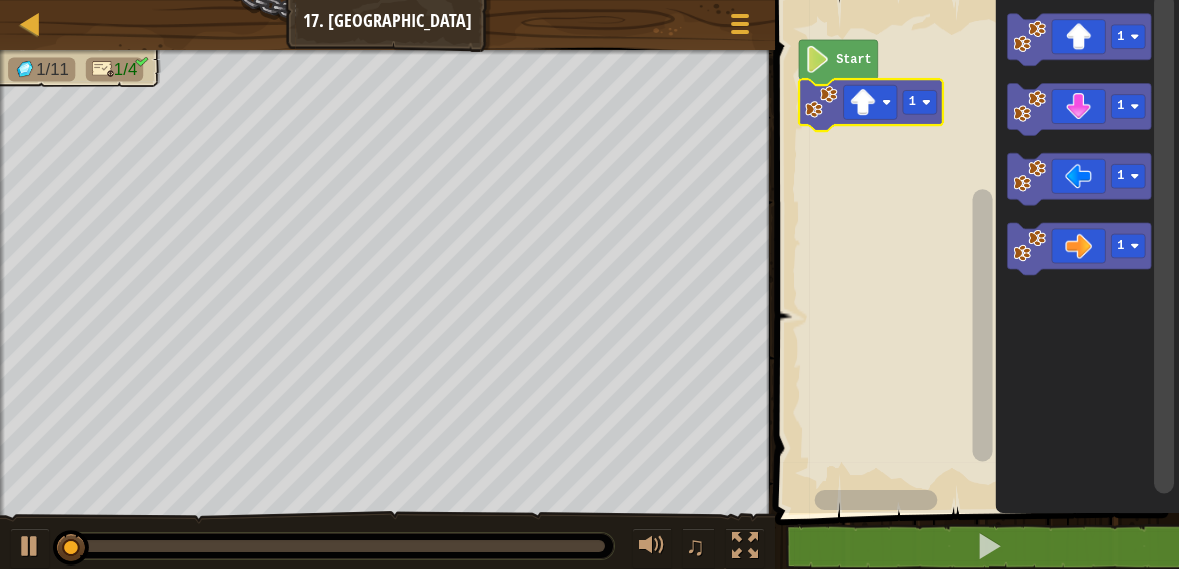 click 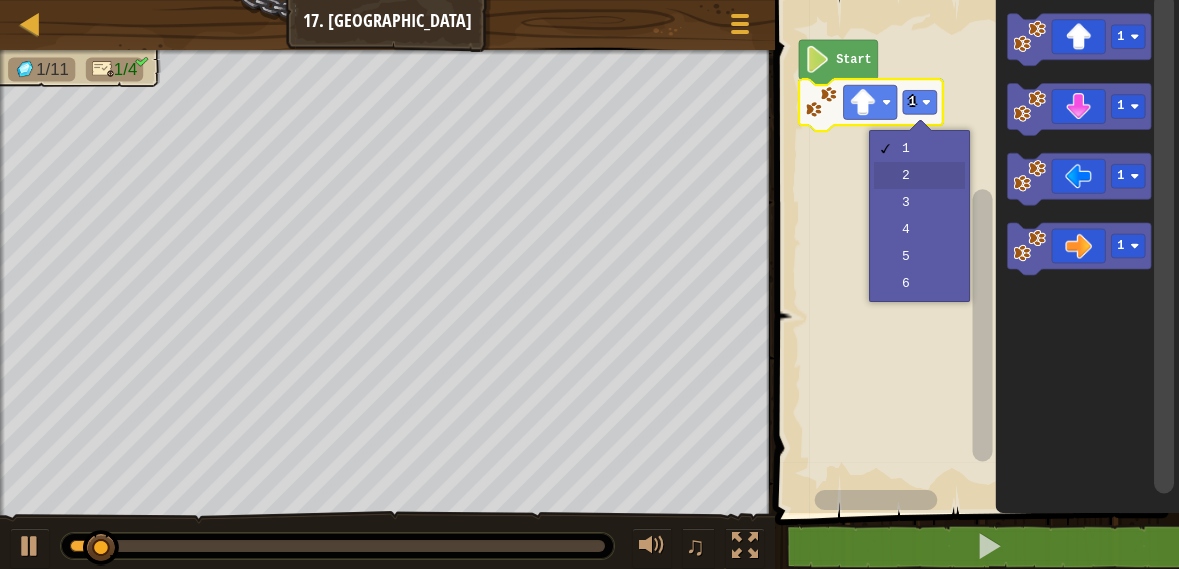click 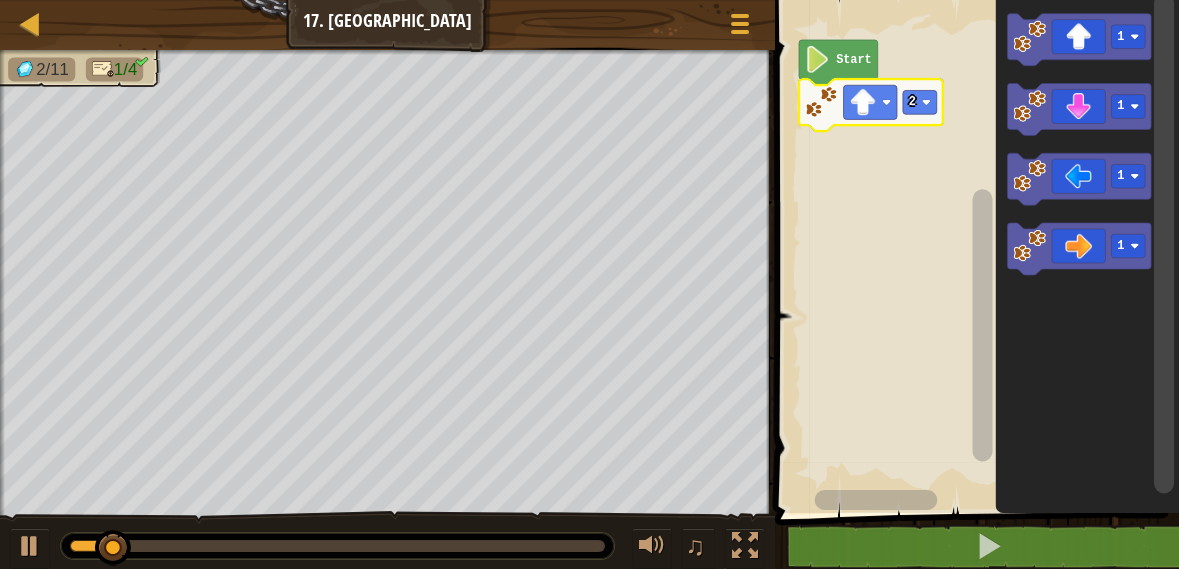 click 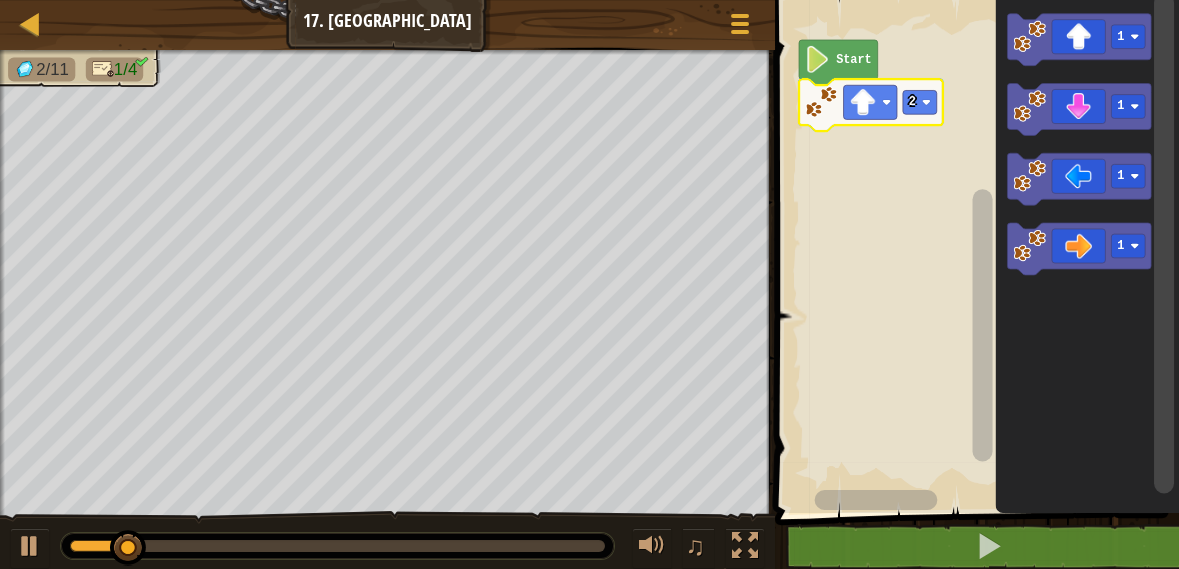 click 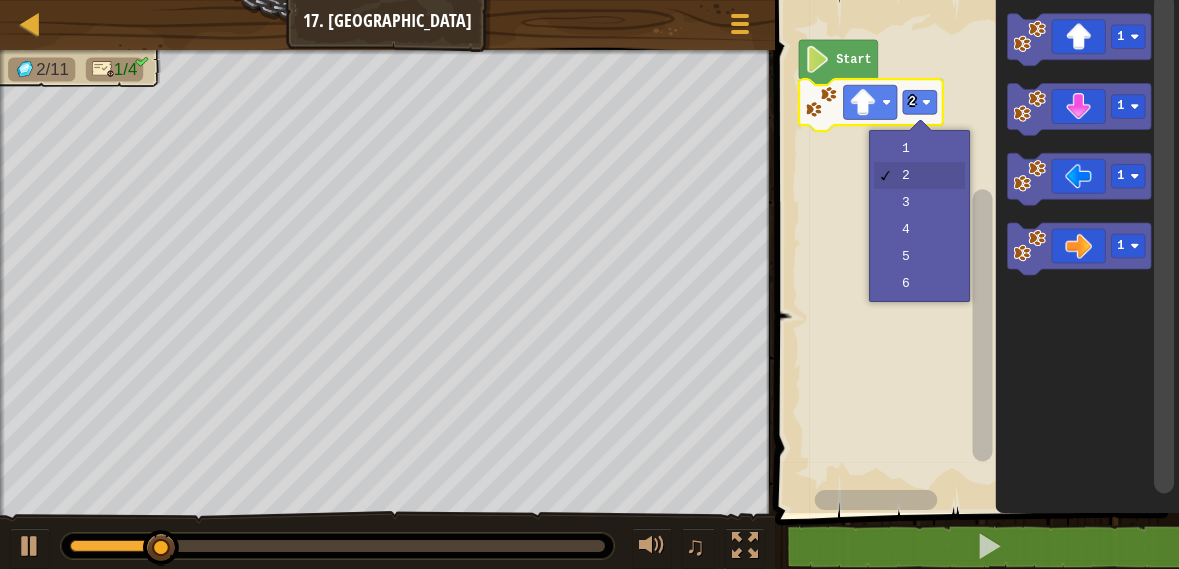 click 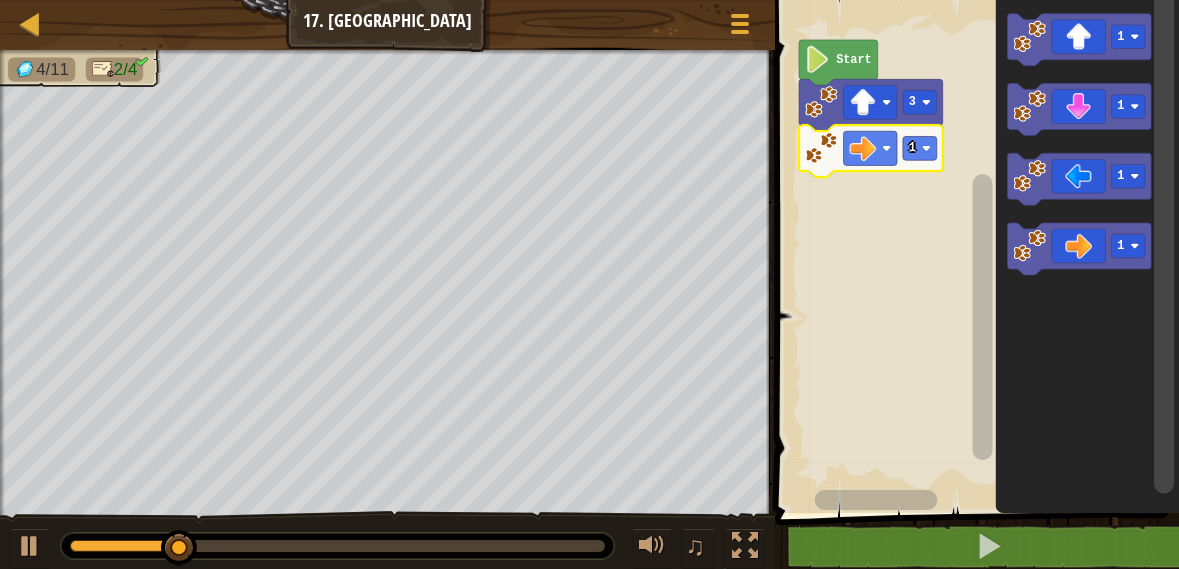 click 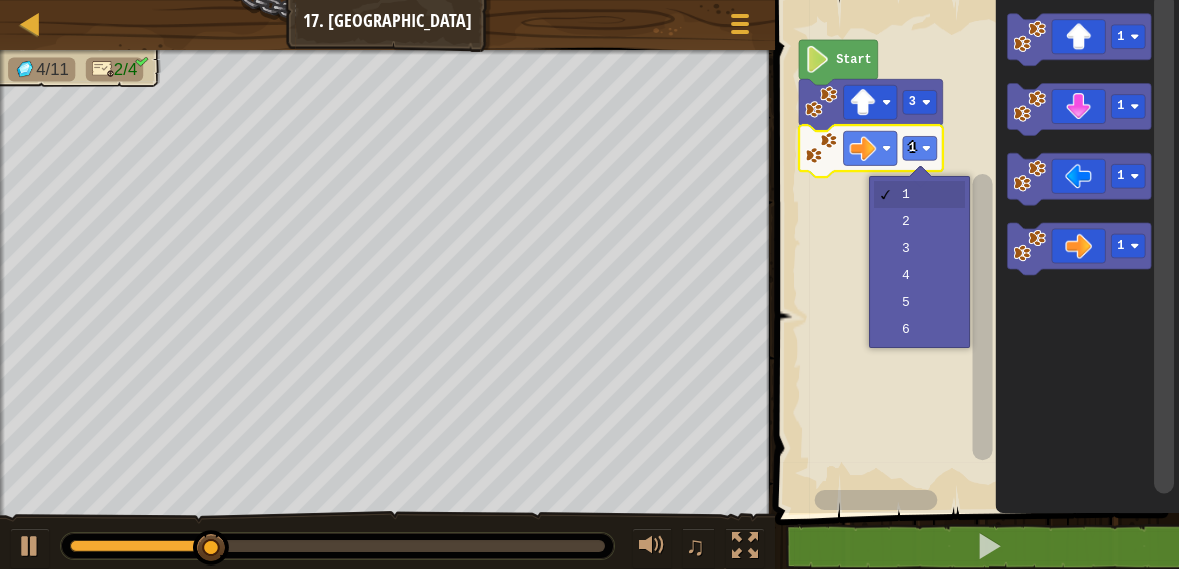 click 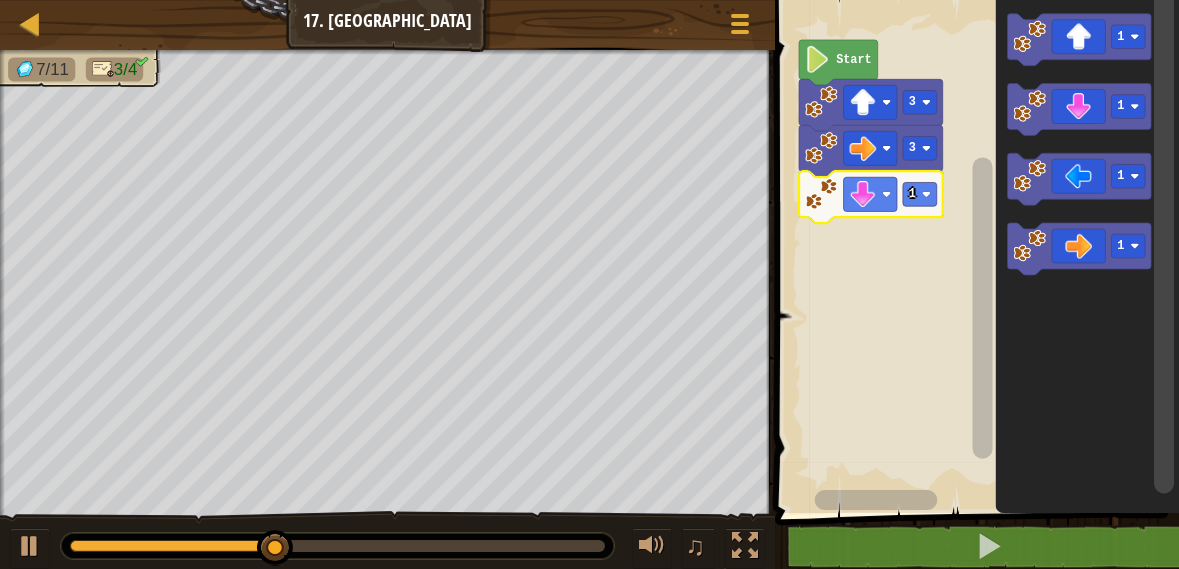 click 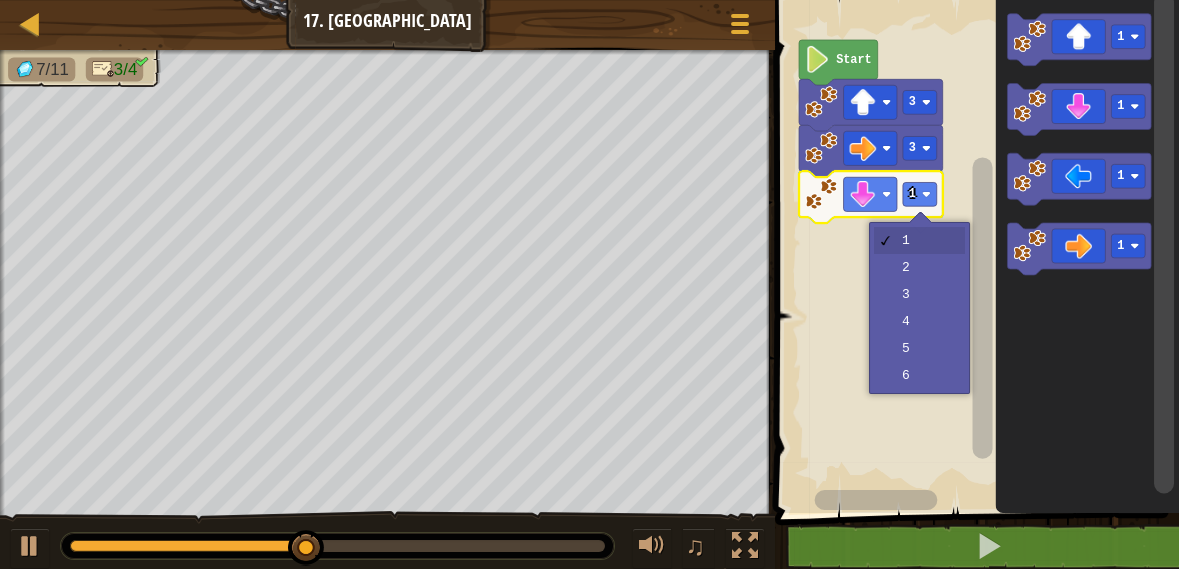 click 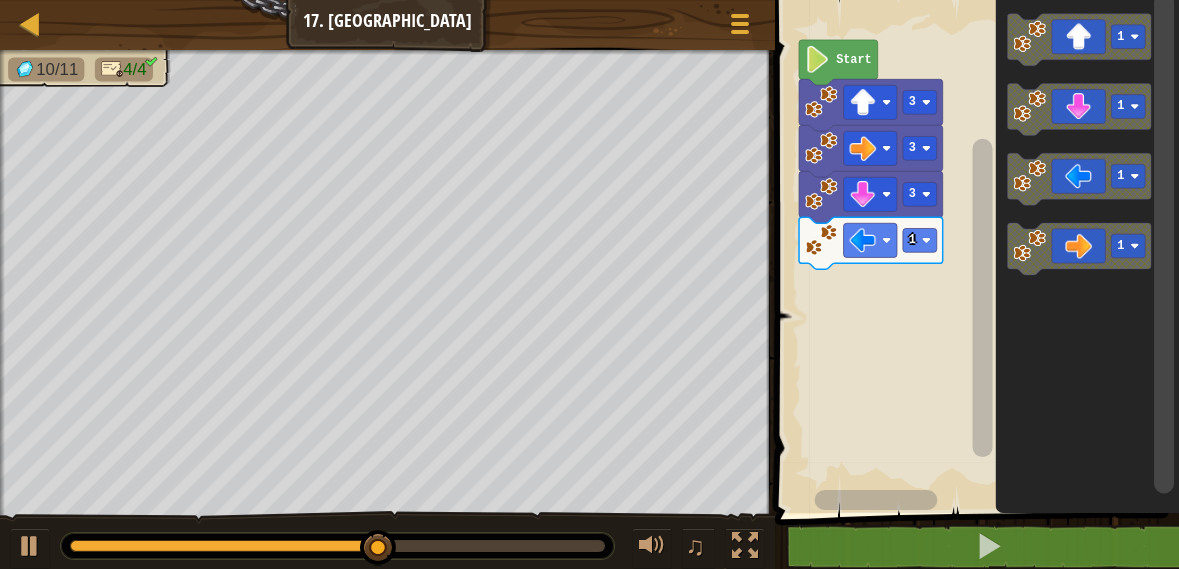 click 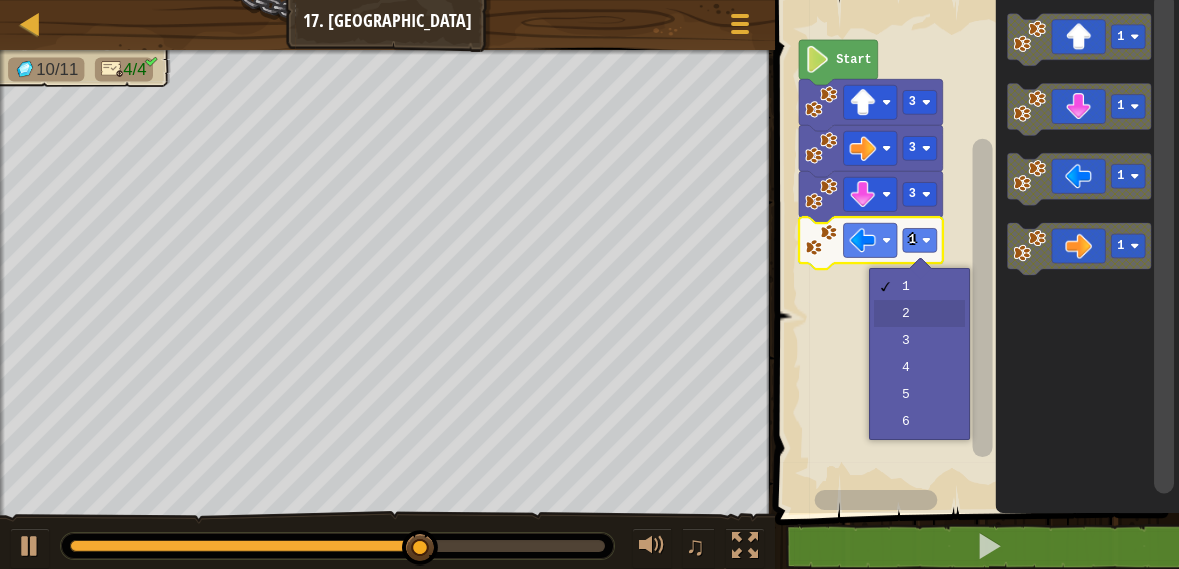 click 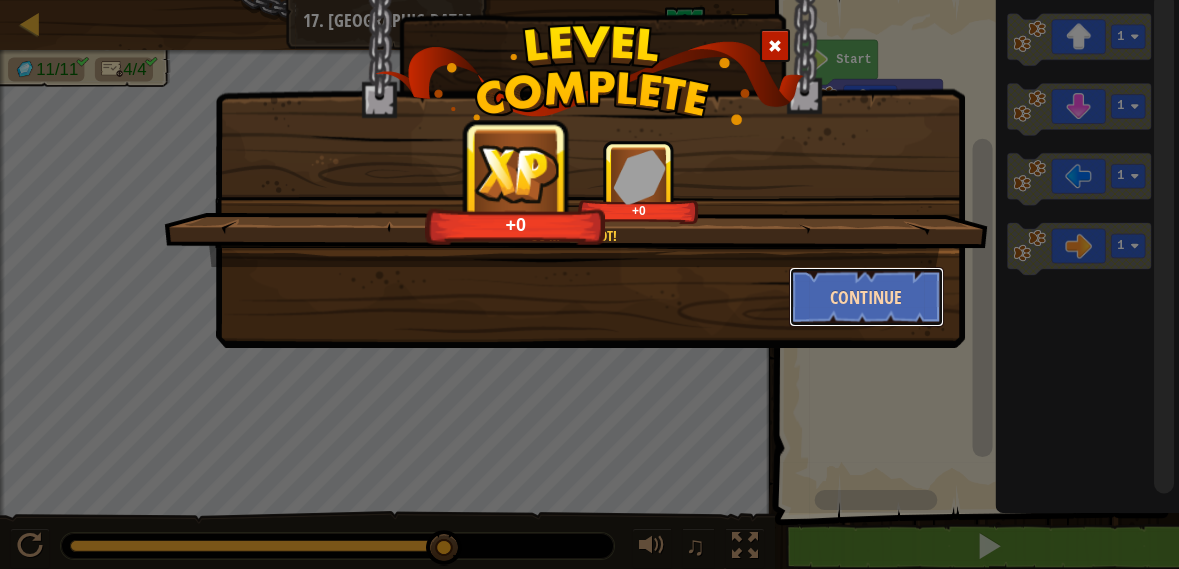 click on "Continue" at bounding box center (866, 297) 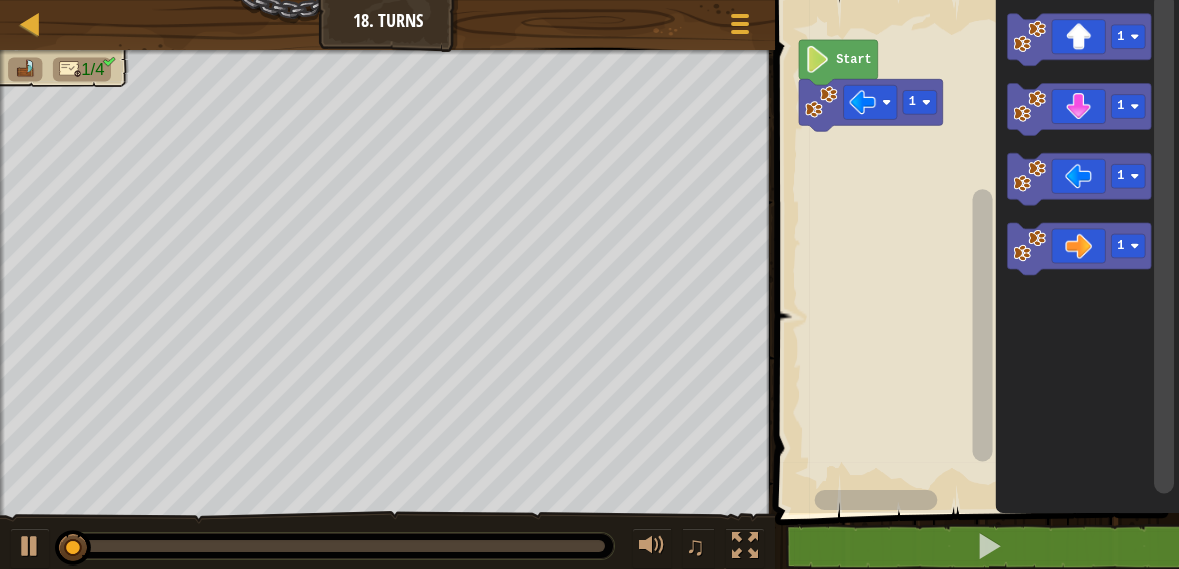 click 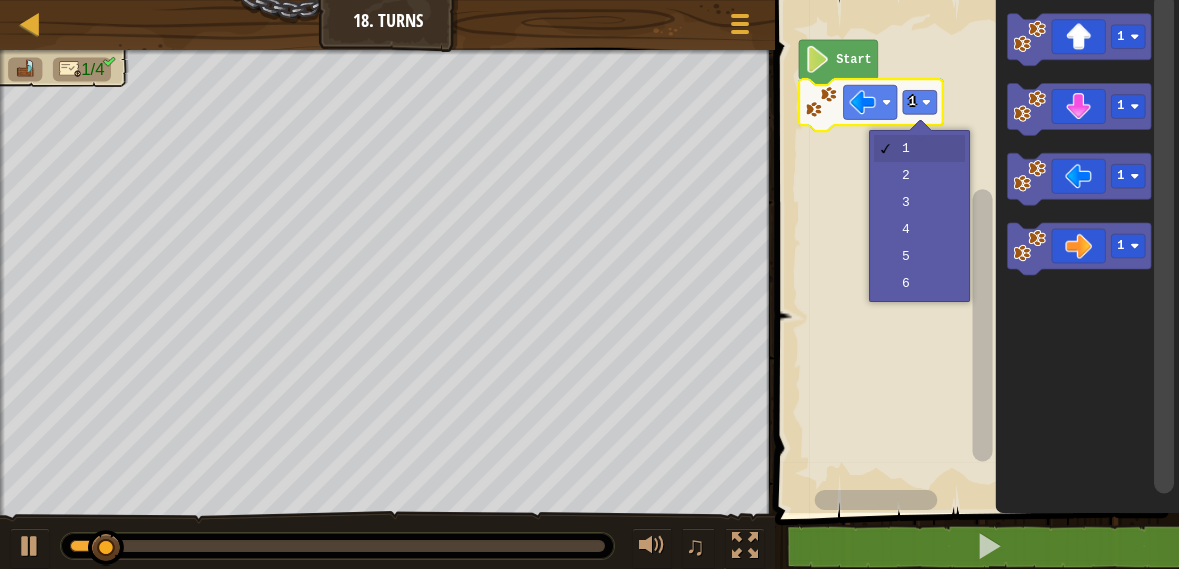 click 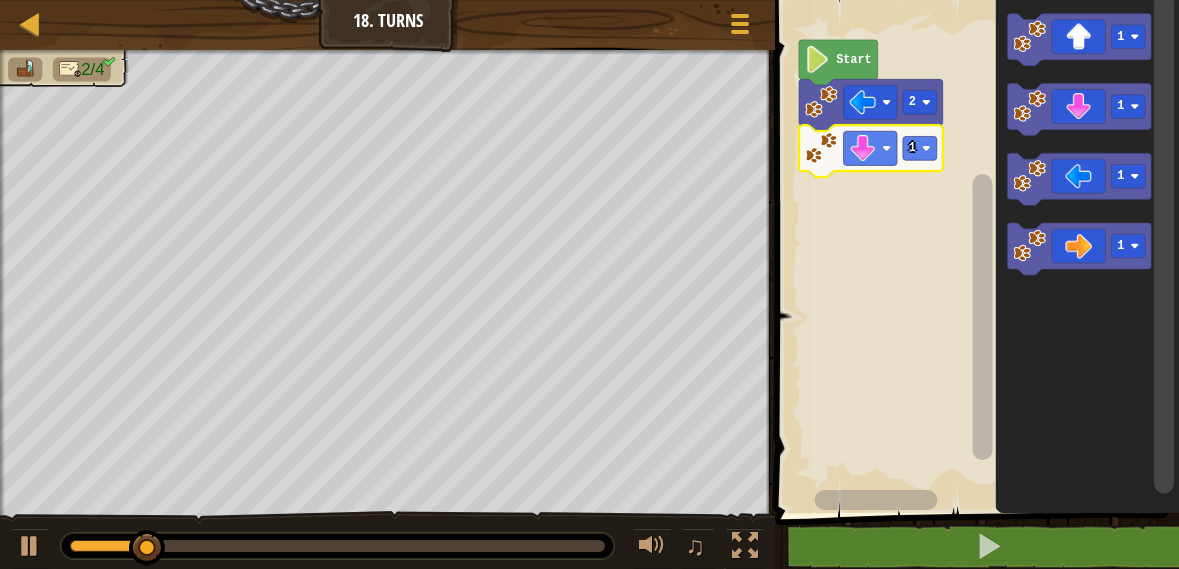 click 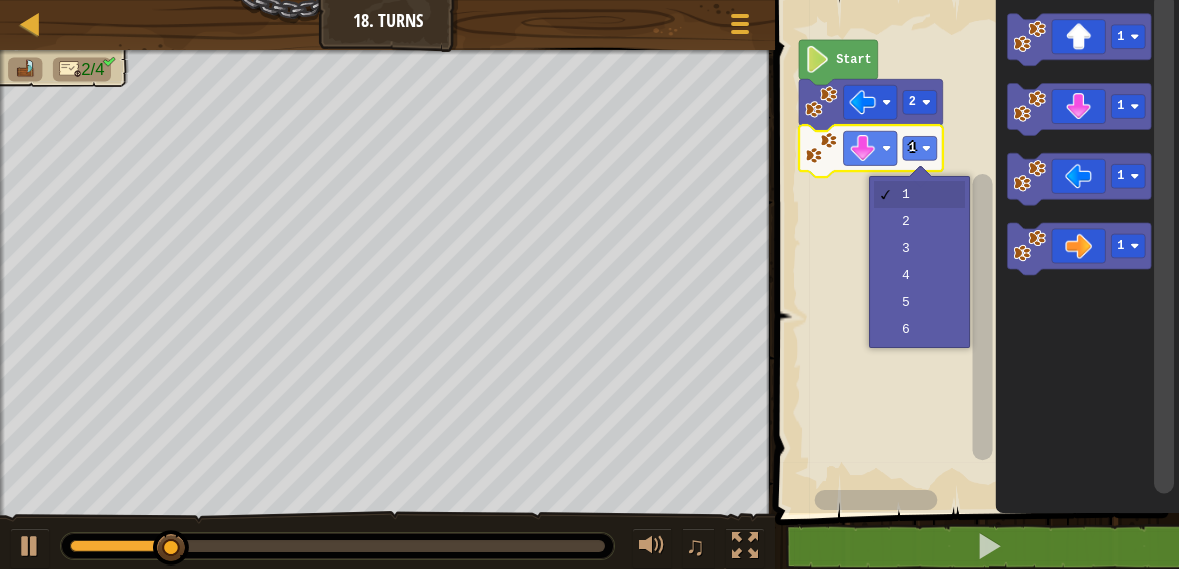 click 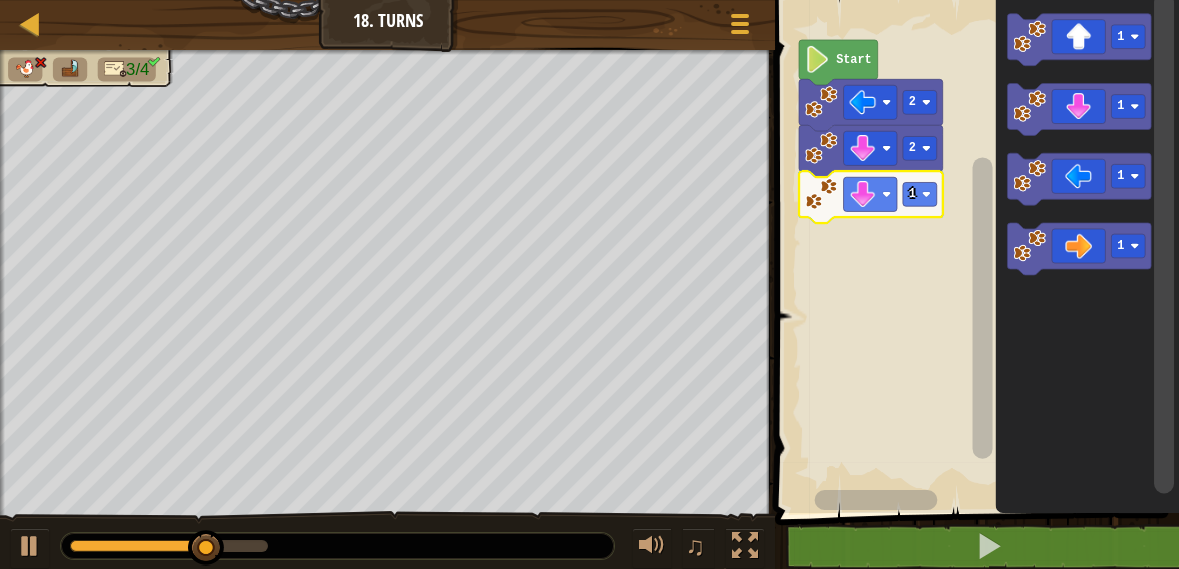 click at bounding box center (0, 0) 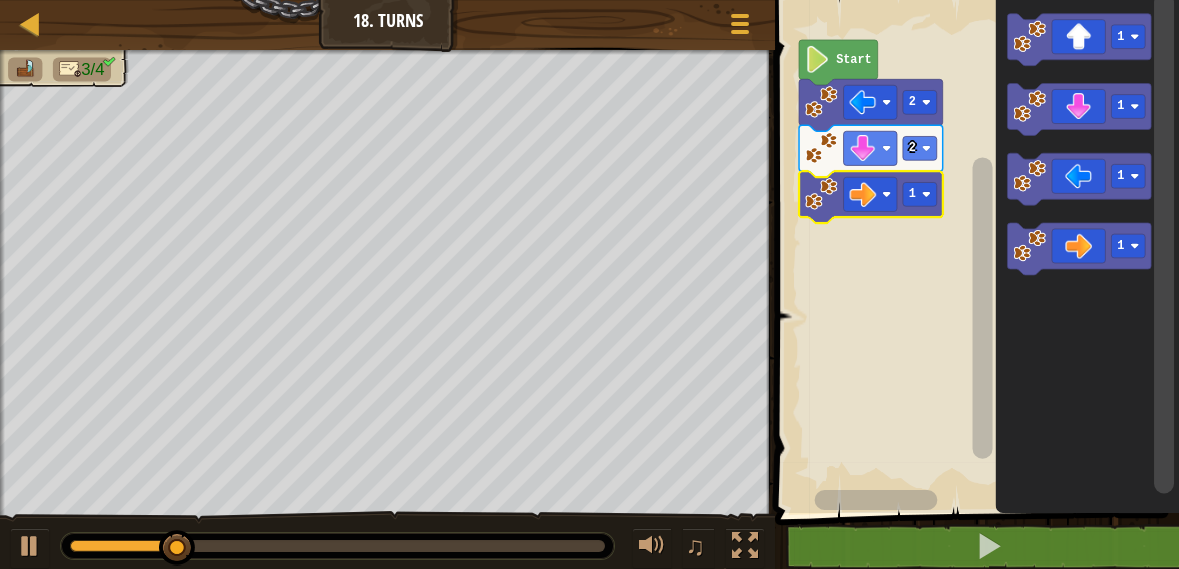 click 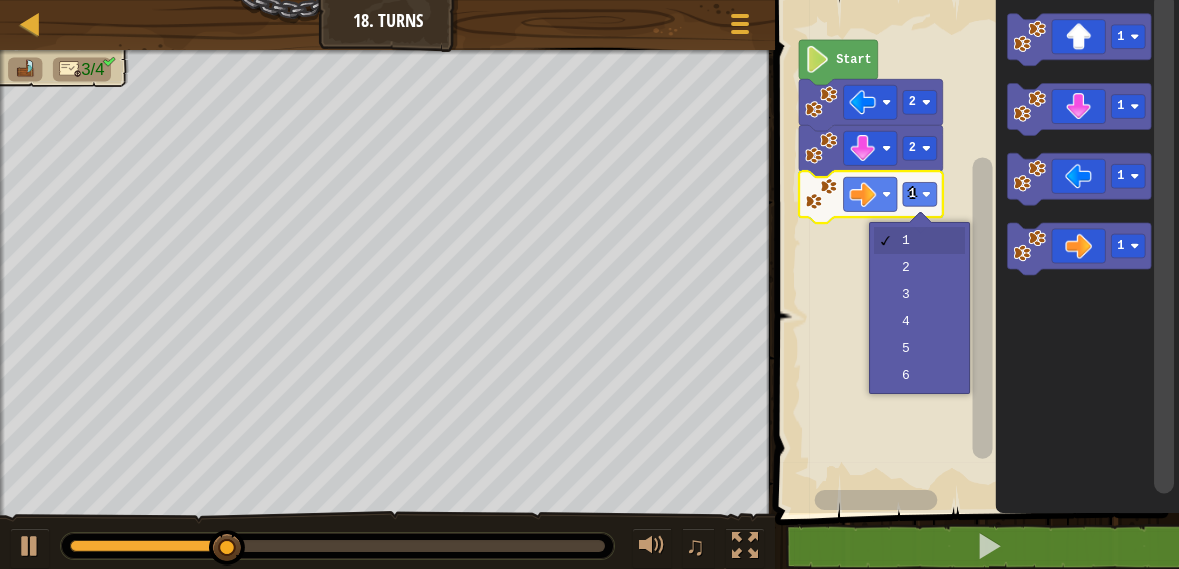click 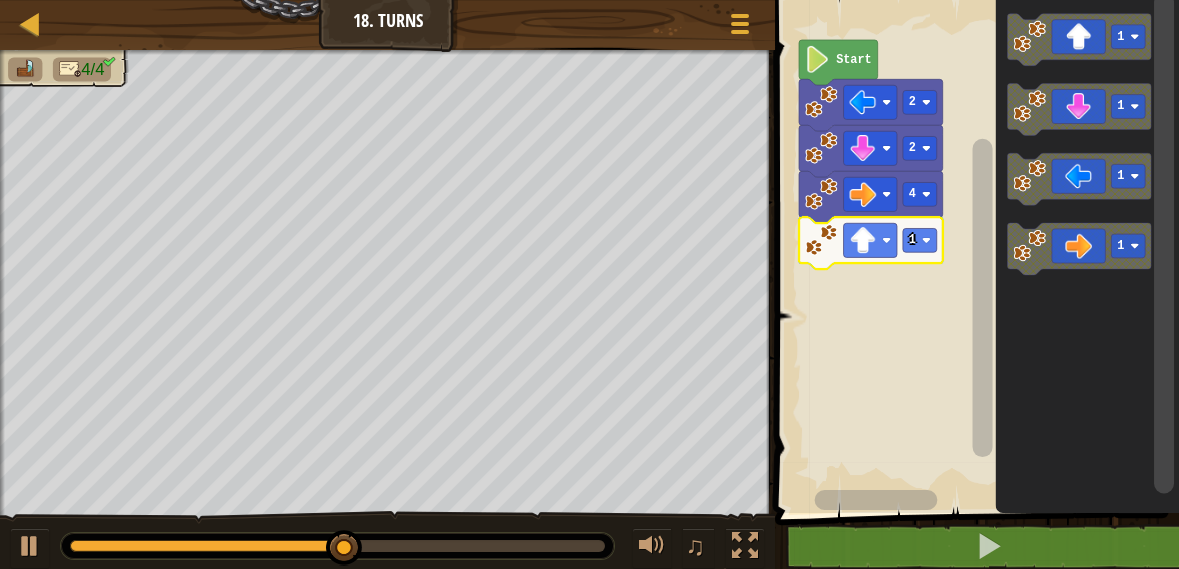 click 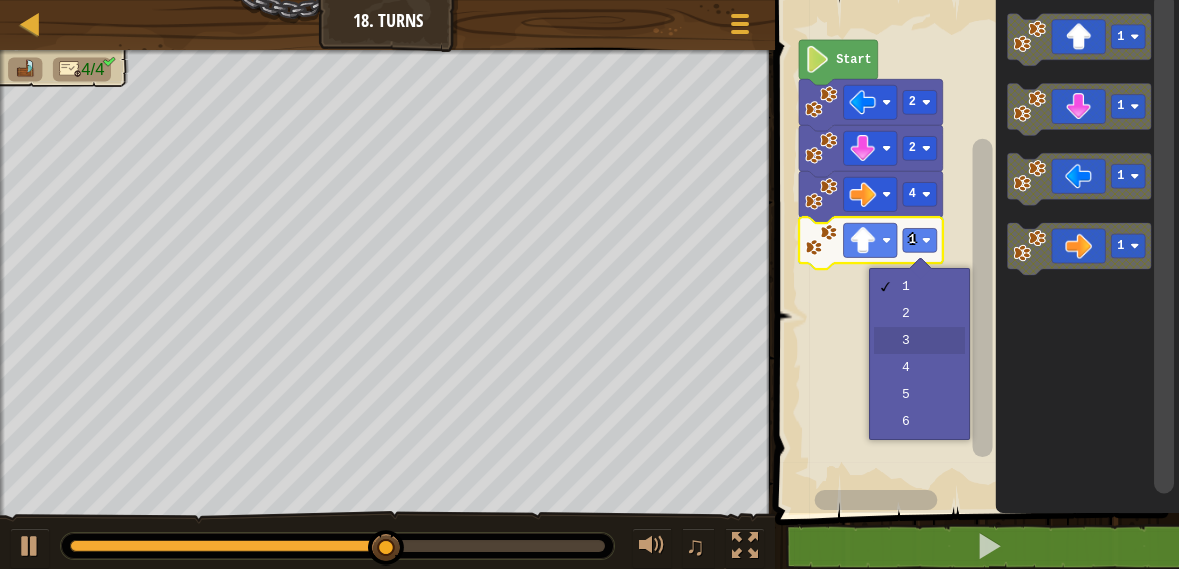click 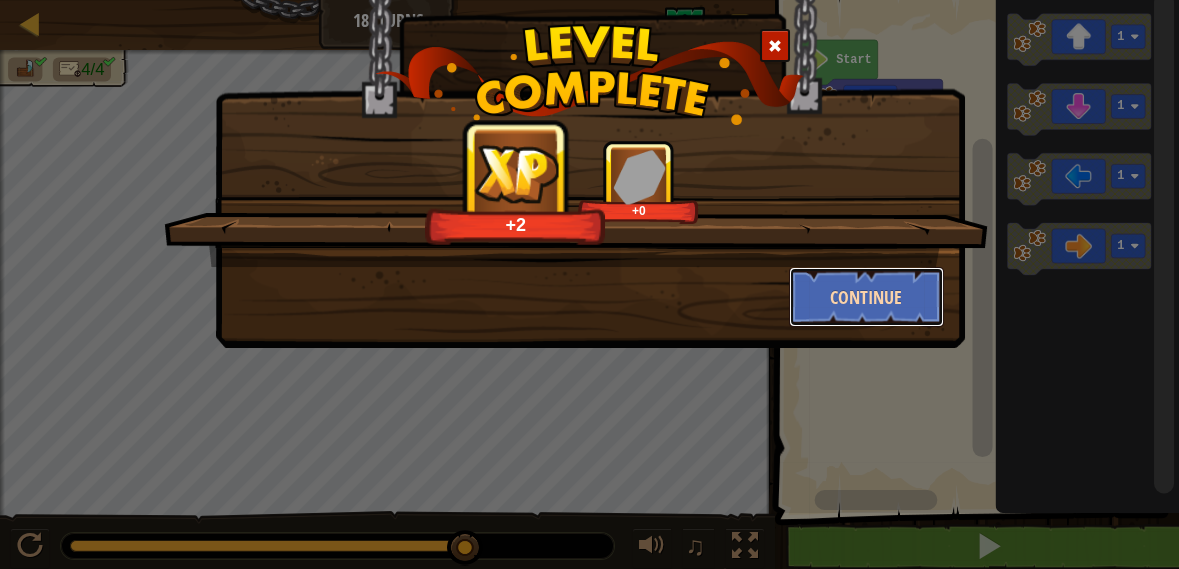 click on "Continue" at bounding box center [866, 297] 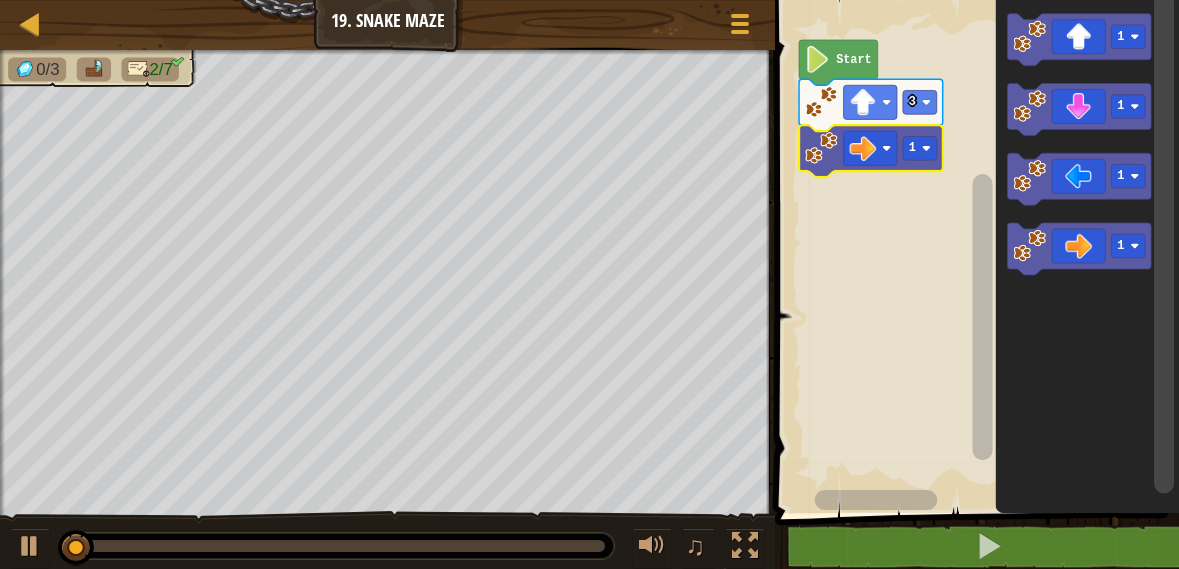 click 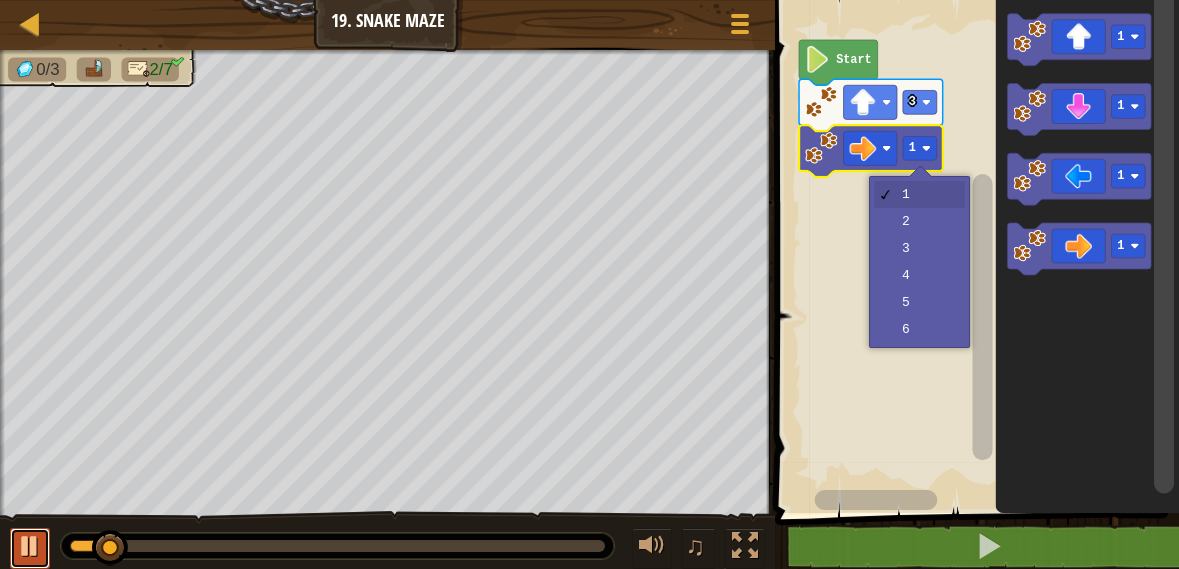 click at bounding box center (30, 546) 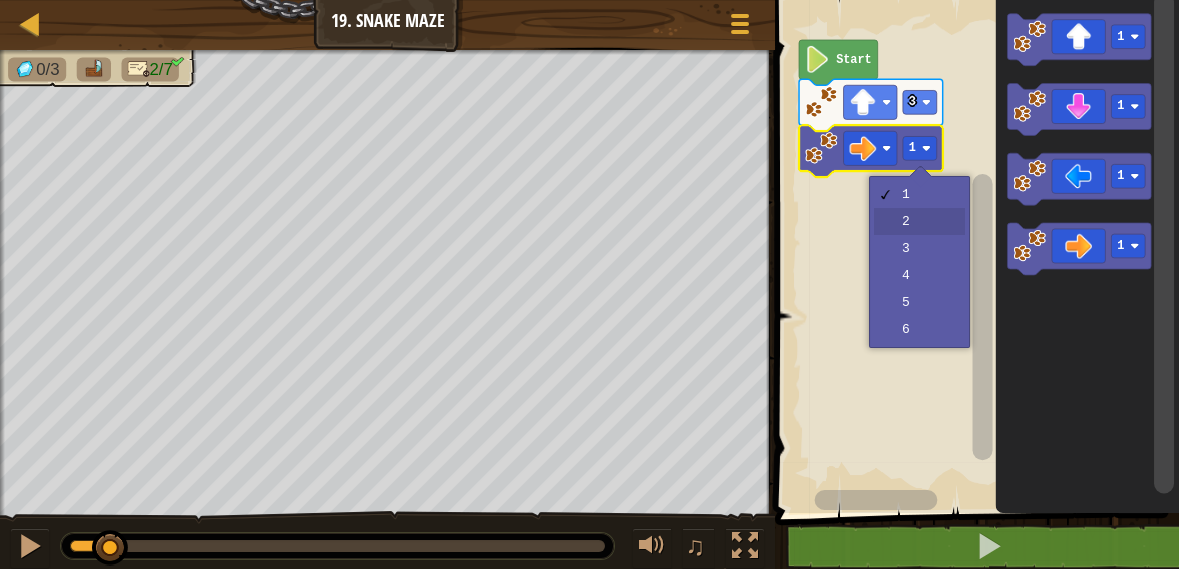 click 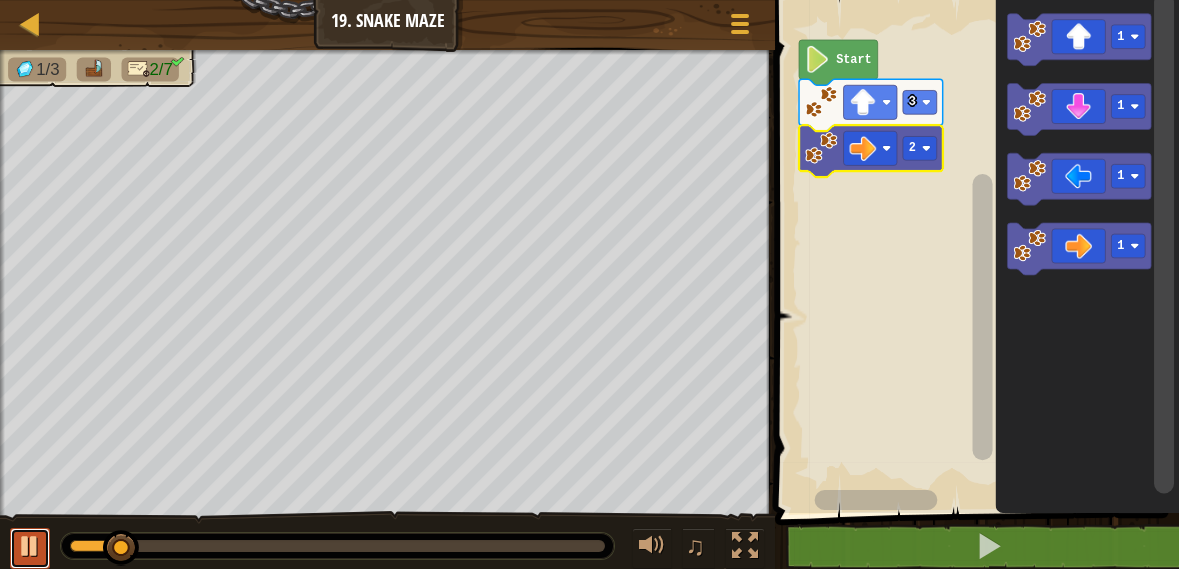 click at bounding box center [30, 546] 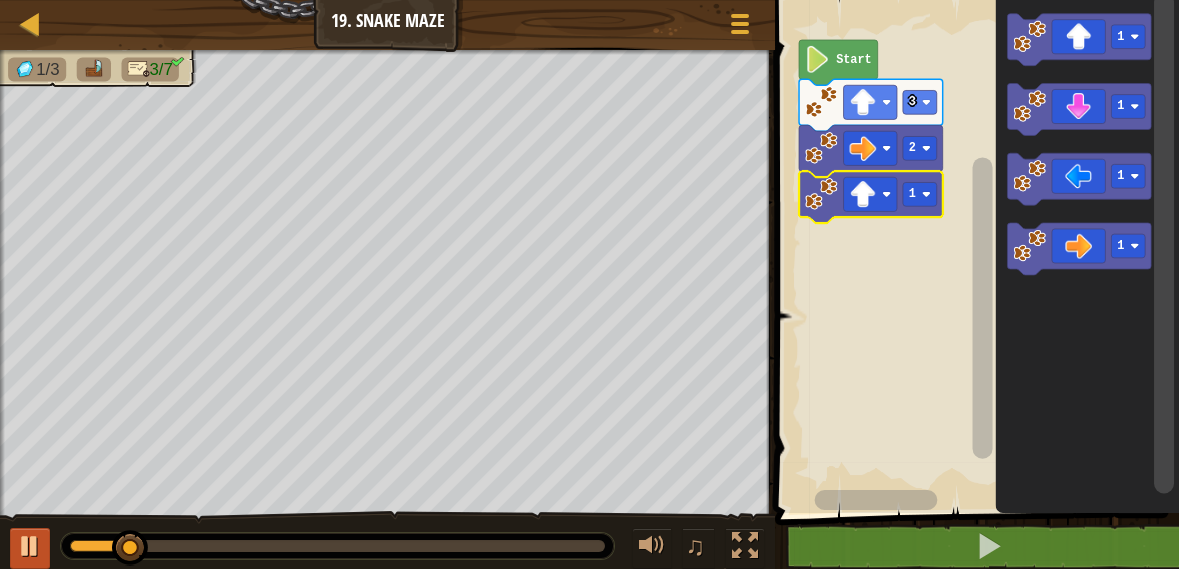 click at bounding box center [30, 548] 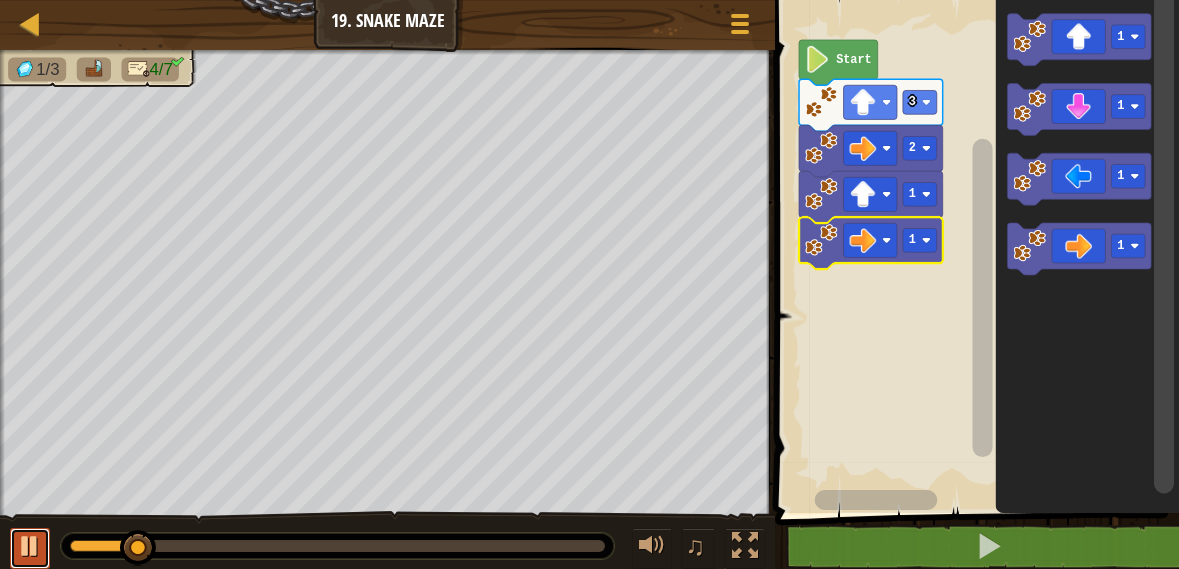 click at bounding box center [30, 548] 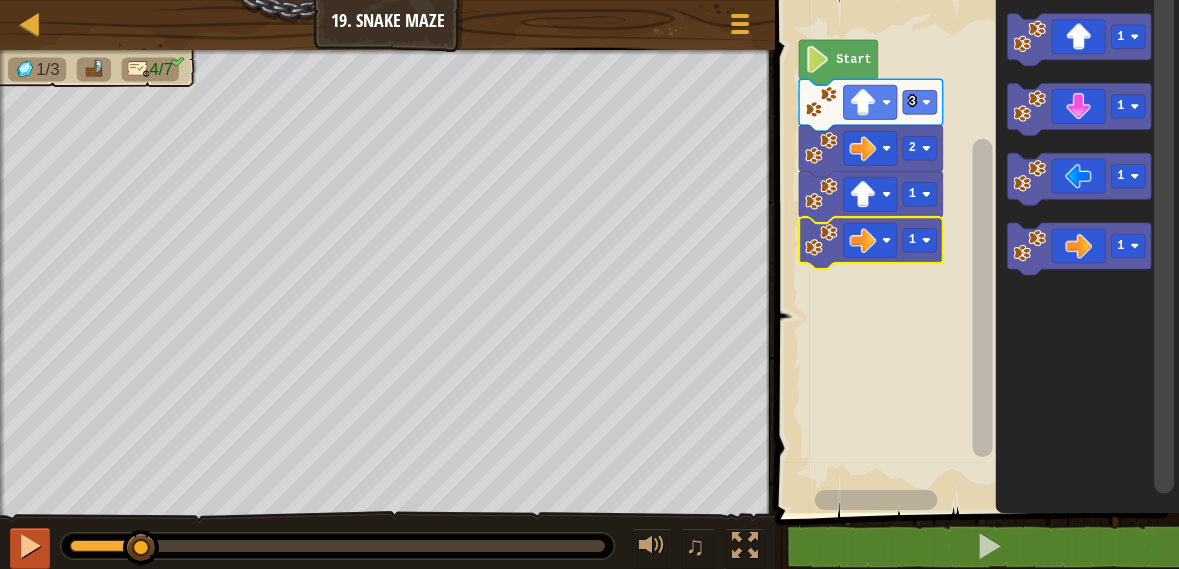 click 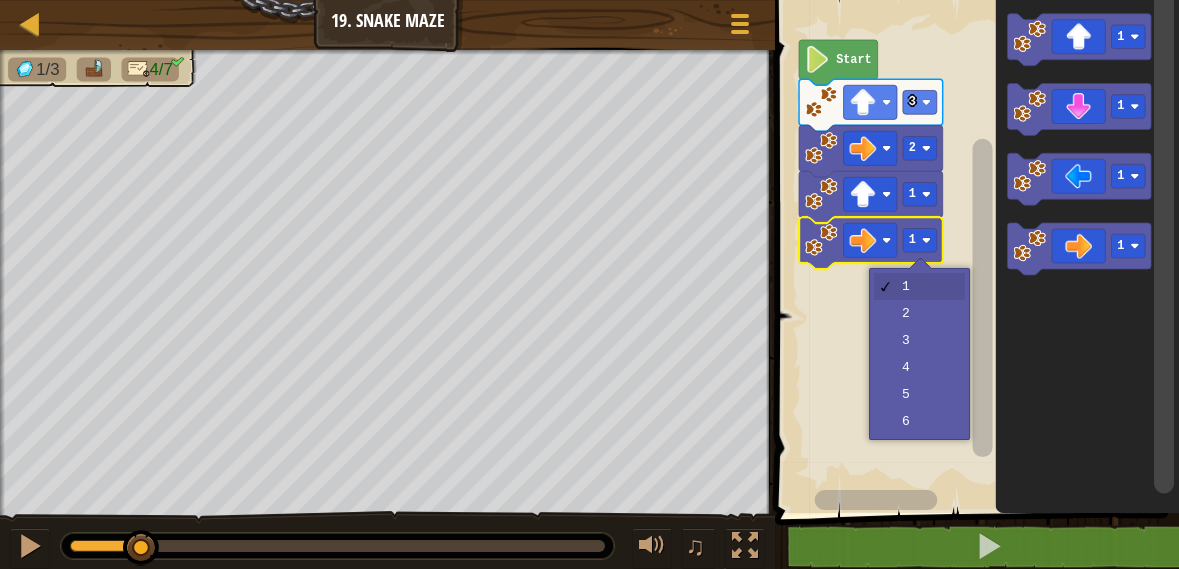 click 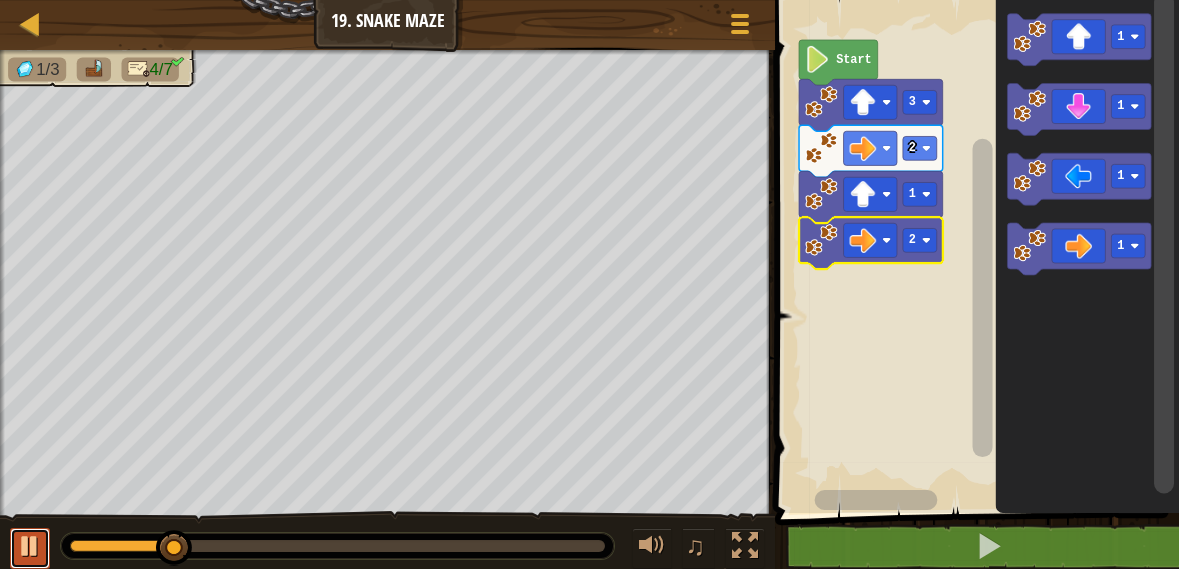 click at bounding box center [30, 548] 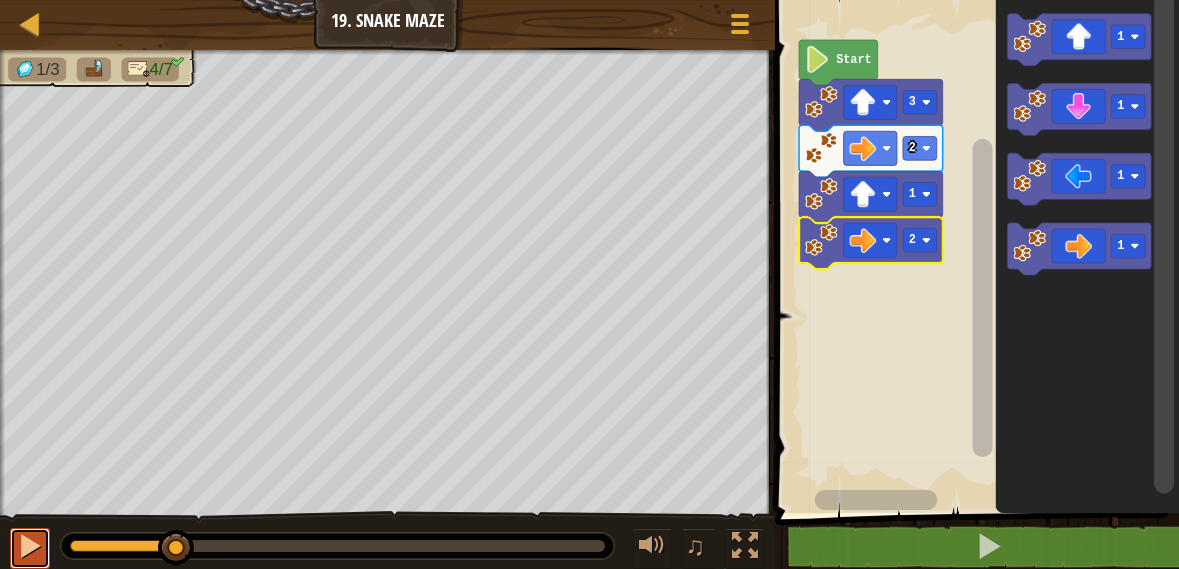 click at bounding box center (30, 546) 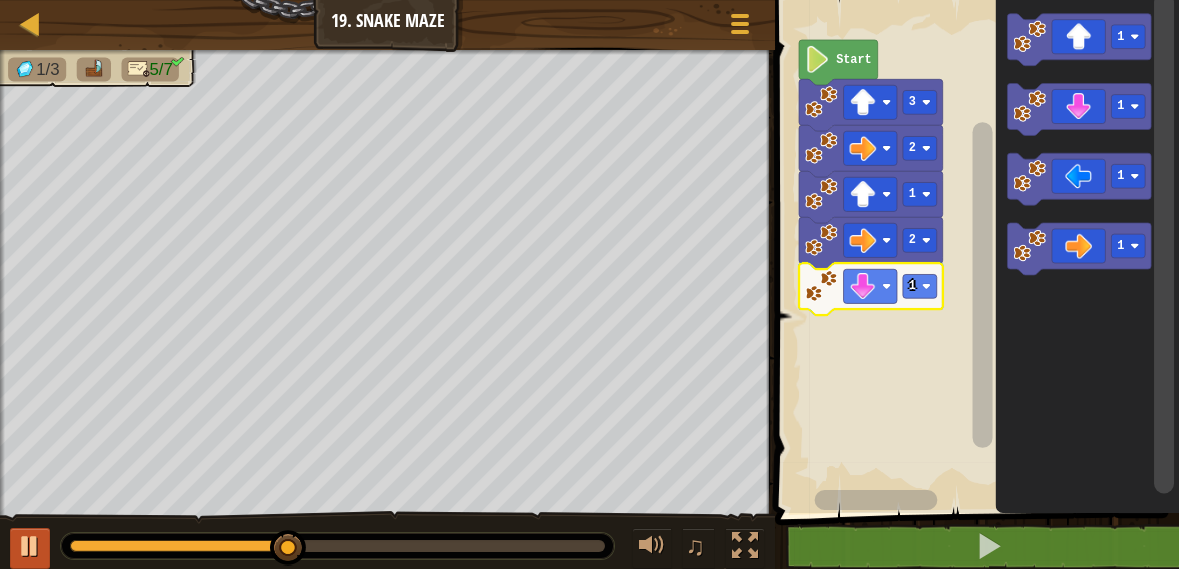 click 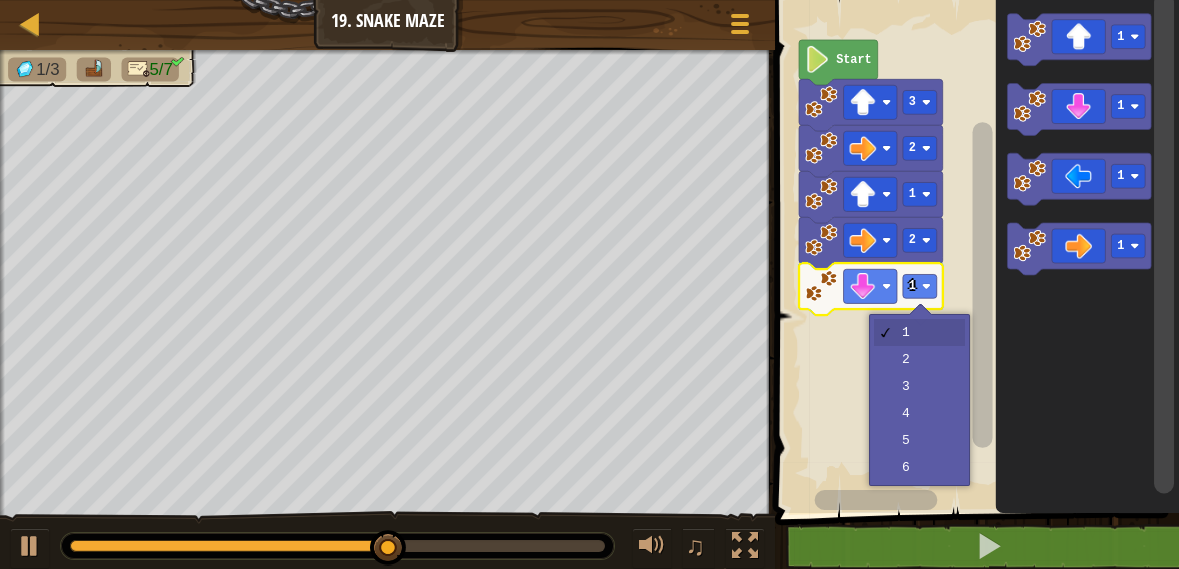 click 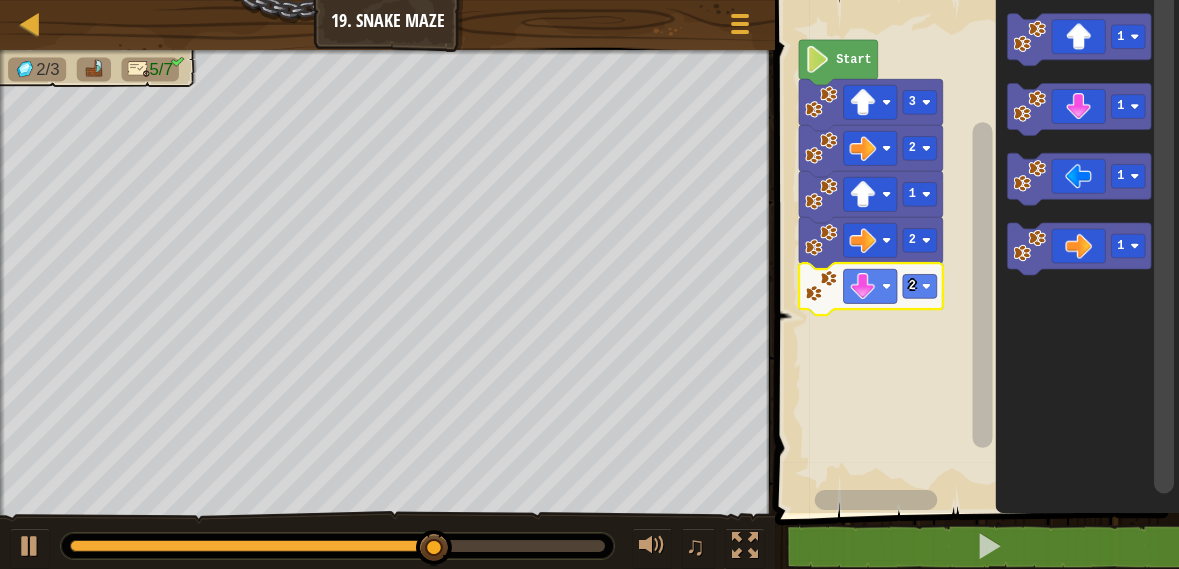 click 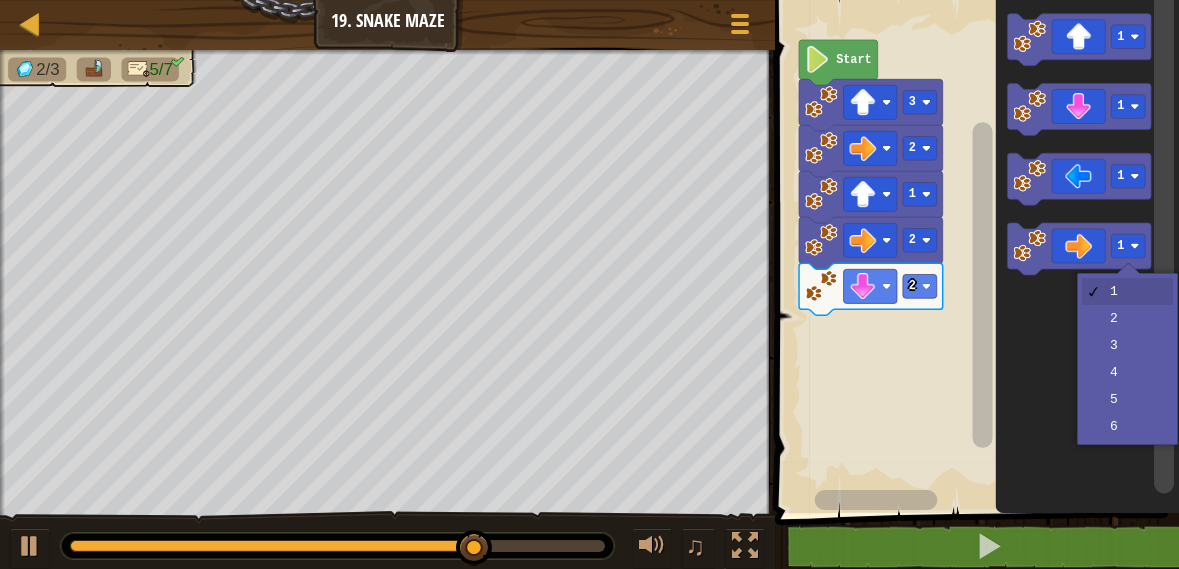 click 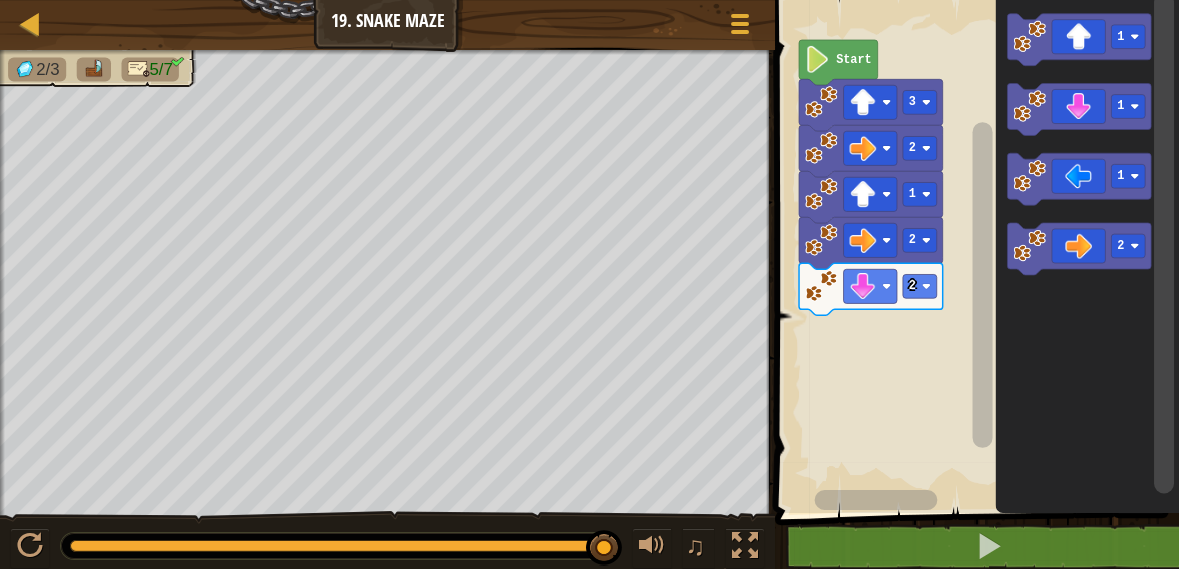 click 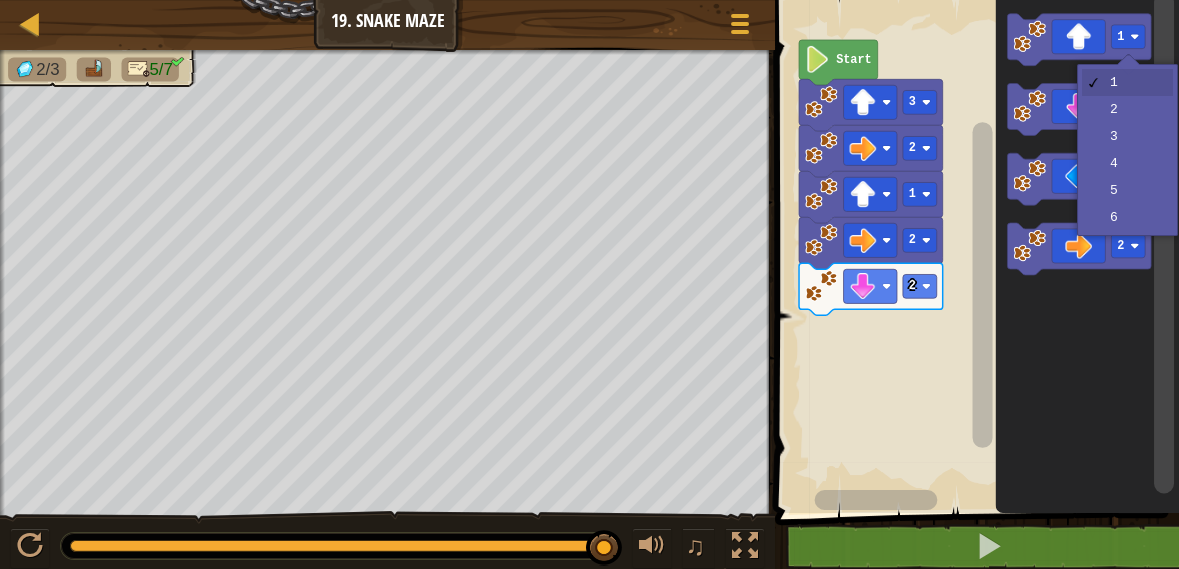 click 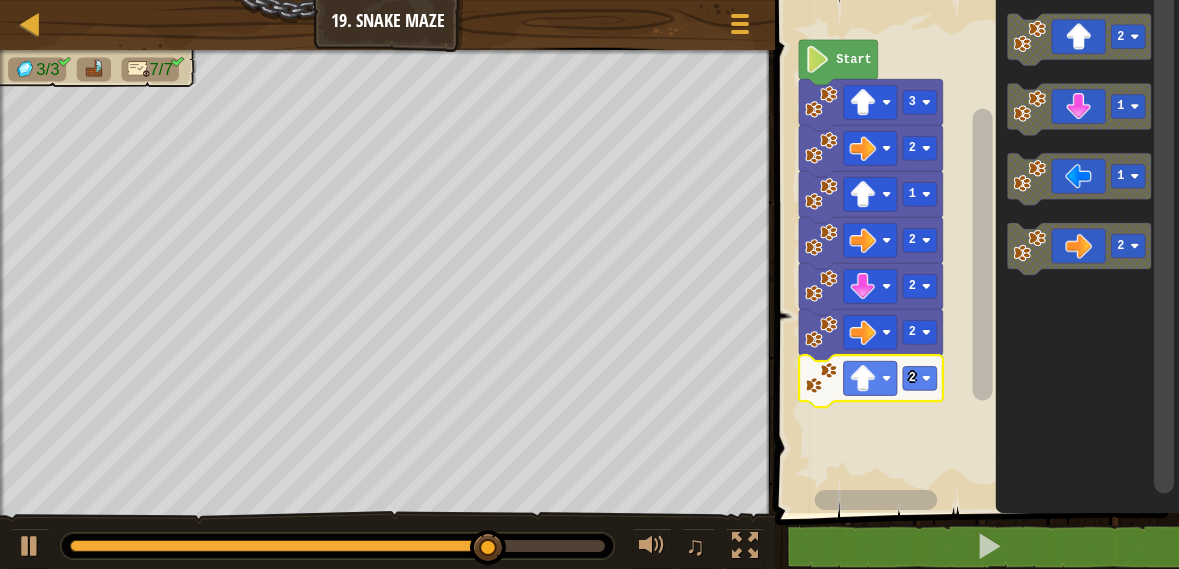 click 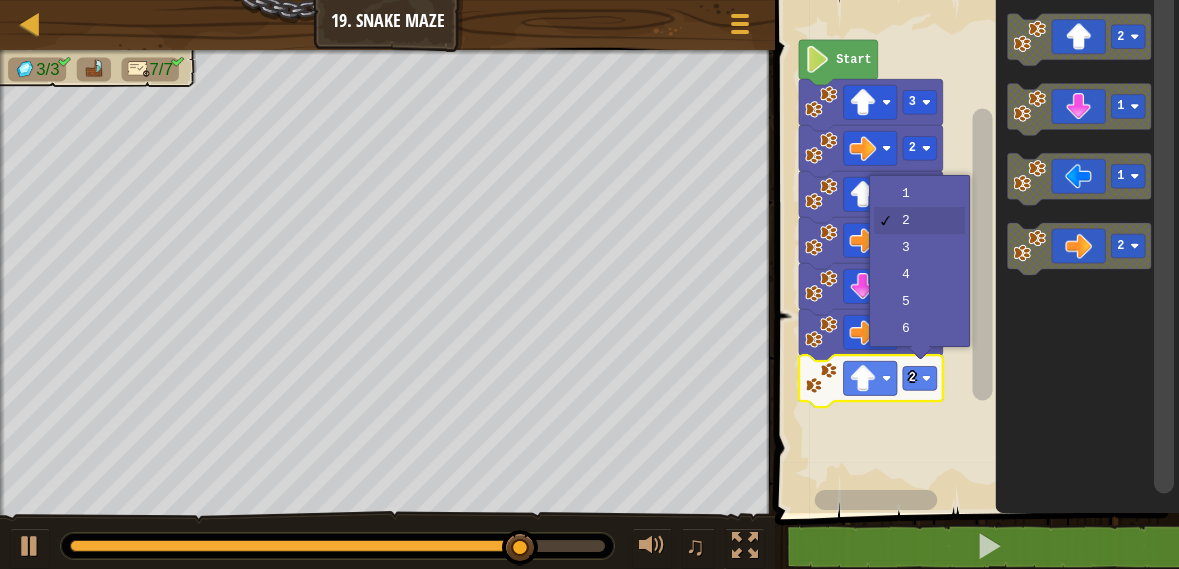 click 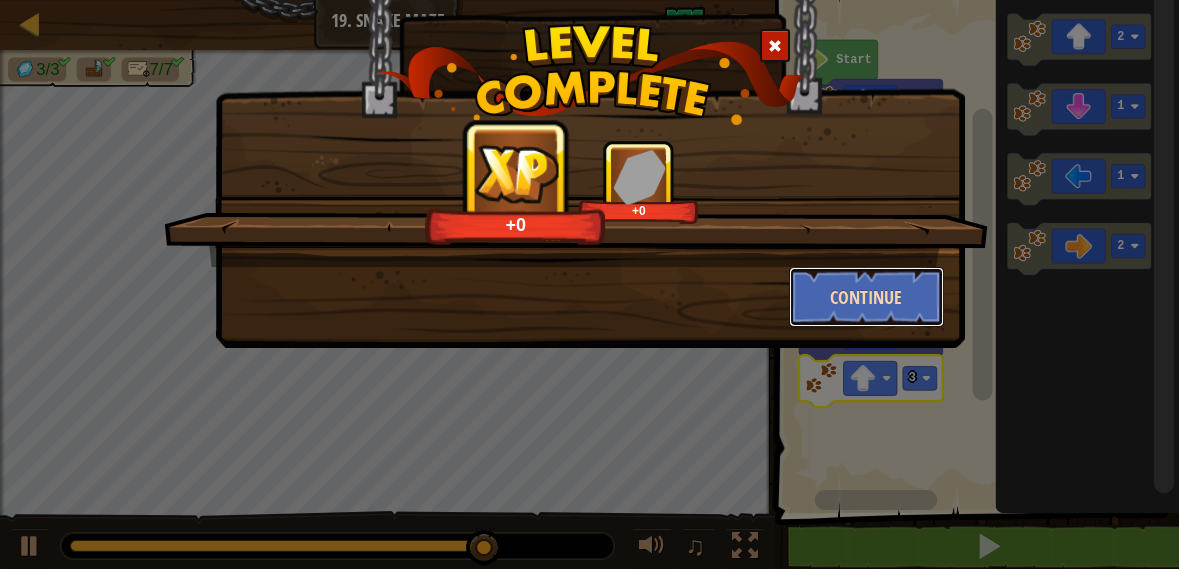 click on "Continue" at bounding box center (866, 297) 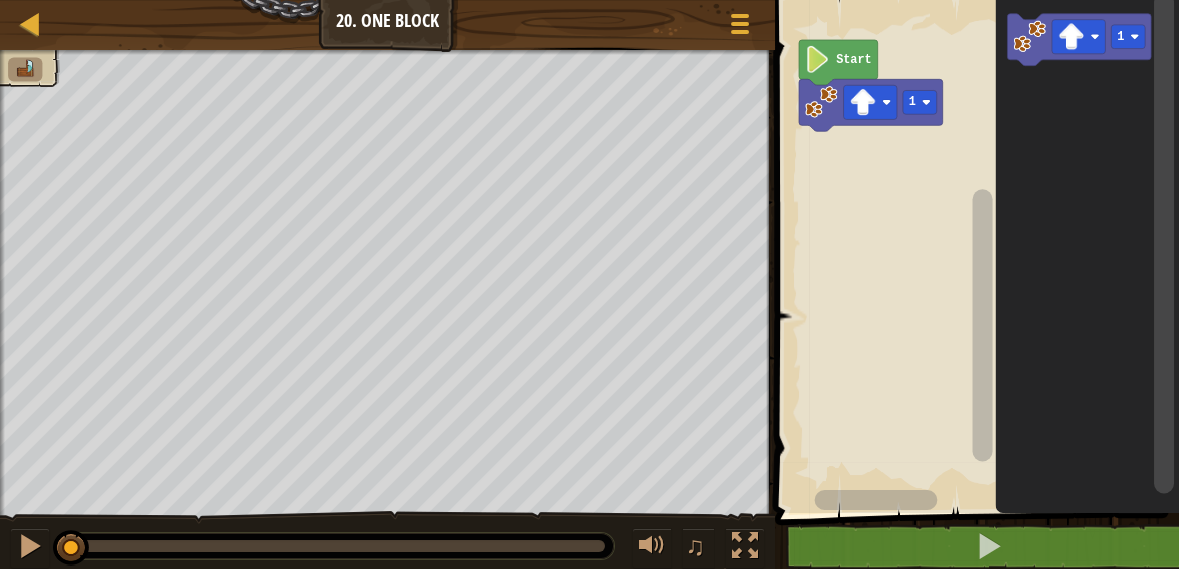 click 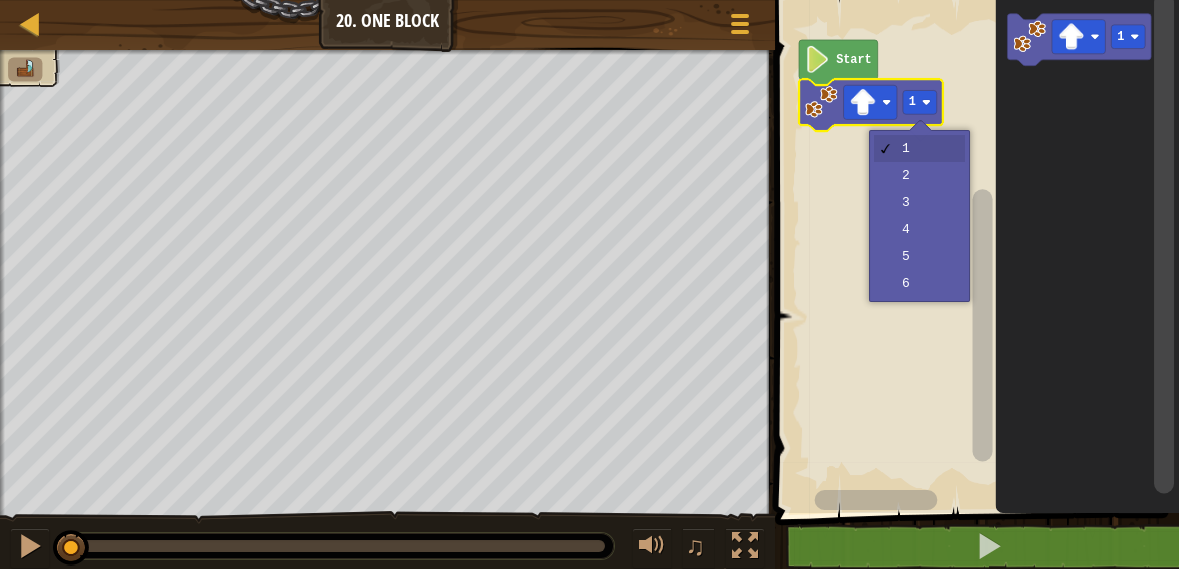 click 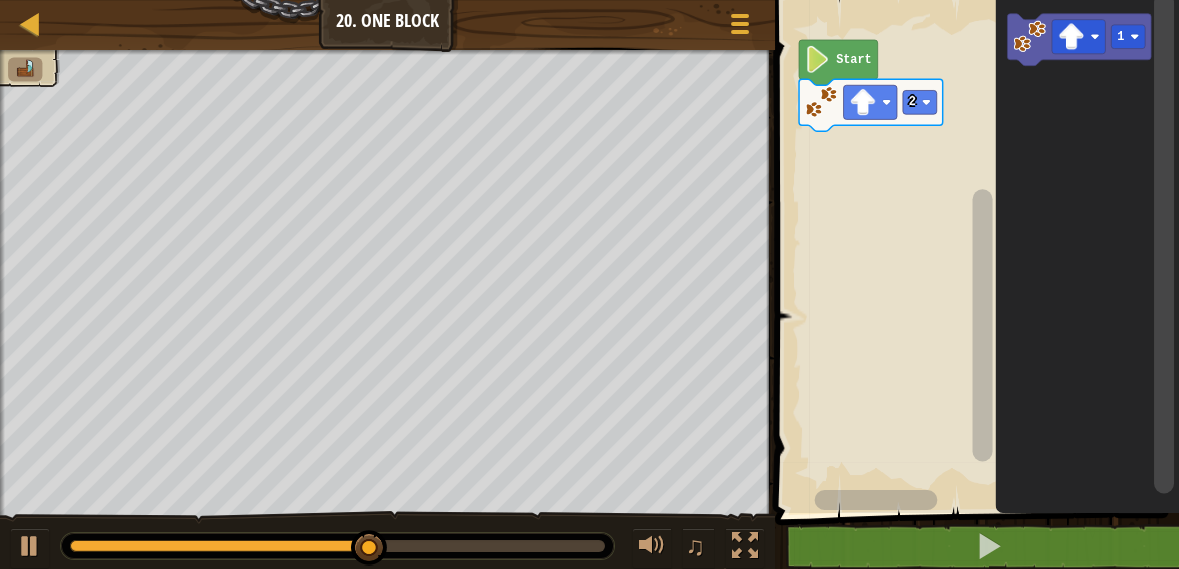 click 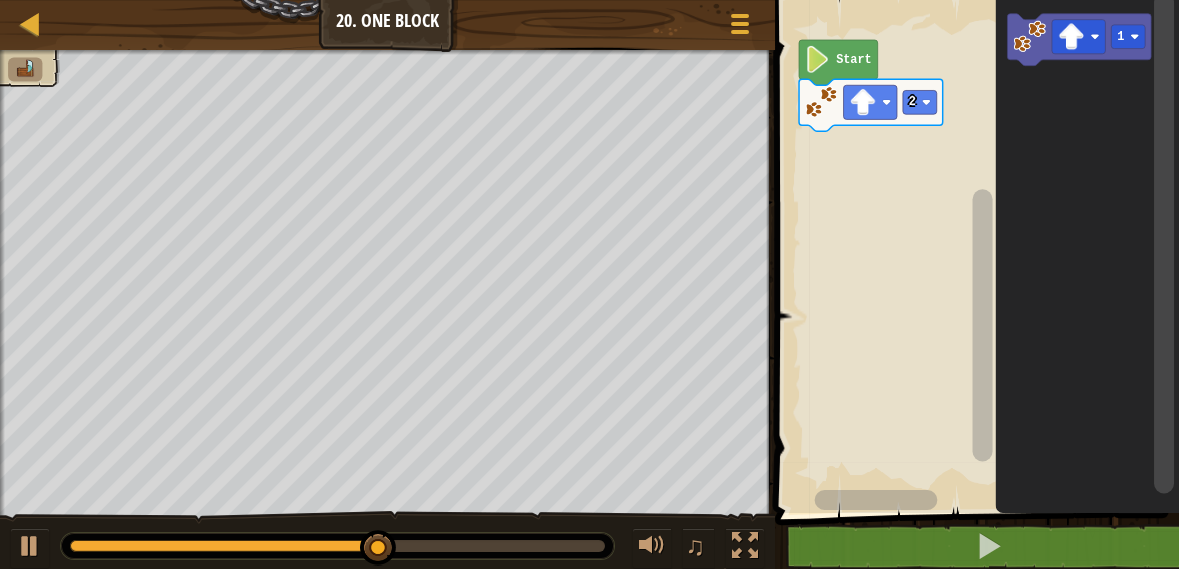 click 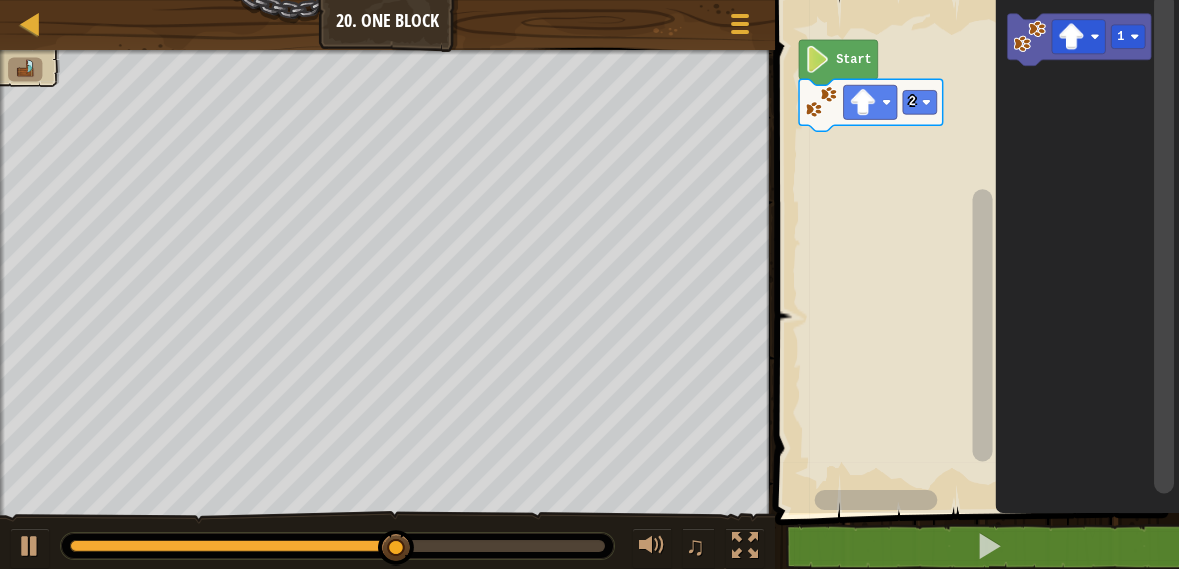 click 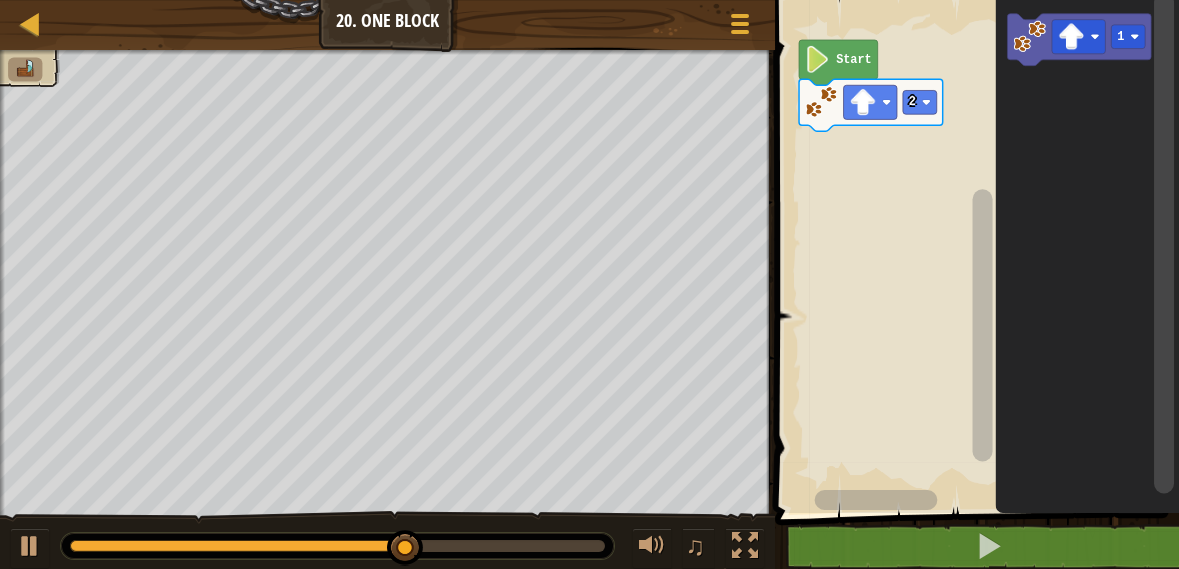 click 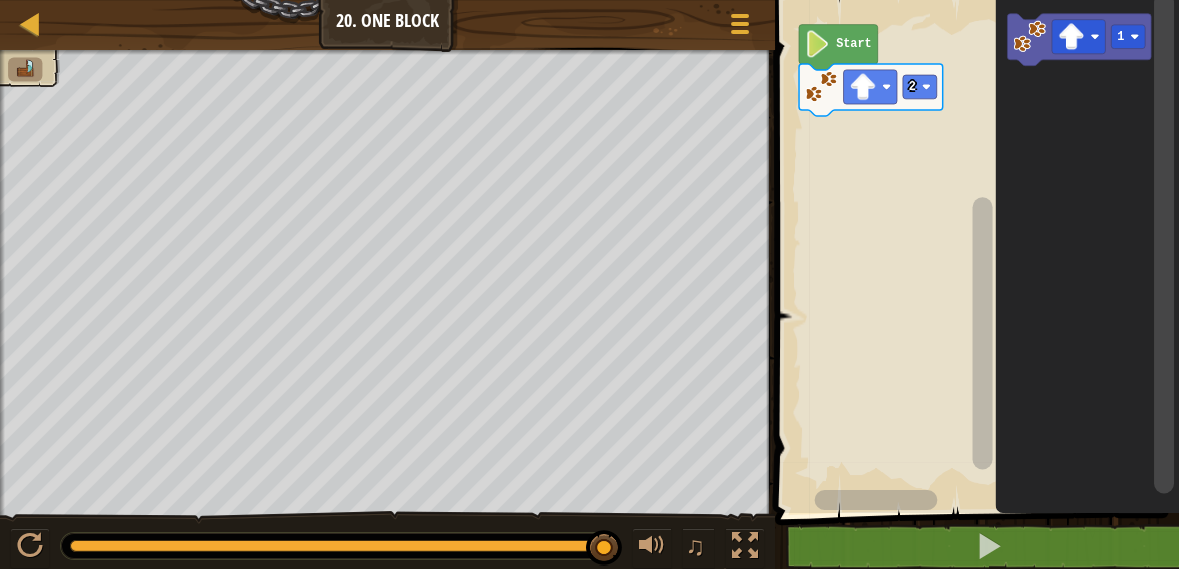 click 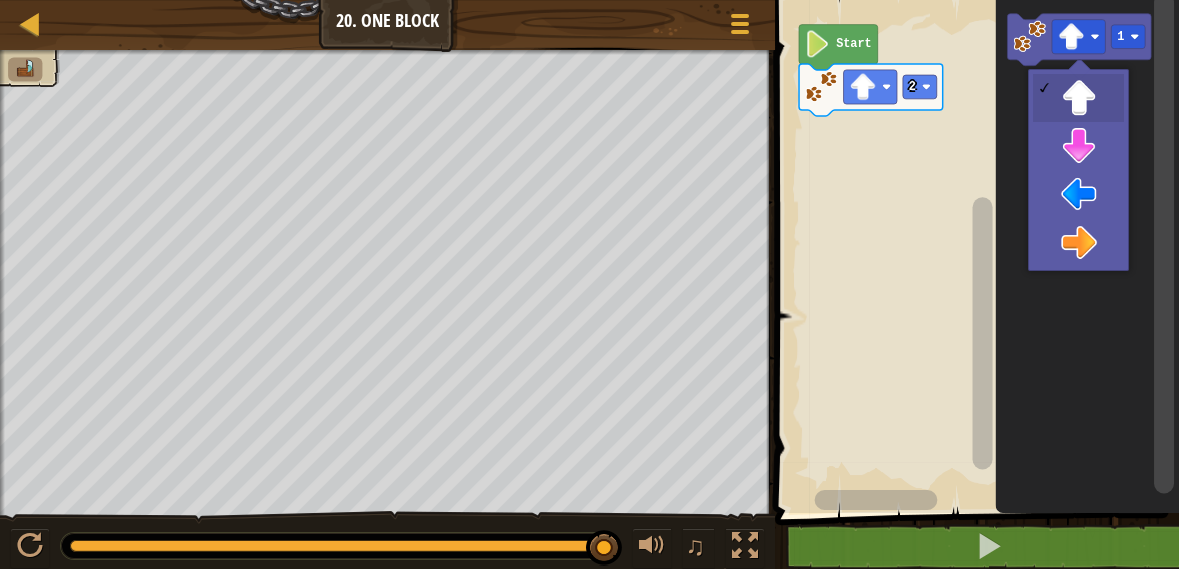 click 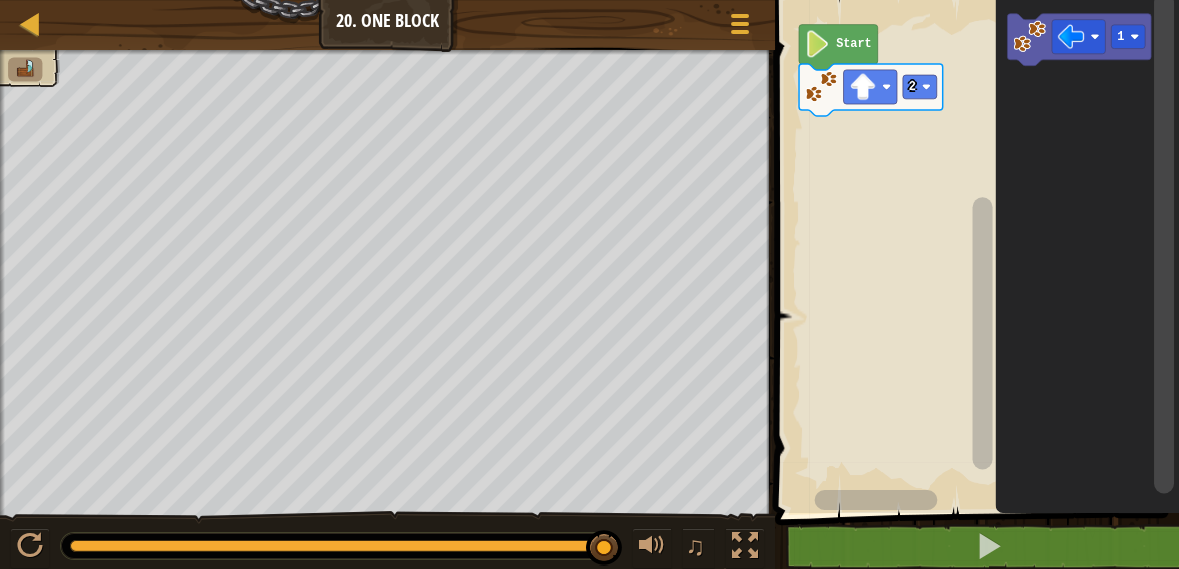 click 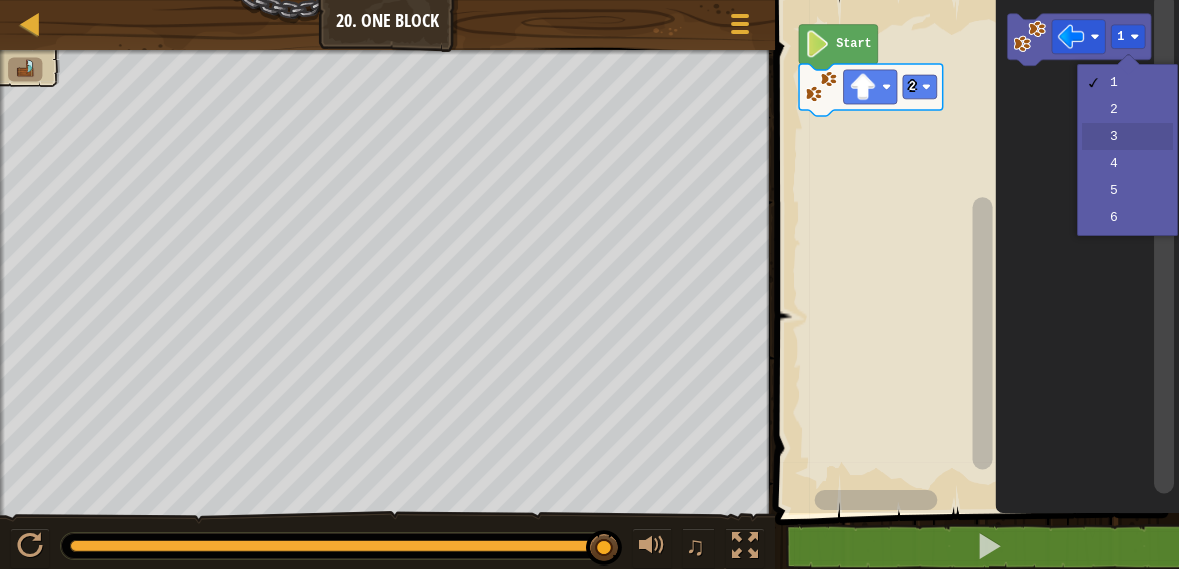 click 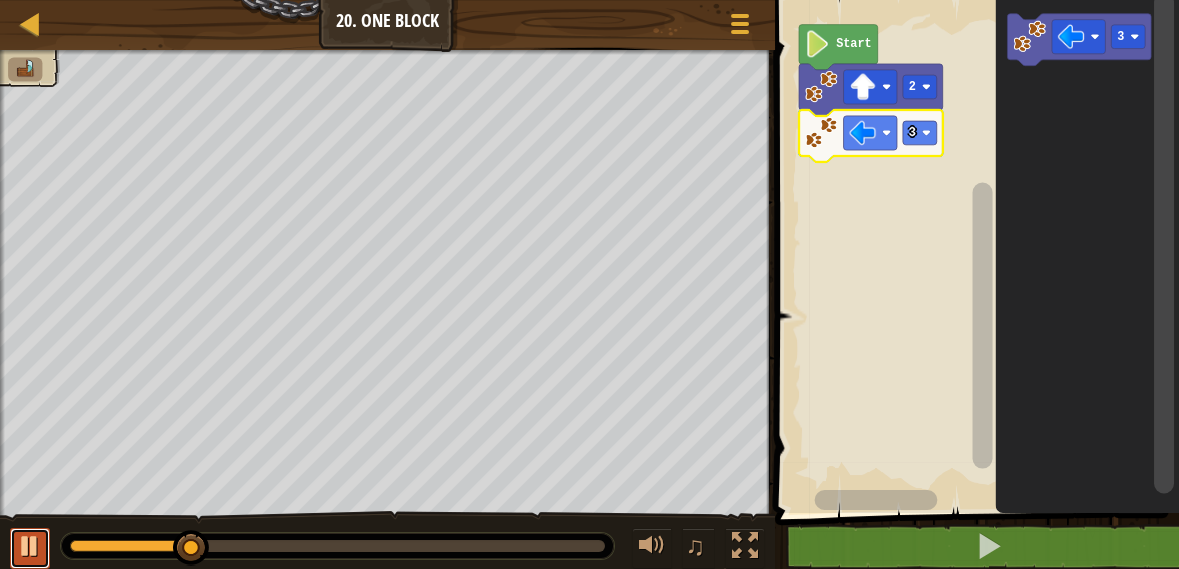 click at bounding box center (30, 546) 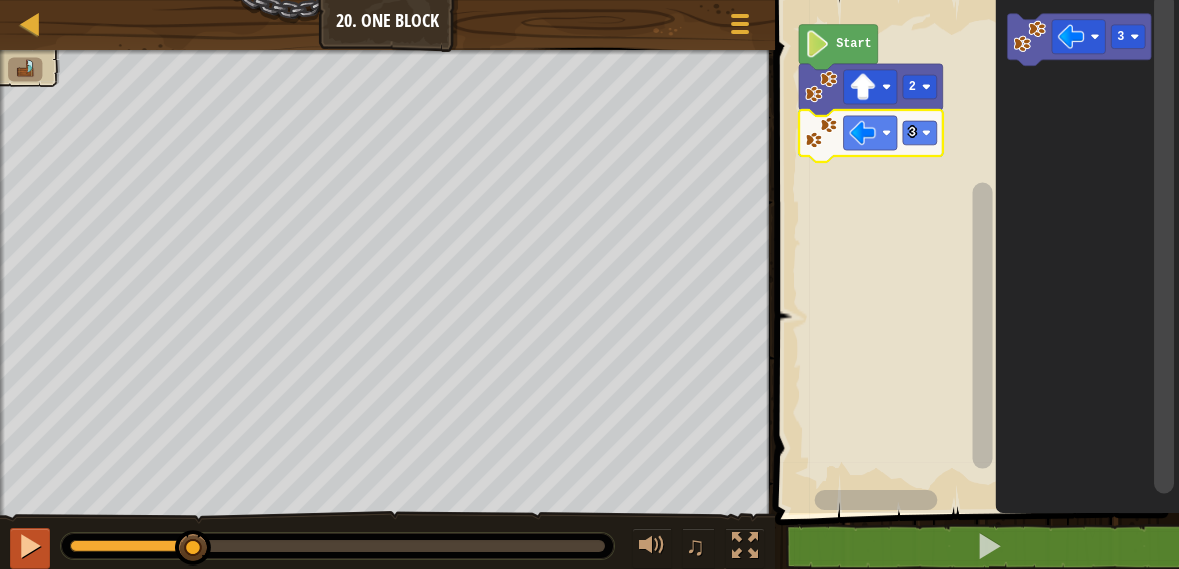 click 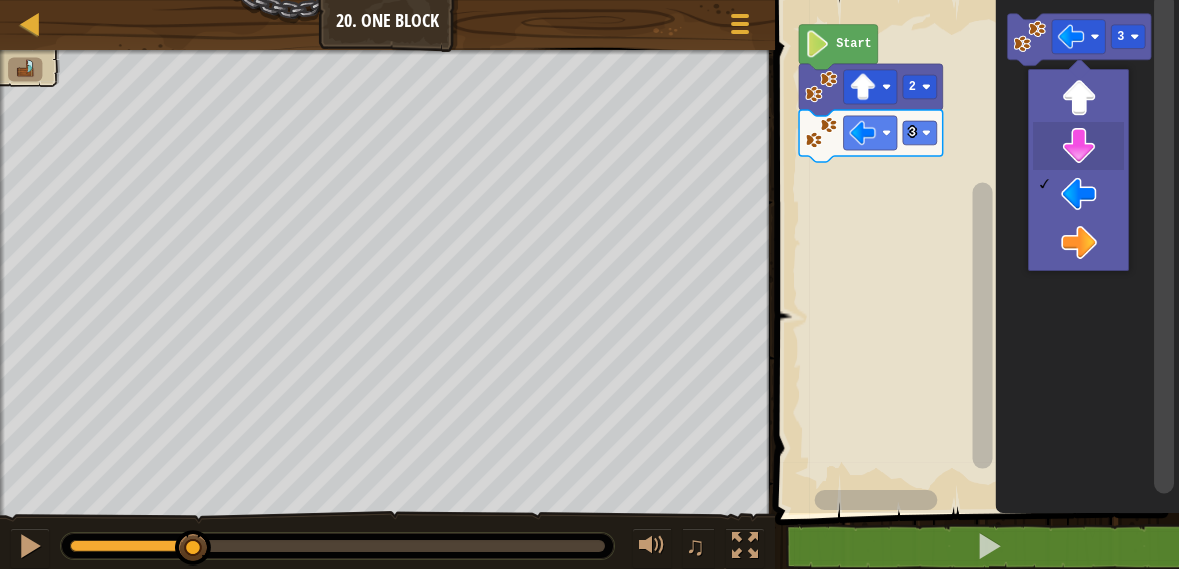 click 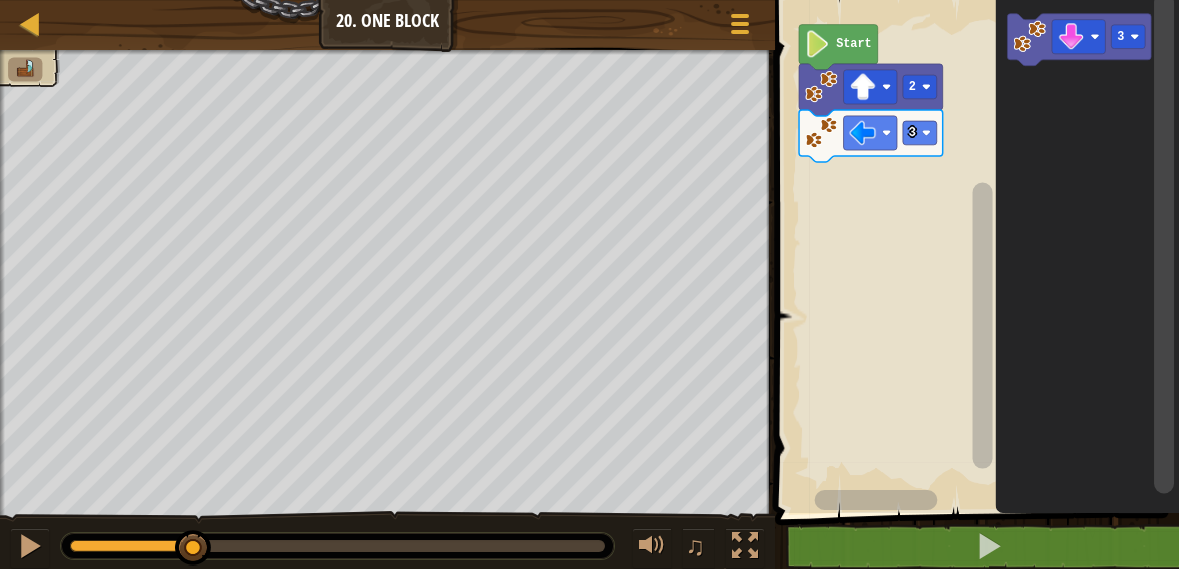click 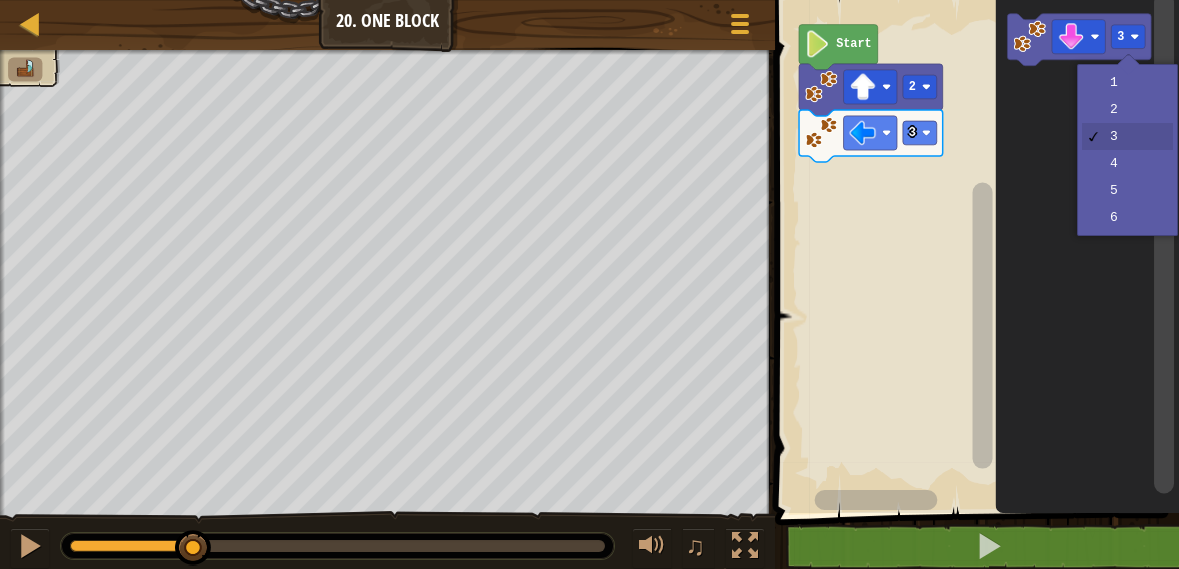 click 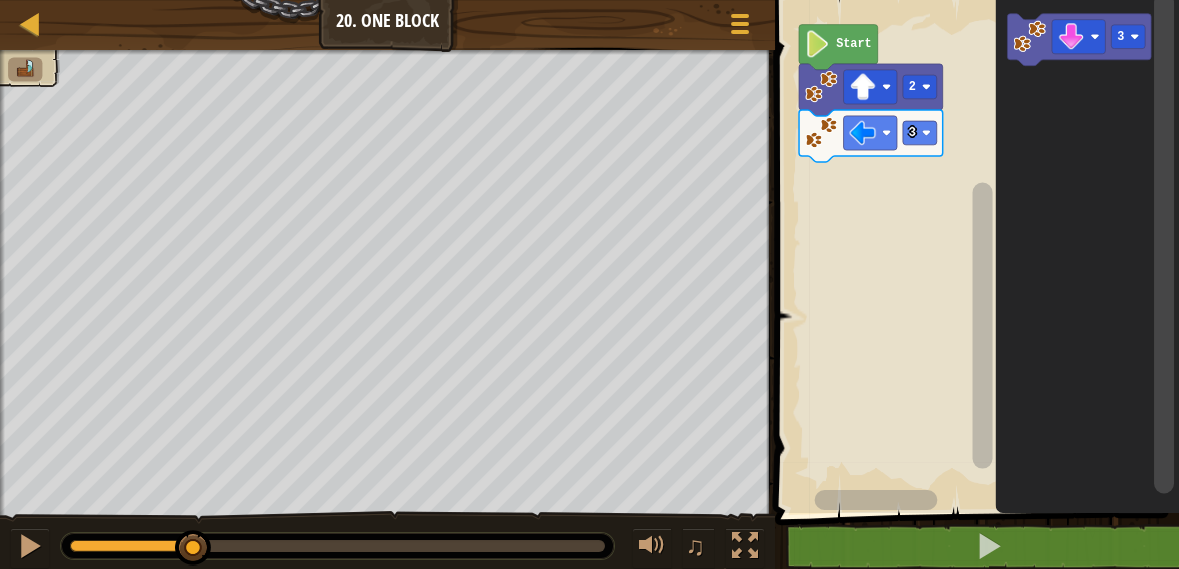click 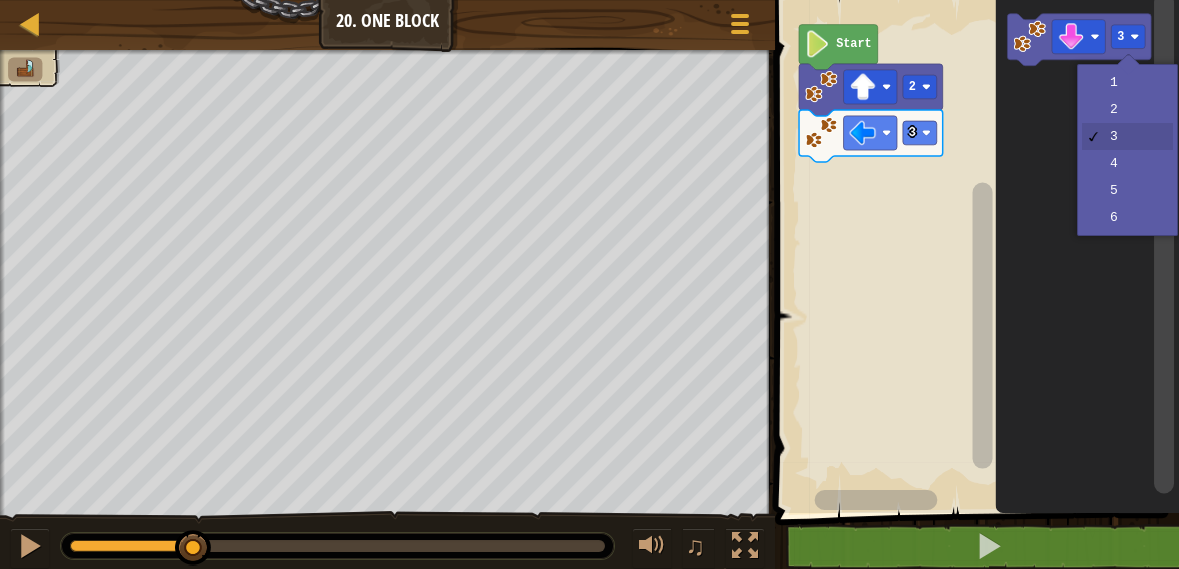 click 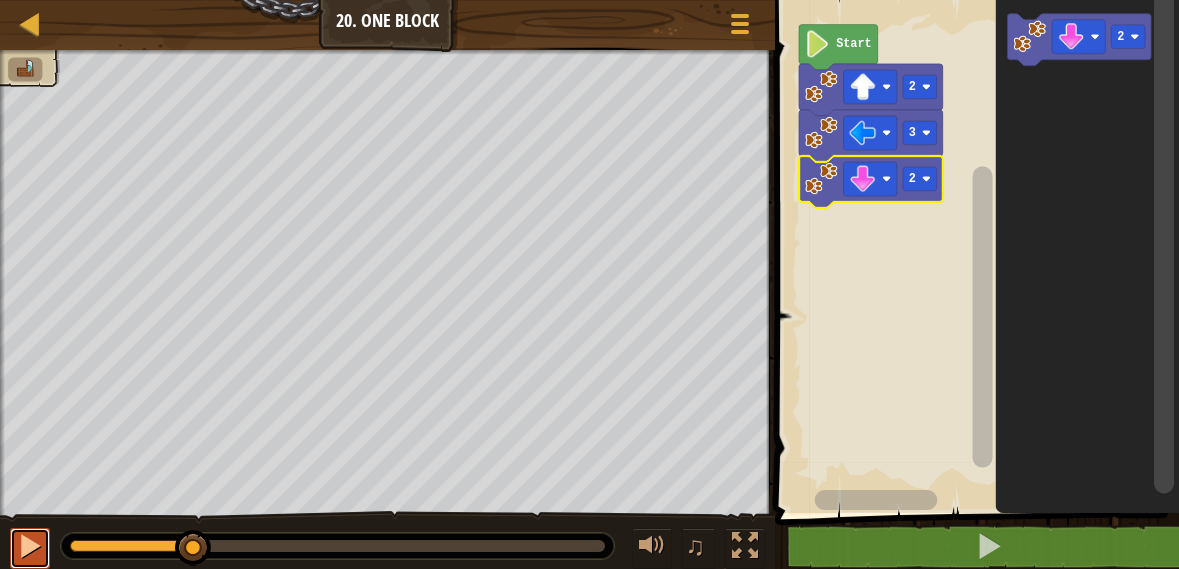 click at bounding box center [30, 546] 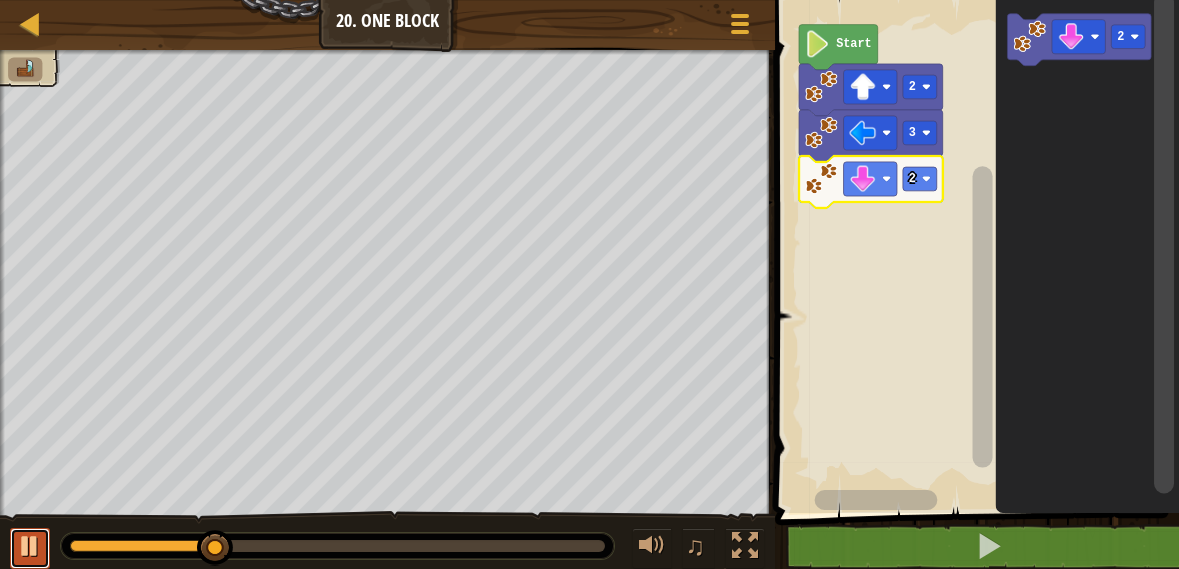 click at bounding box center (30, 546) 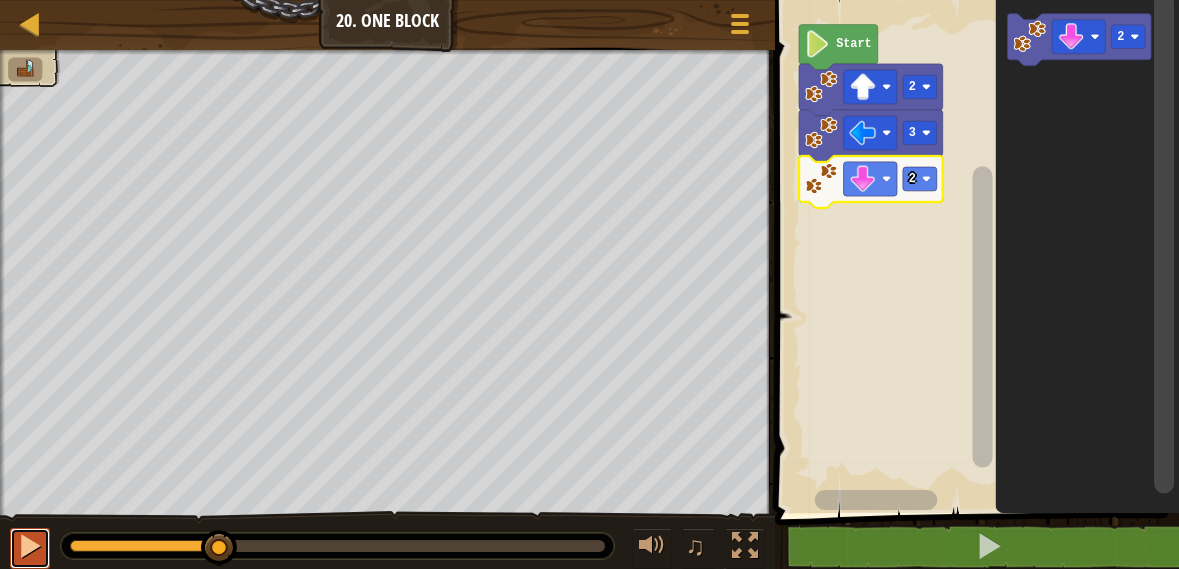 click at bounding box center [30, 546] 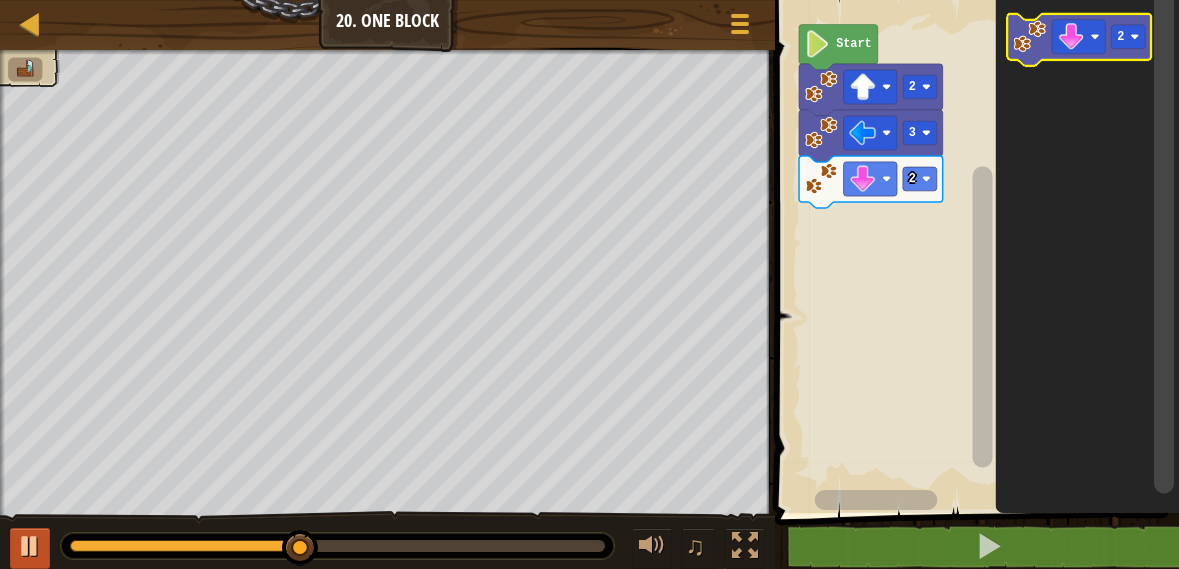 click 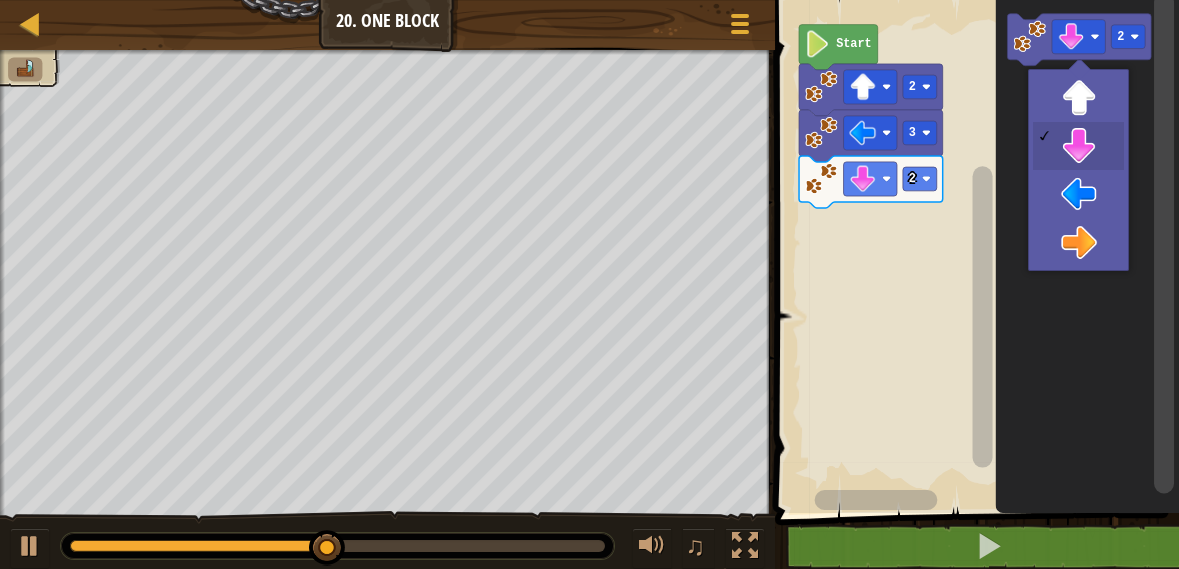 click 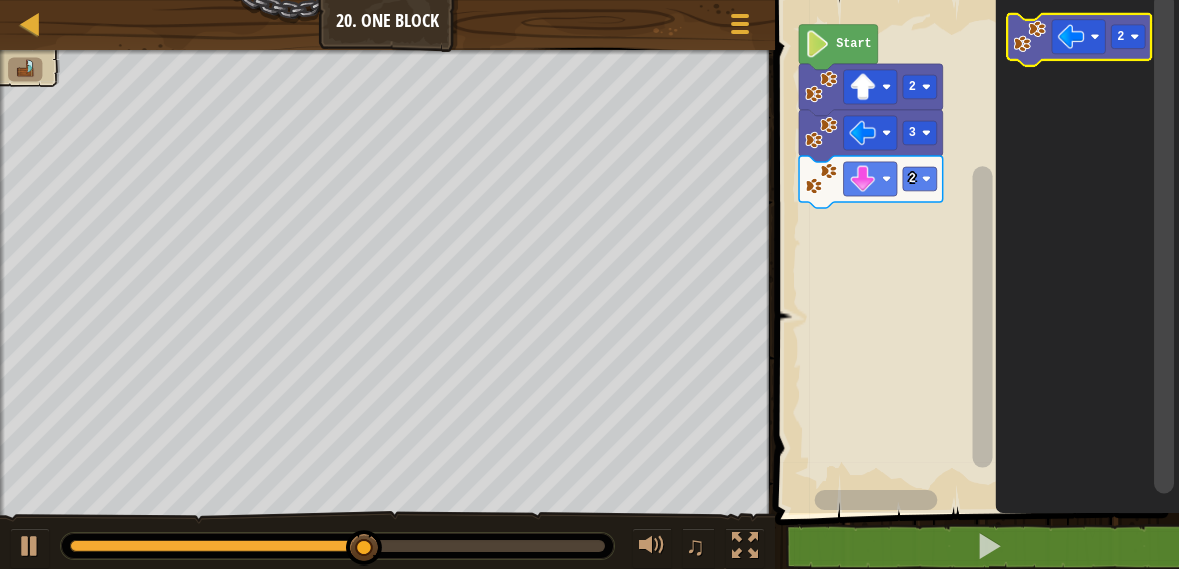 click 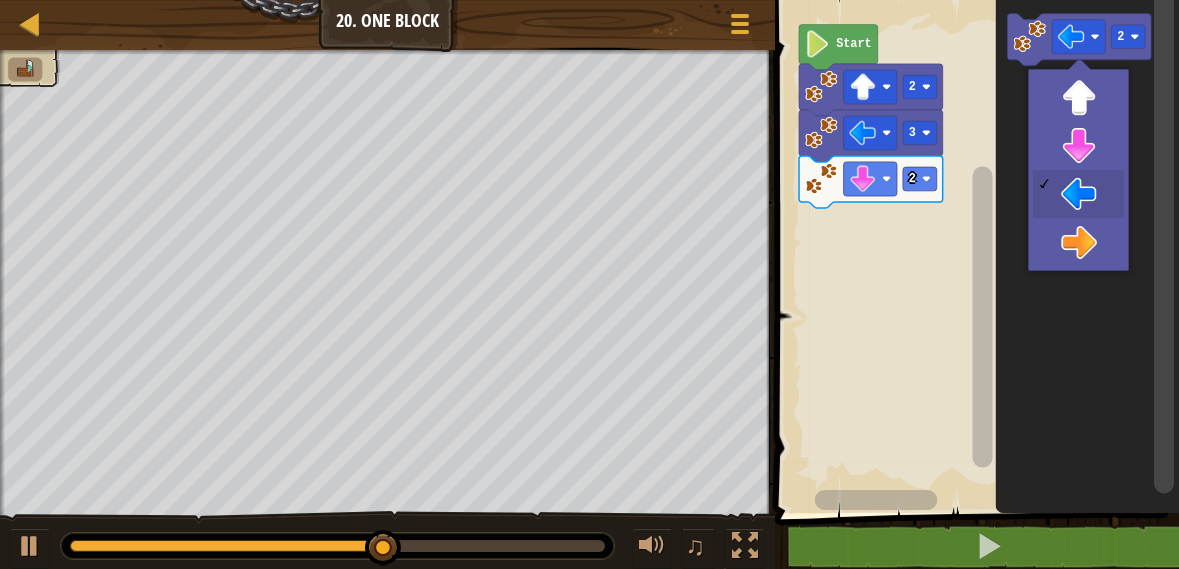 click 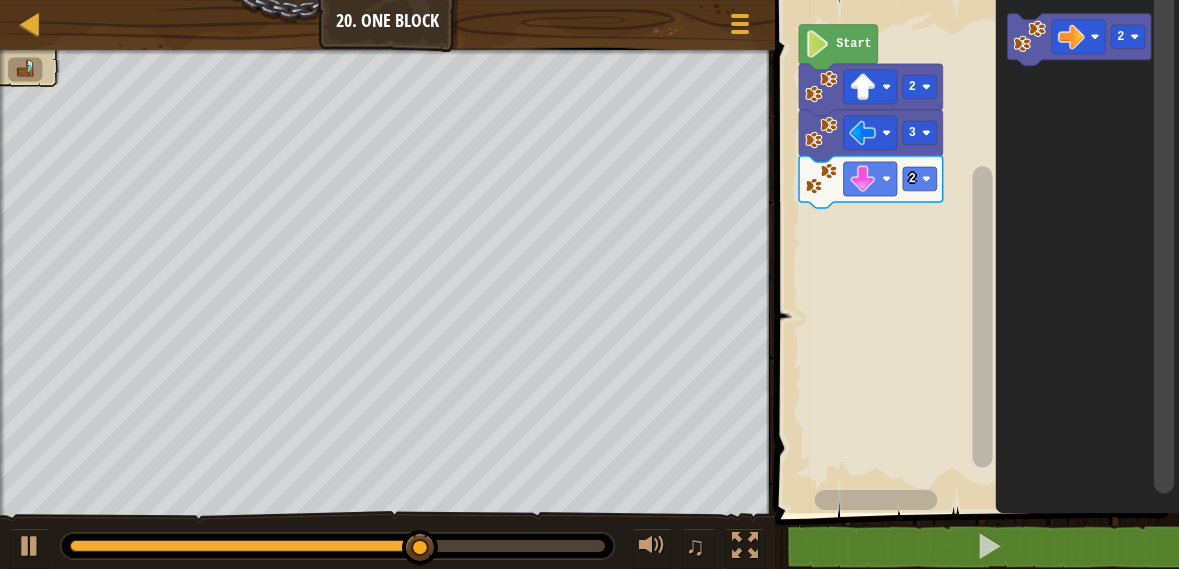 click at bounding box center [0, 0] 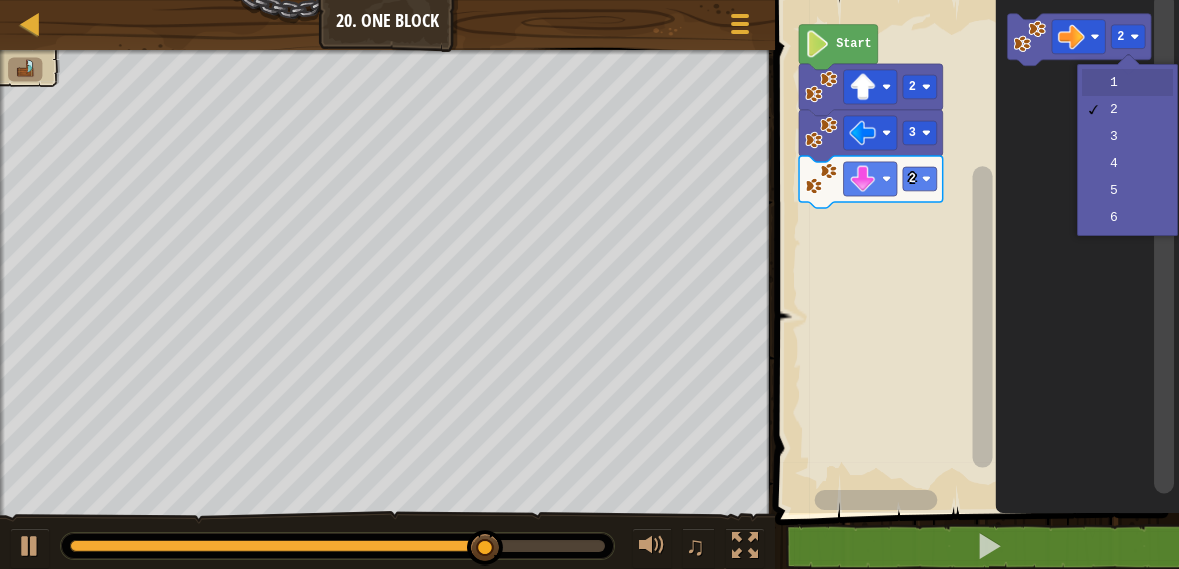 click 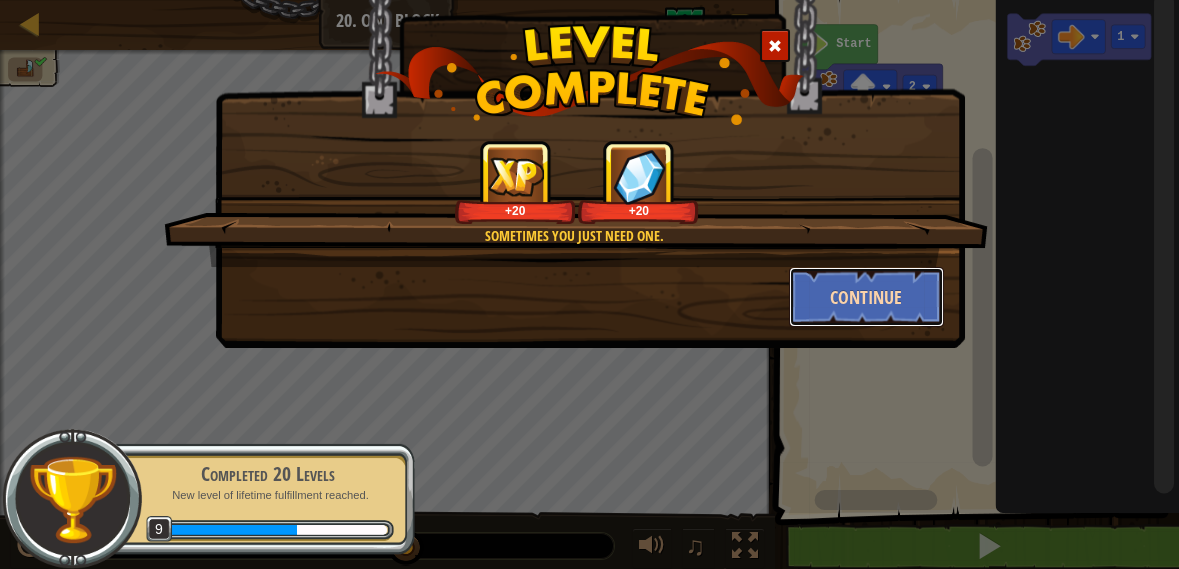 click on "Continue" at bounding box center (866, 297) 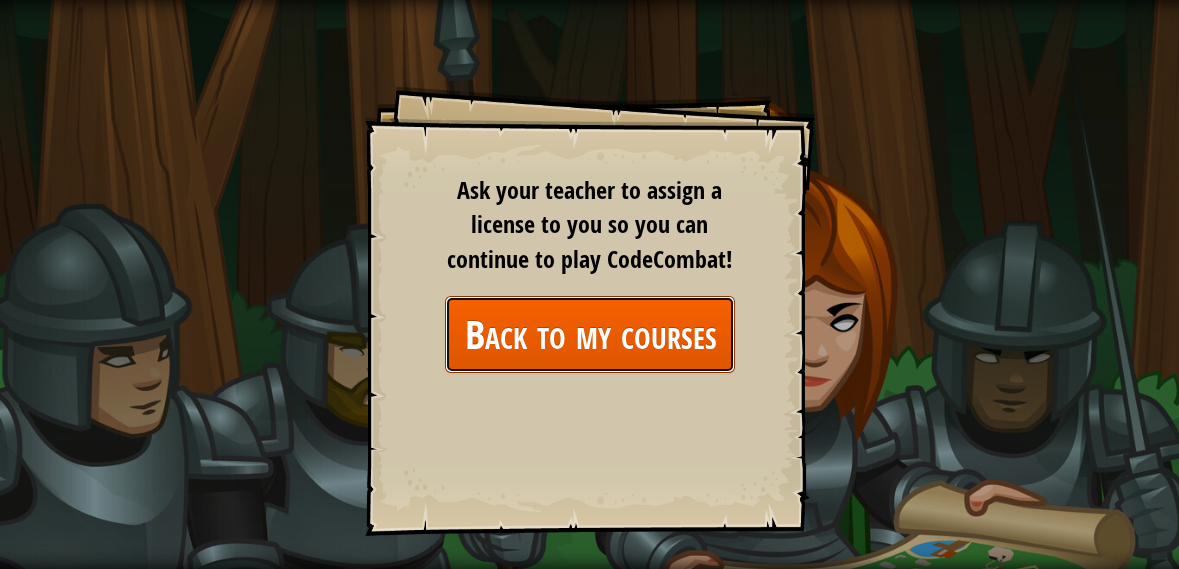 click on "Back to my courses" at bounding box center (590, 334) 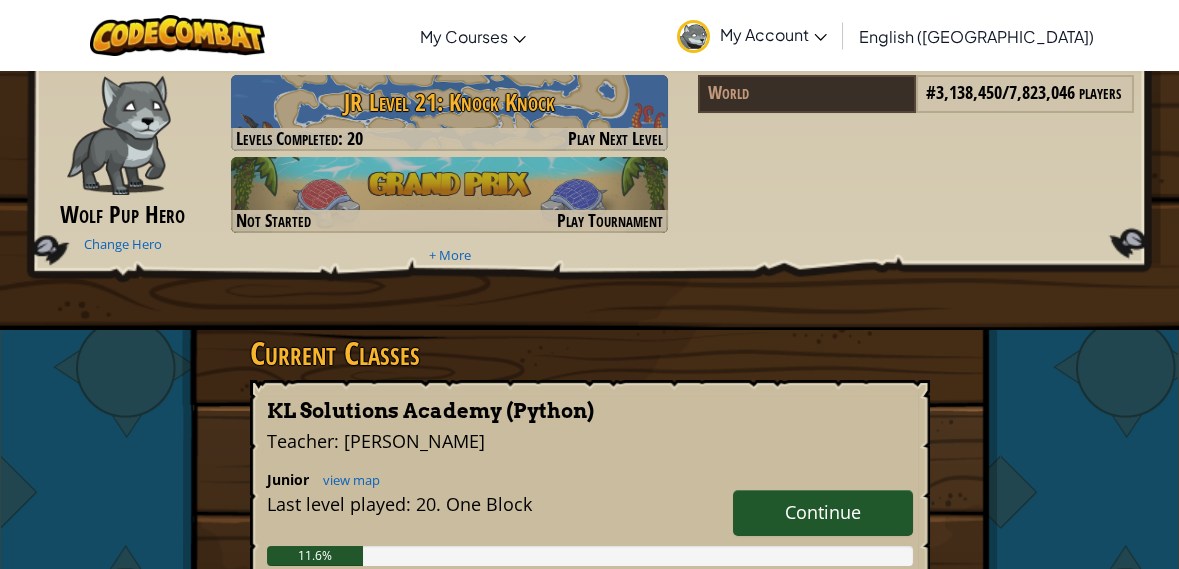 scroll, scrollTop: 85, scrollLeft: 0, axis: vertical 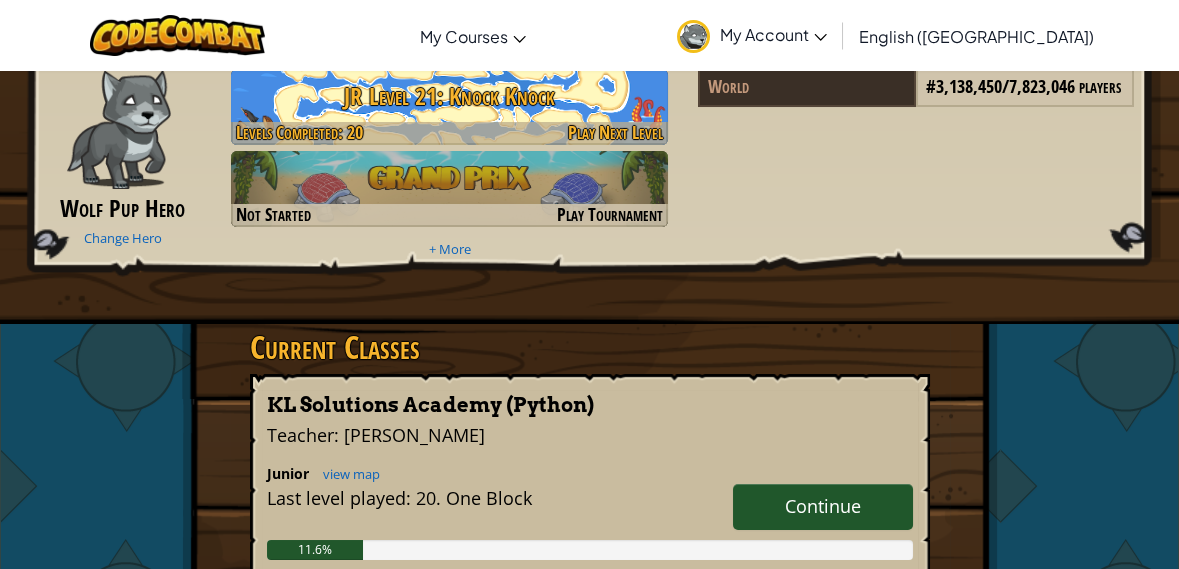 click on "JR Level 21: Knock Knock" at bounding box center [449, 96] 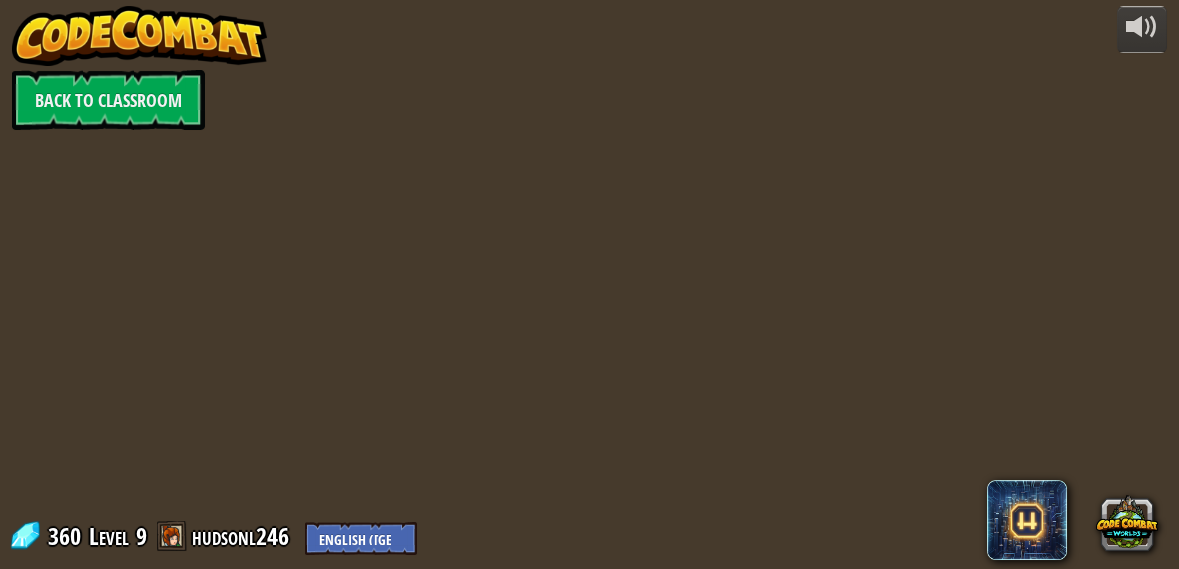 scroll, scrollTop: 0, scrollLeft: 0, axis: both 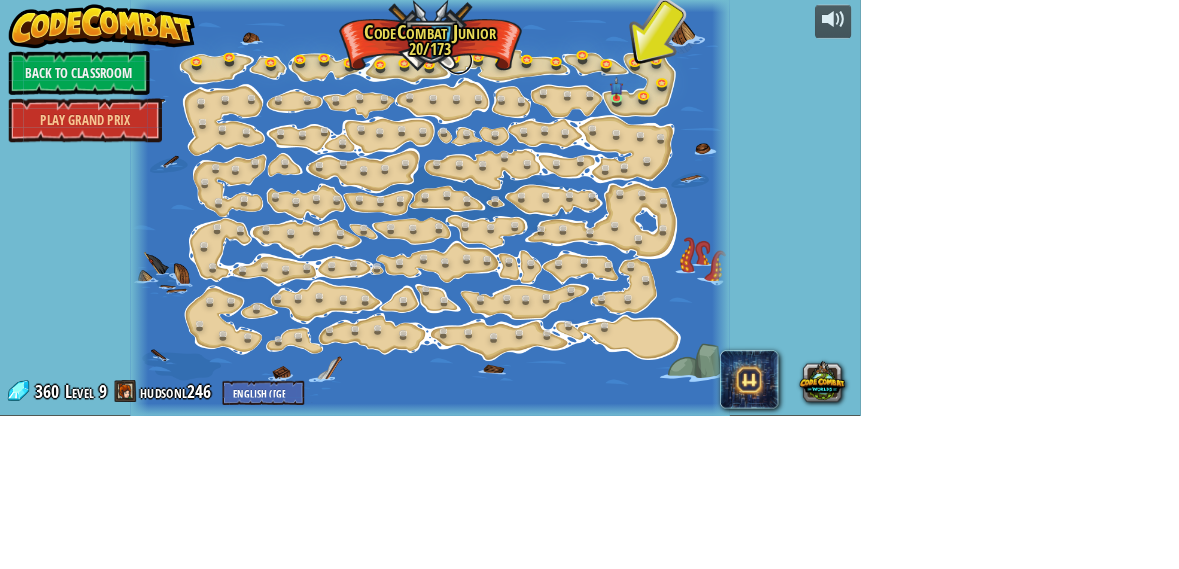 click at bounding box center [628, 83] 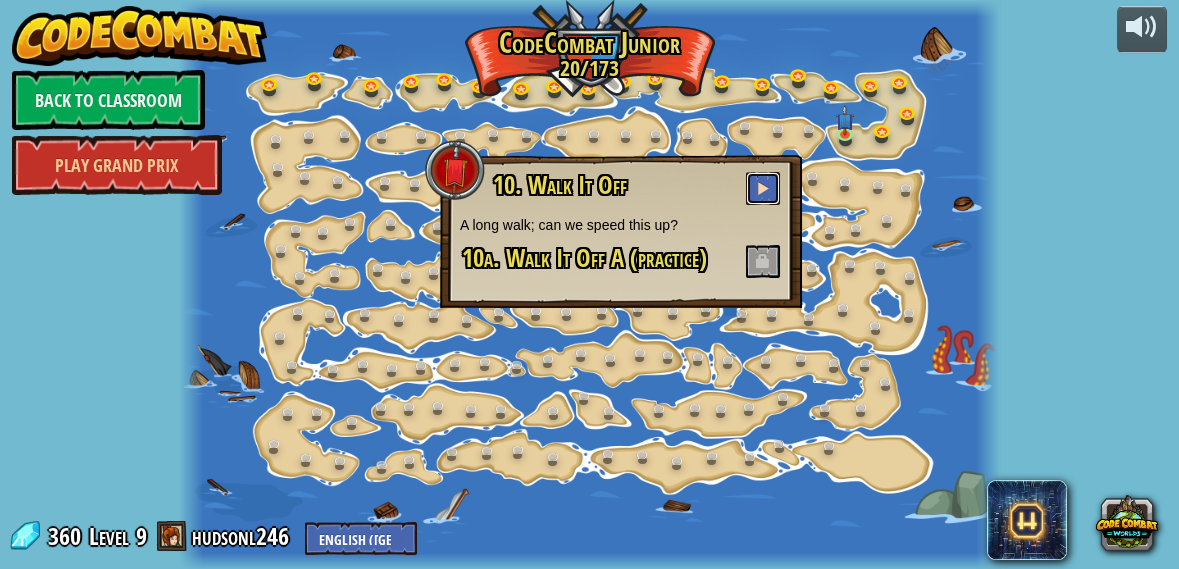 click at bounding box center [763, 188] 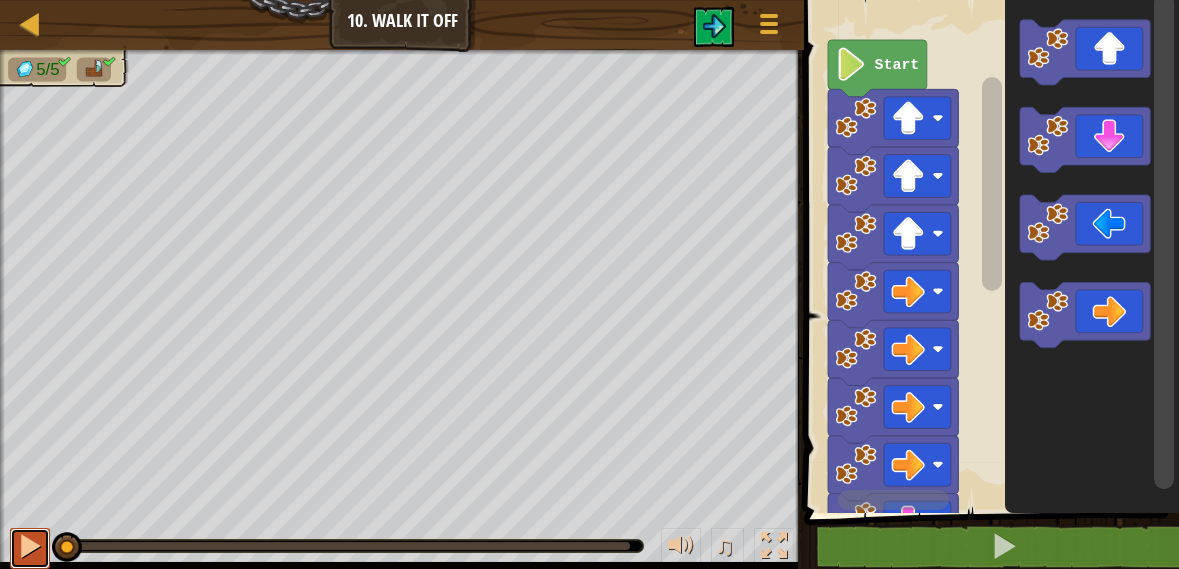 click at bounding box center [30, 546] 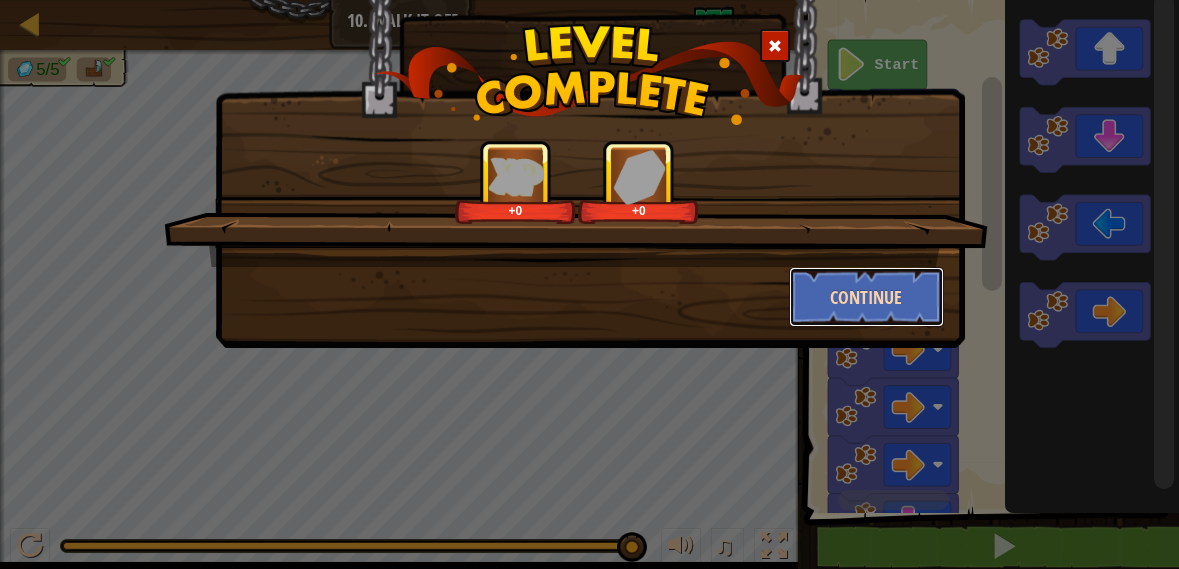 click on "Continue" at bounding box center [866, 297] 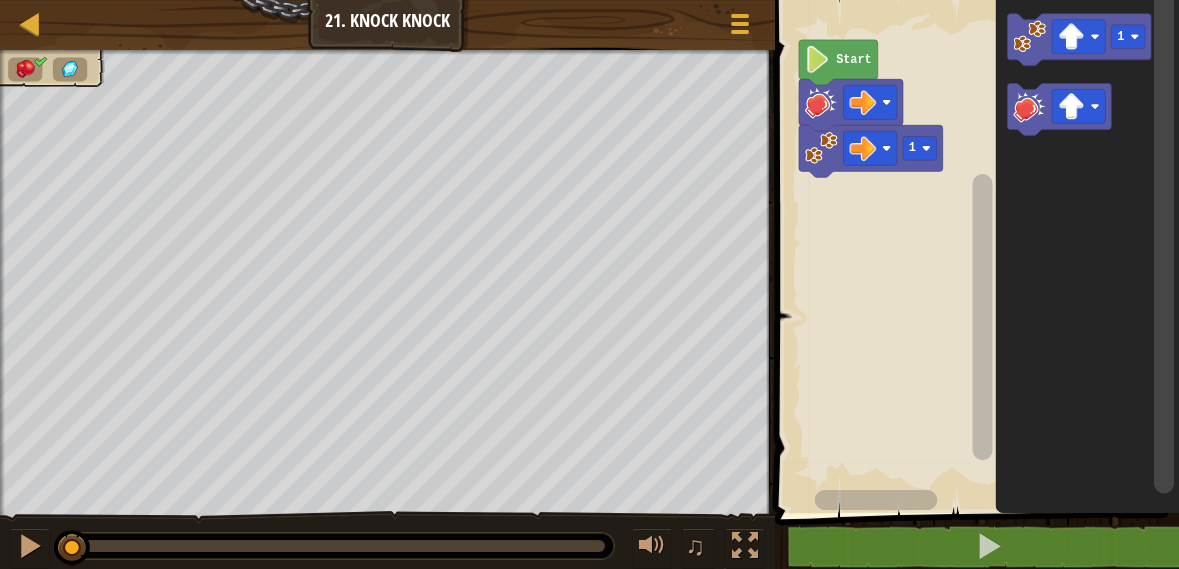 click 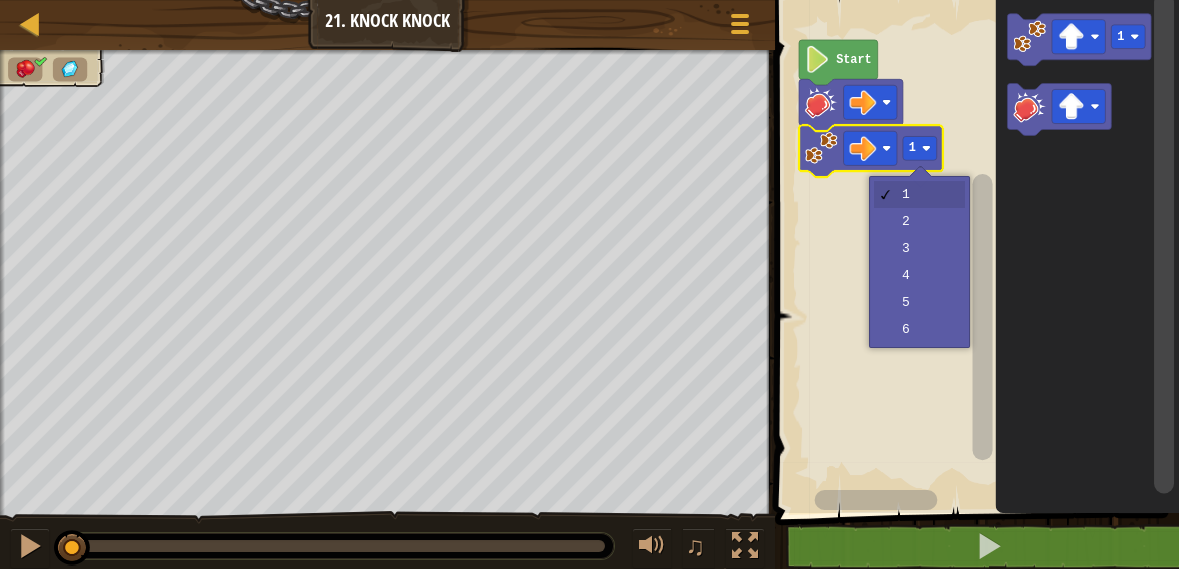 click 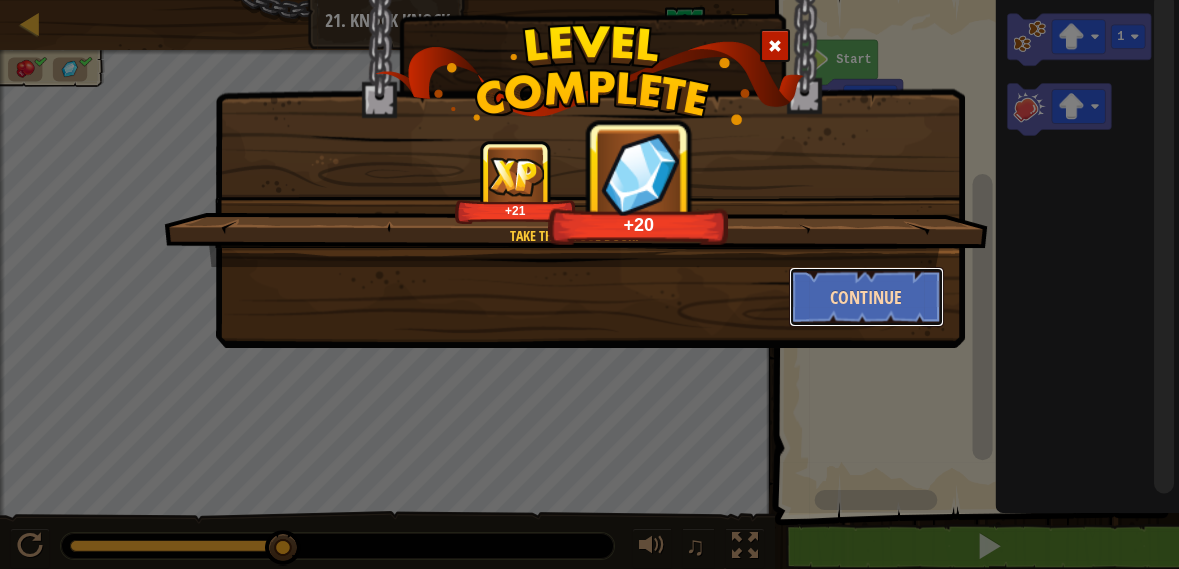 click on "Continue" at bounding box center (866, 297) 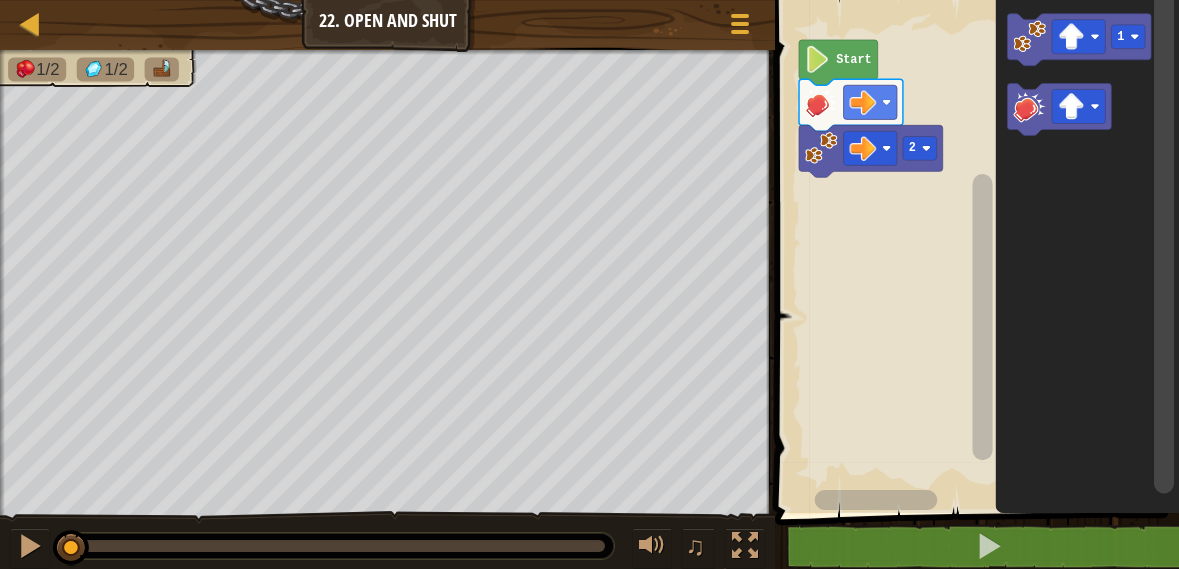 click 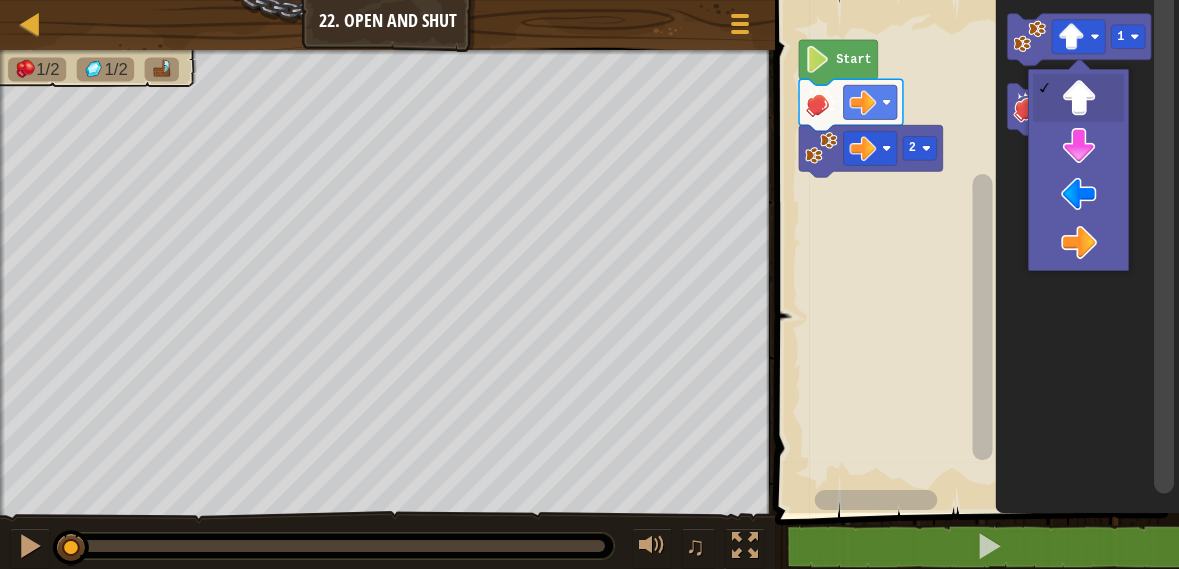 click 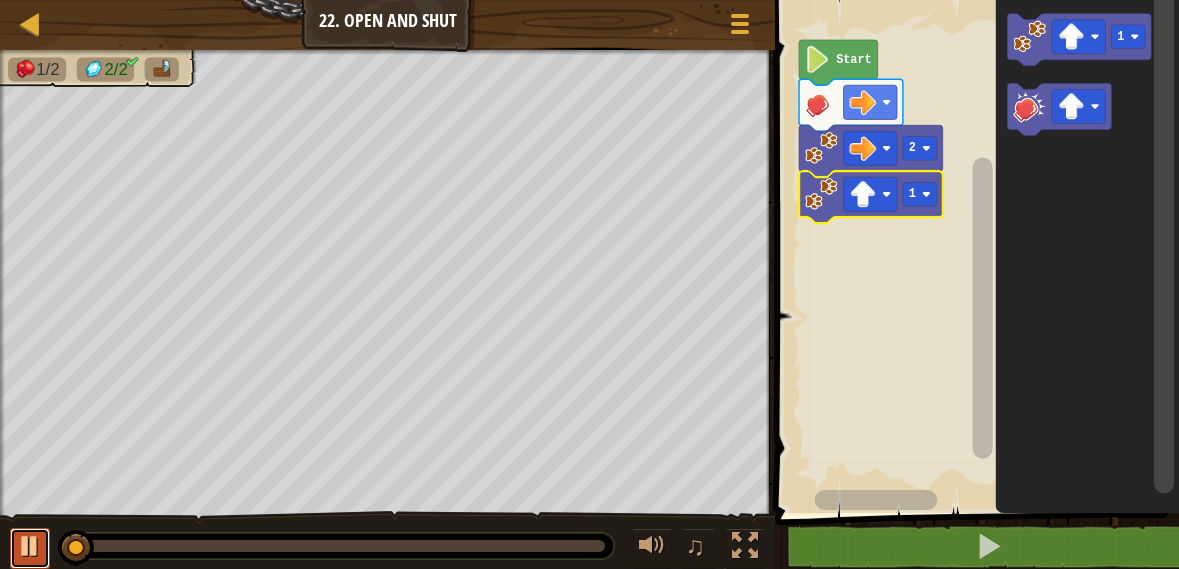 click at bounding box center (30, 546) 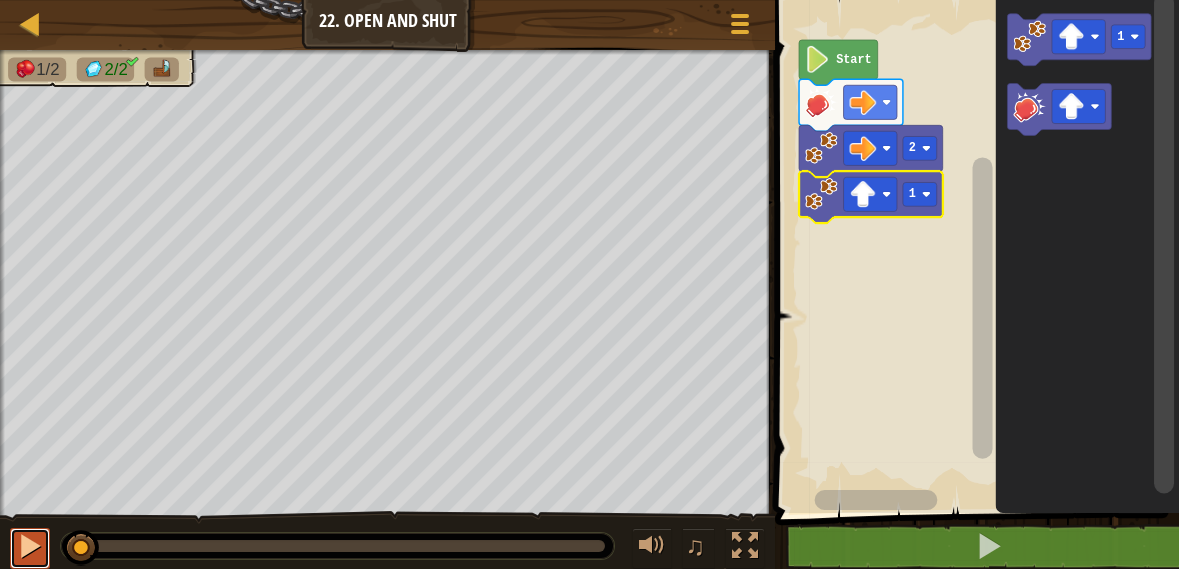 click at bounding box center (30, 546) 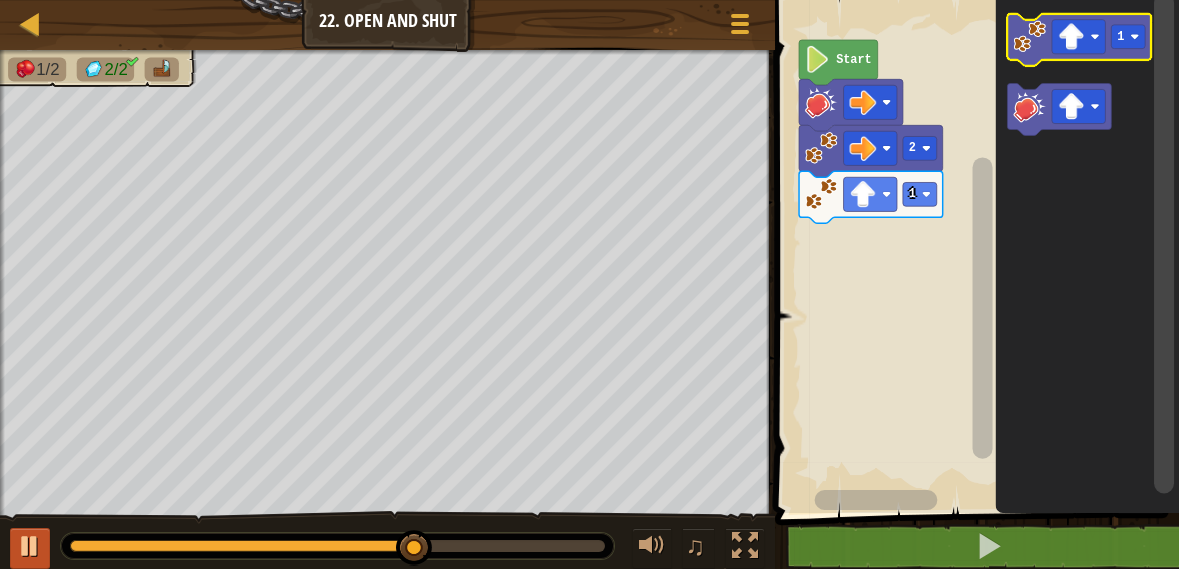 click 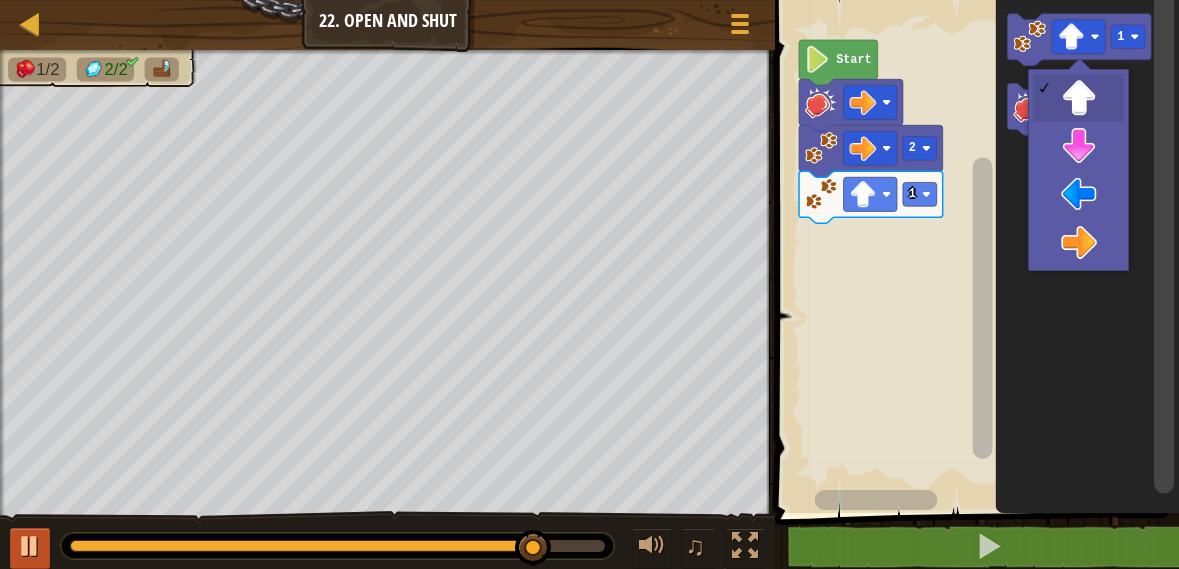 click 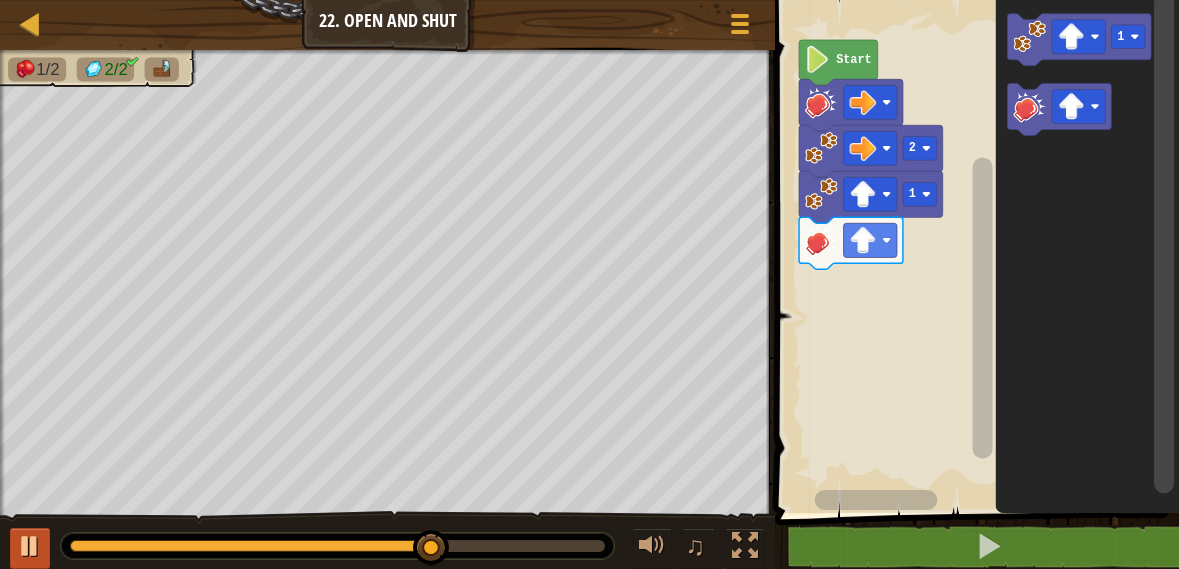 click 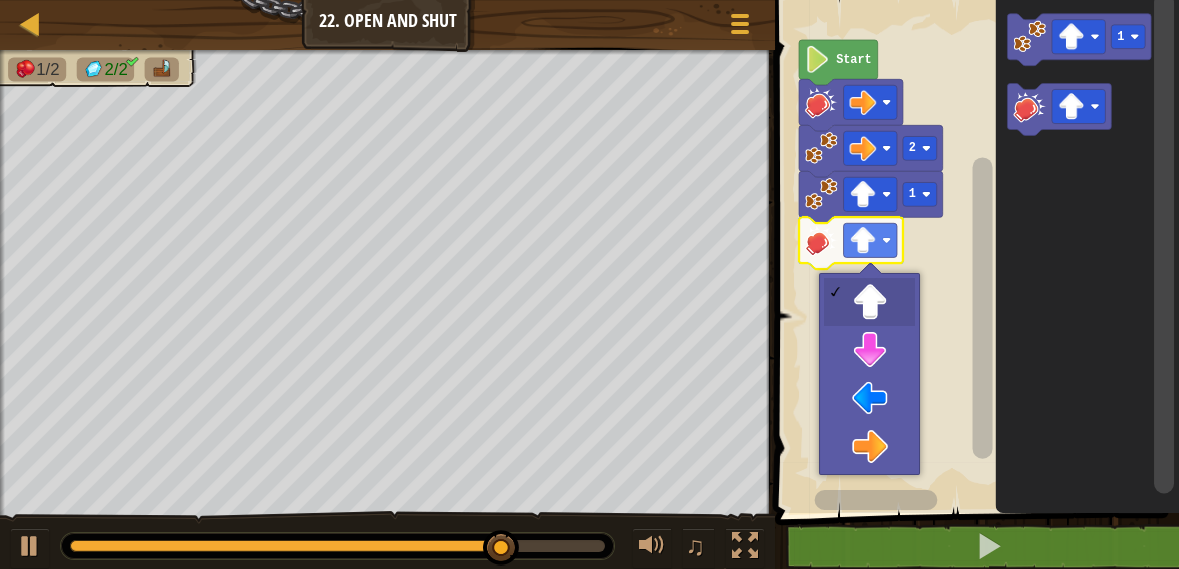 click 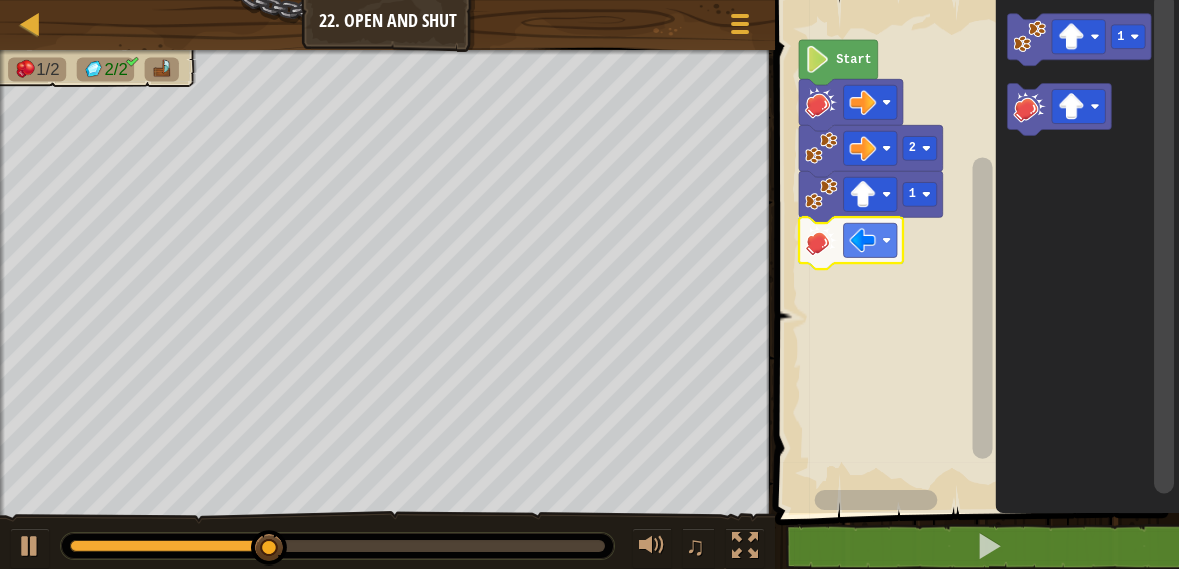 click 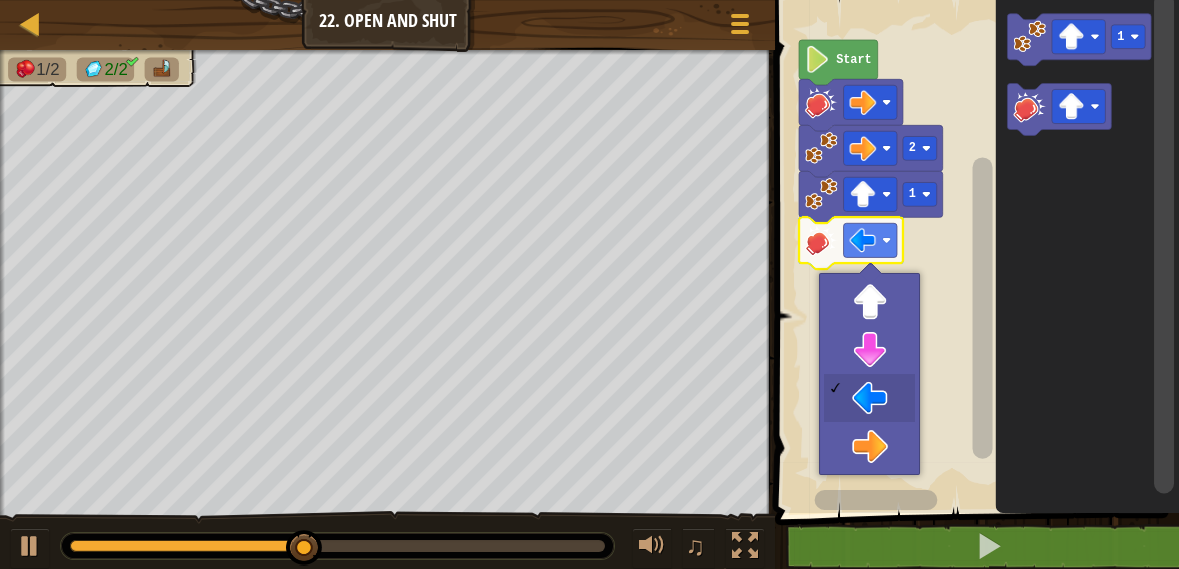 click 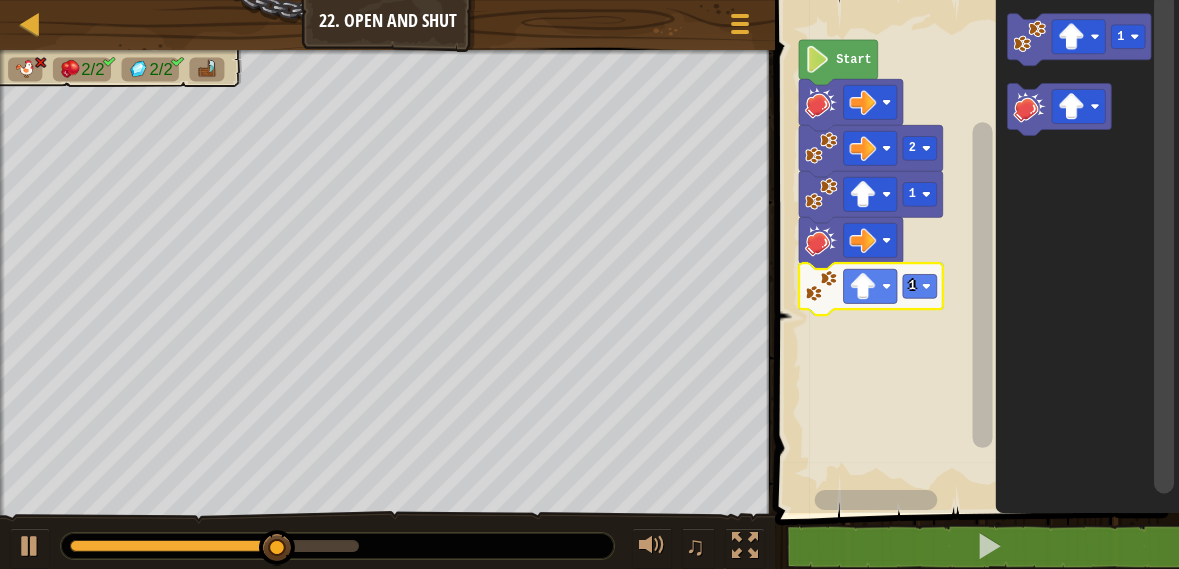 click at bounding box center [0, 0] 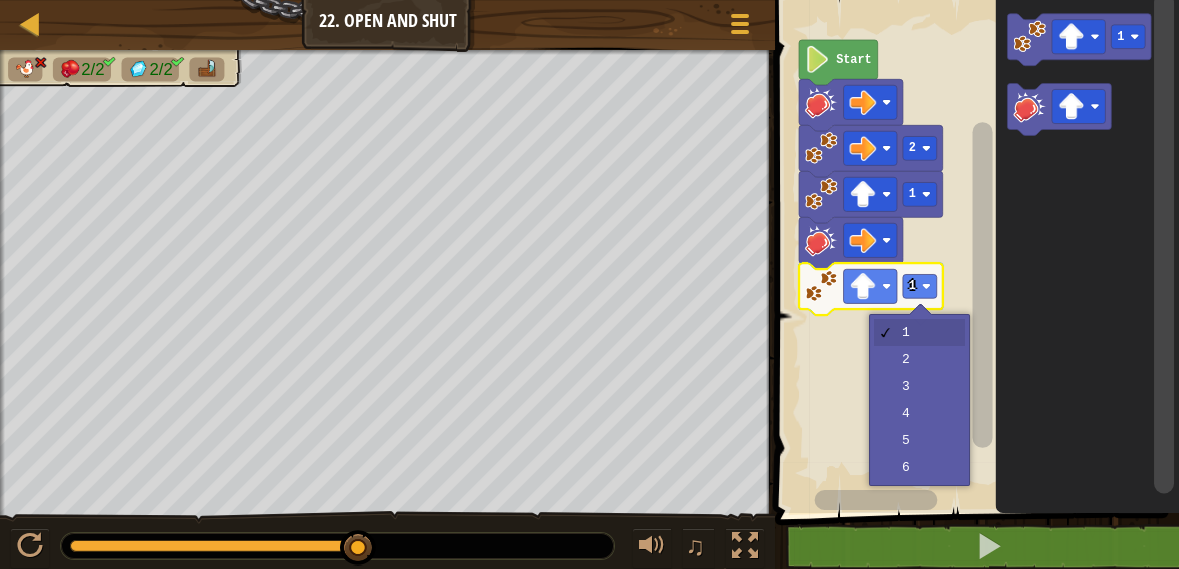 click 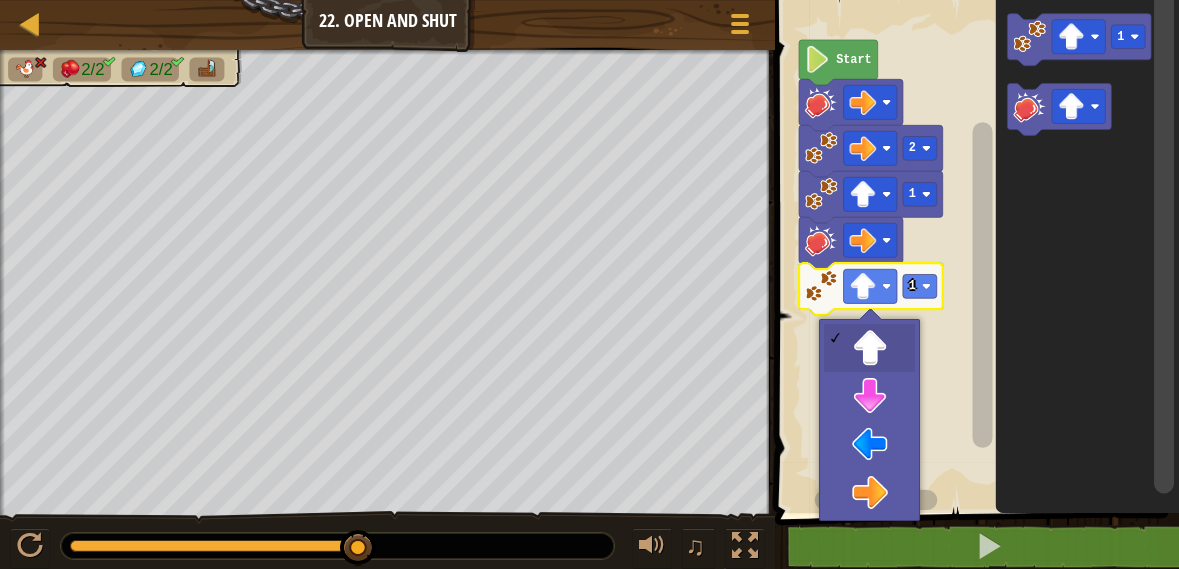click 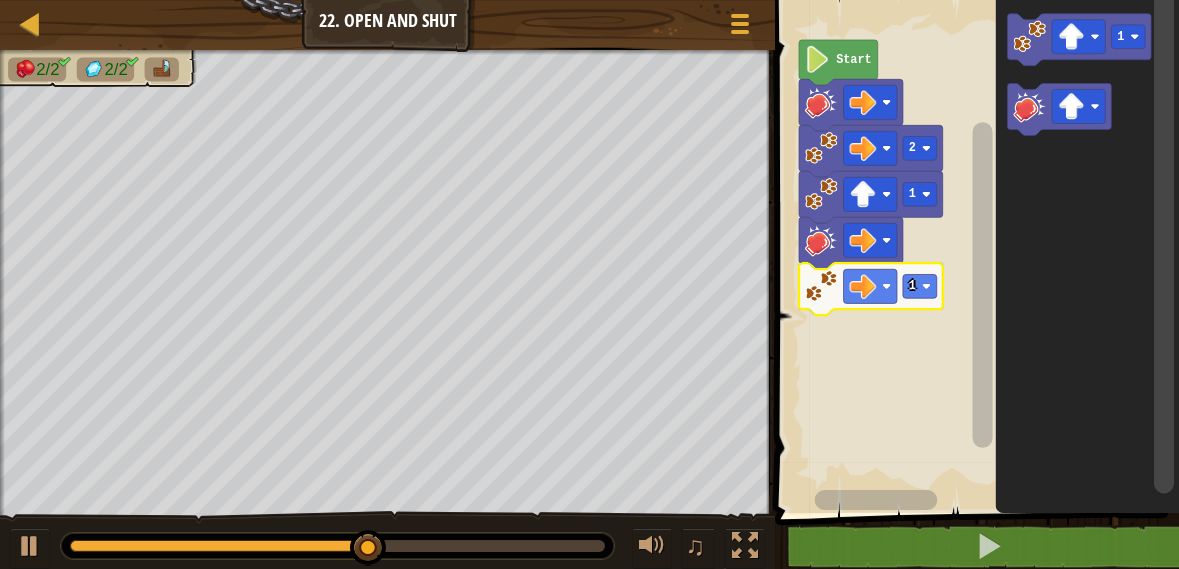 click at bounding box center [0, 0] 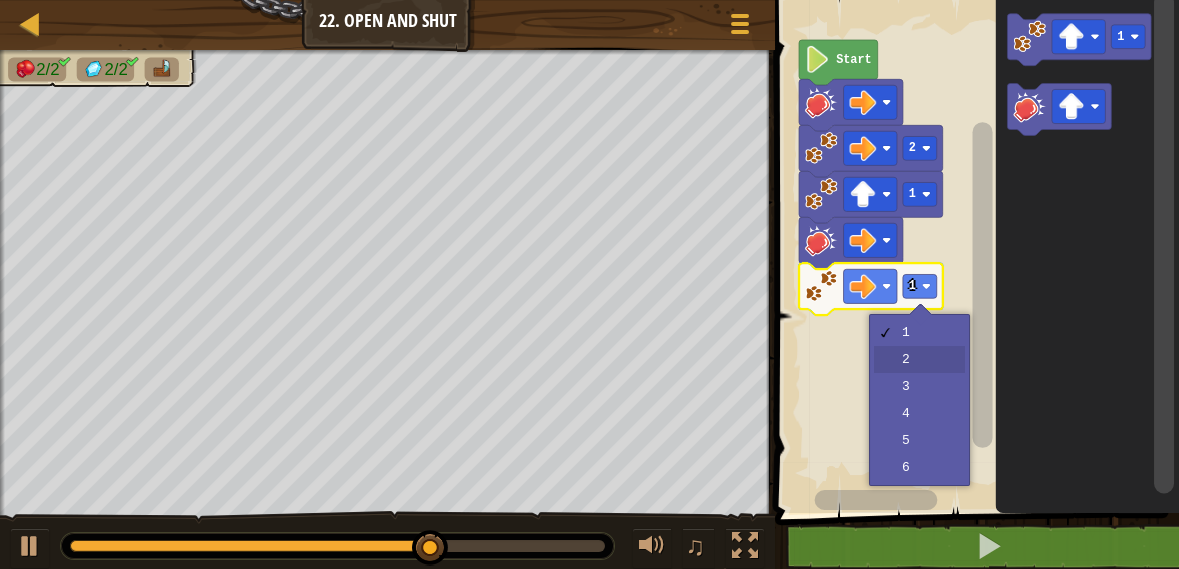 click 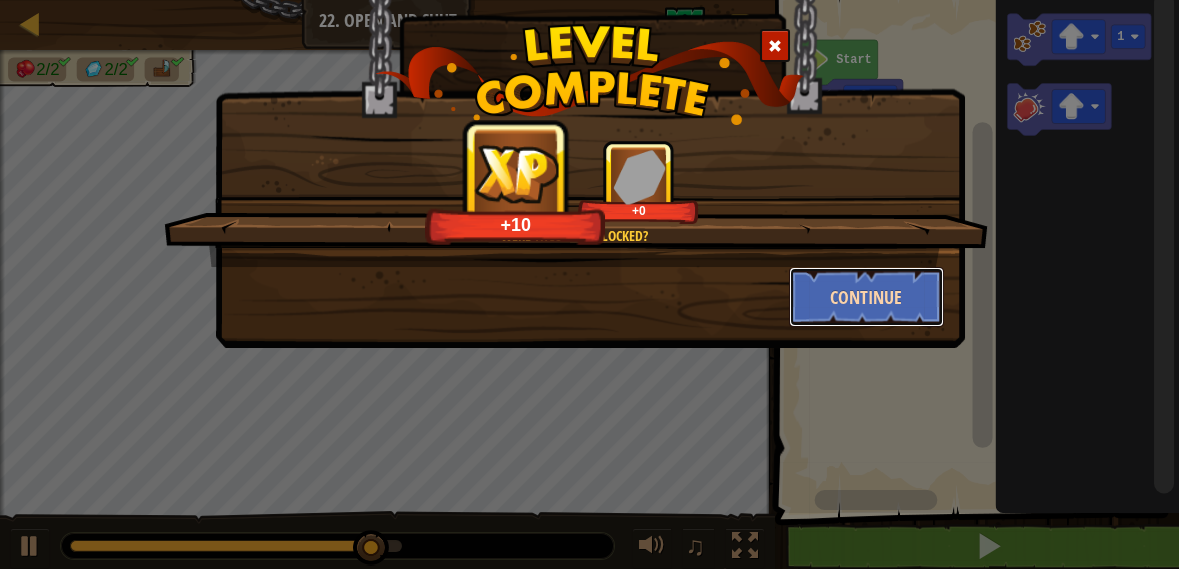 click on "Continue" at bounding box center [866, 297] 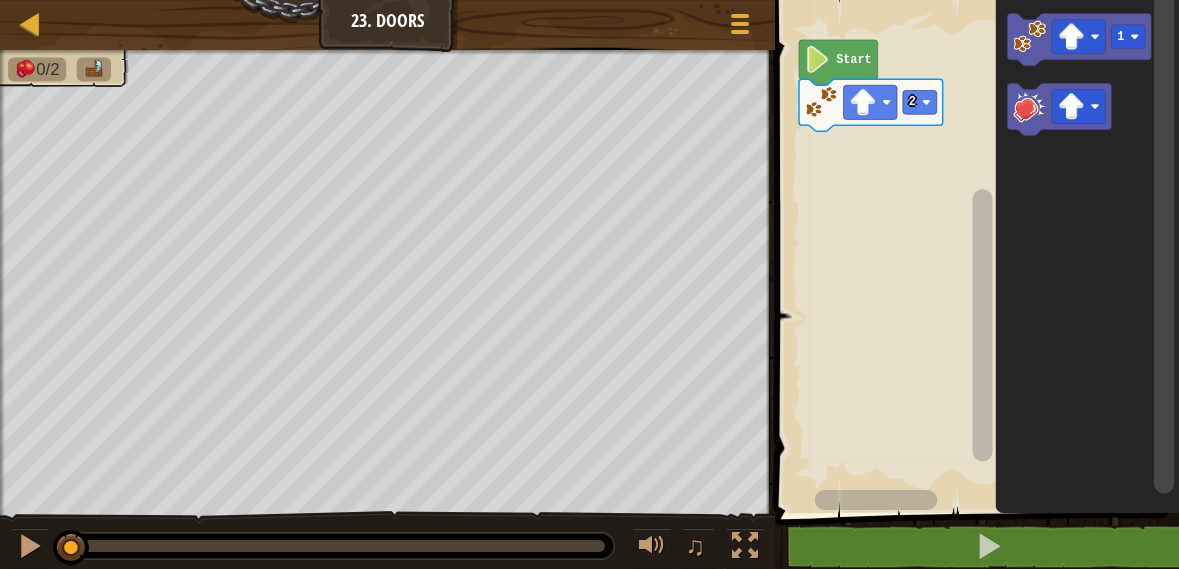 click 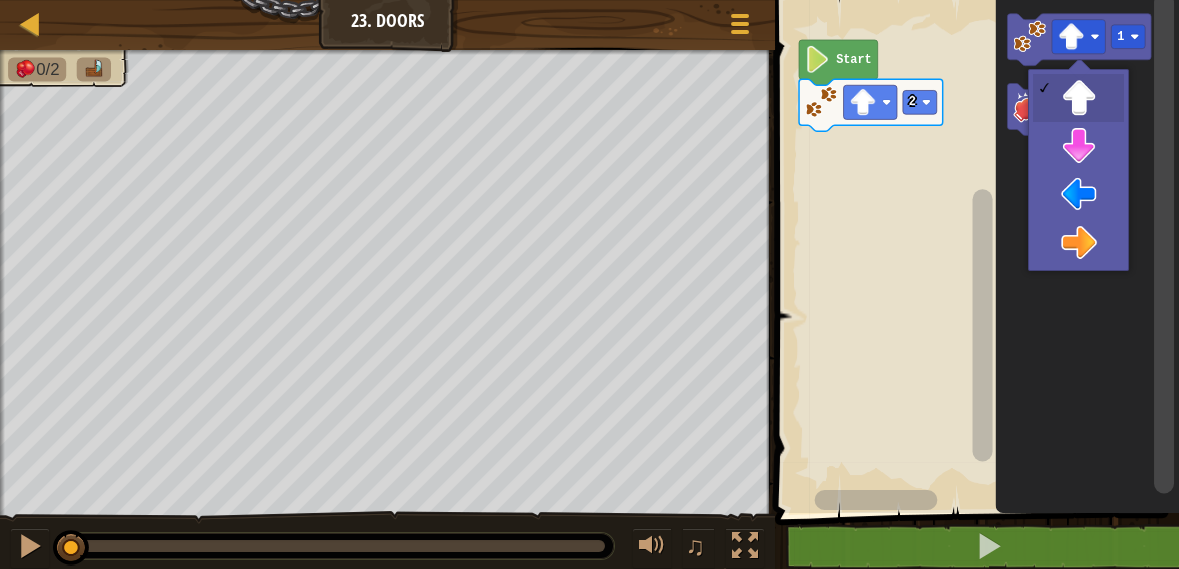 click 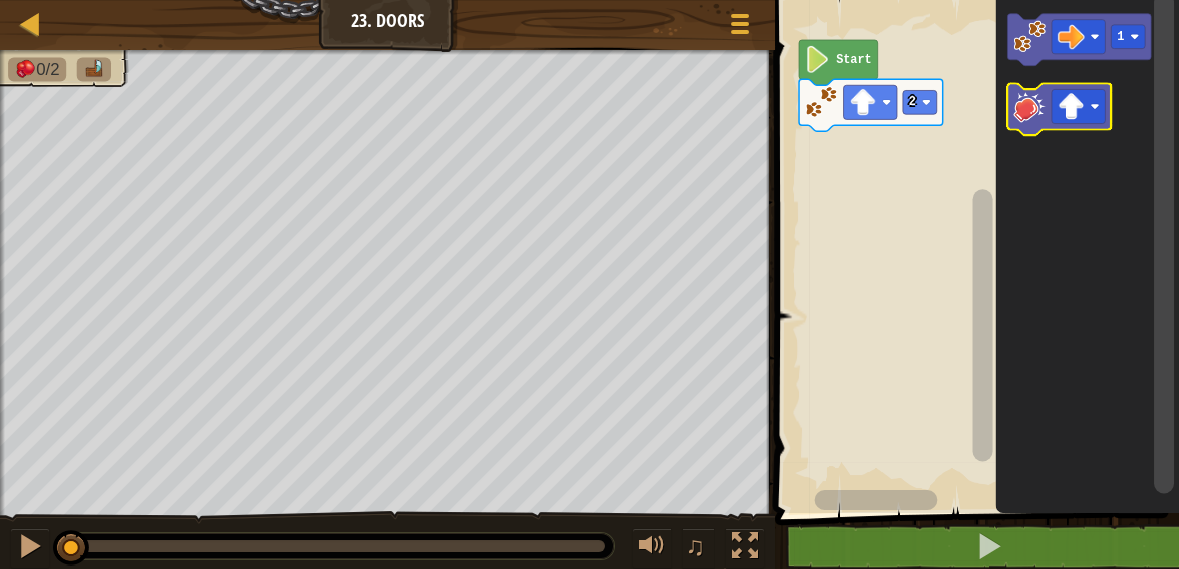 click 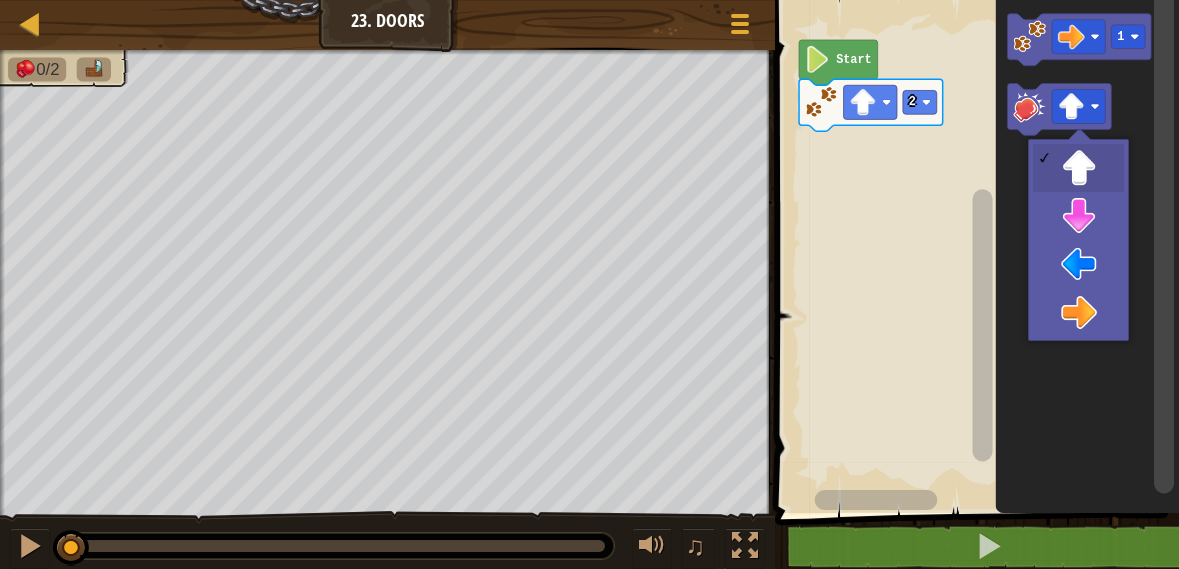 click 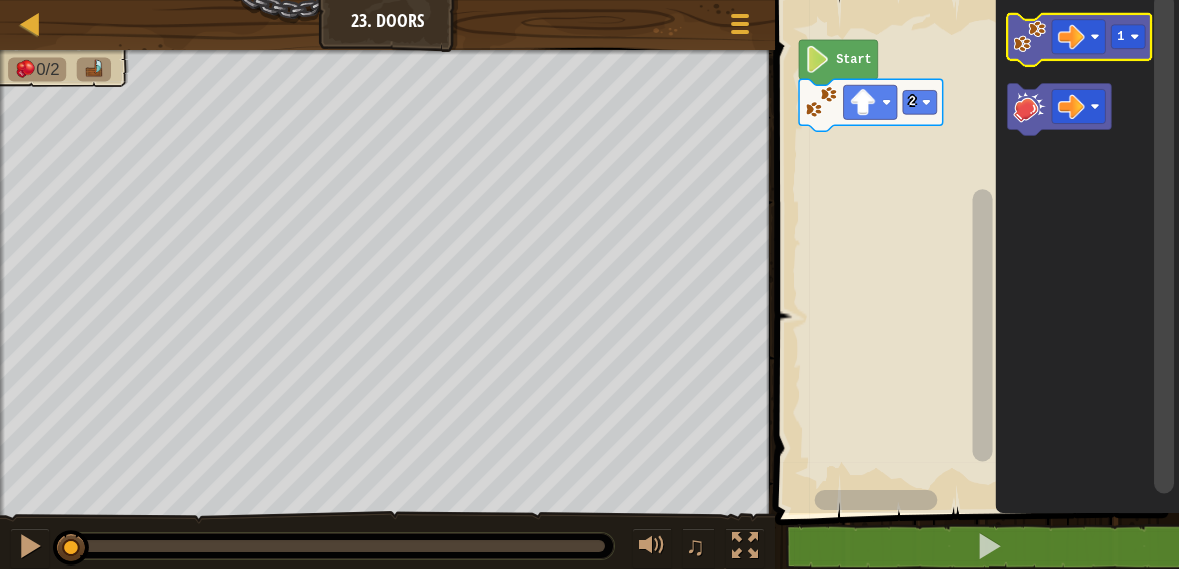 click 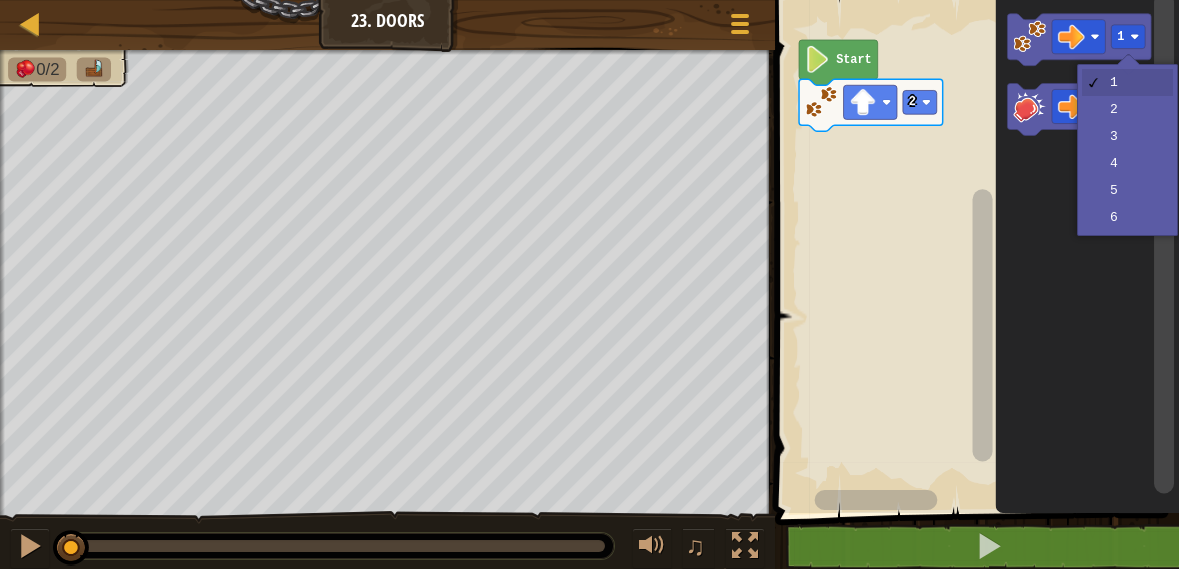 click 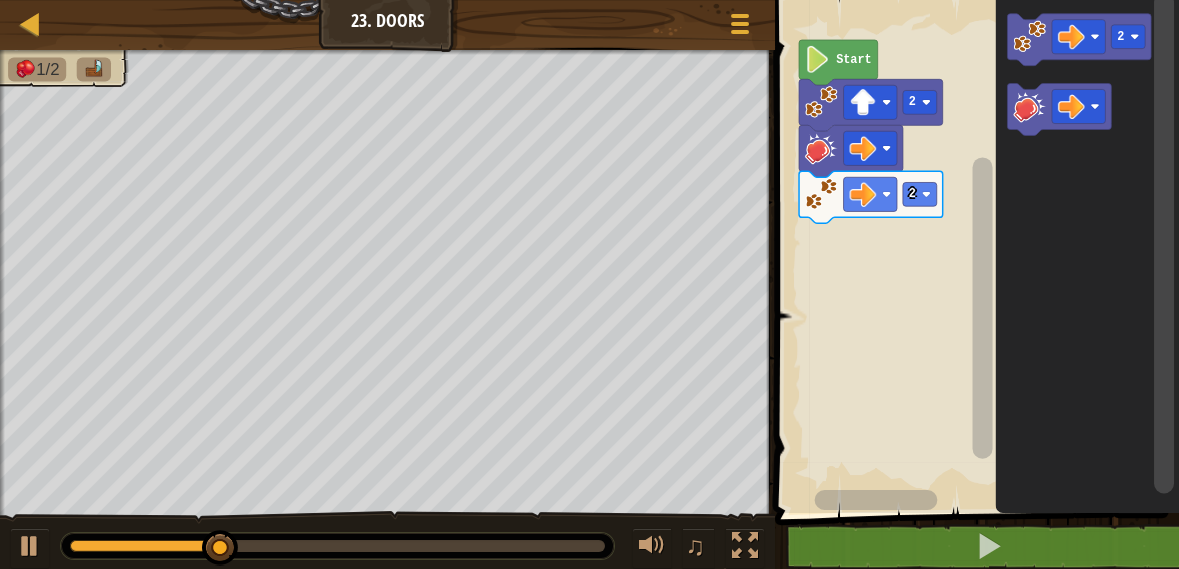 click at bounding box center (0, 0) 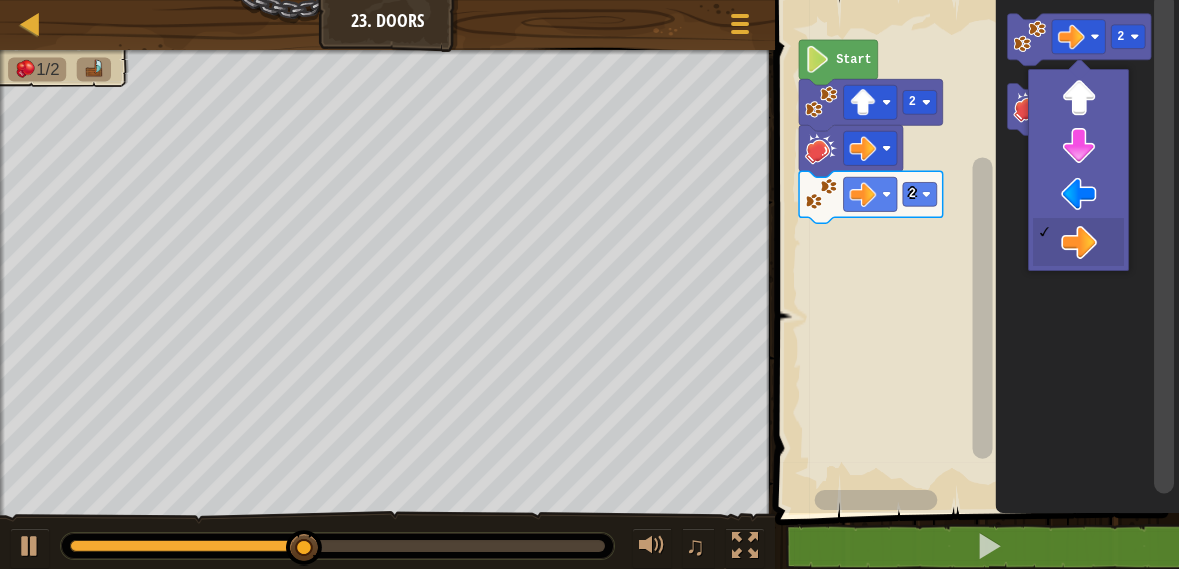 click 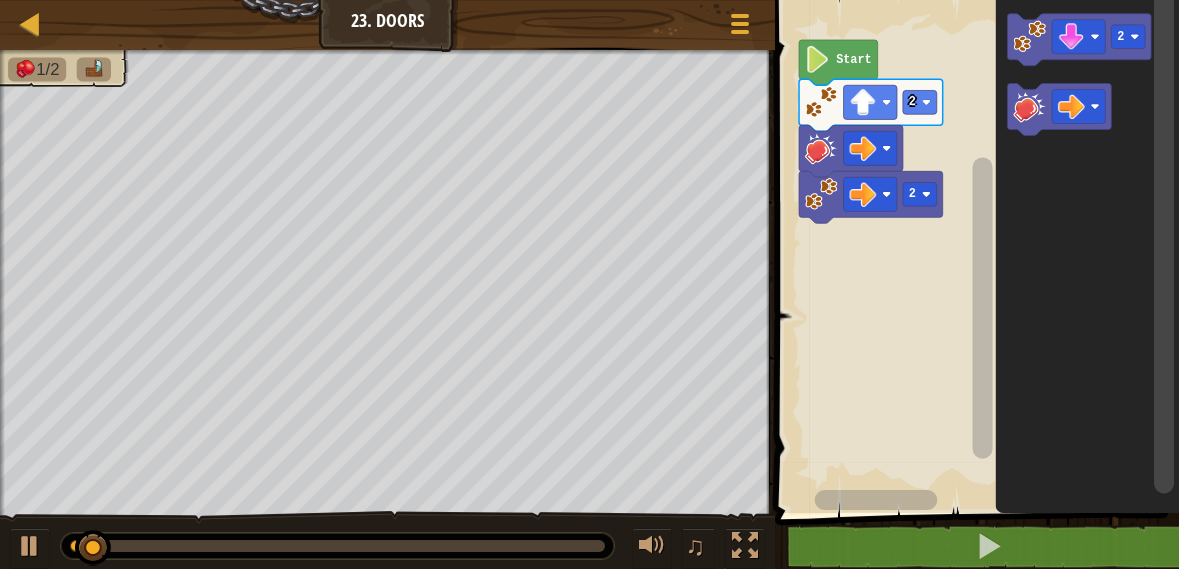 click 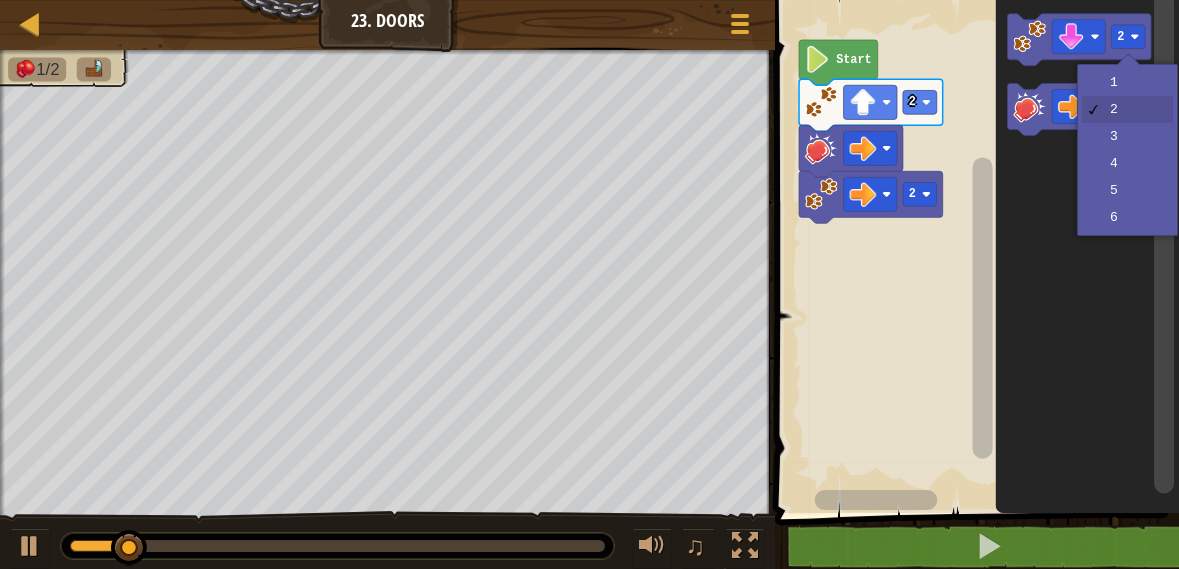 click 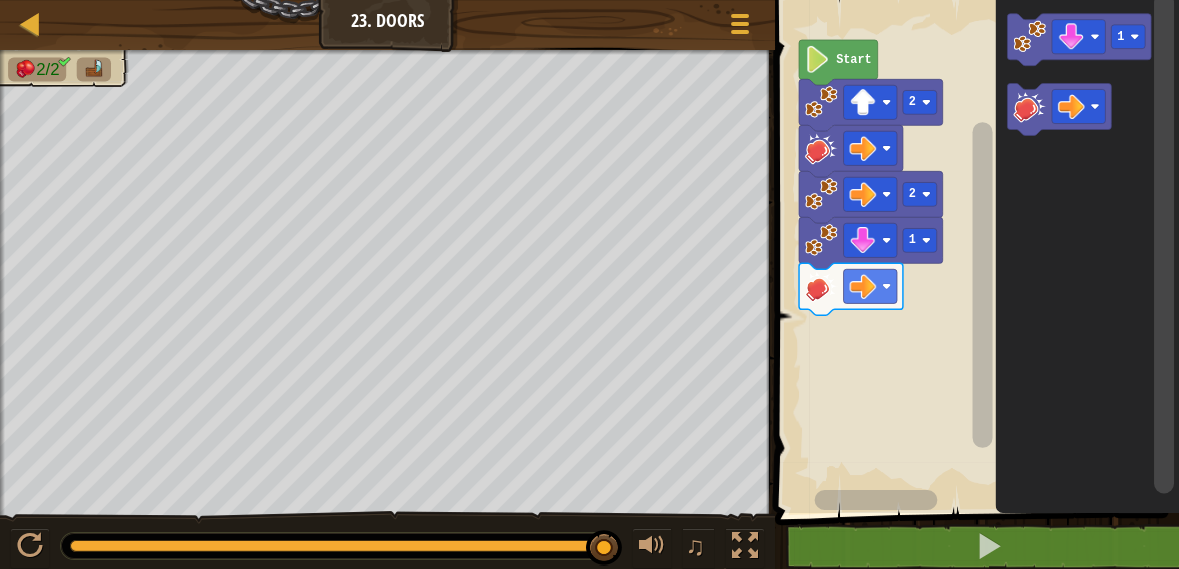 click 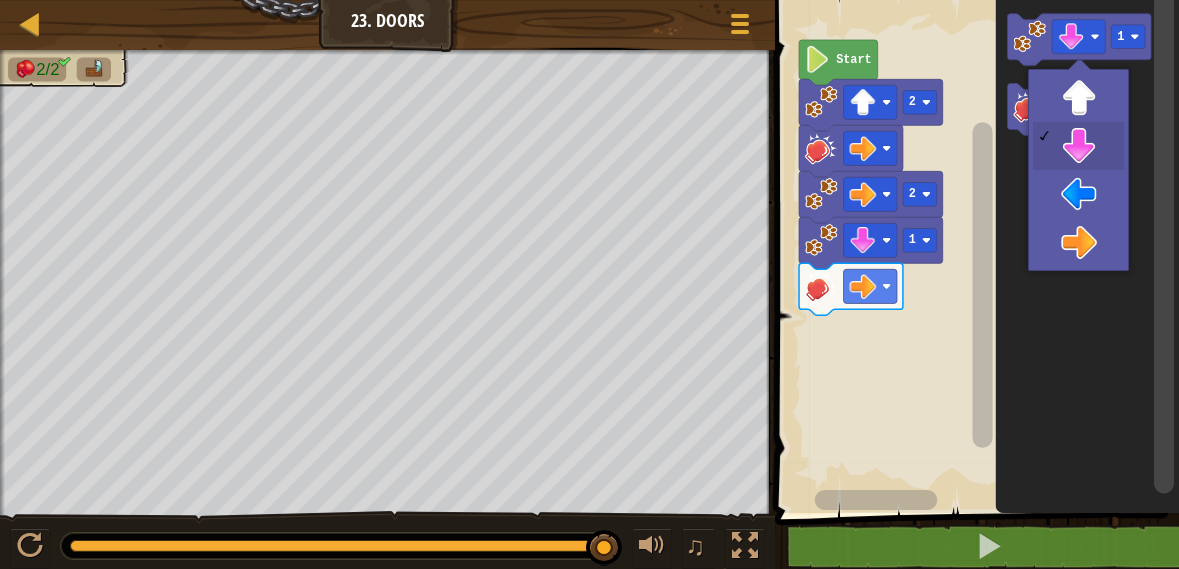 click 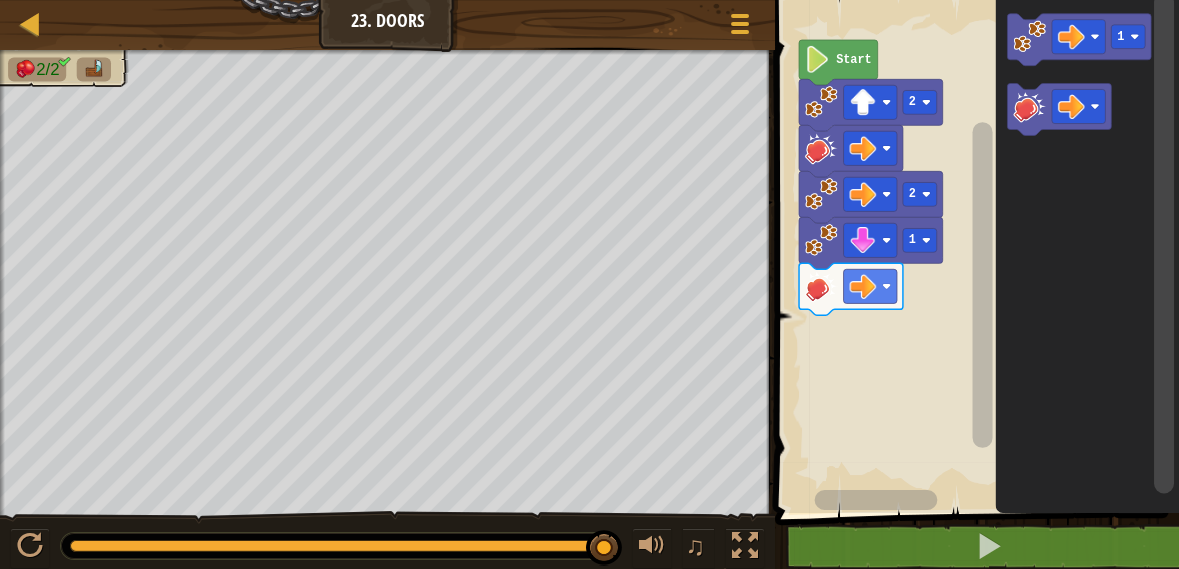 click 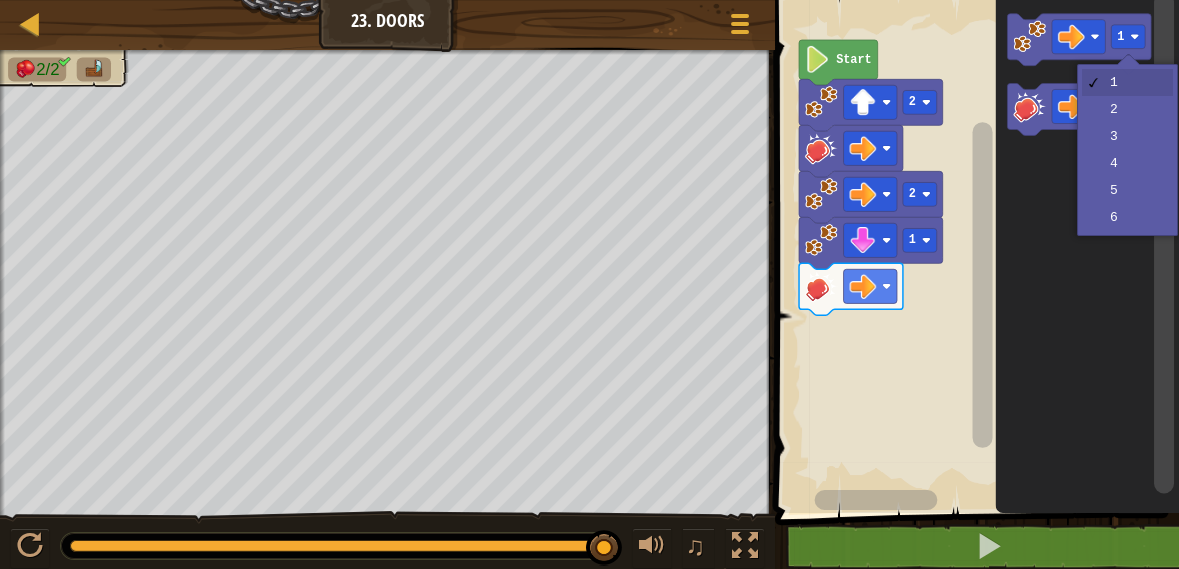 click 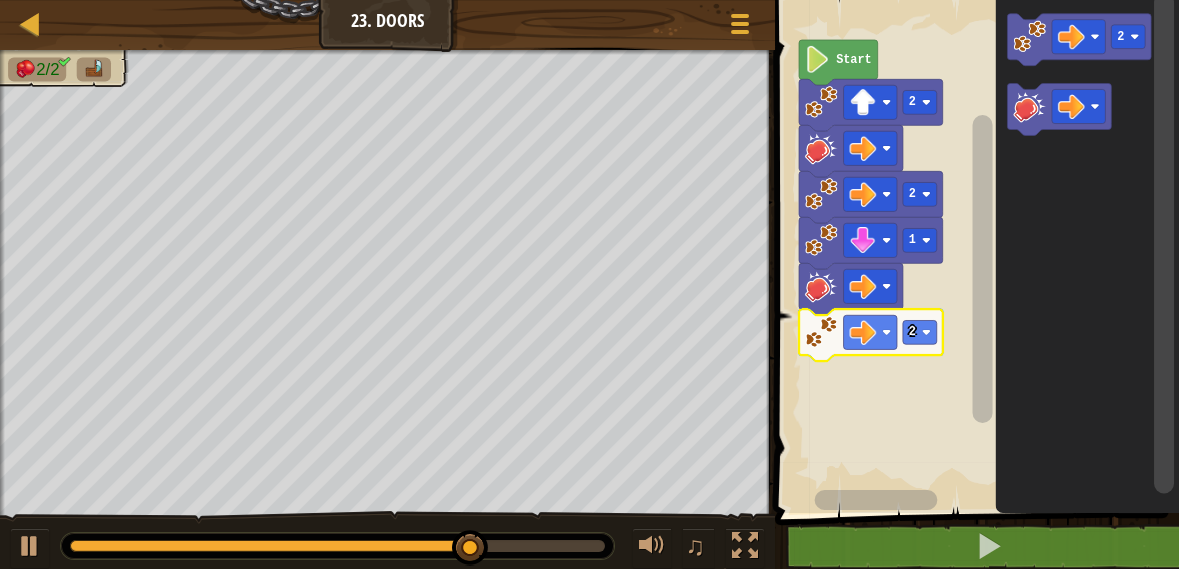 click 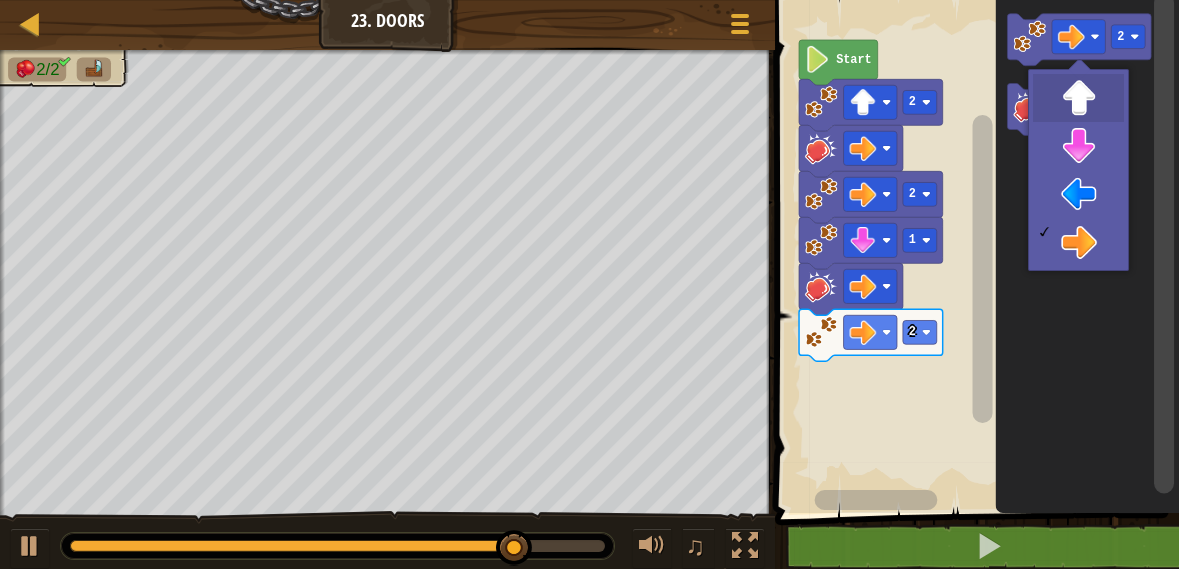 click 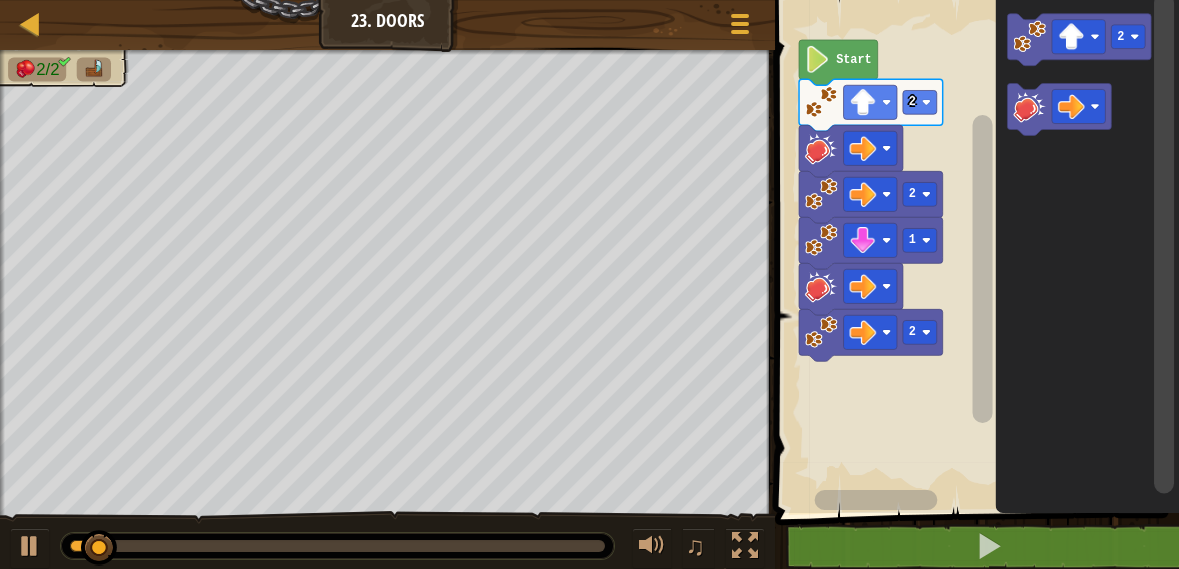 click 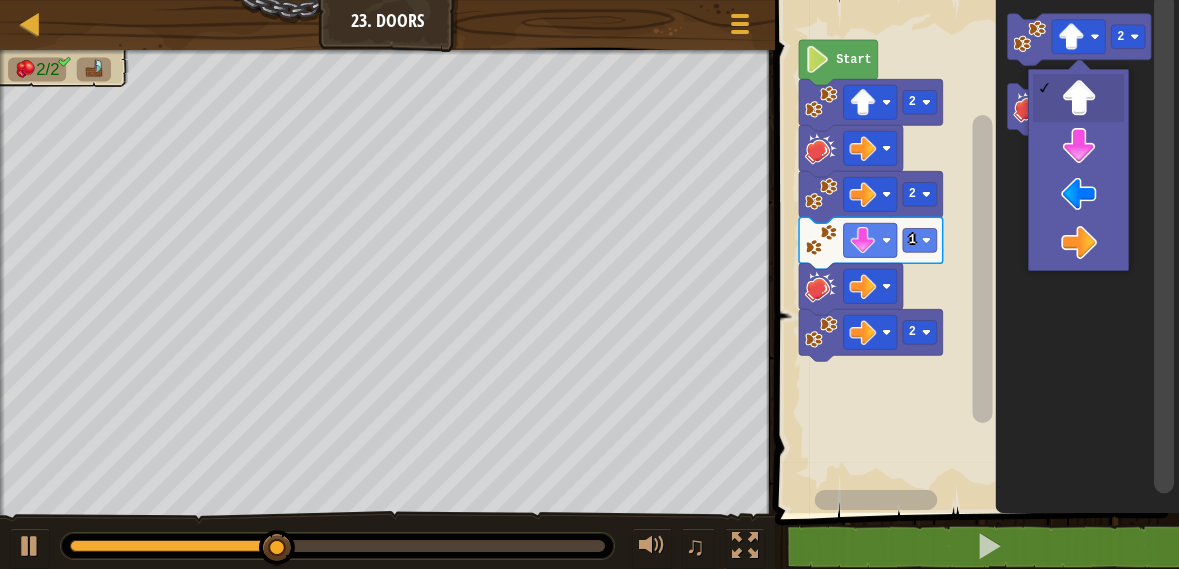 click 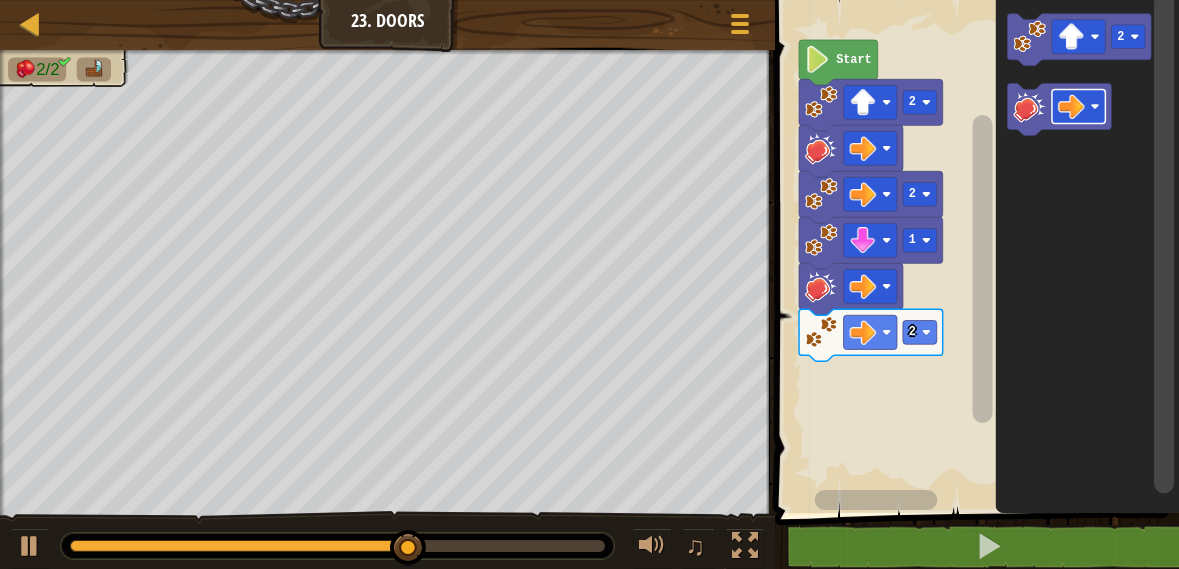 click 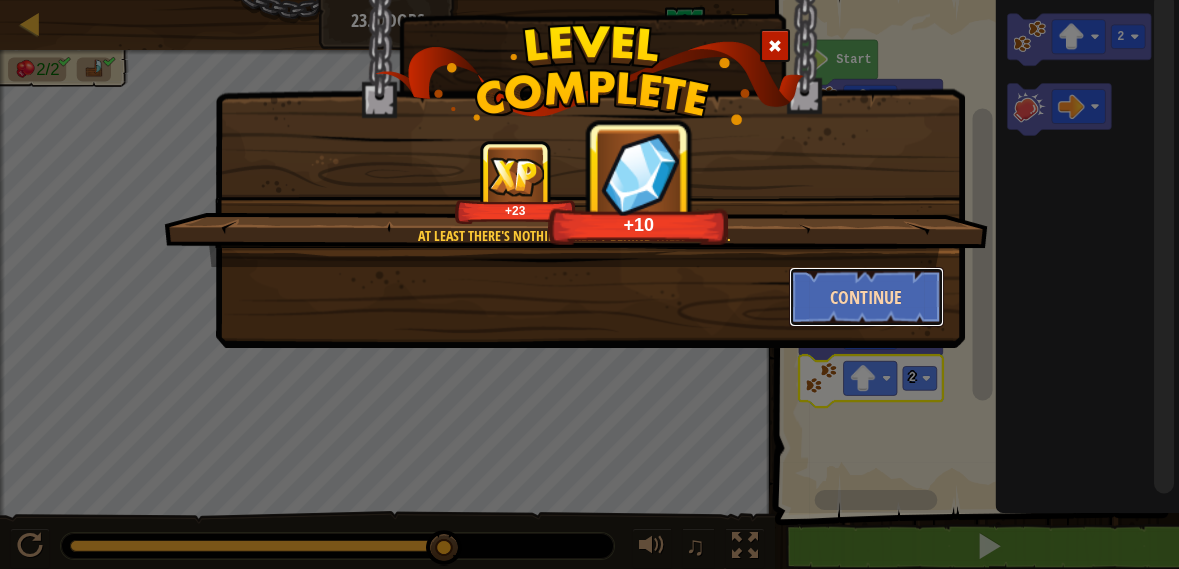 click on "Continue" at bounding box center (866, 297) 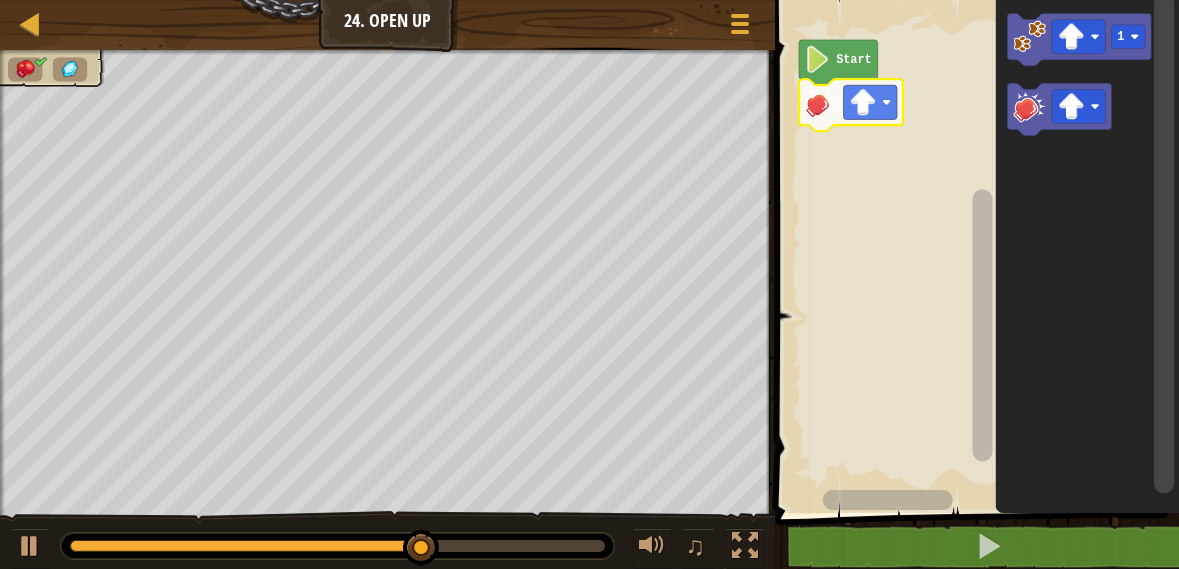 click 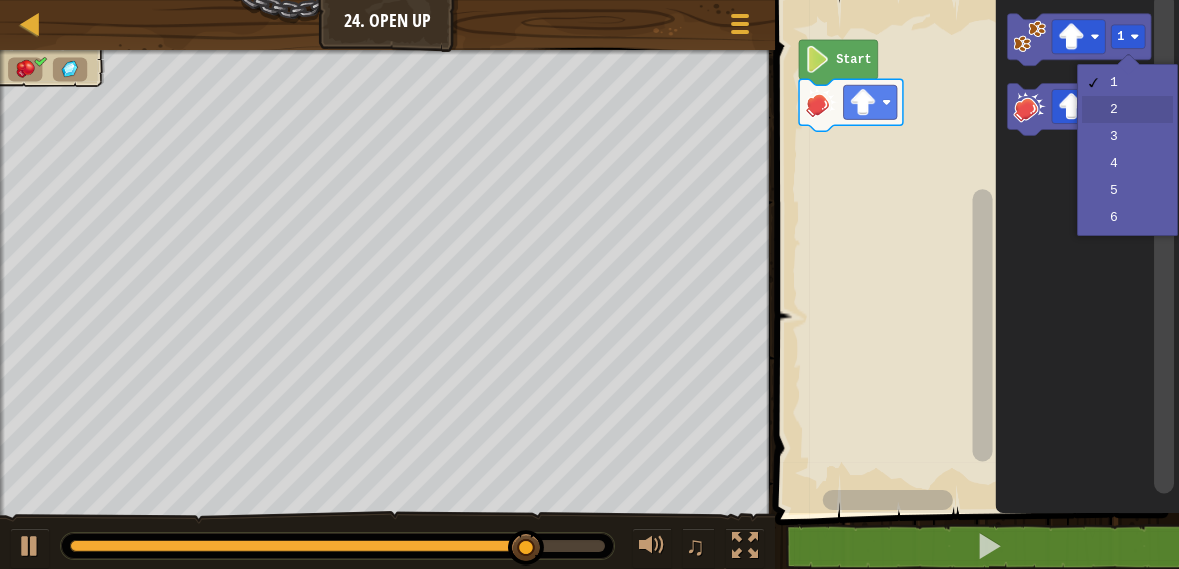 click 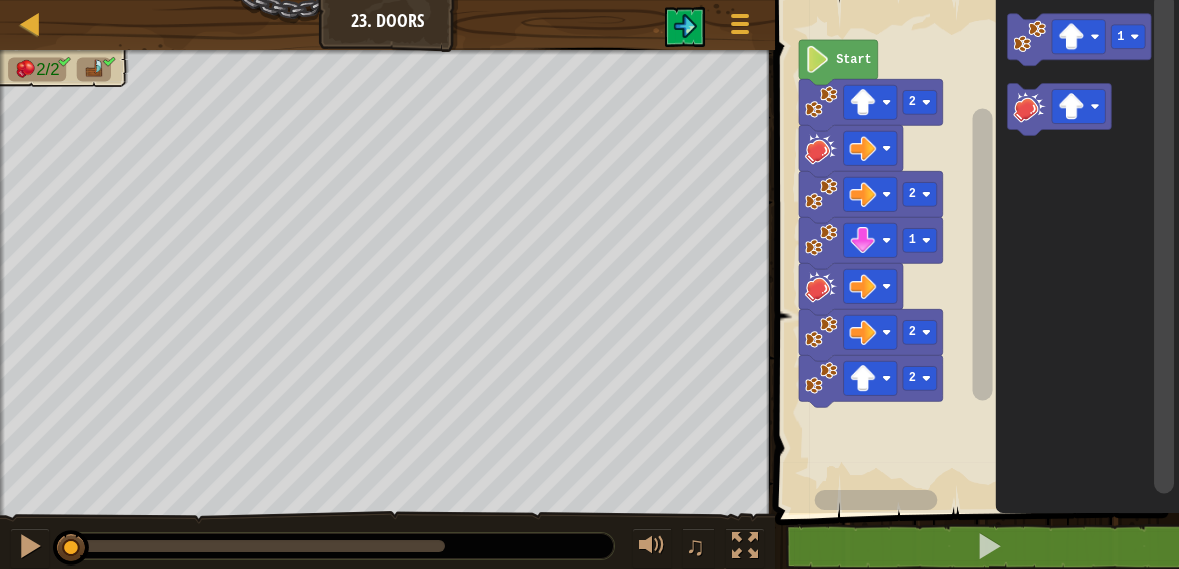 click on "Start" 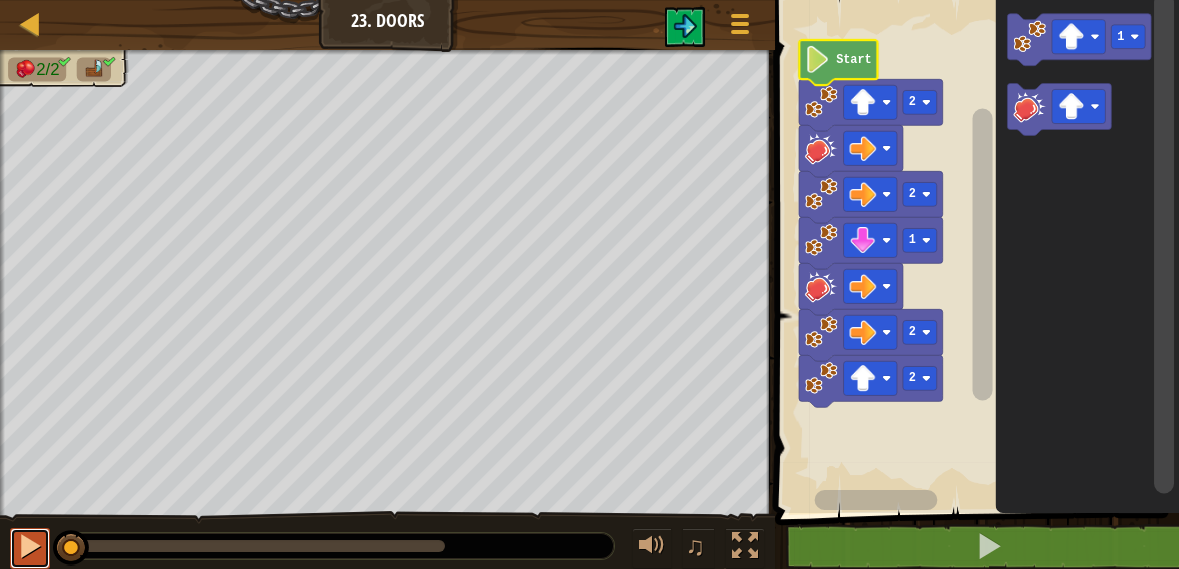 click at bounding box center [30, 546] 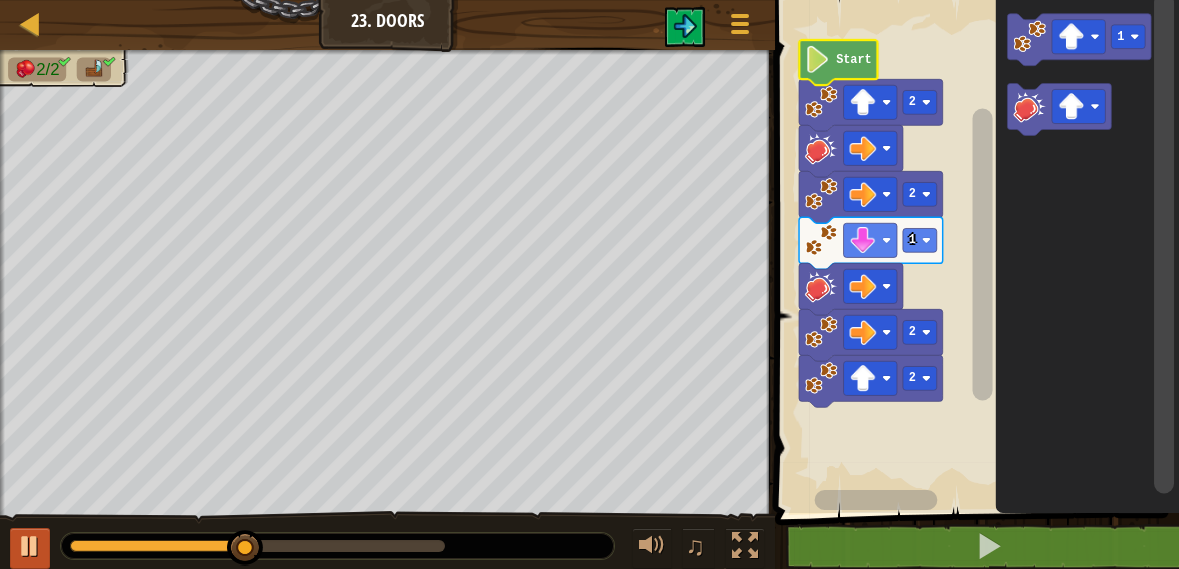 click 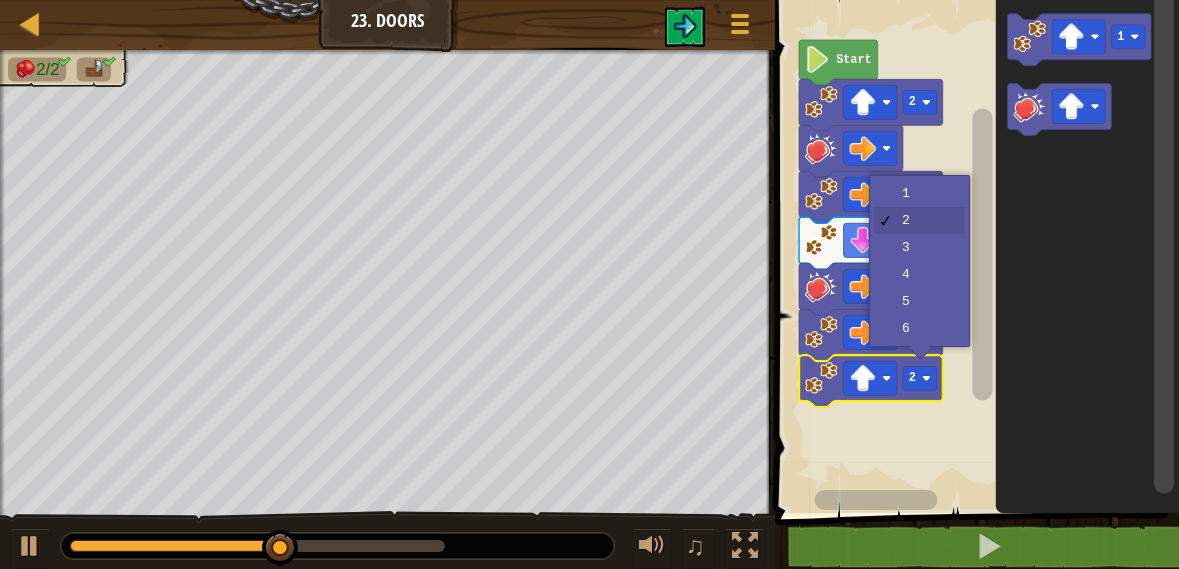 click 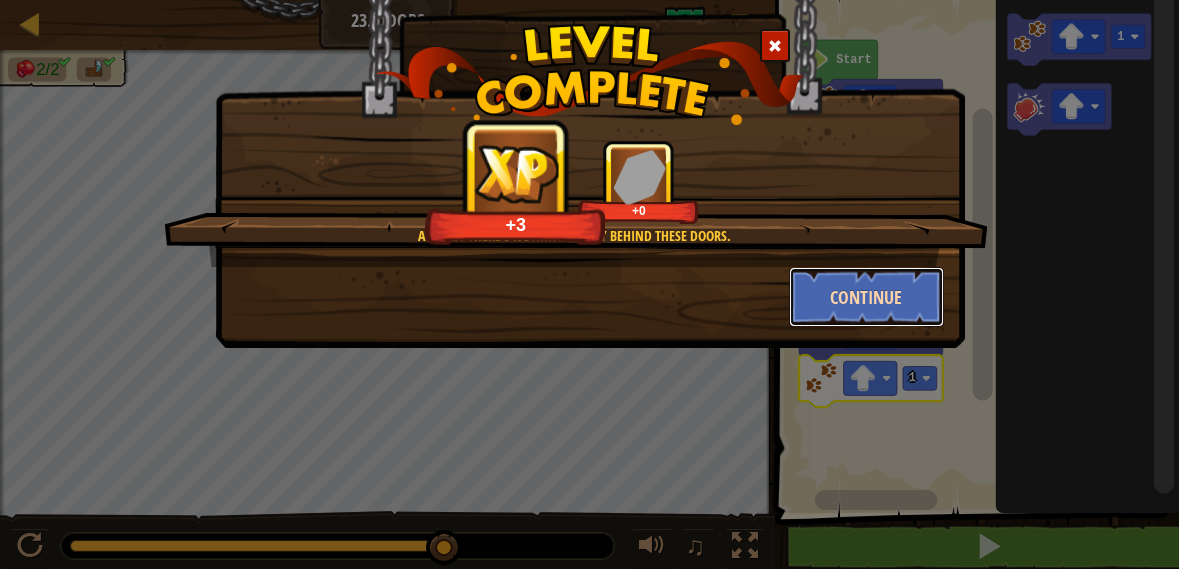 click on "Continue" at bounding box center (866, 297) 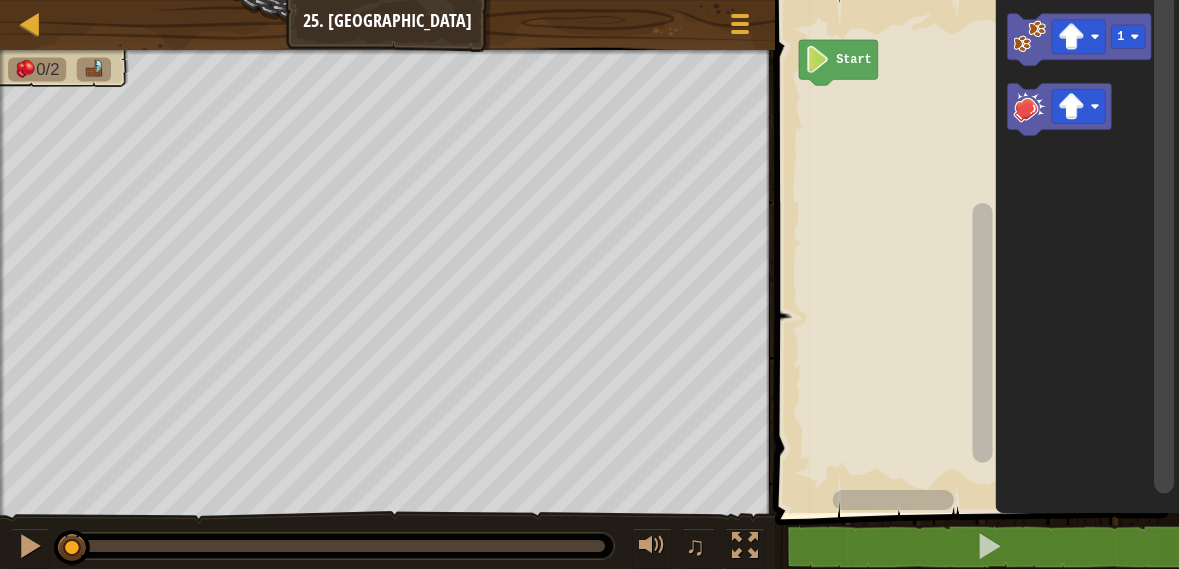 click 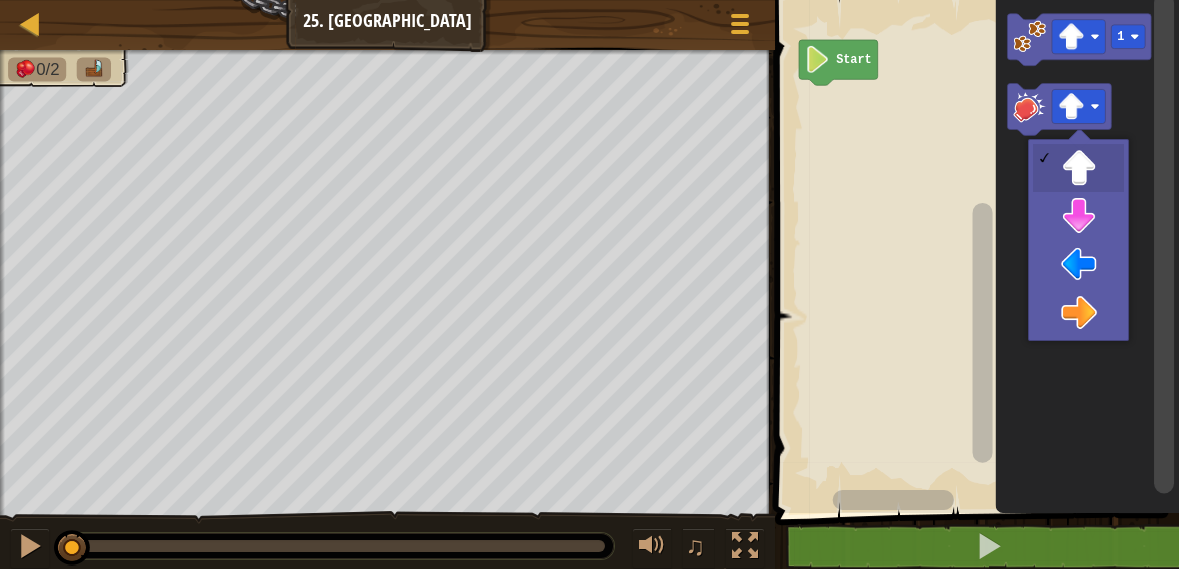 click 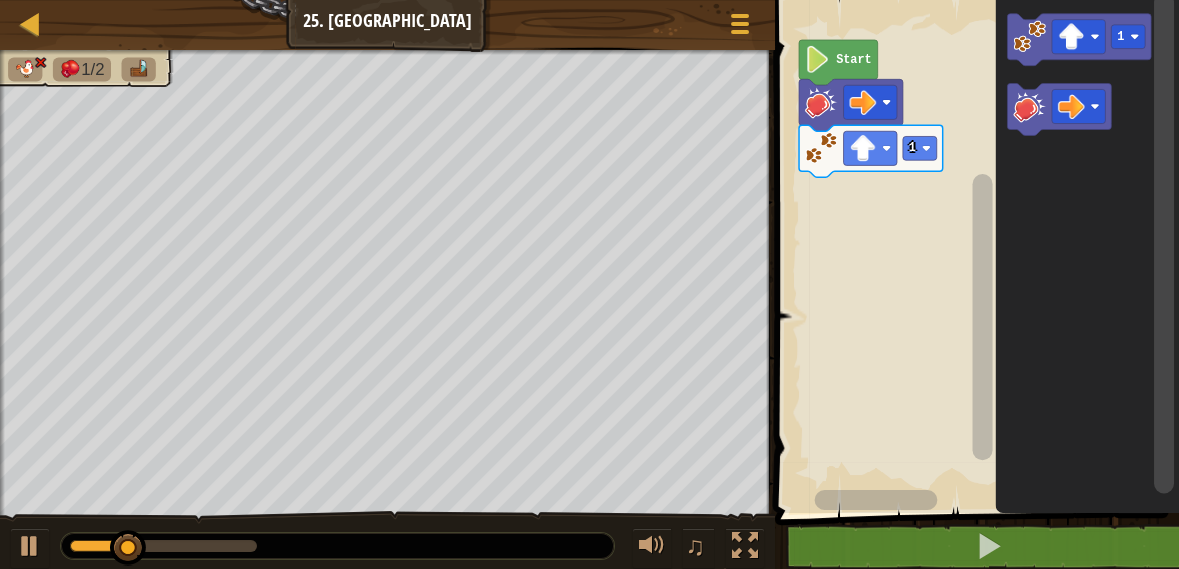 click 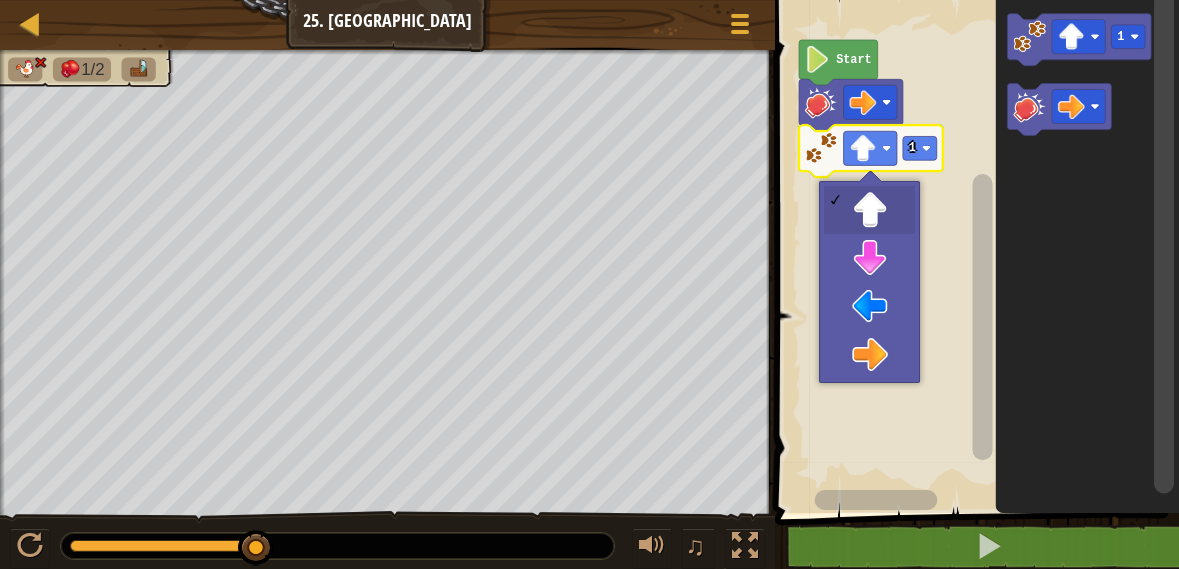 click 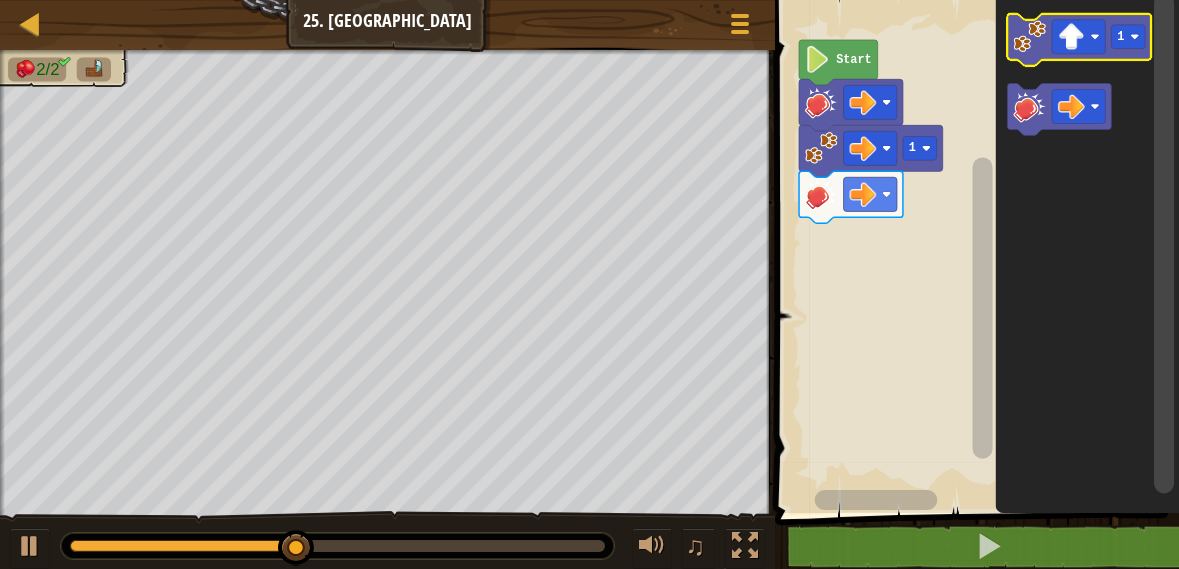 click 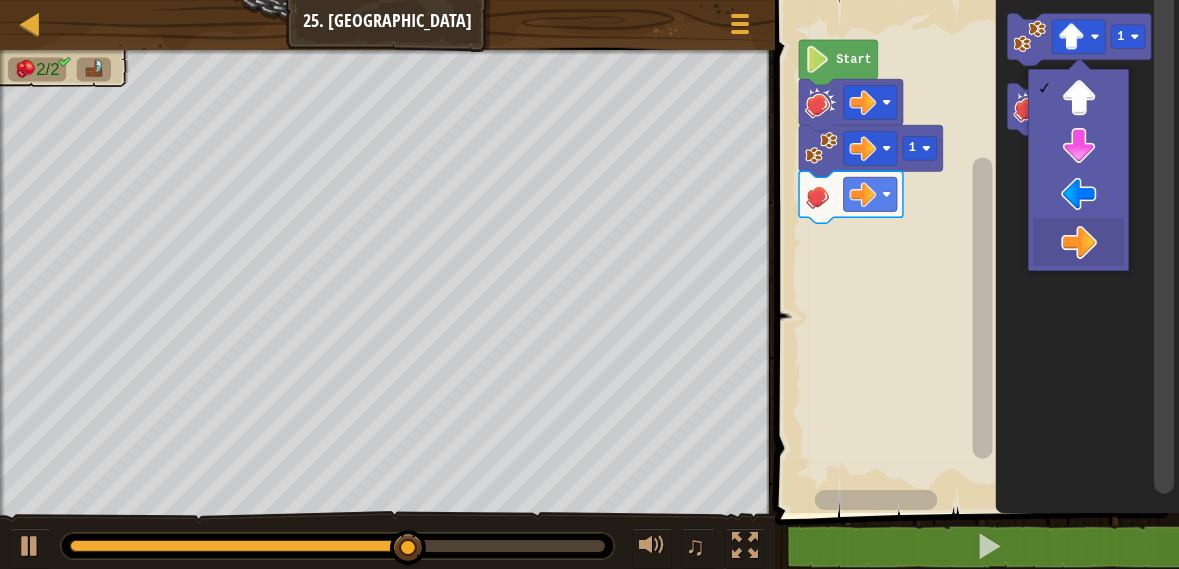 click 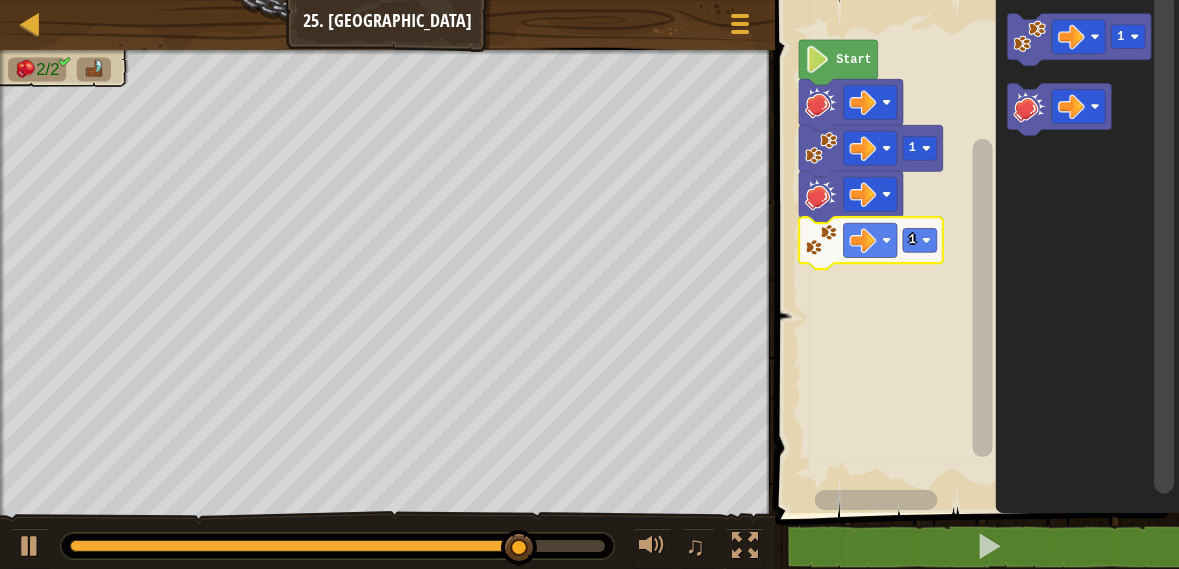click 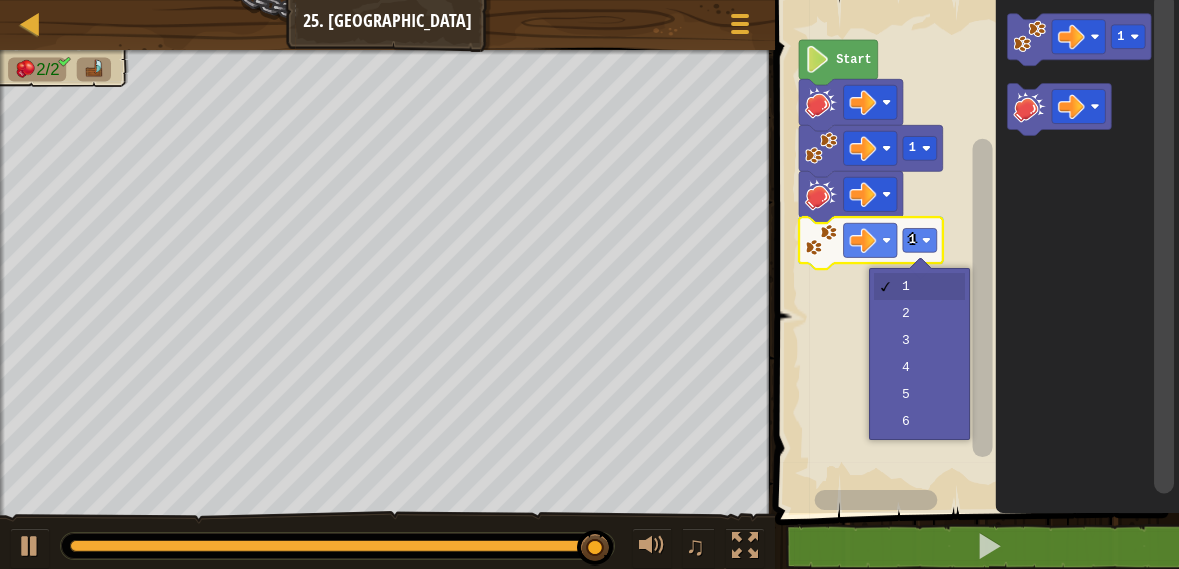 click 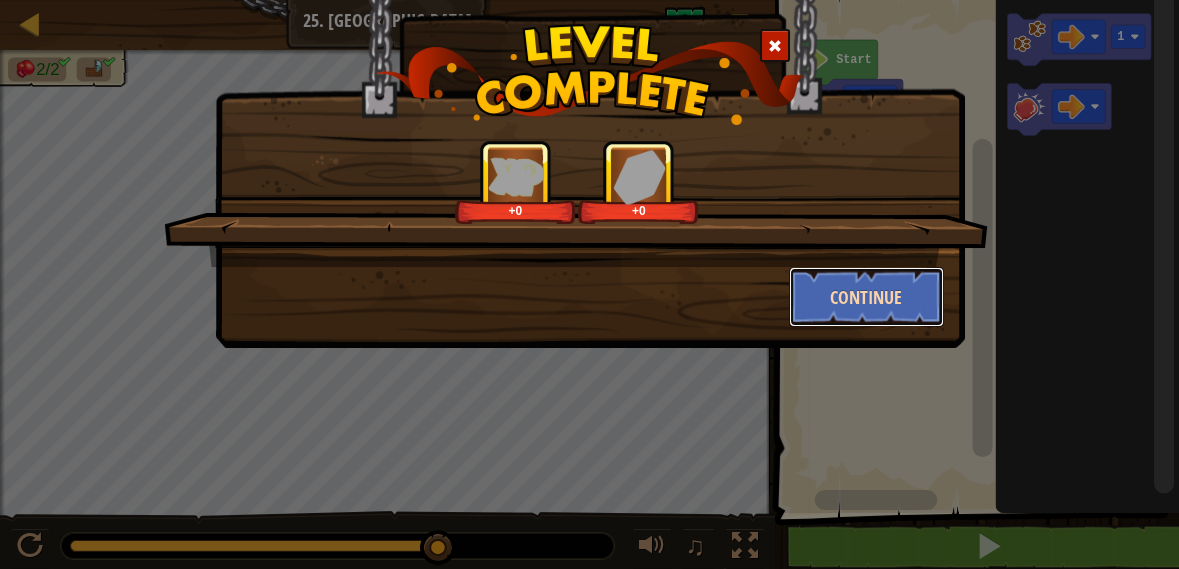 click on "Continue" at bounding box center (866, 297) 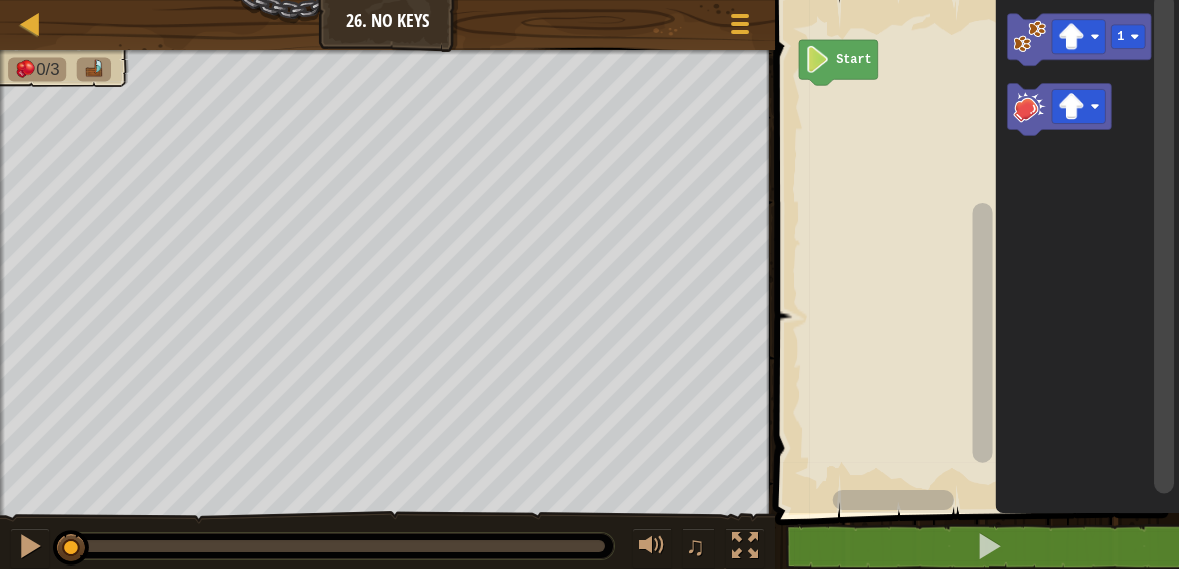 click 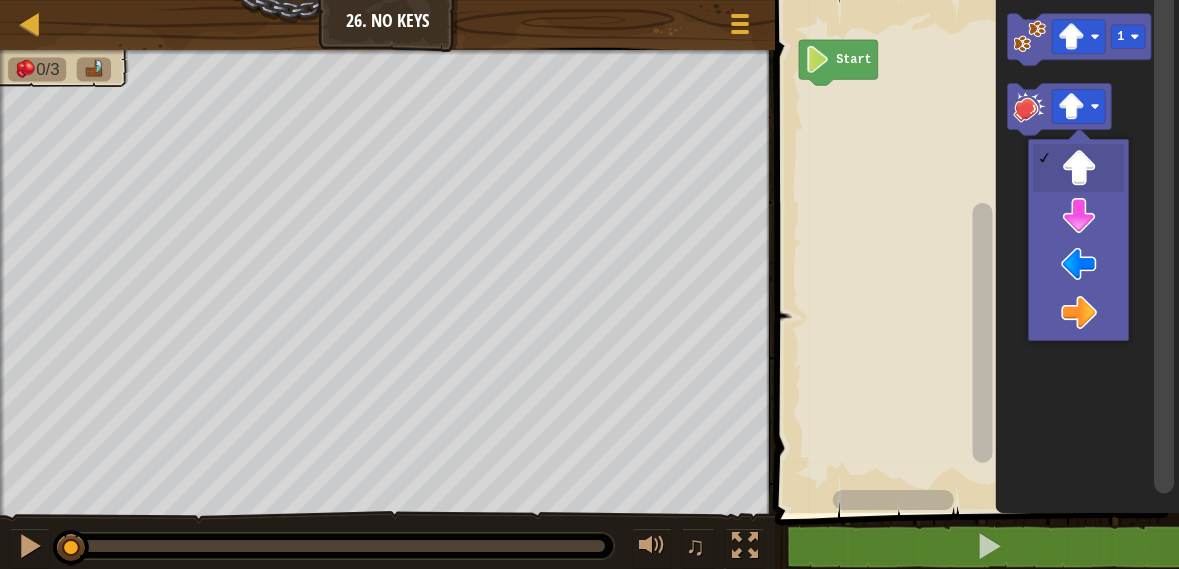 click 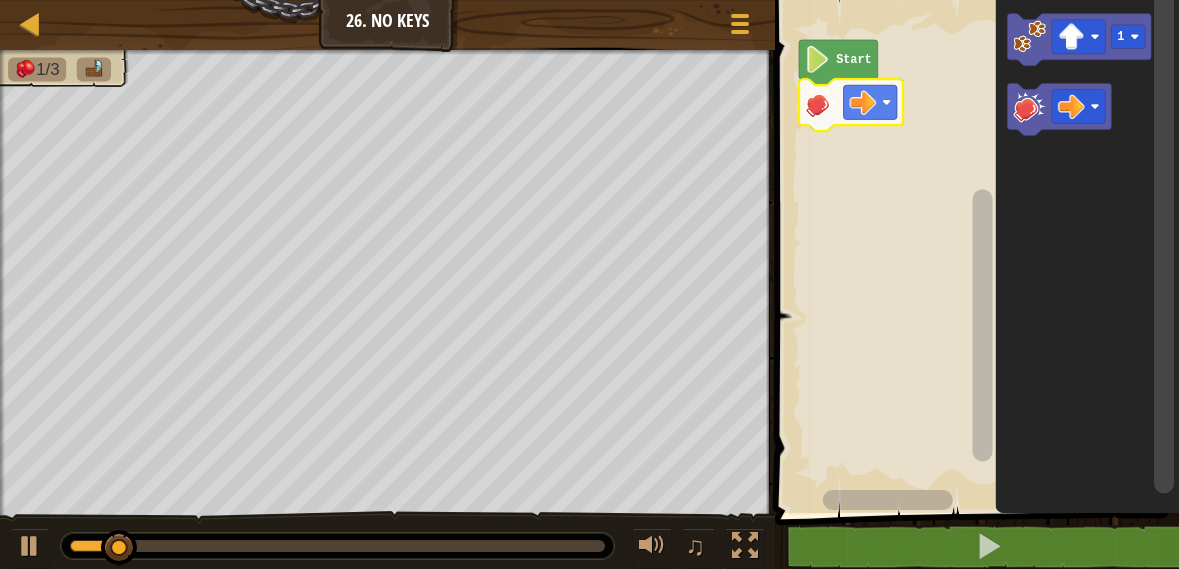 click 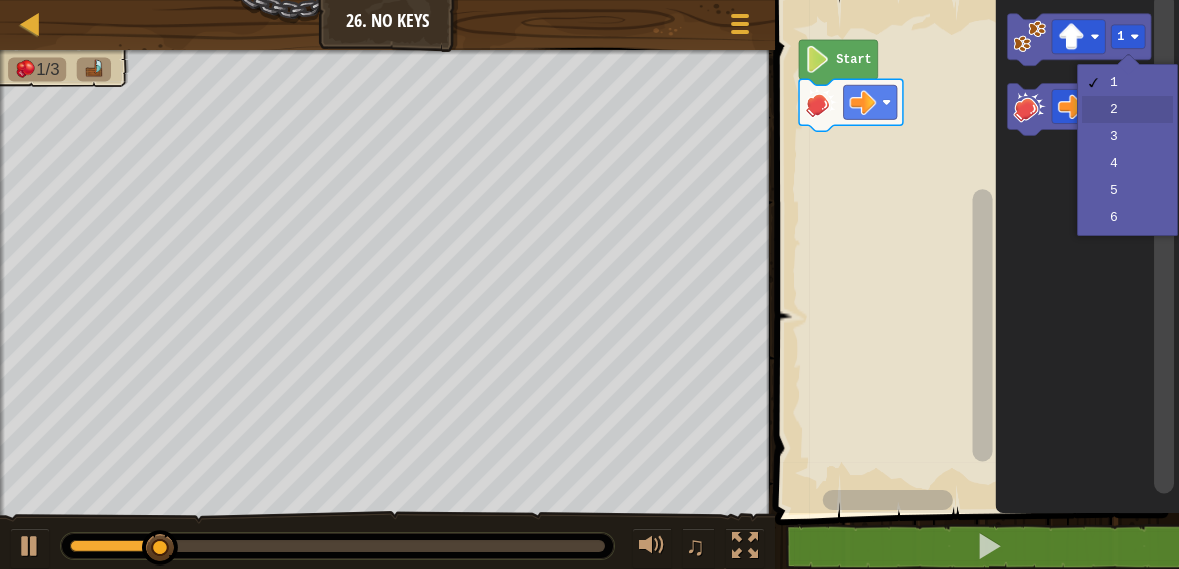 click 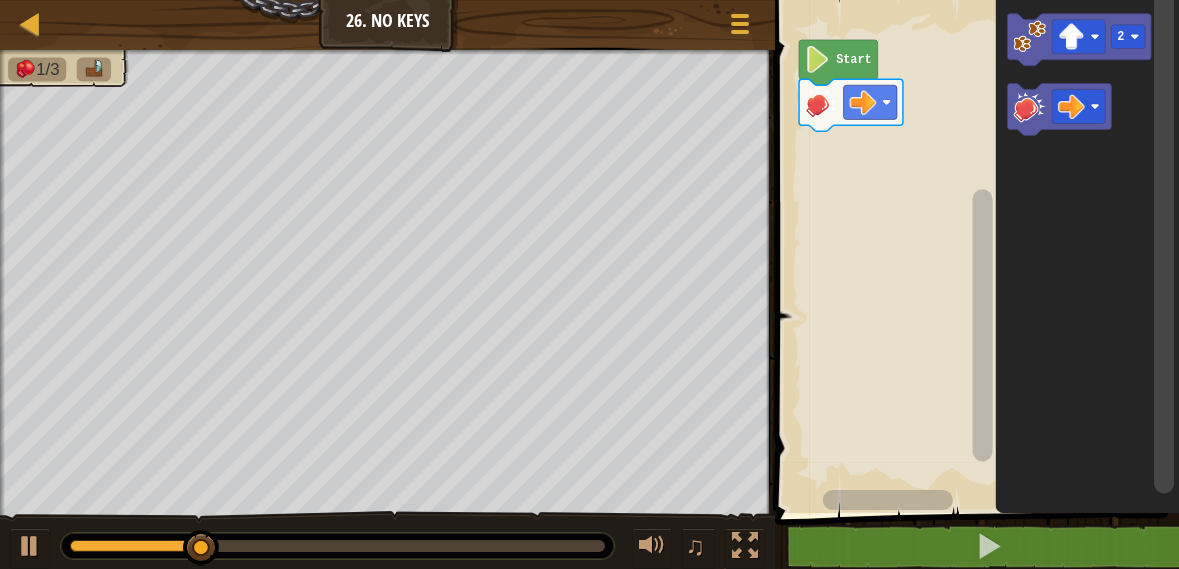click 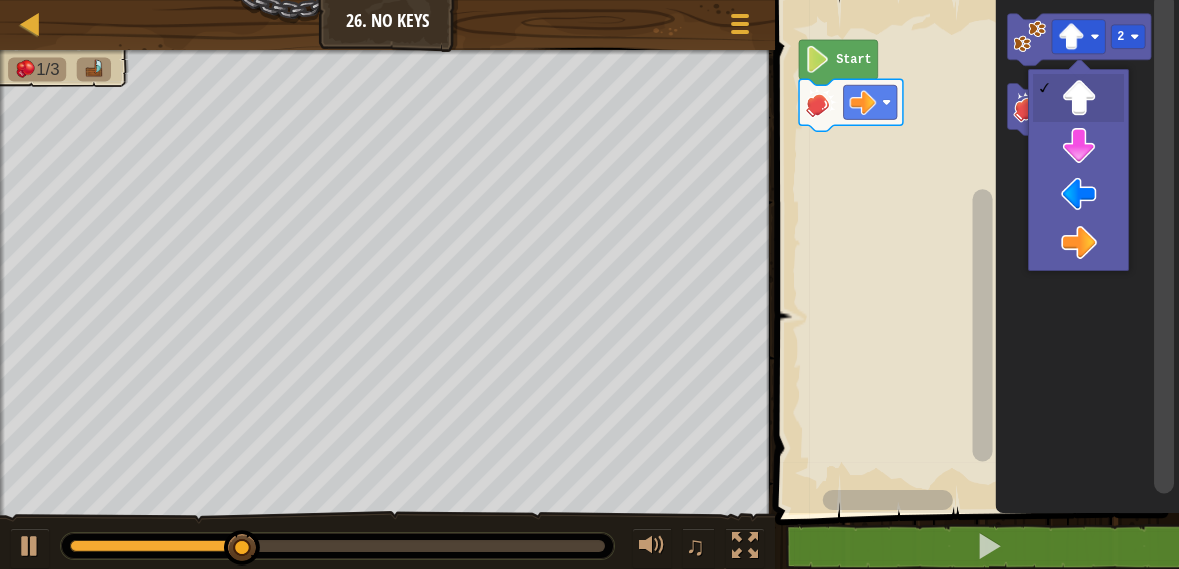 click 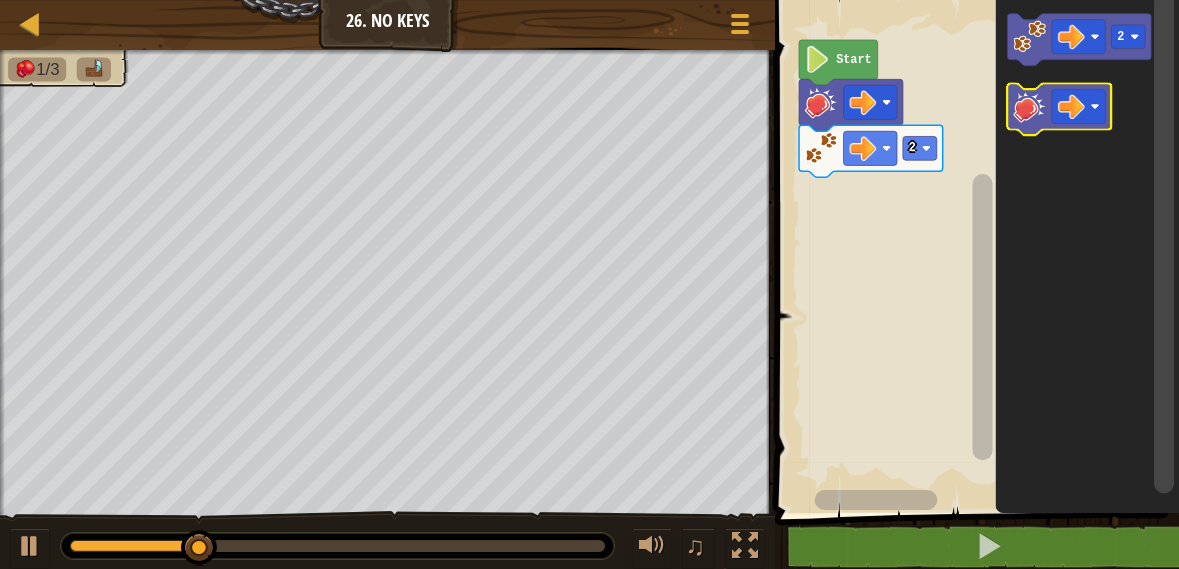 click 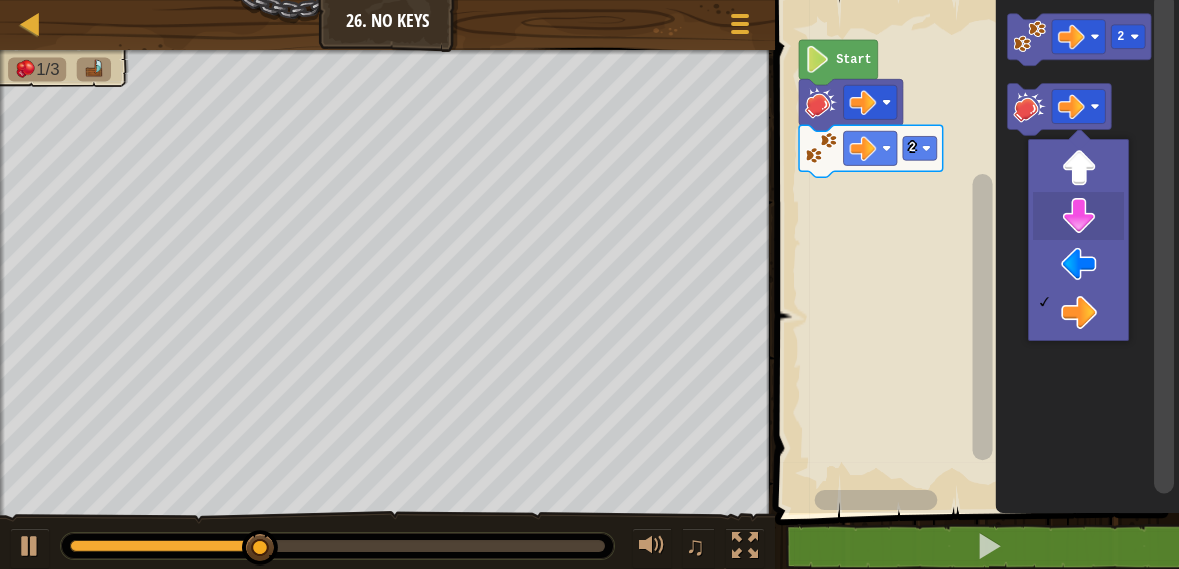 click 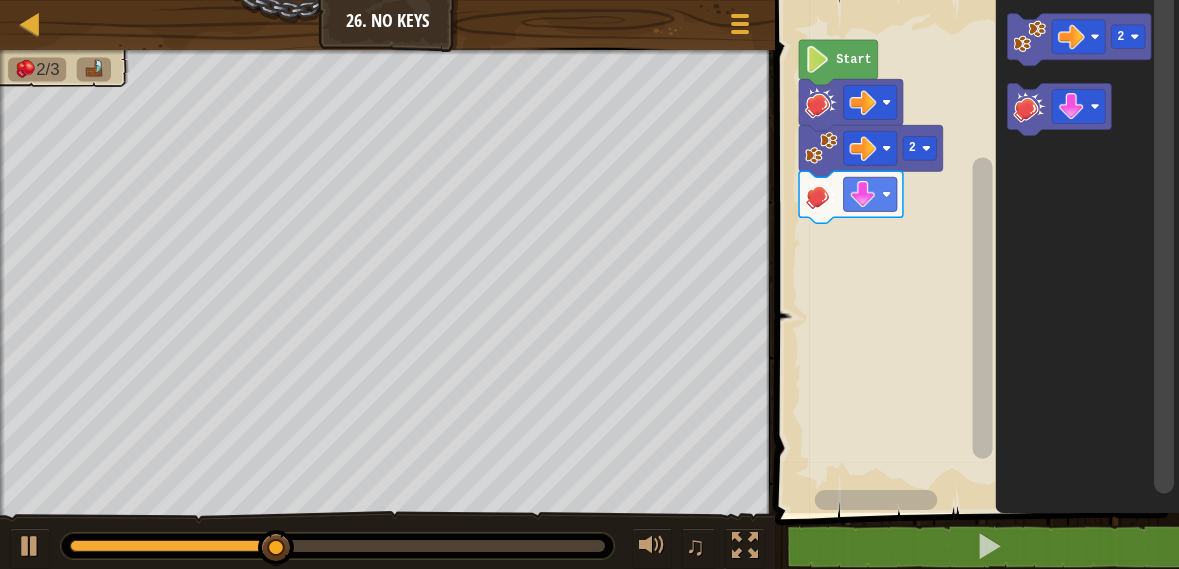 click 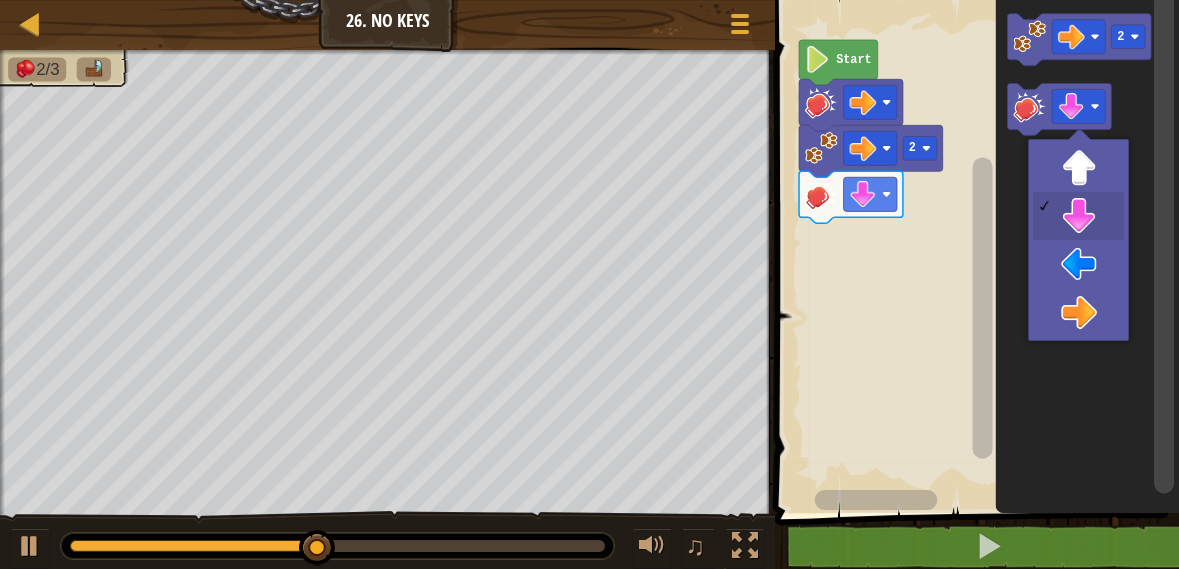 click 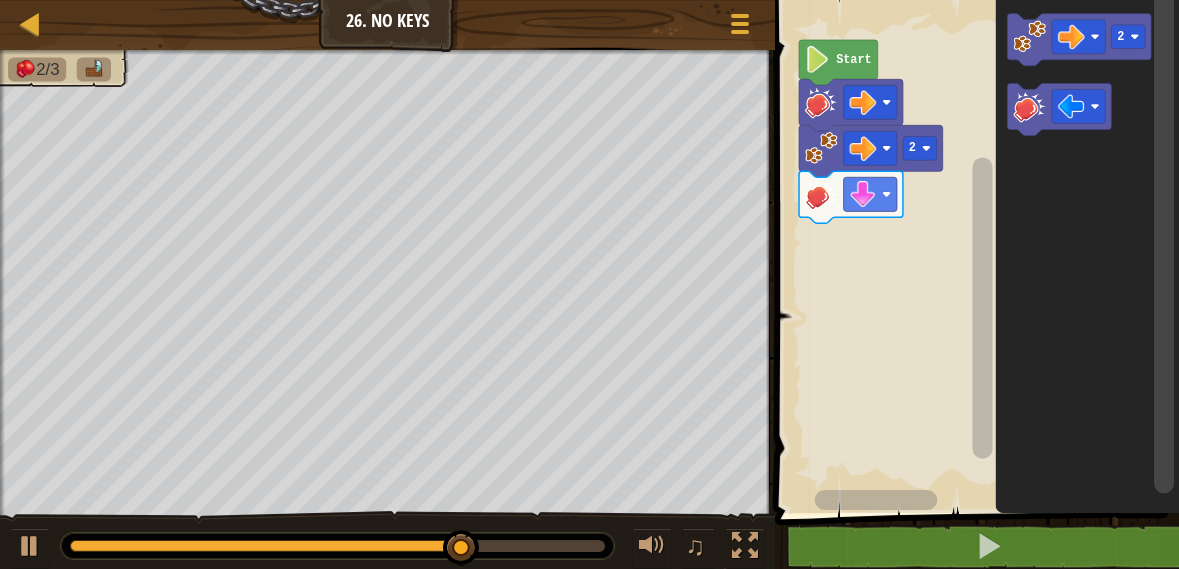 click at bounding box center [0, 0] 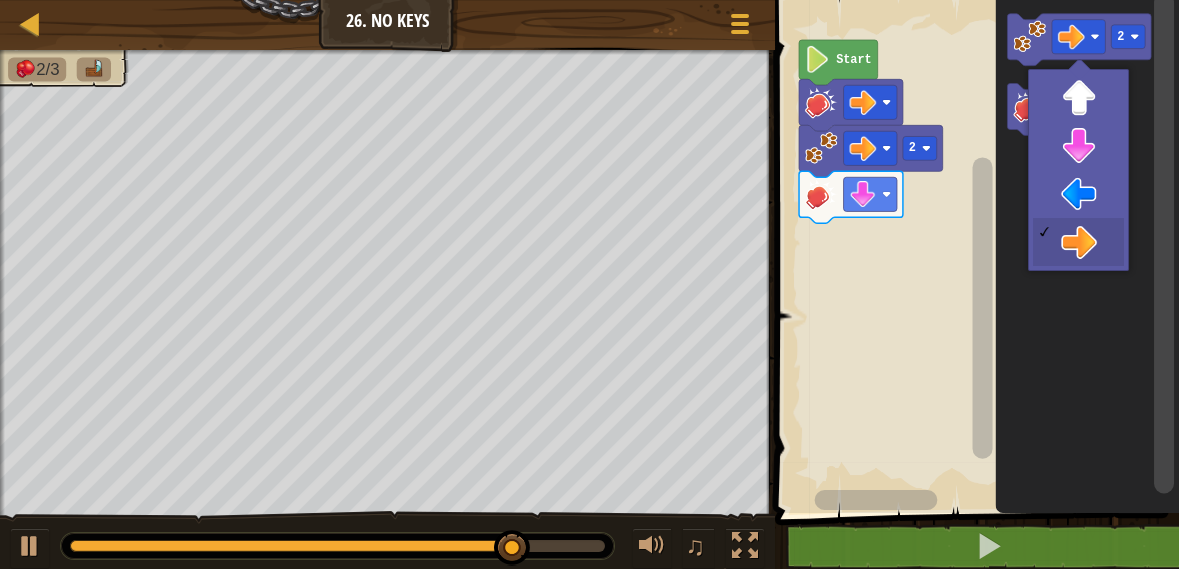 click 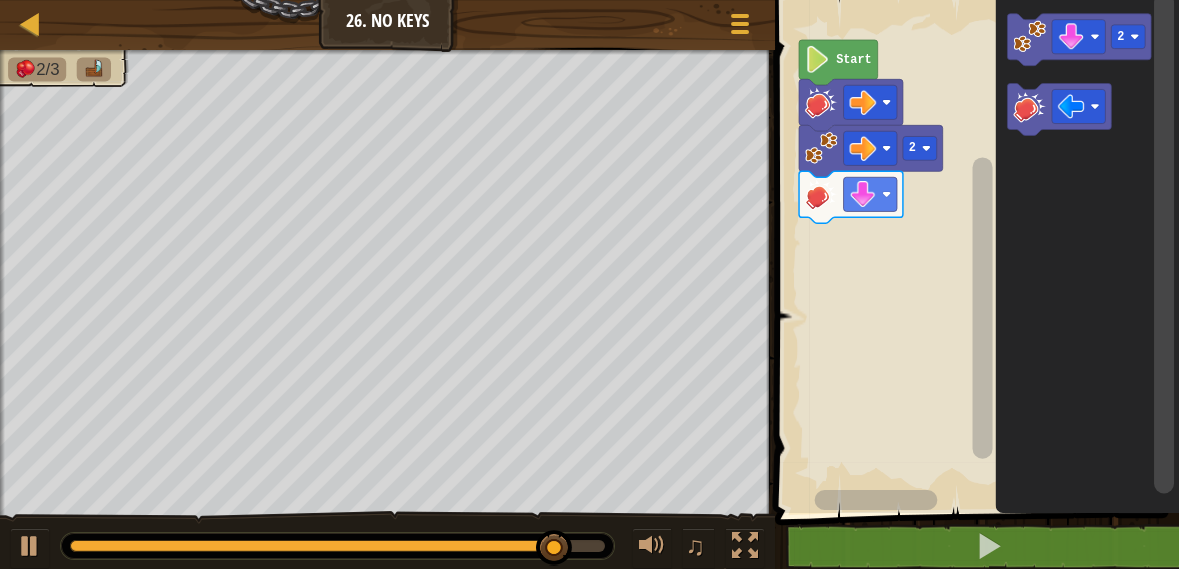 click 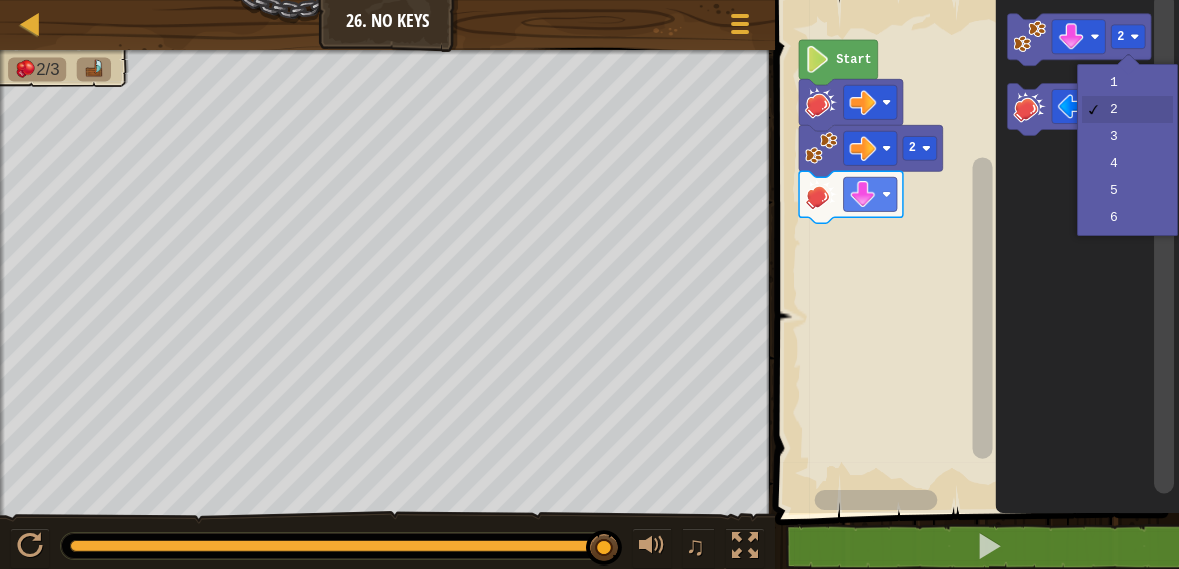 click 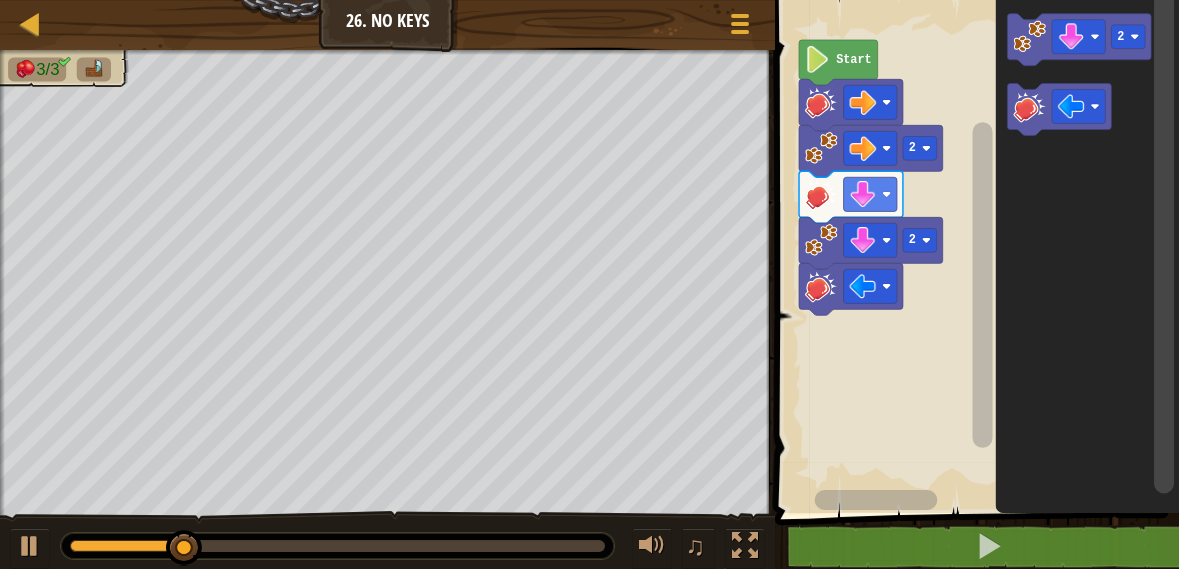 click 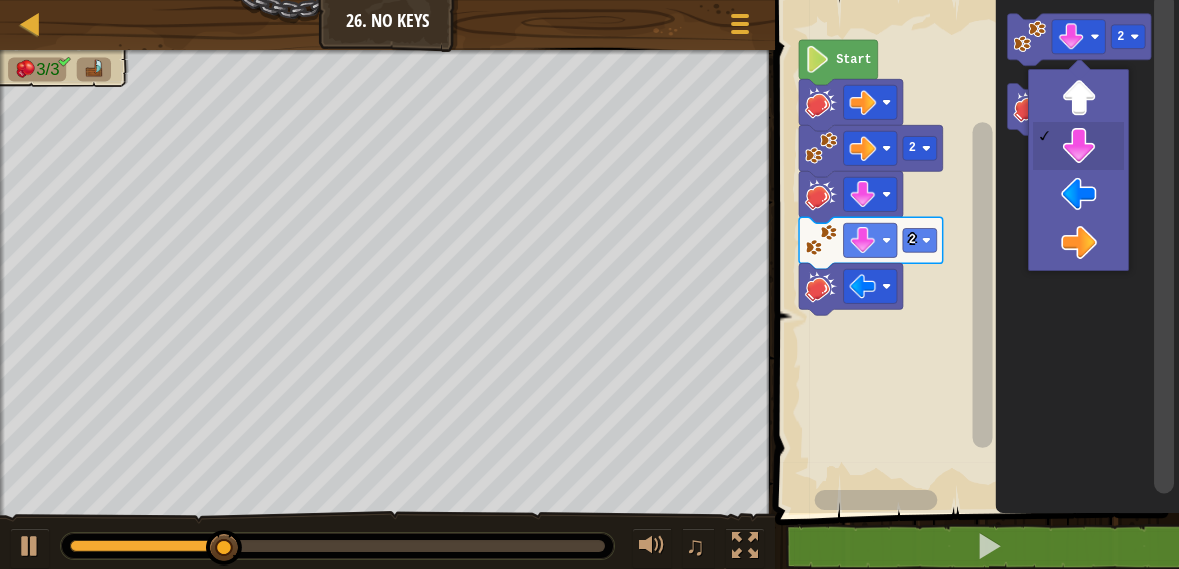 click 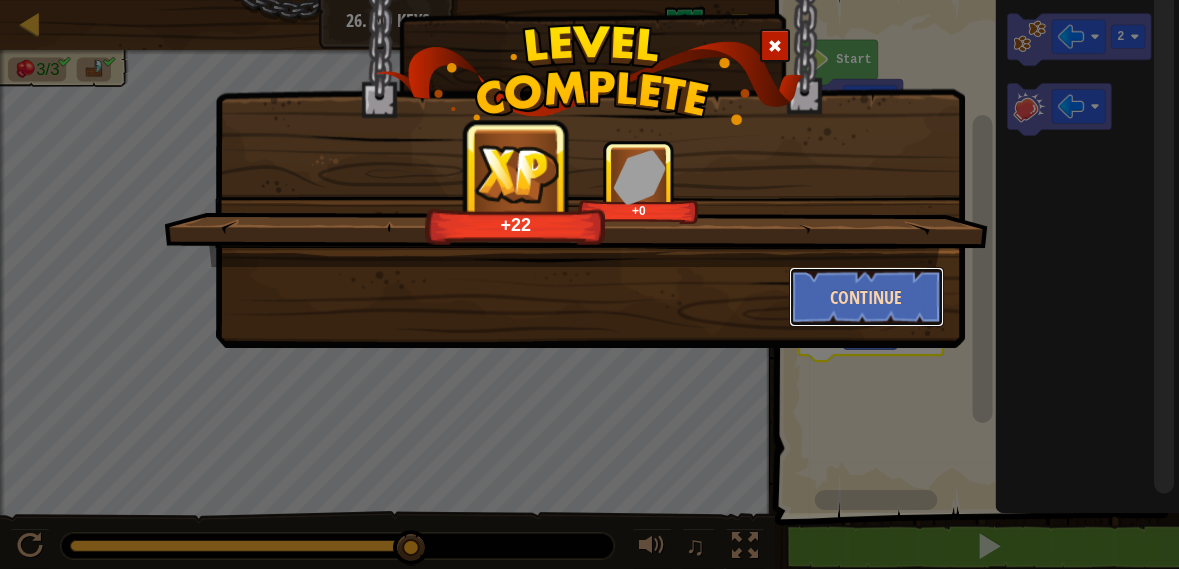 click on "Continue" at bounding box center (866, 297) 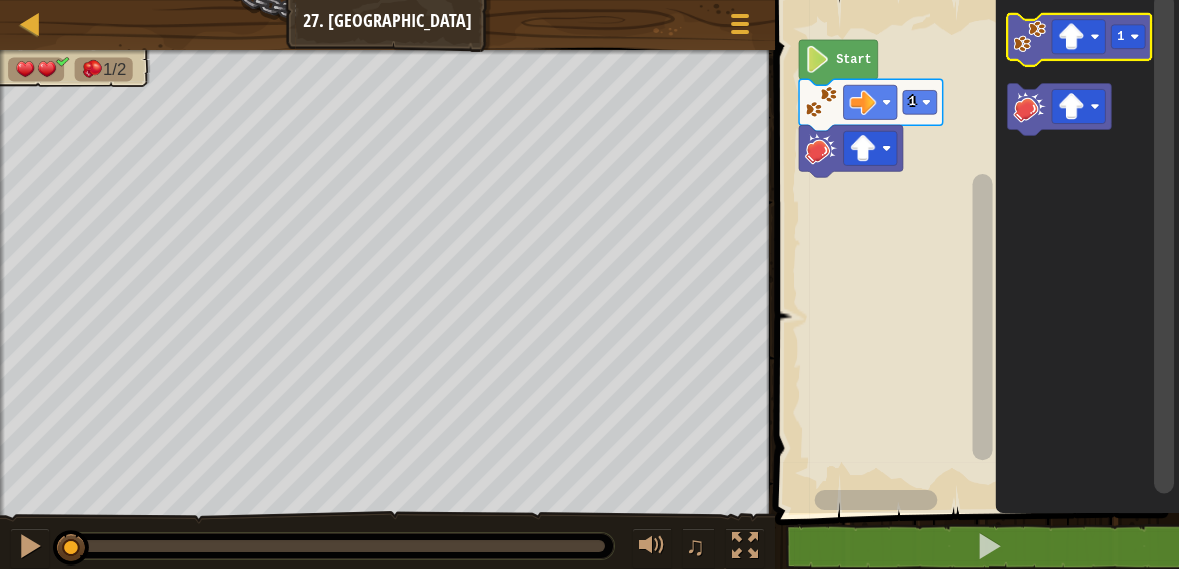 click 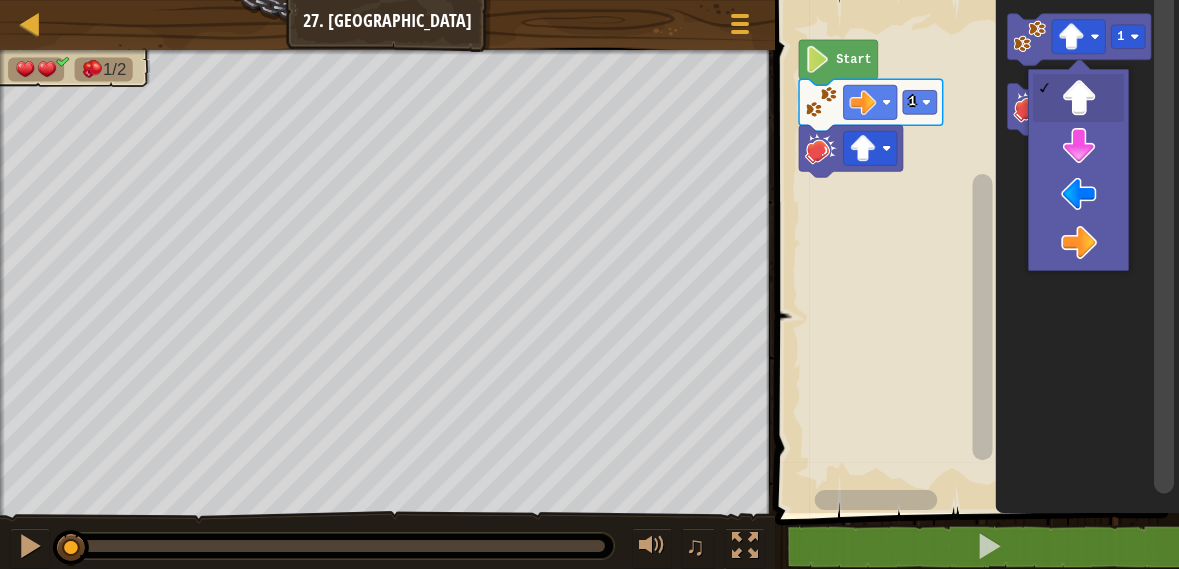 click 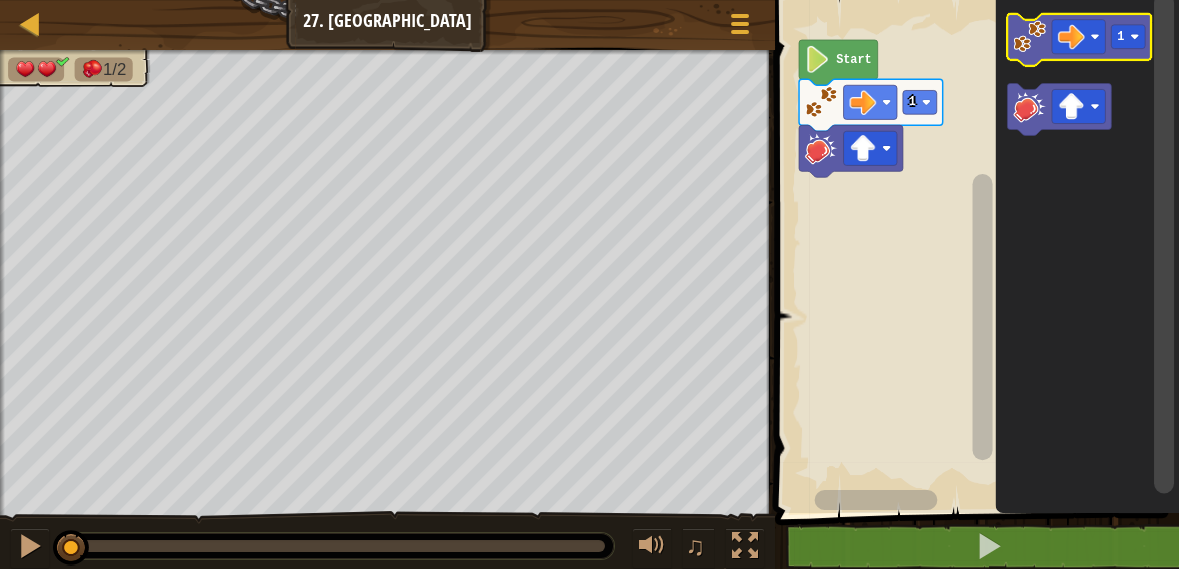 click at bounding box center [0, 0] 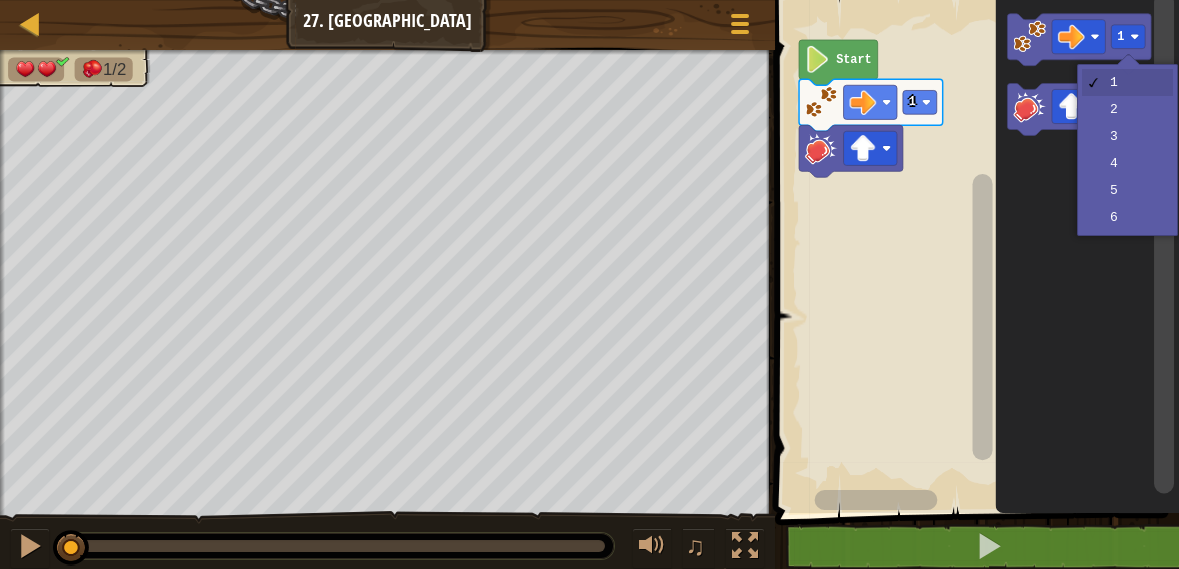 click 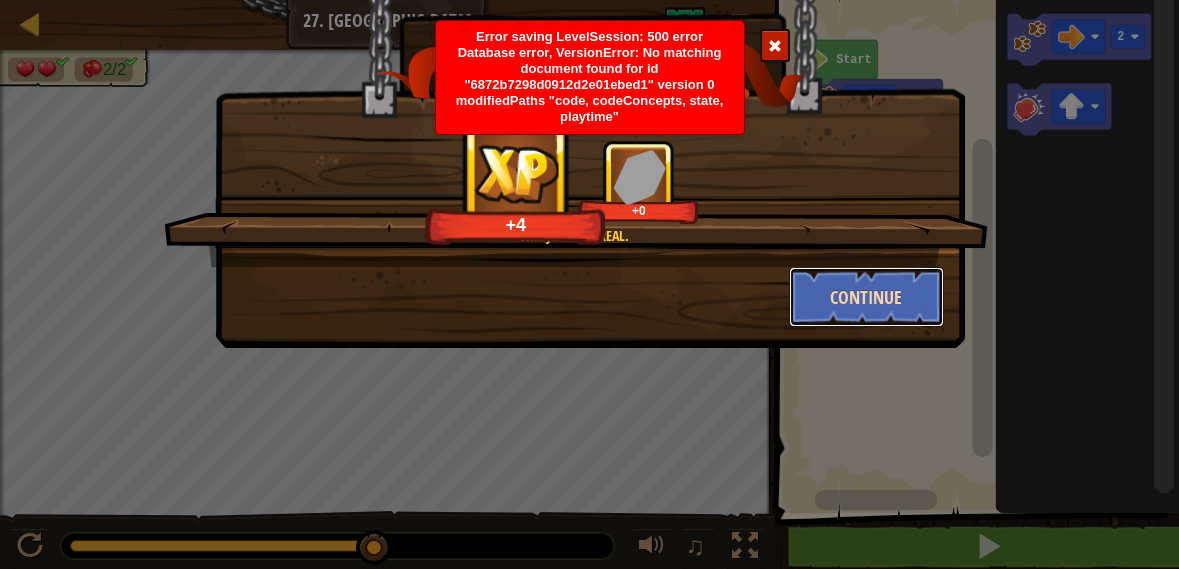 click on "Continue" at bounding box center [866, 297] 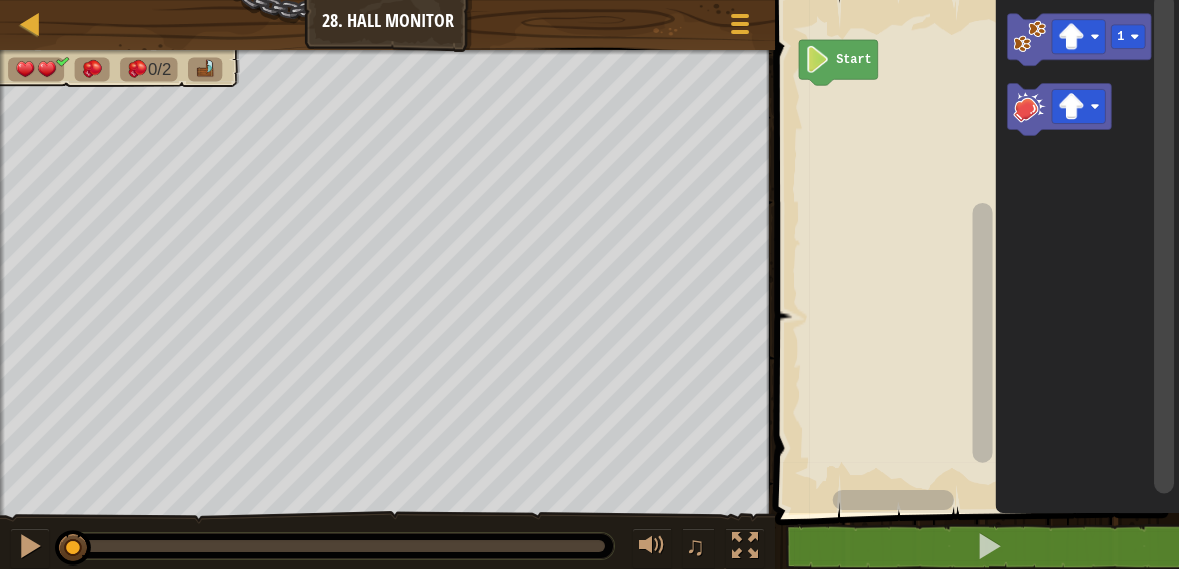 click 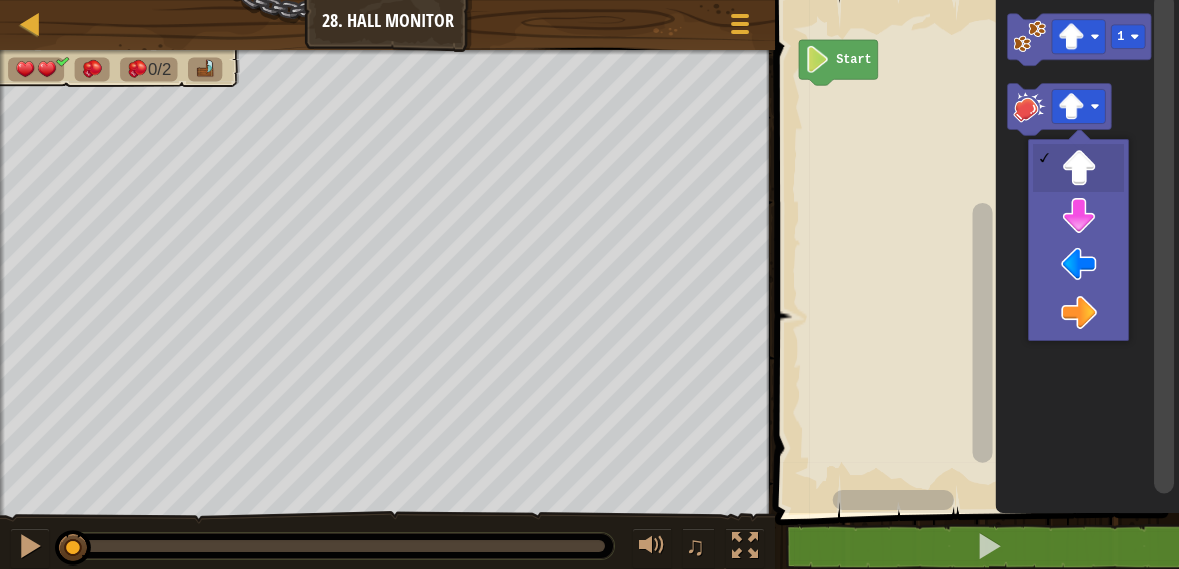 click 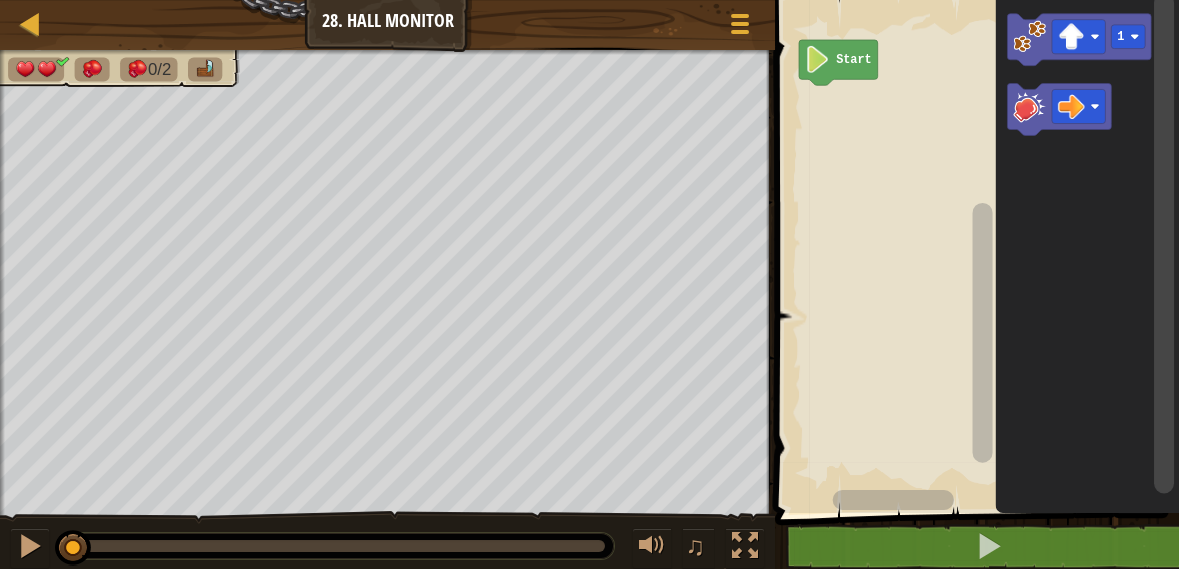 click 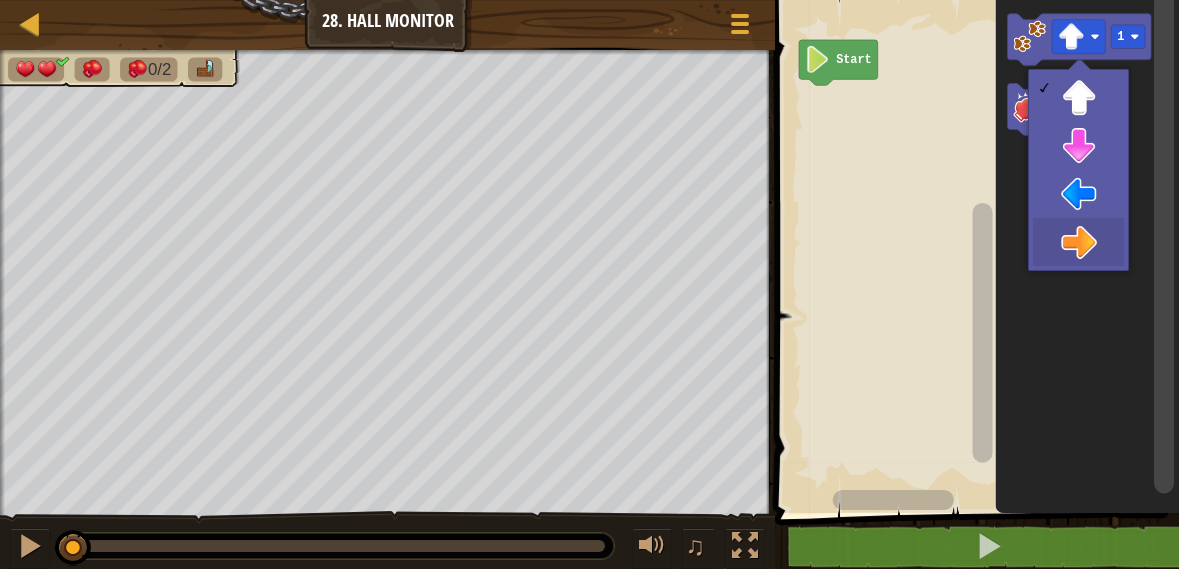 click 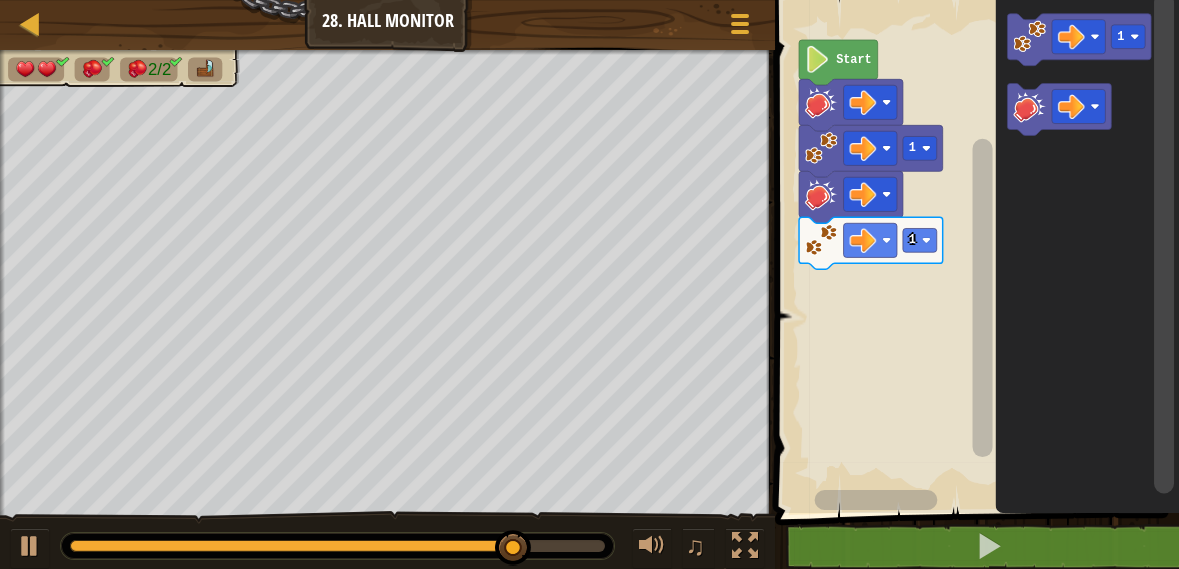 click 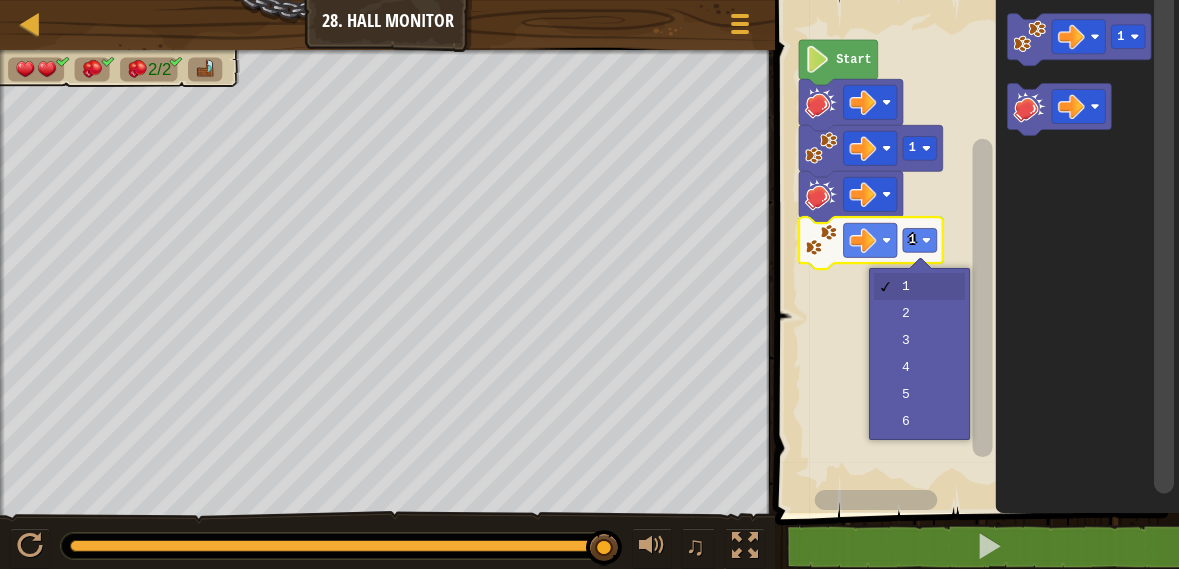 click 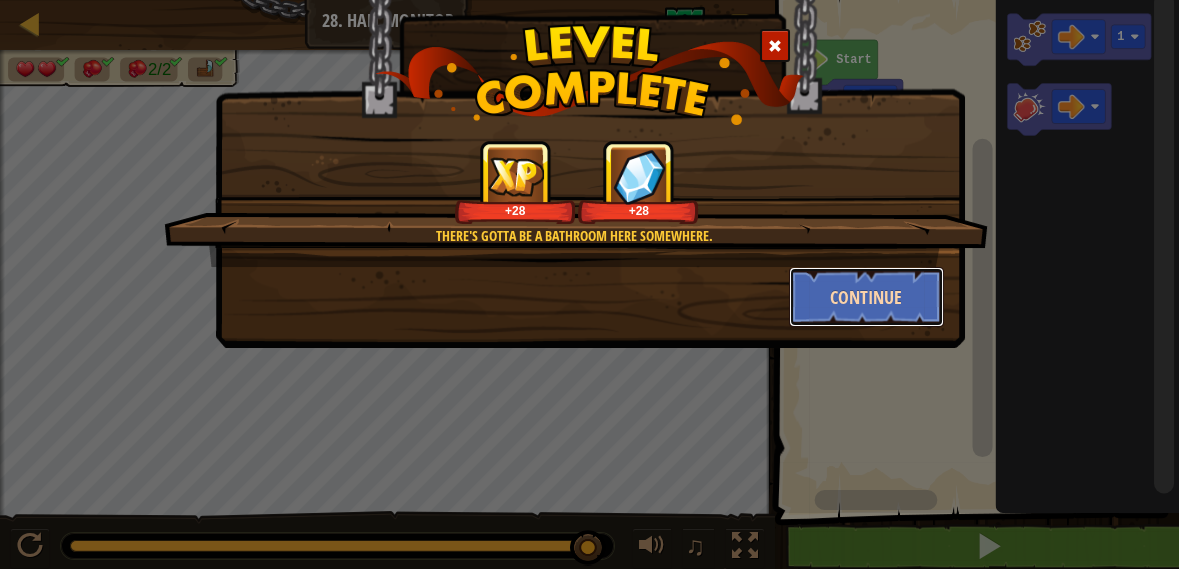 click on "Continue" at bounding box center [866, 297] 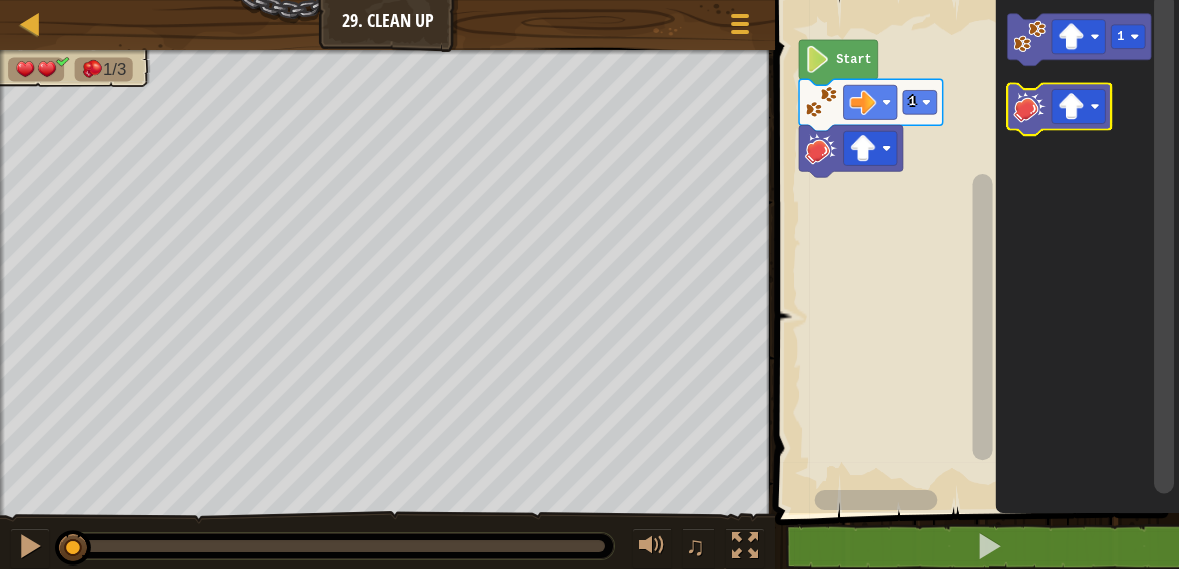 click 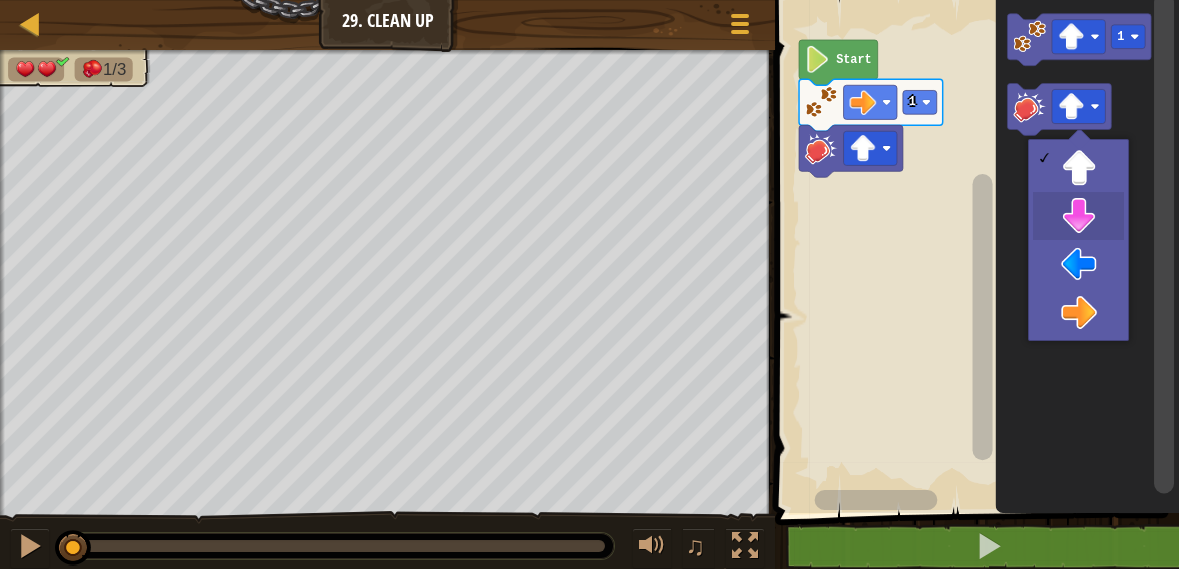 click 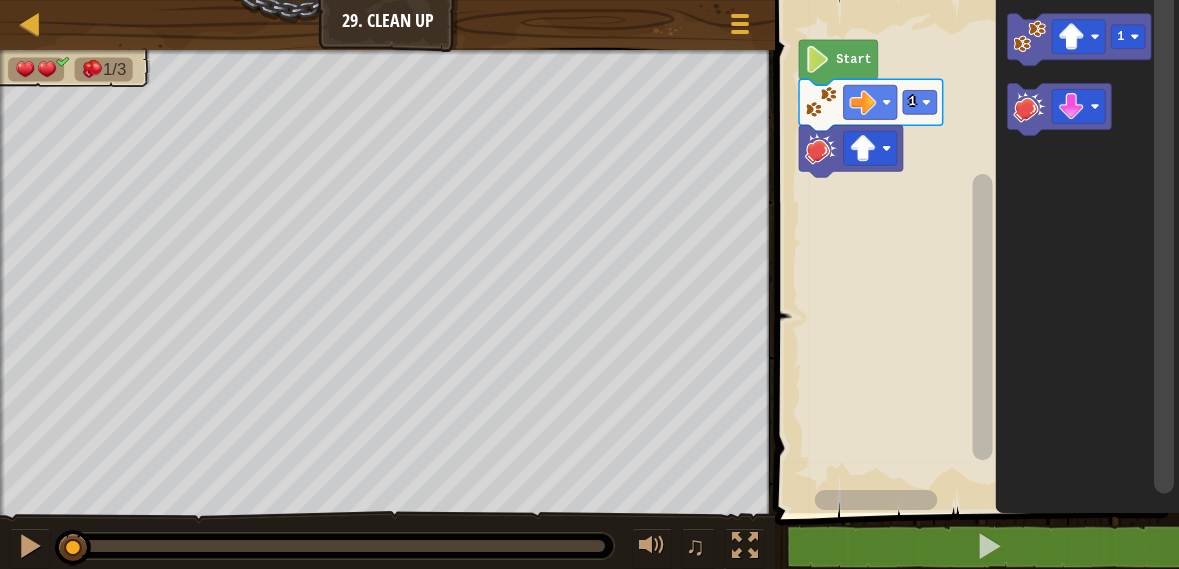 click 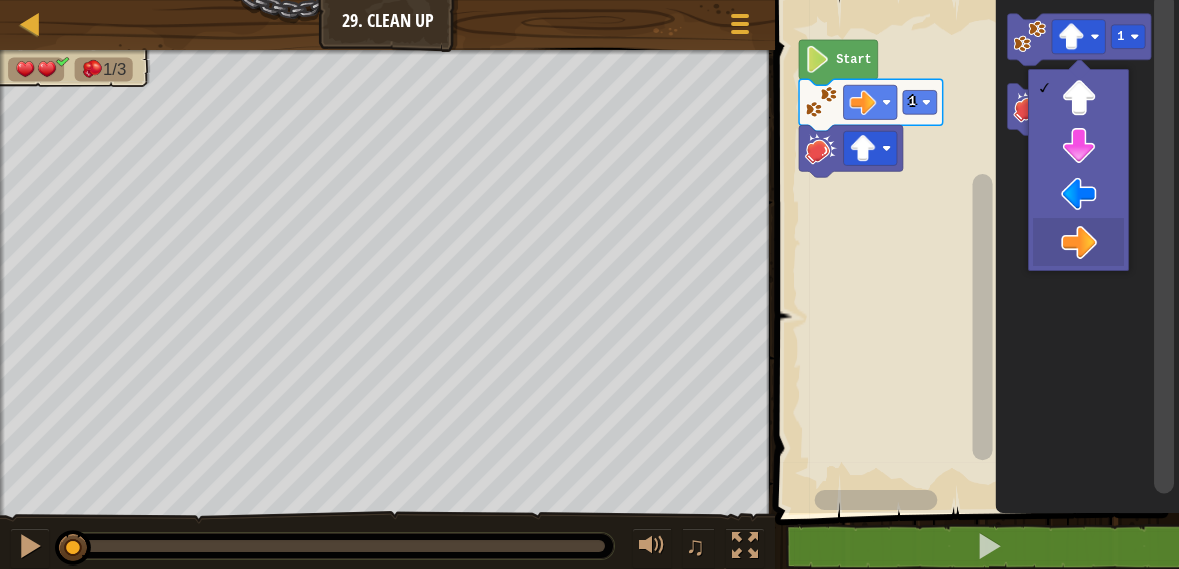 click 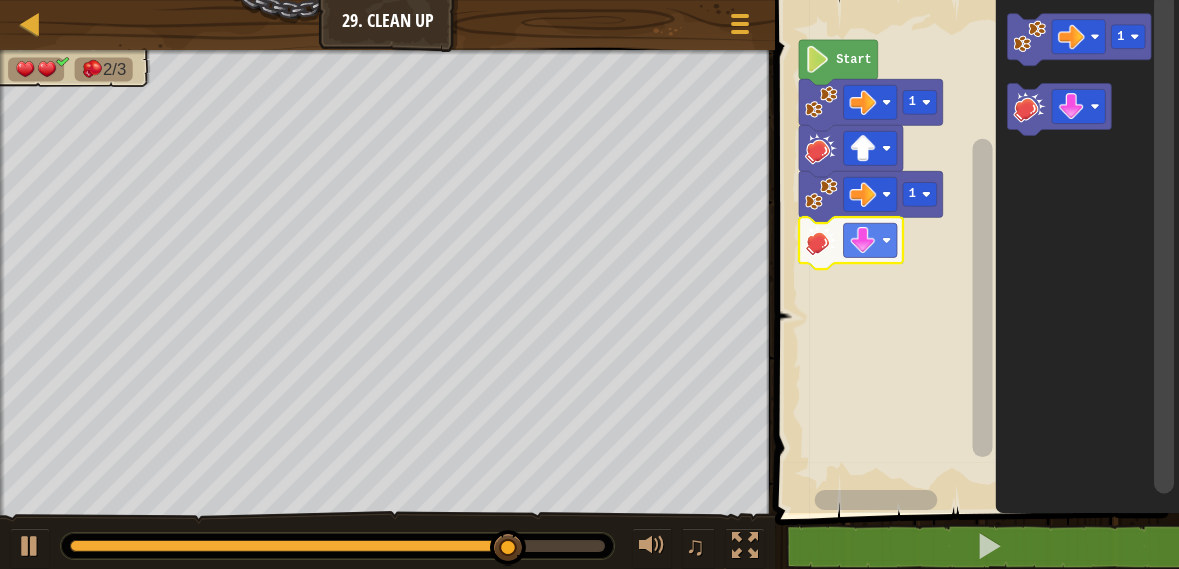 click 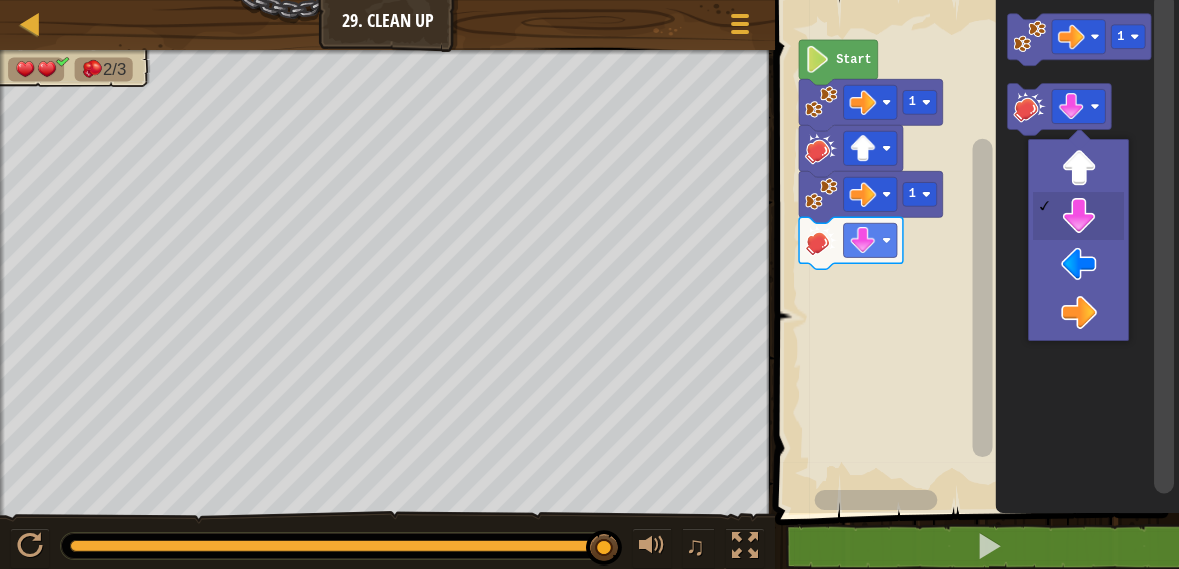 click 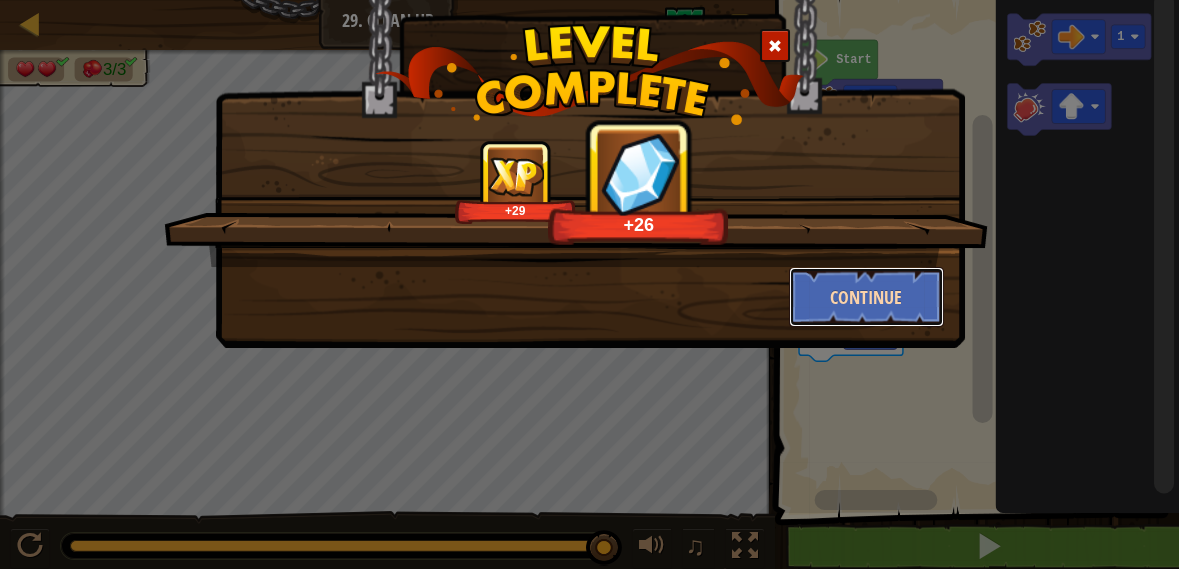 click on "Continue" at bounding box center [866, 297] 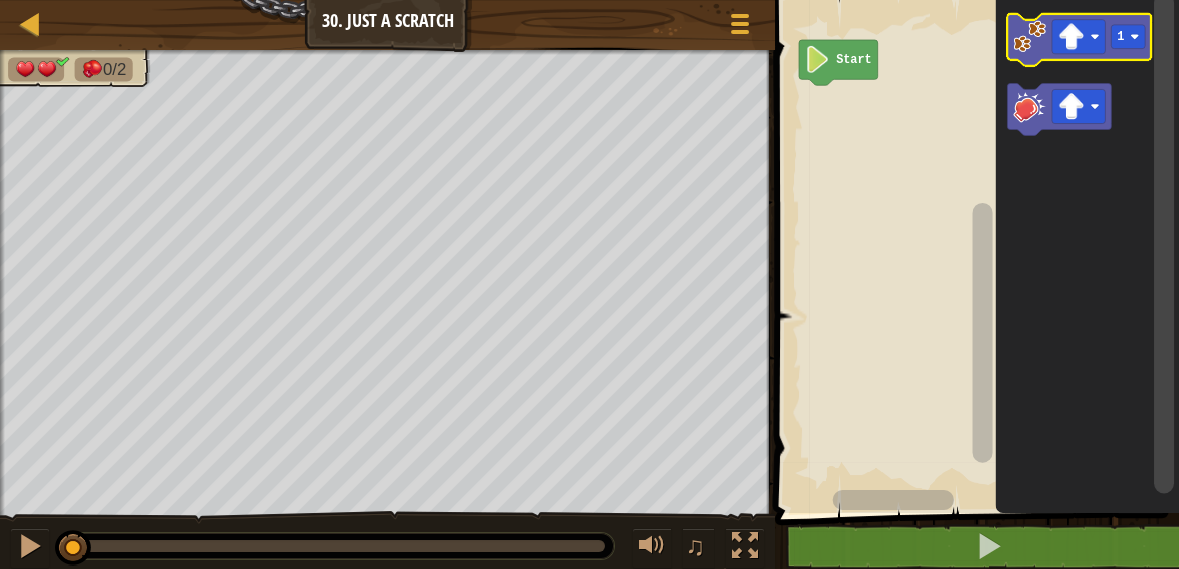 click 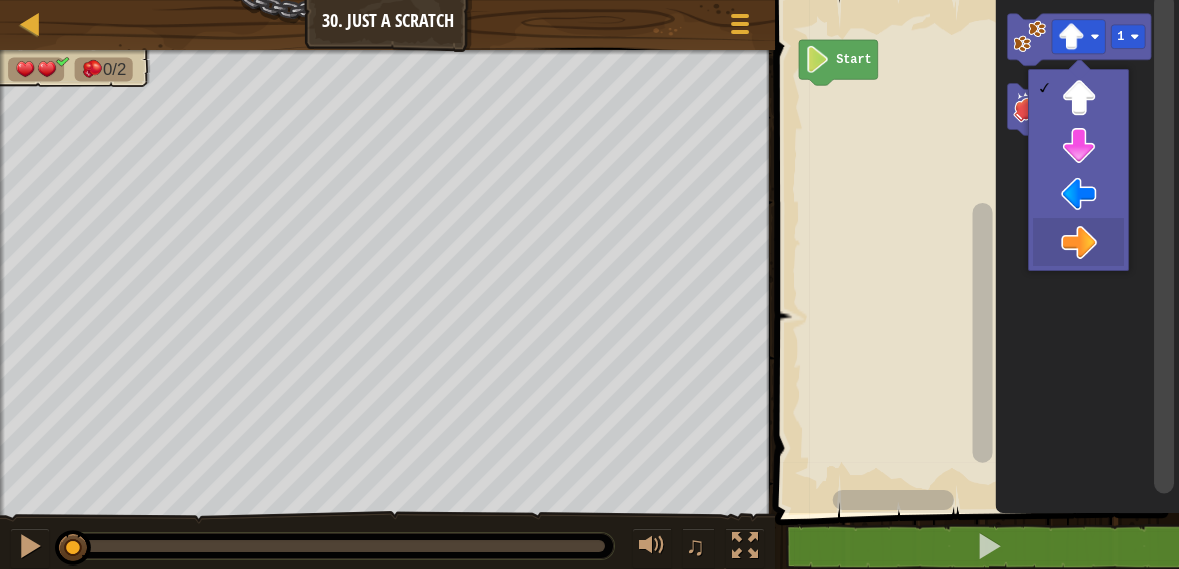 click 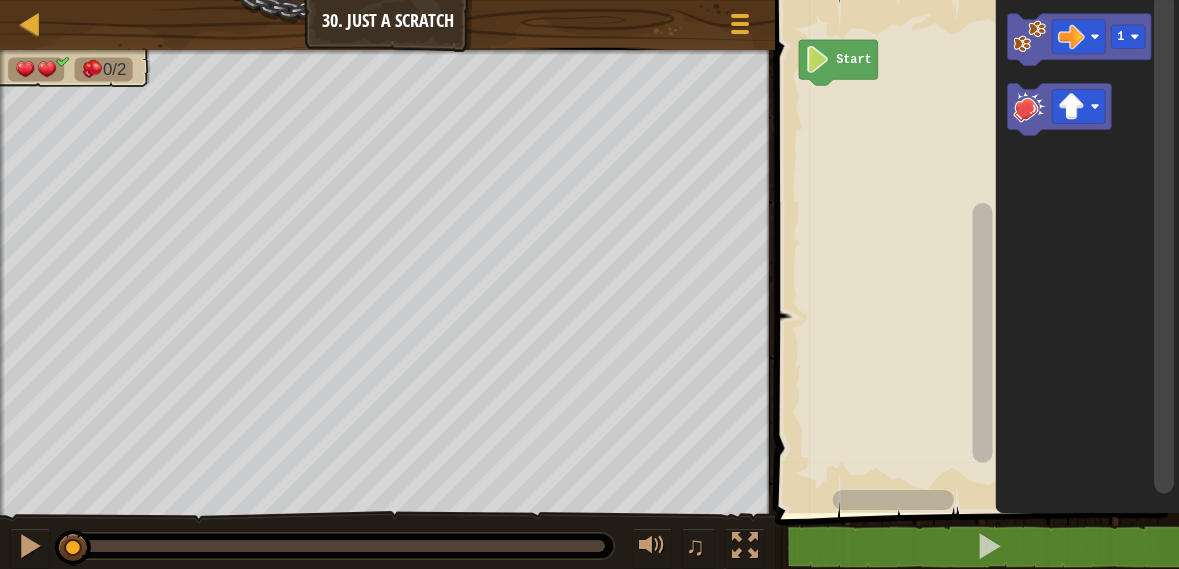 click 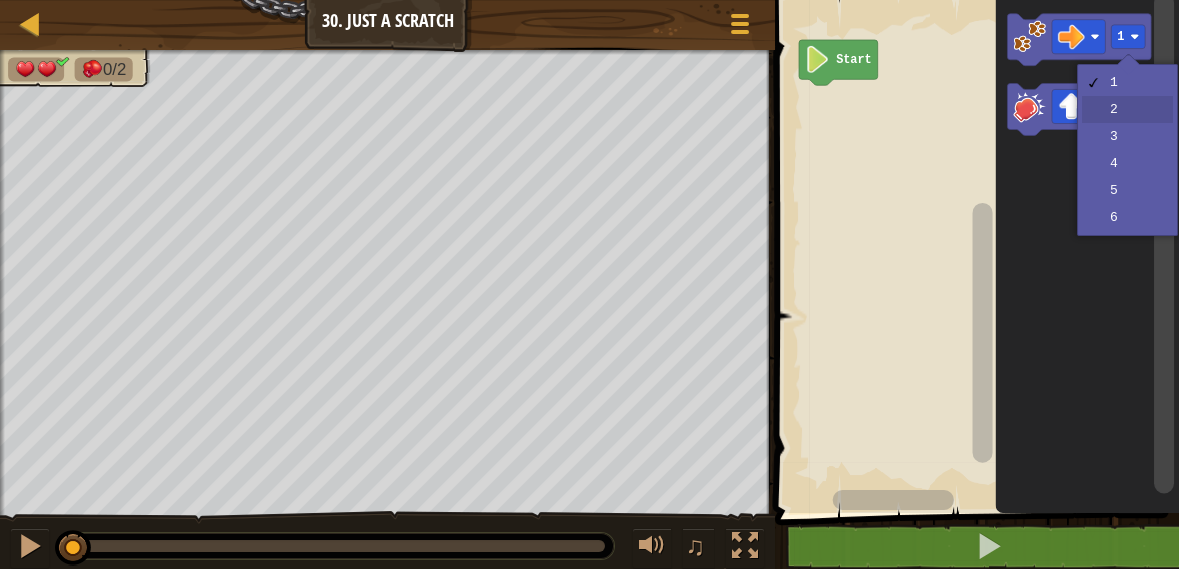 click 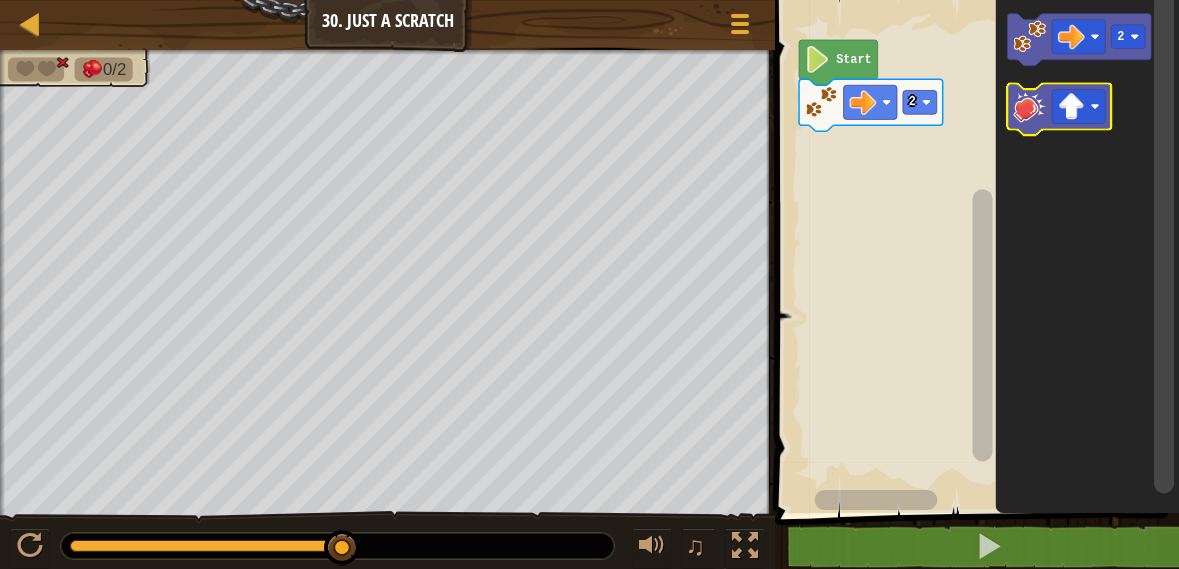 click 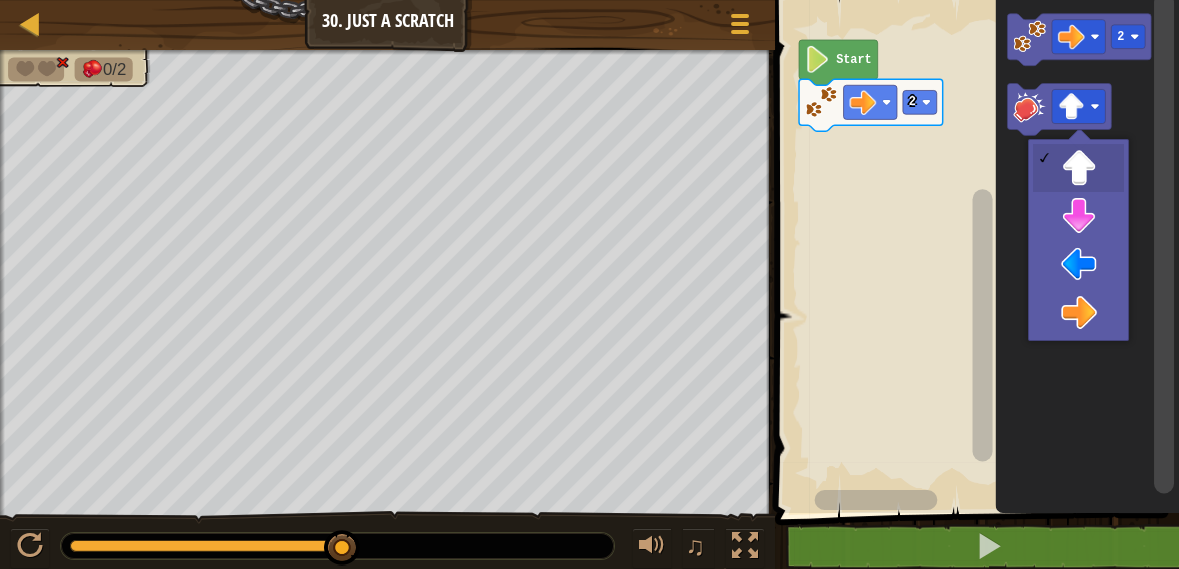 click 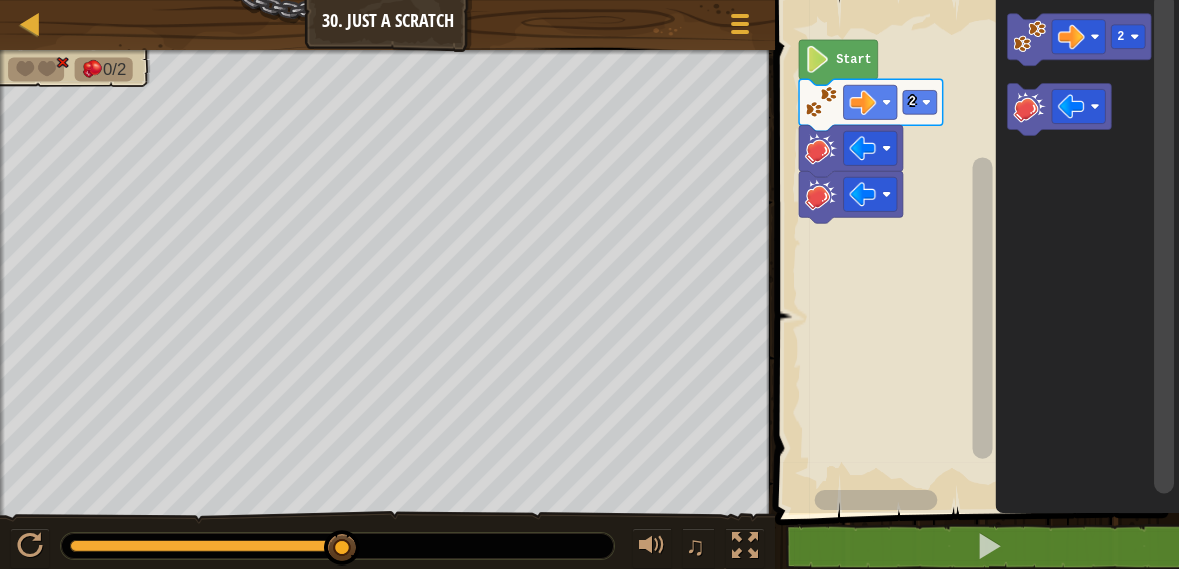 click 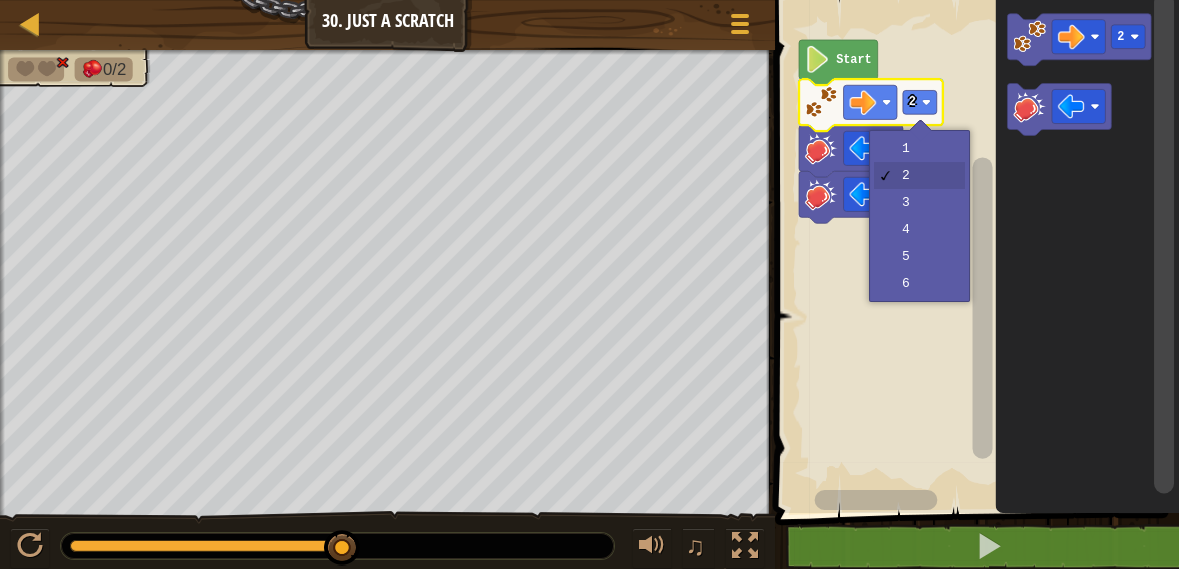 click 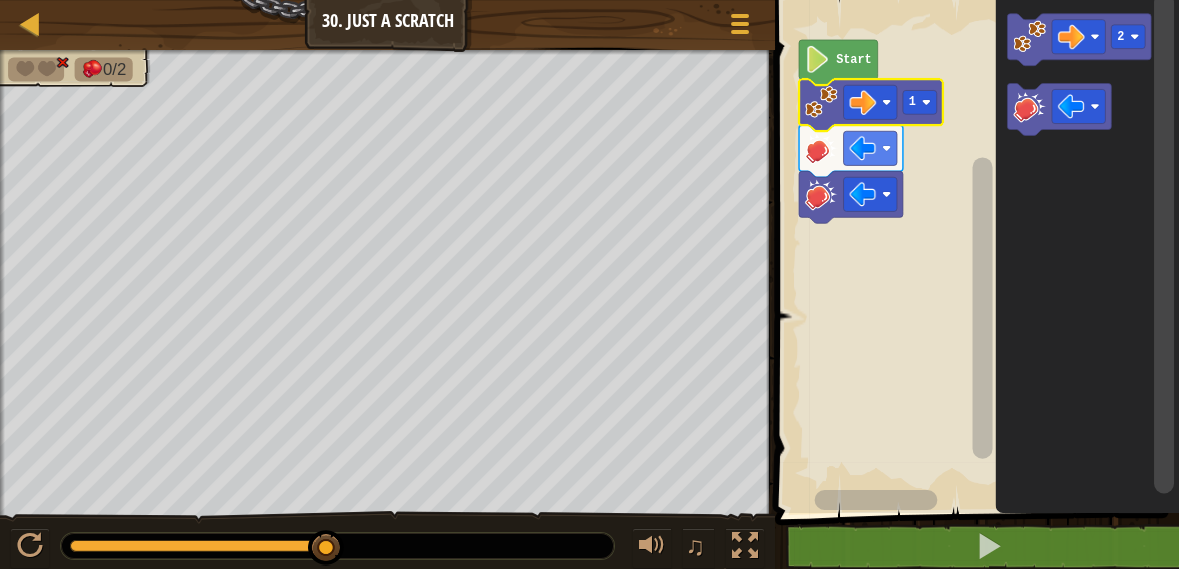 click 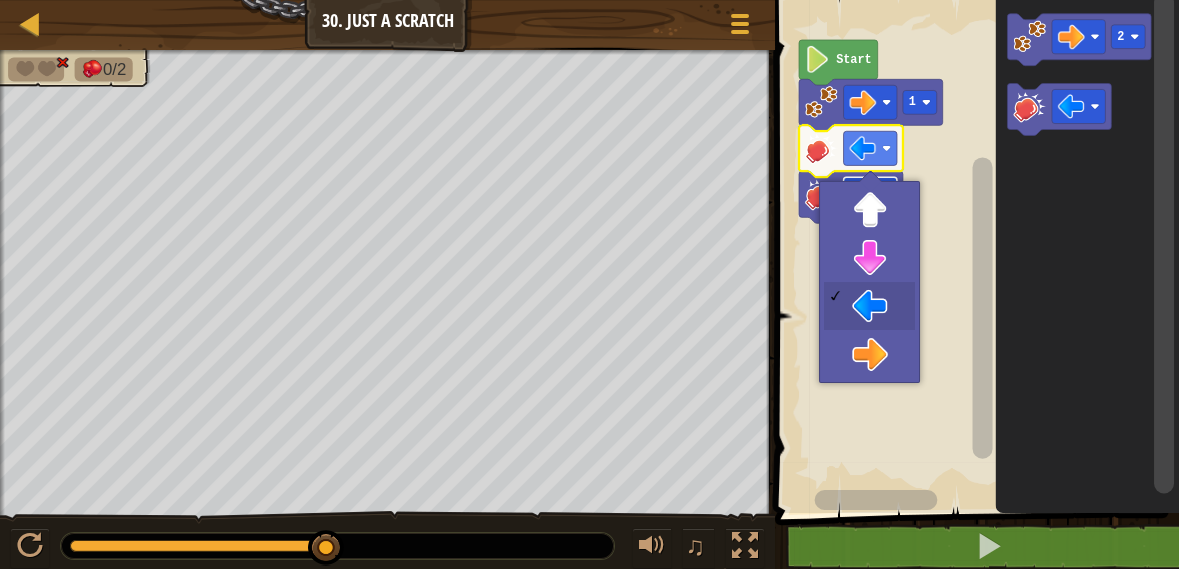 click 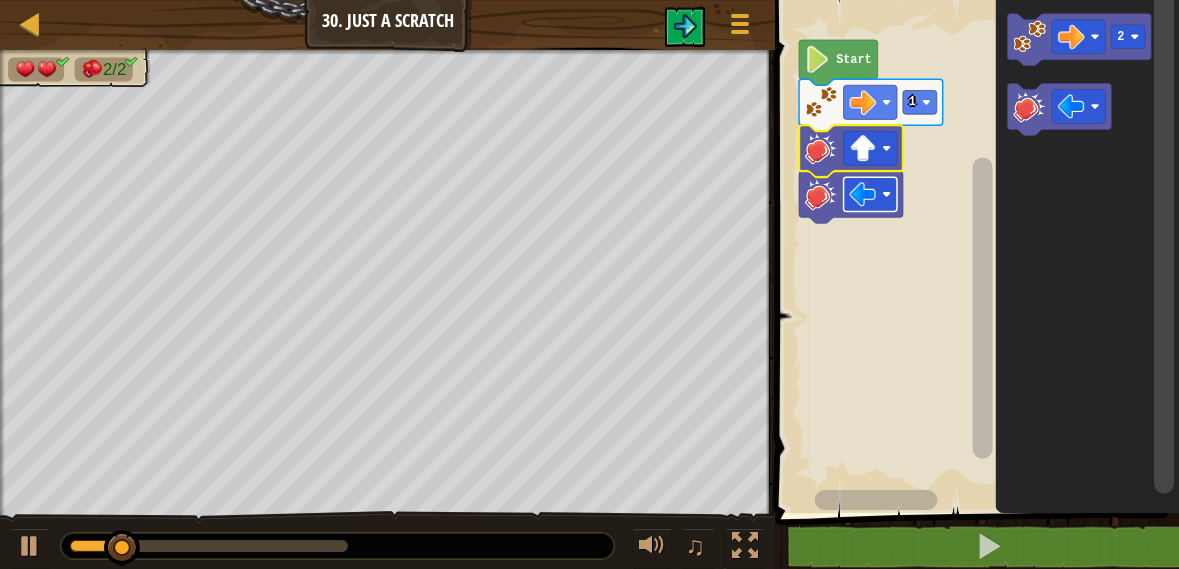 click 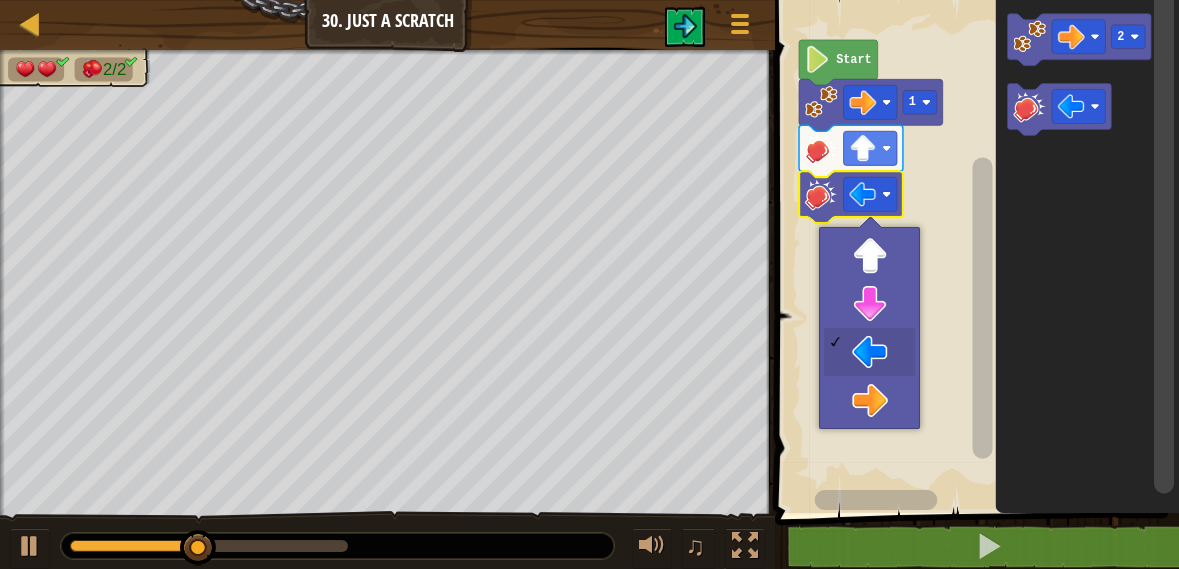 click 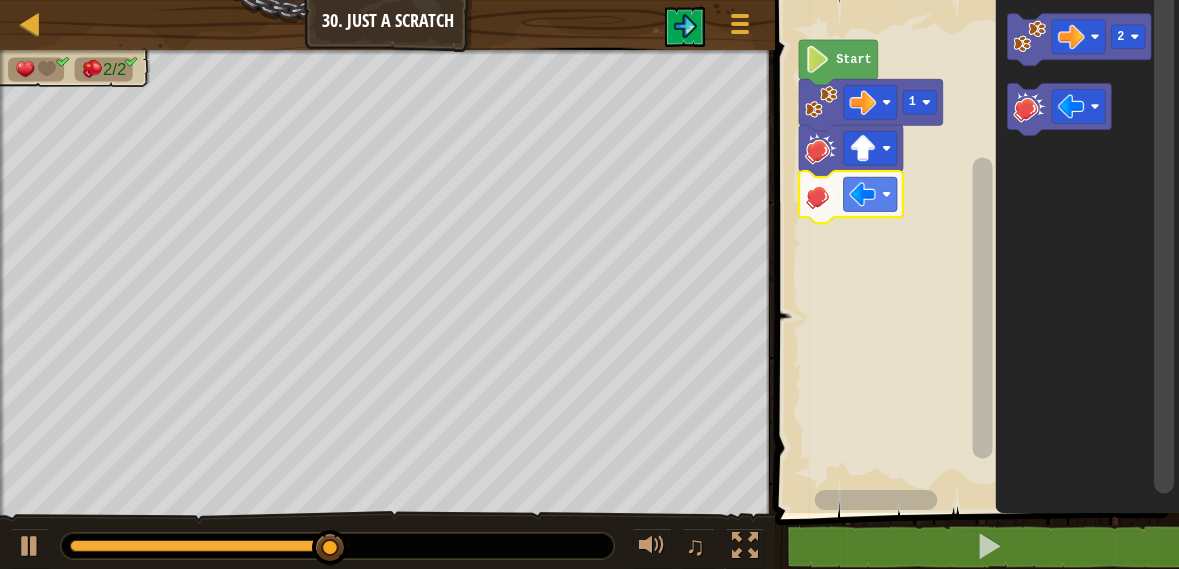 click 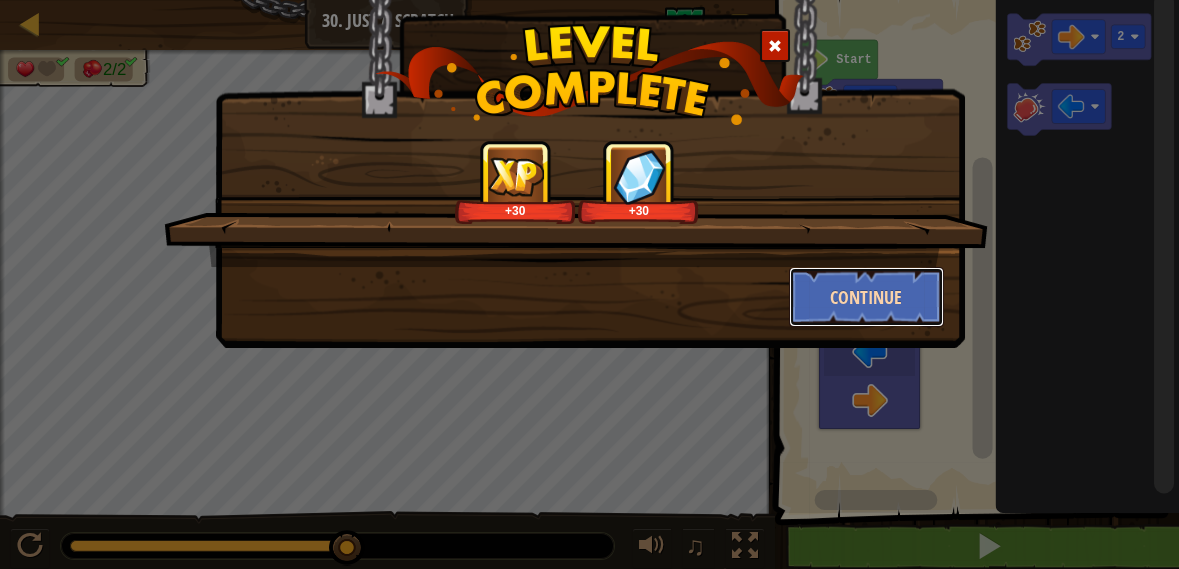 click on "Continue" at bounding box center [866, 297] 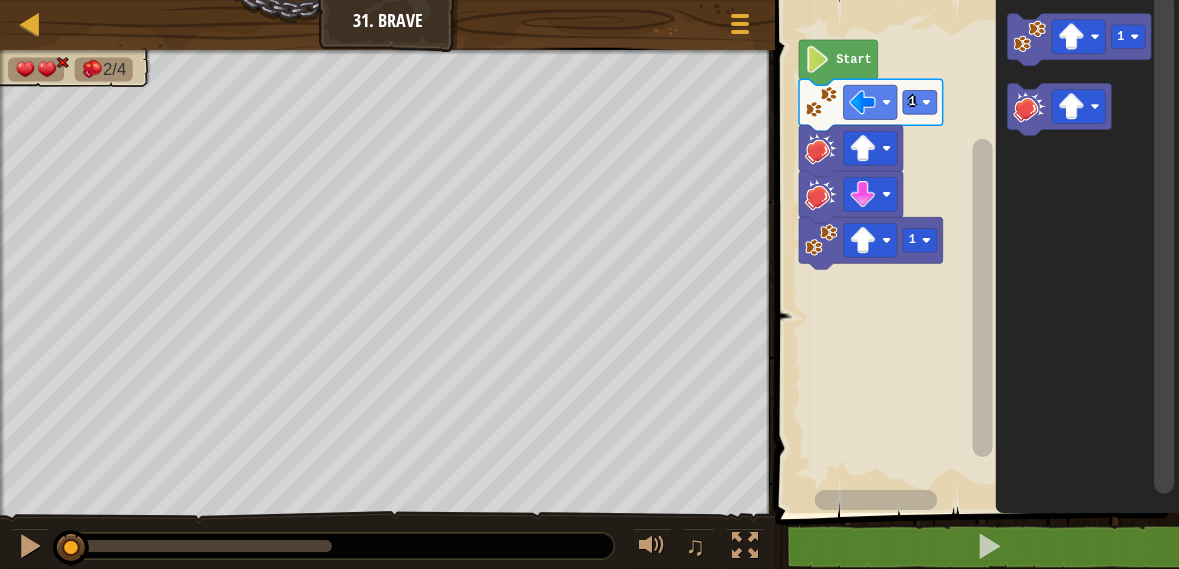 click 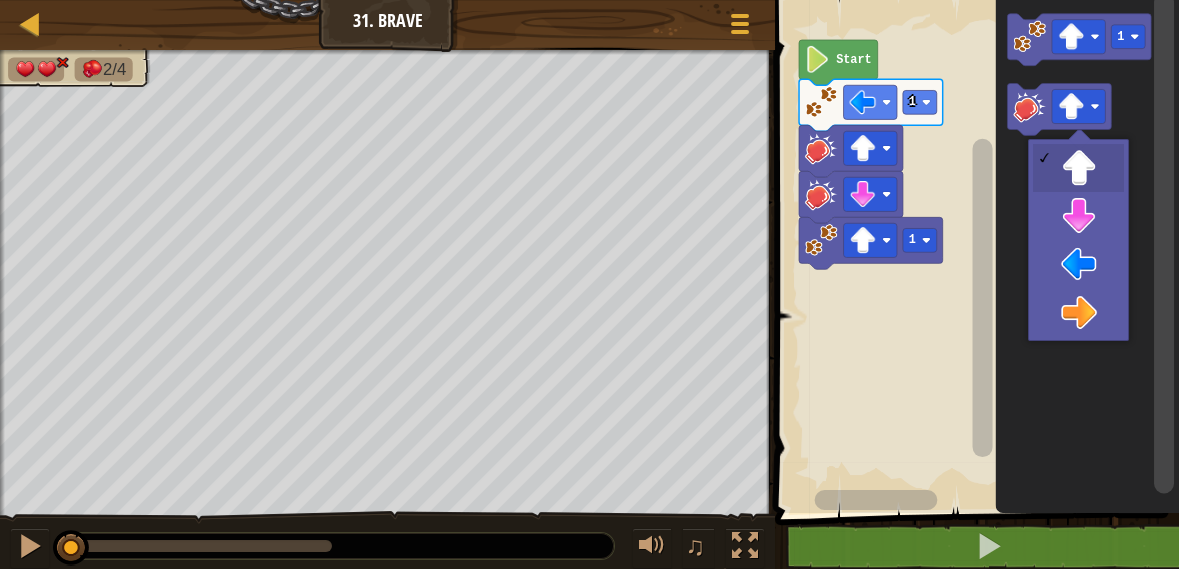 click 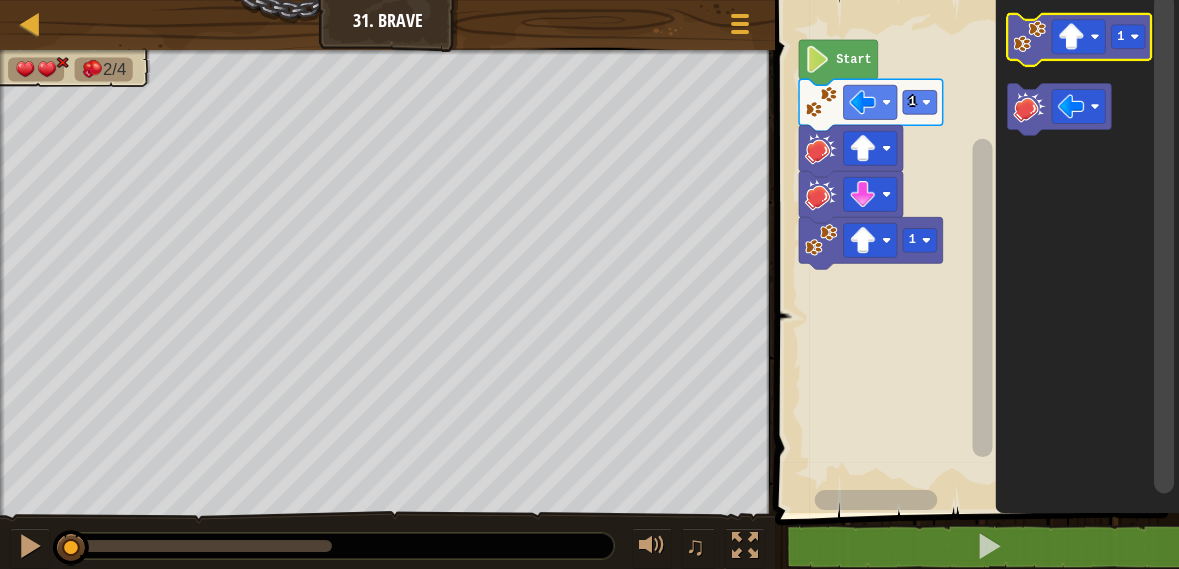 click 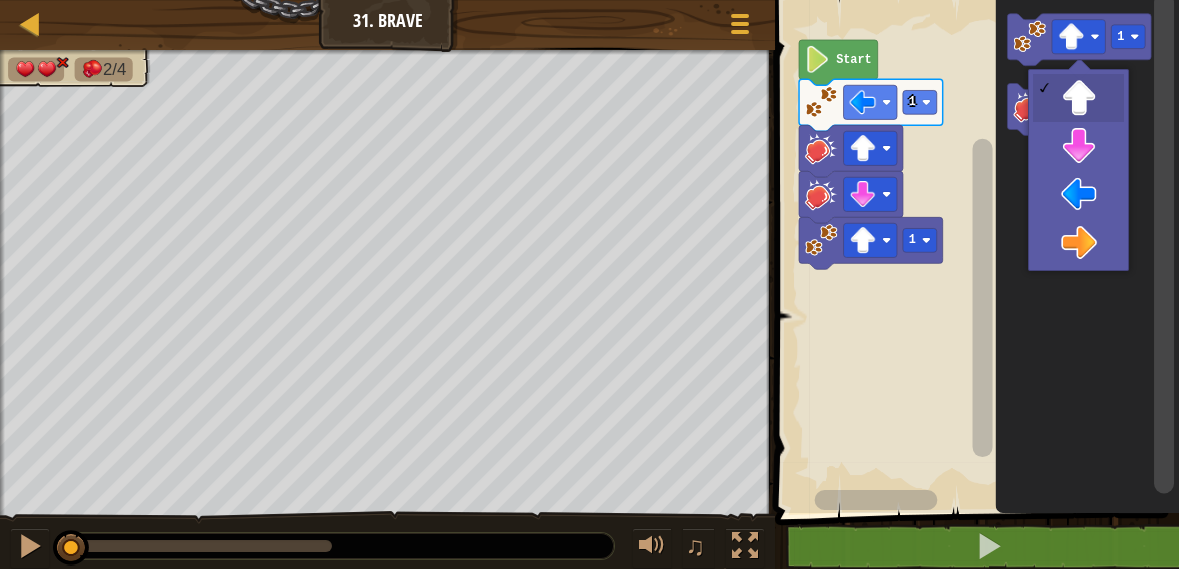 click 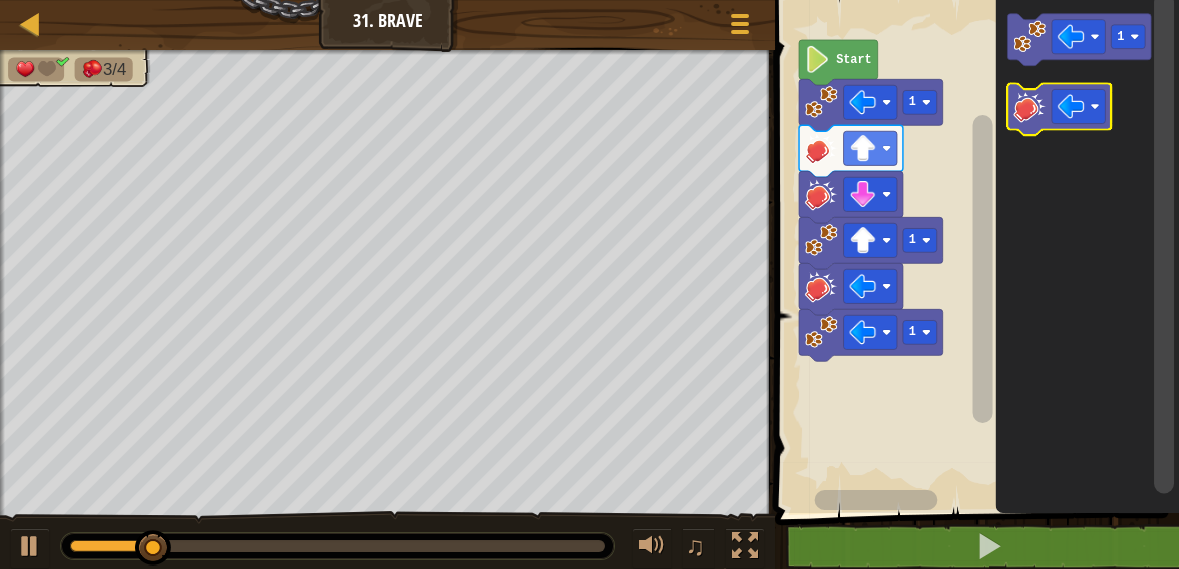 click 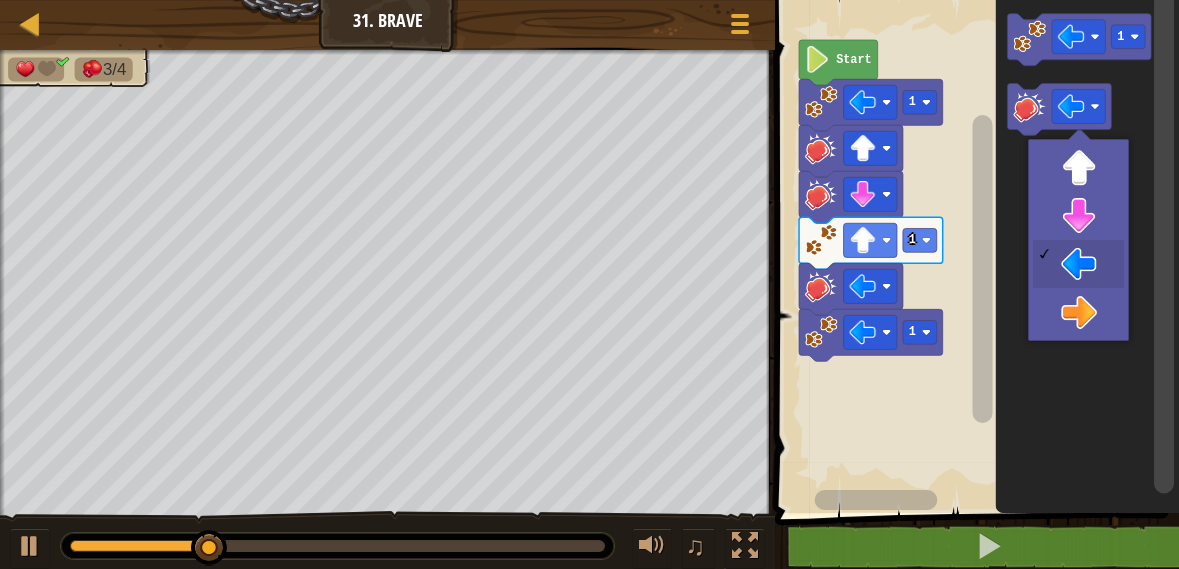 click 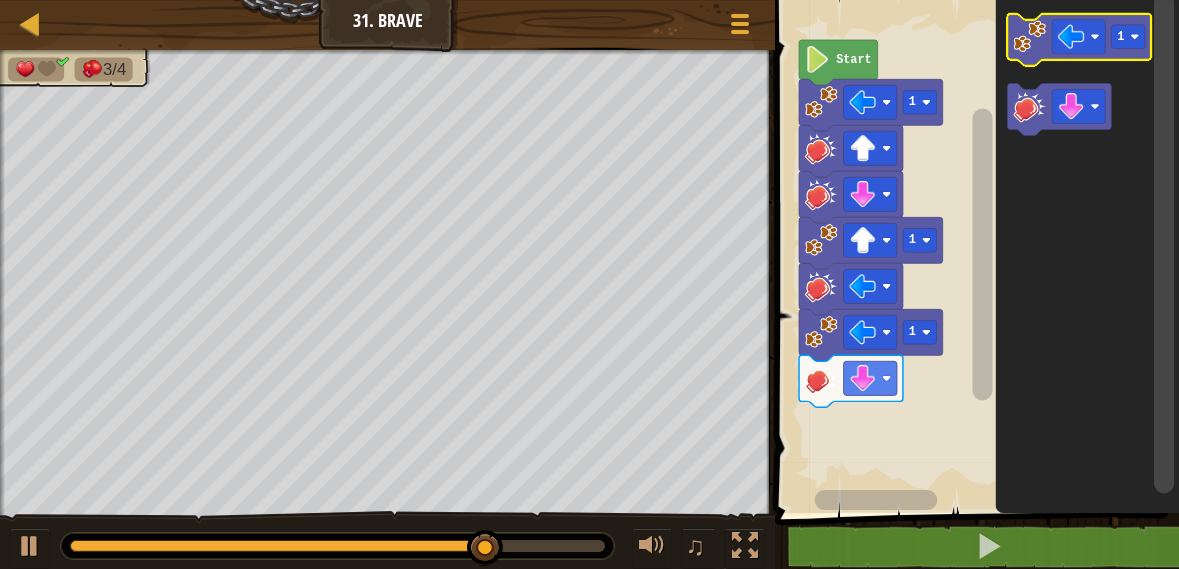 click 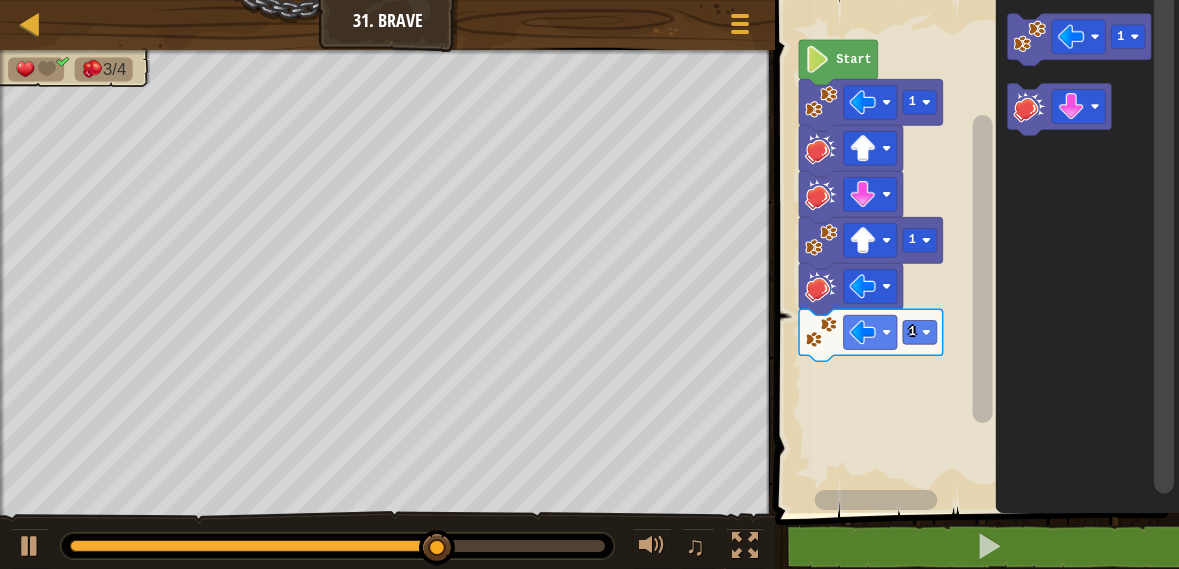 click 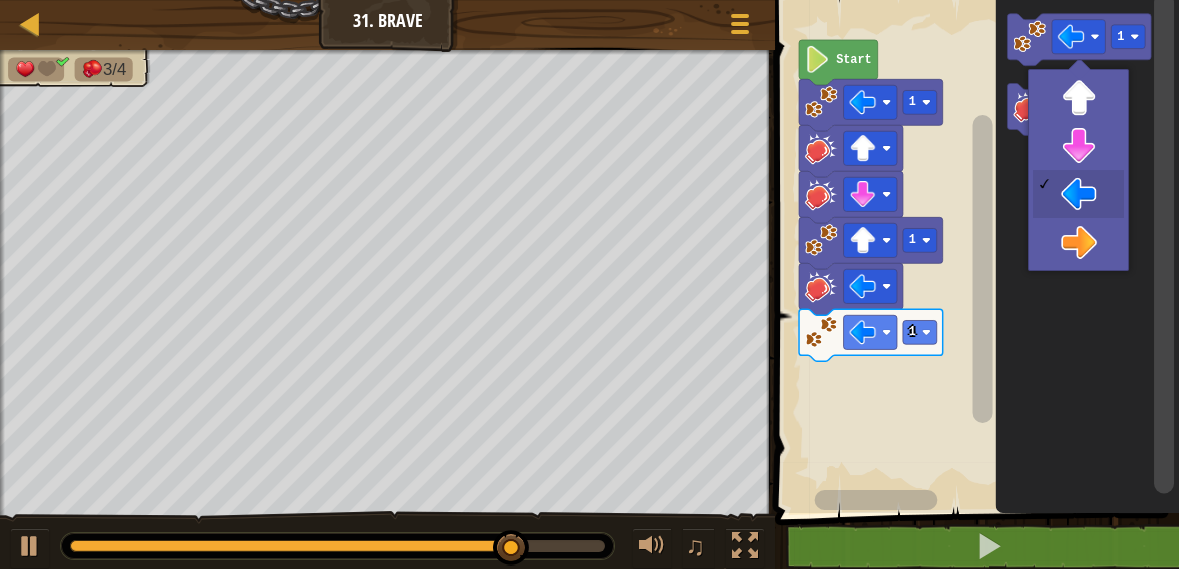 click 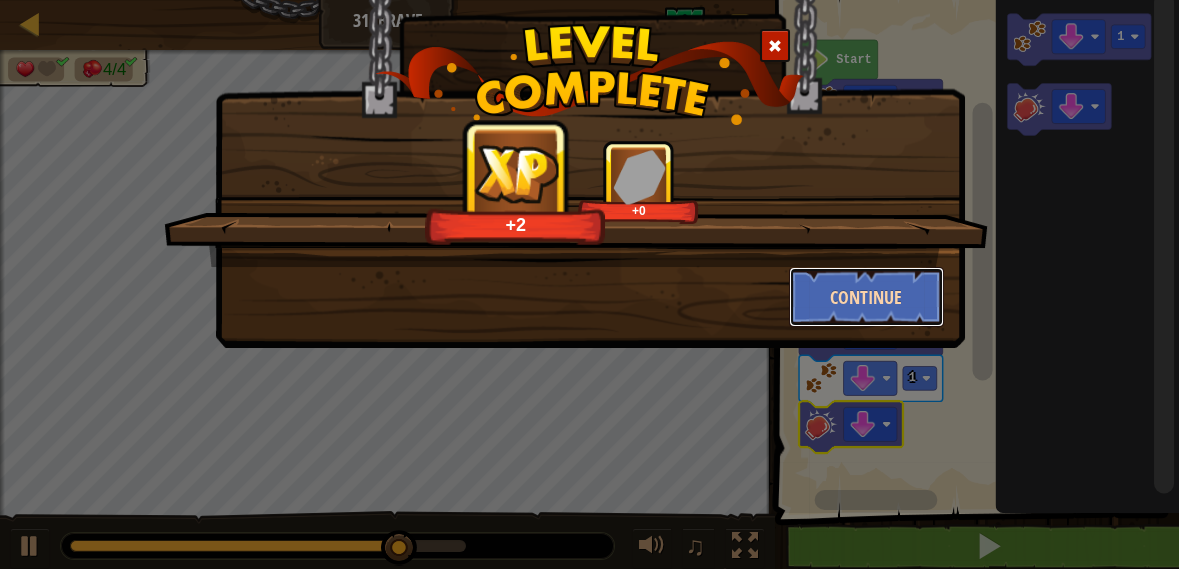 click on "Continue" at bounding box center (866, 297) 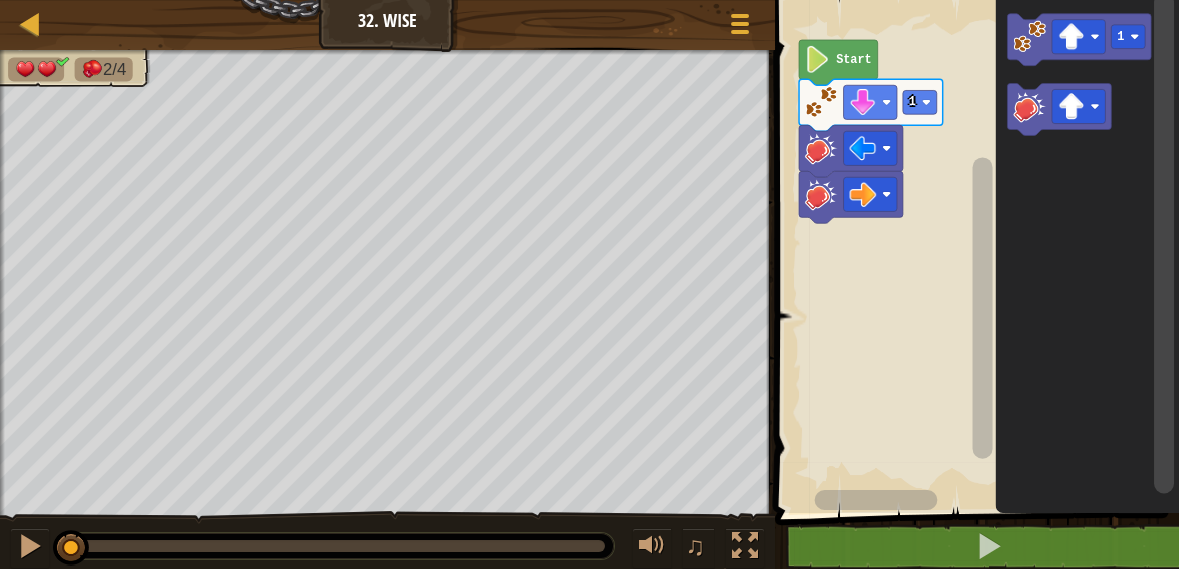 click 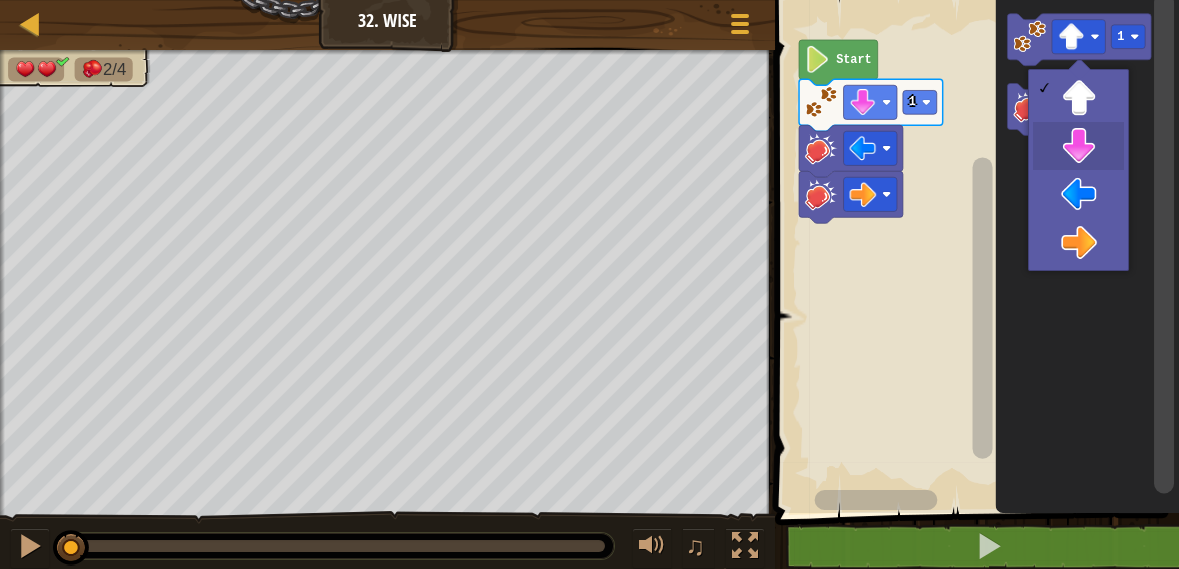 click 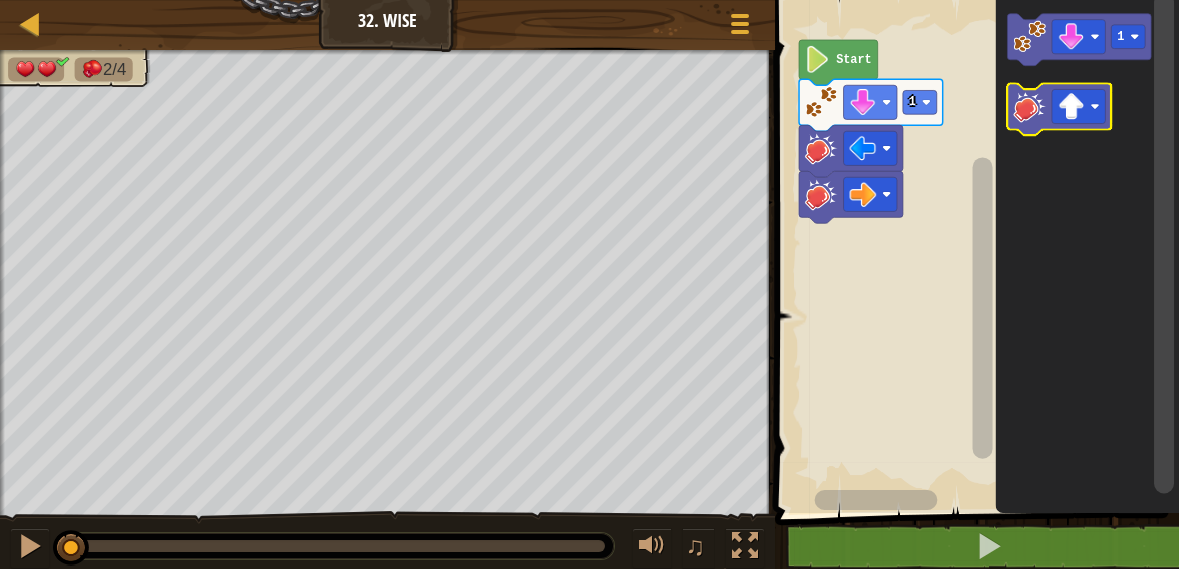 click 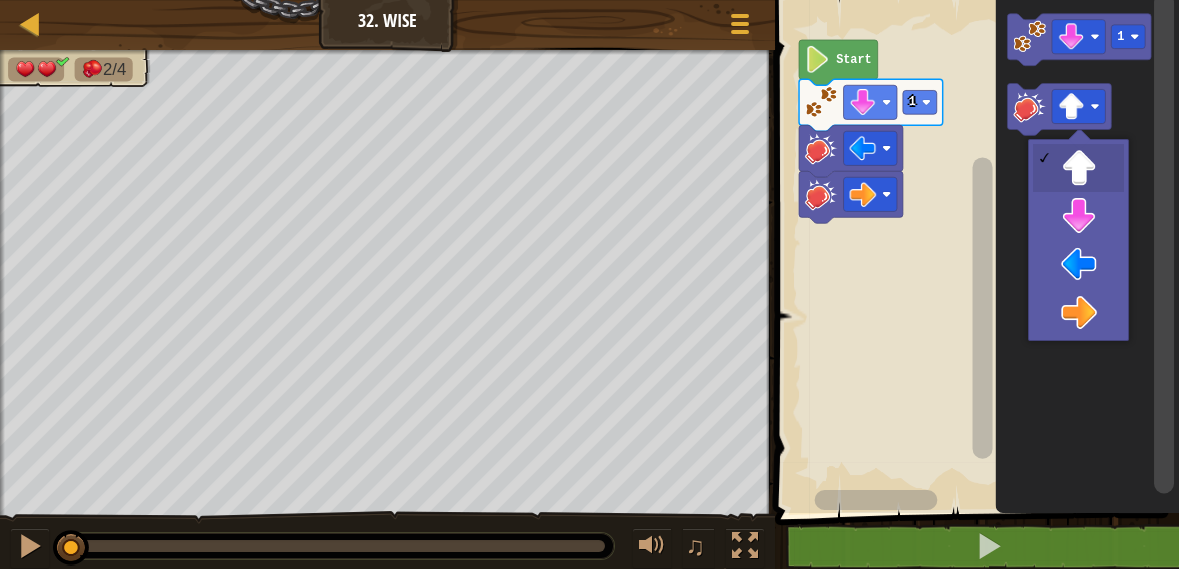 click 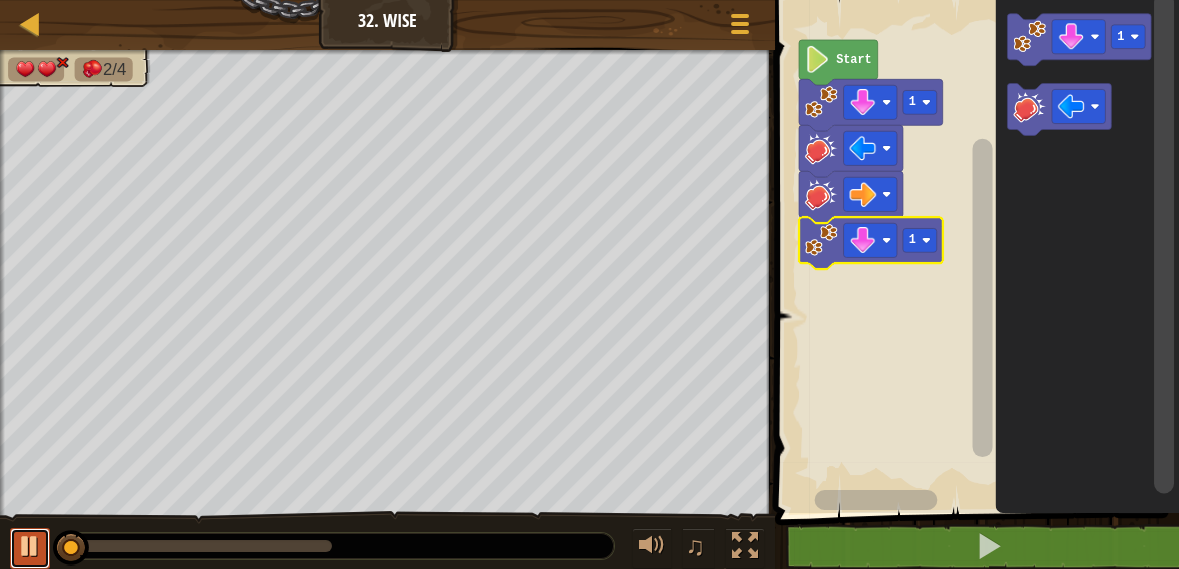 click at bounding box center [30, 546] 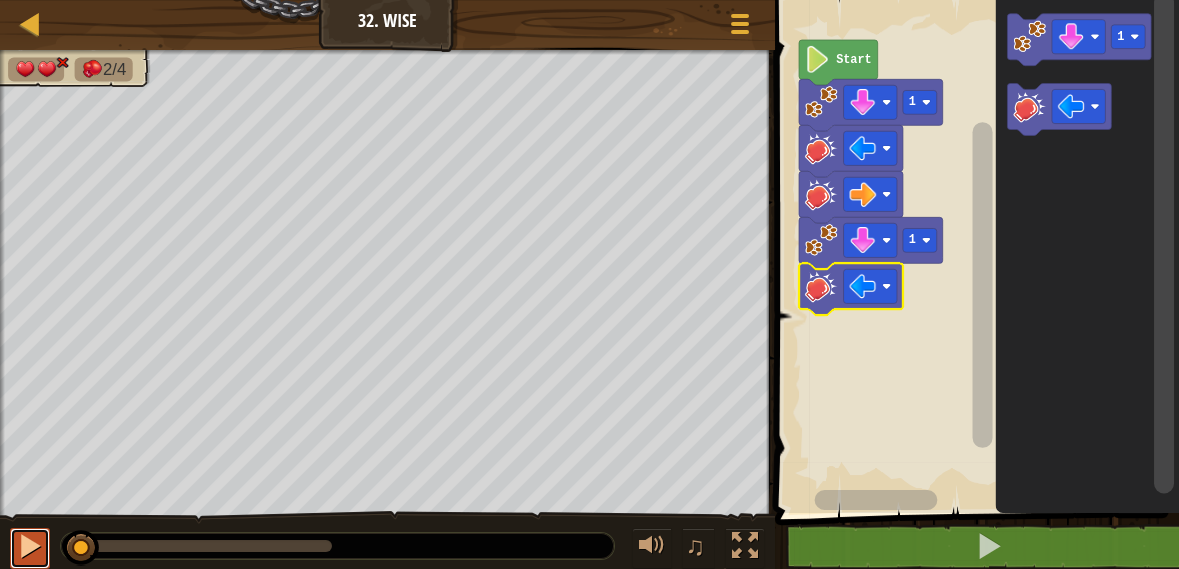 click at bounding box center [30, 548] 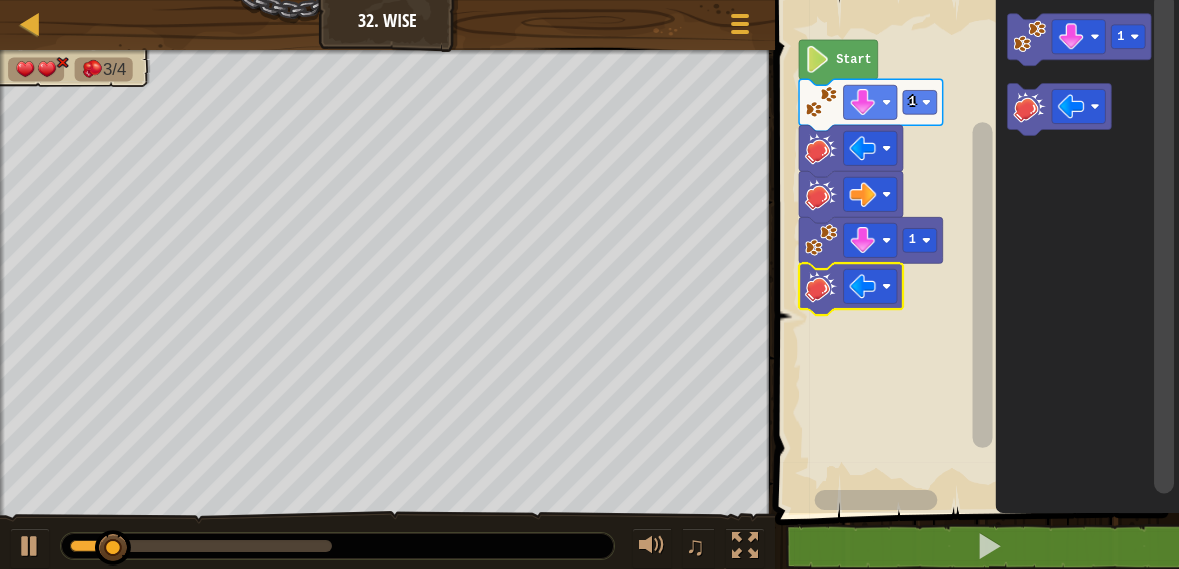 click on "♫" at bounding box center [387, 541] 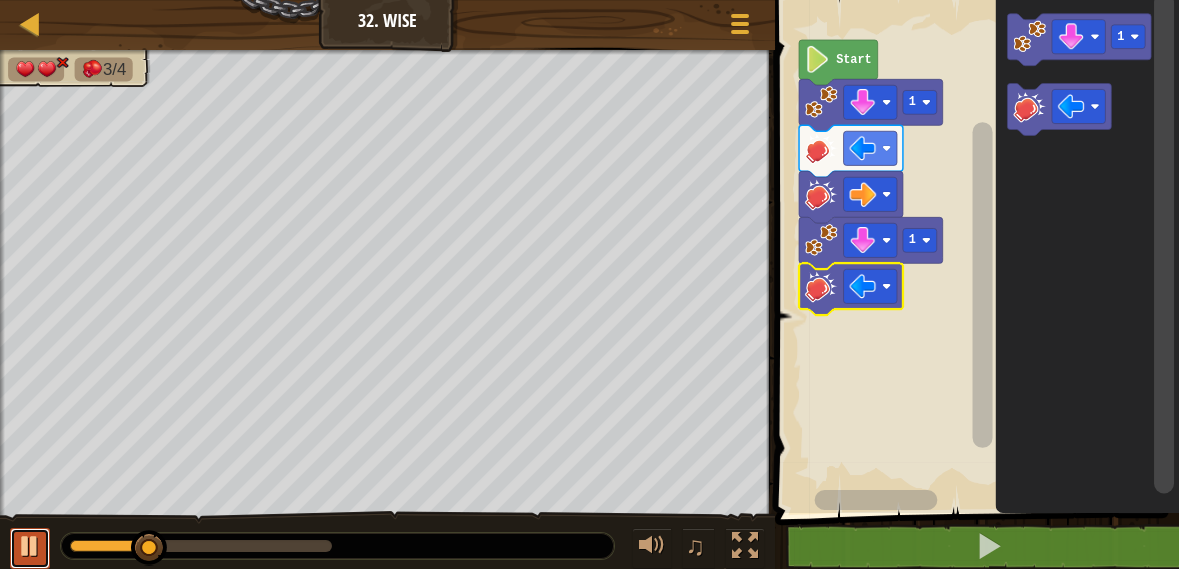 click at bounding box center [30, 546] 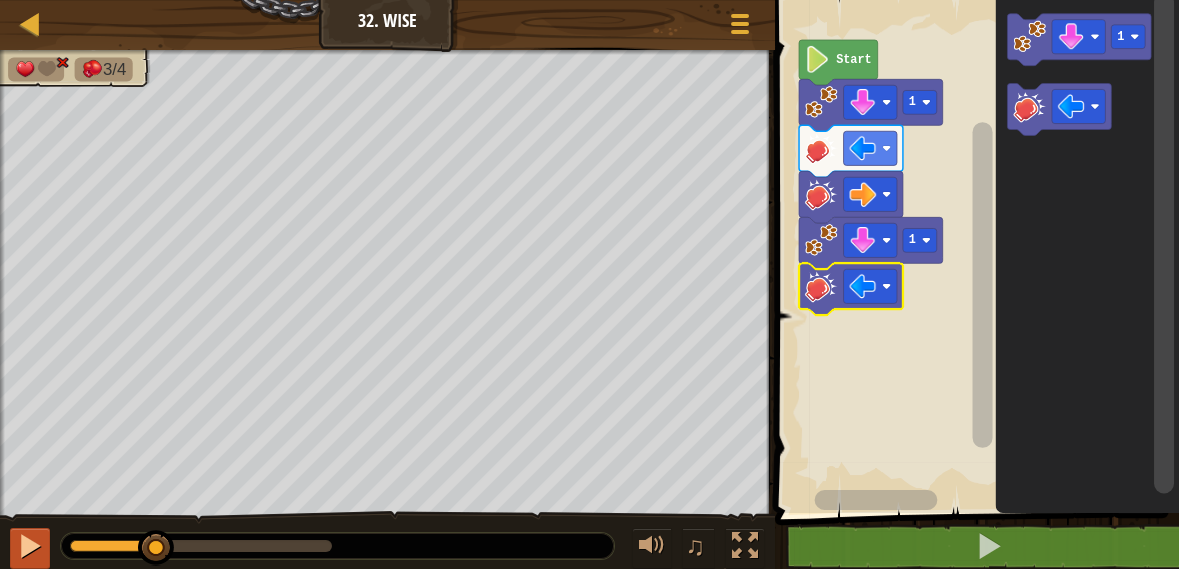 click 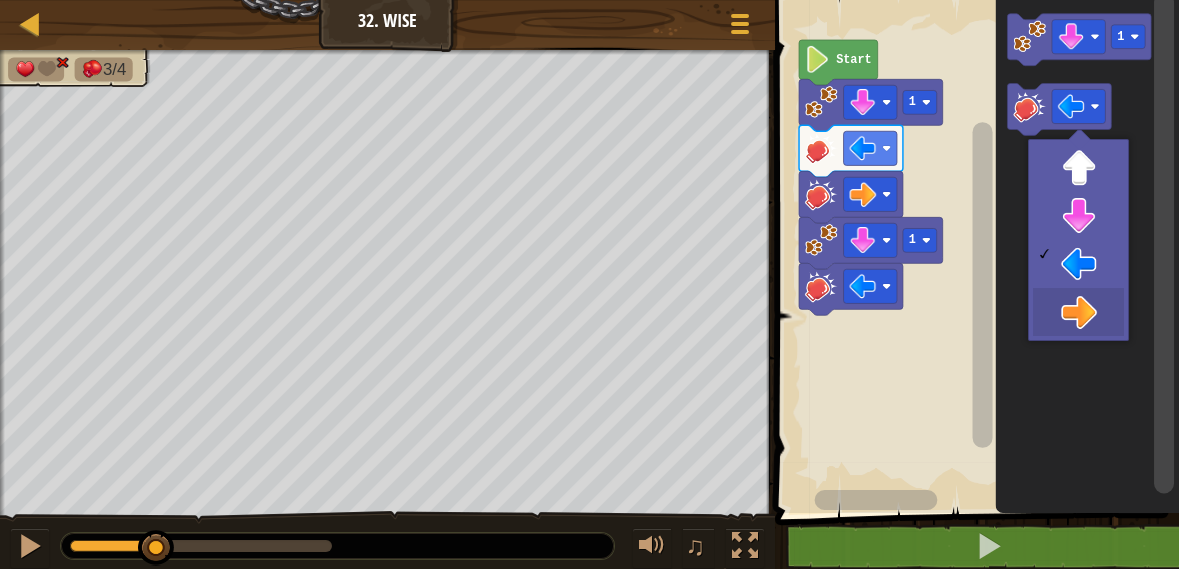 click 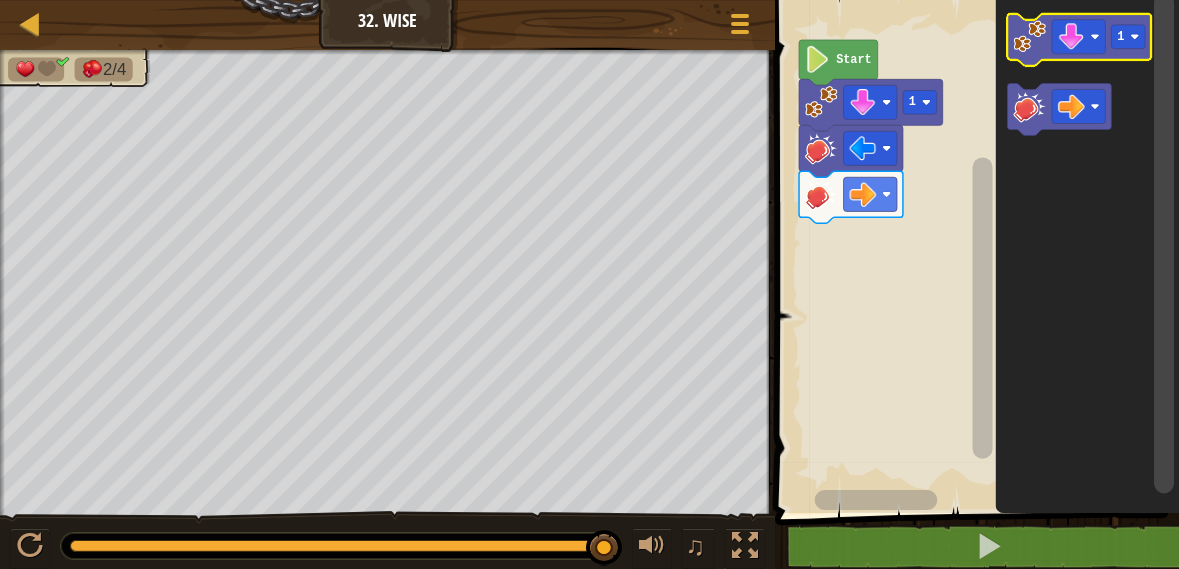 click 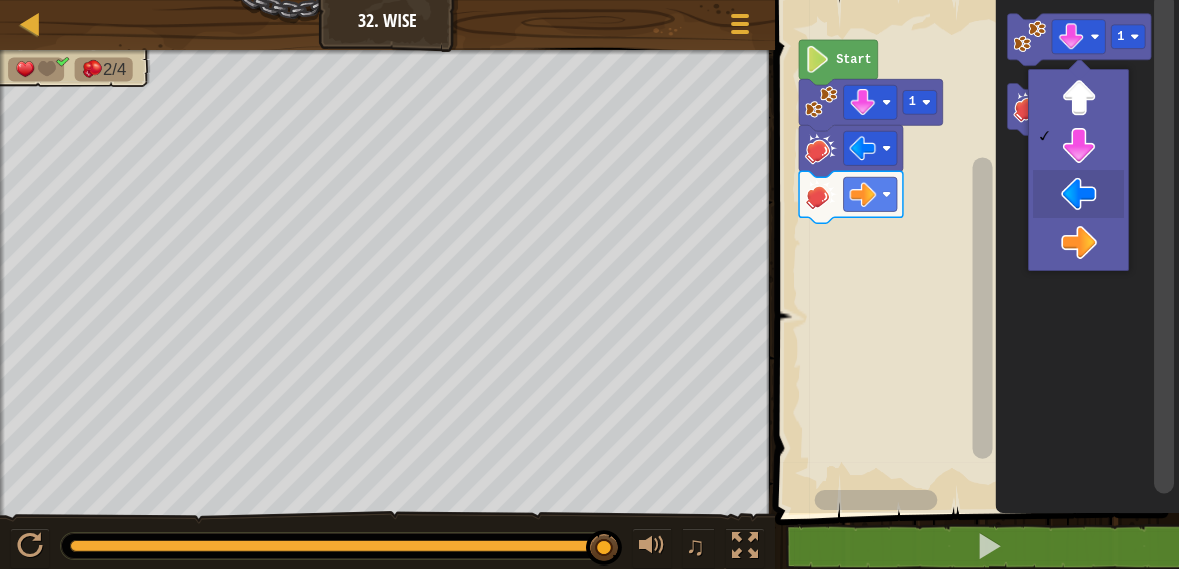 click 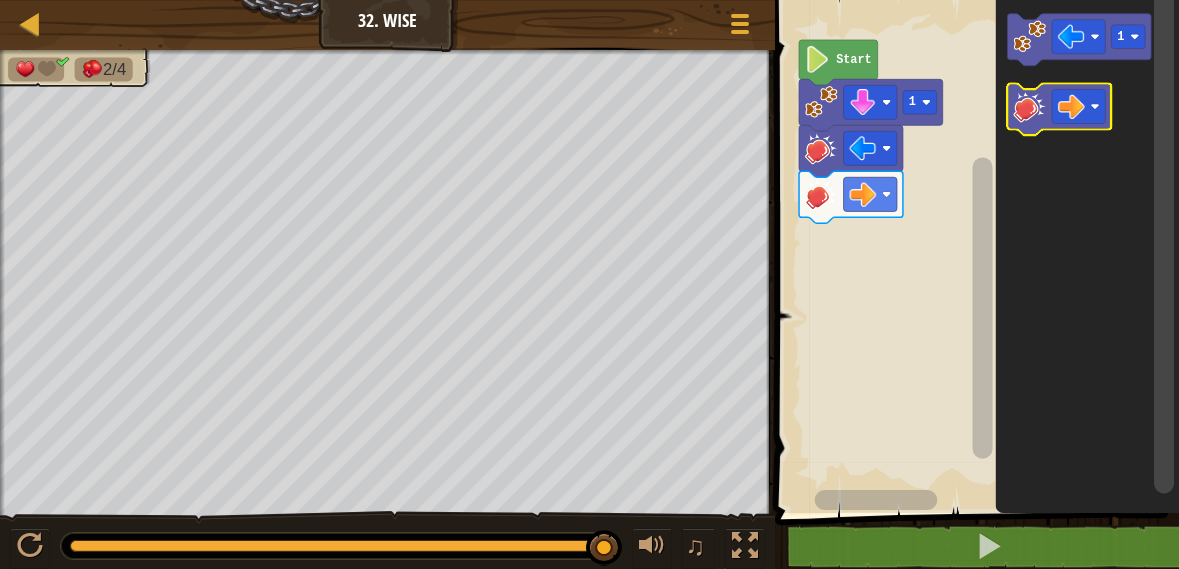 click 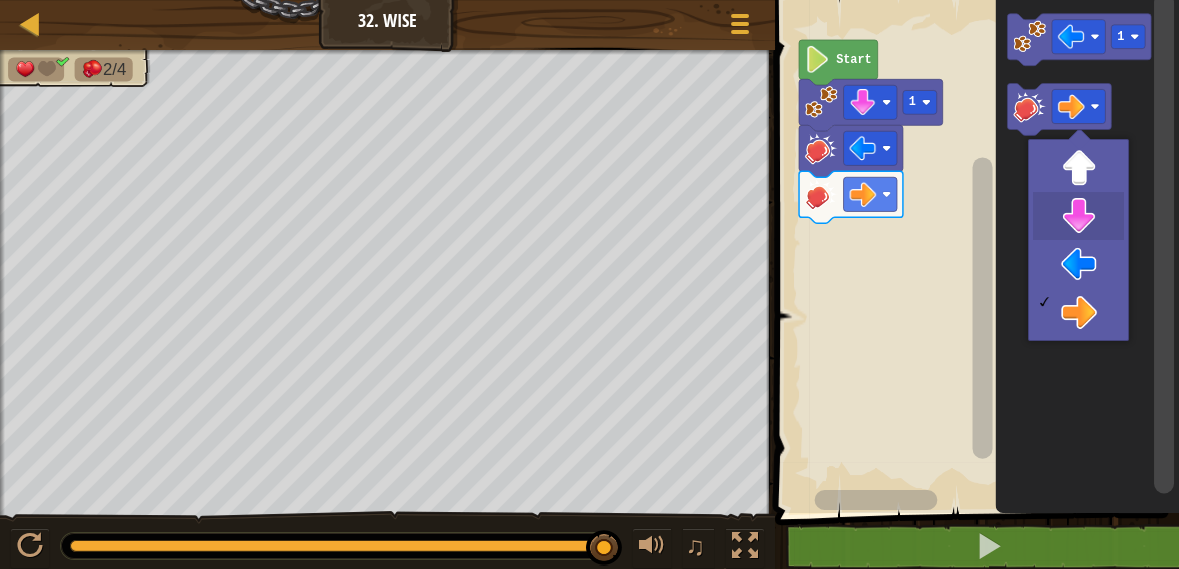click 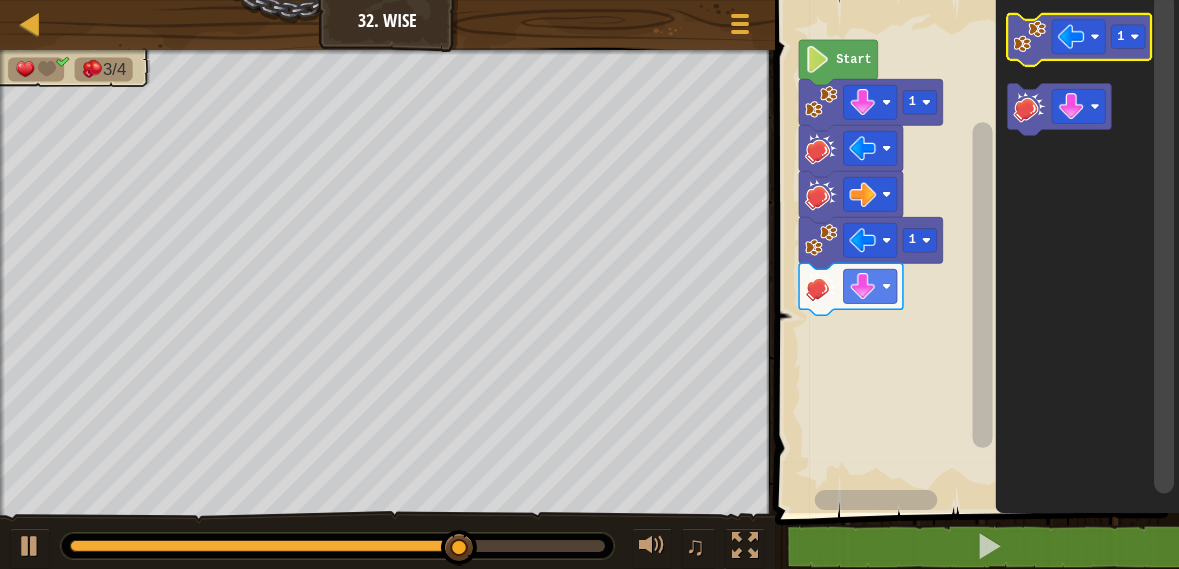 click 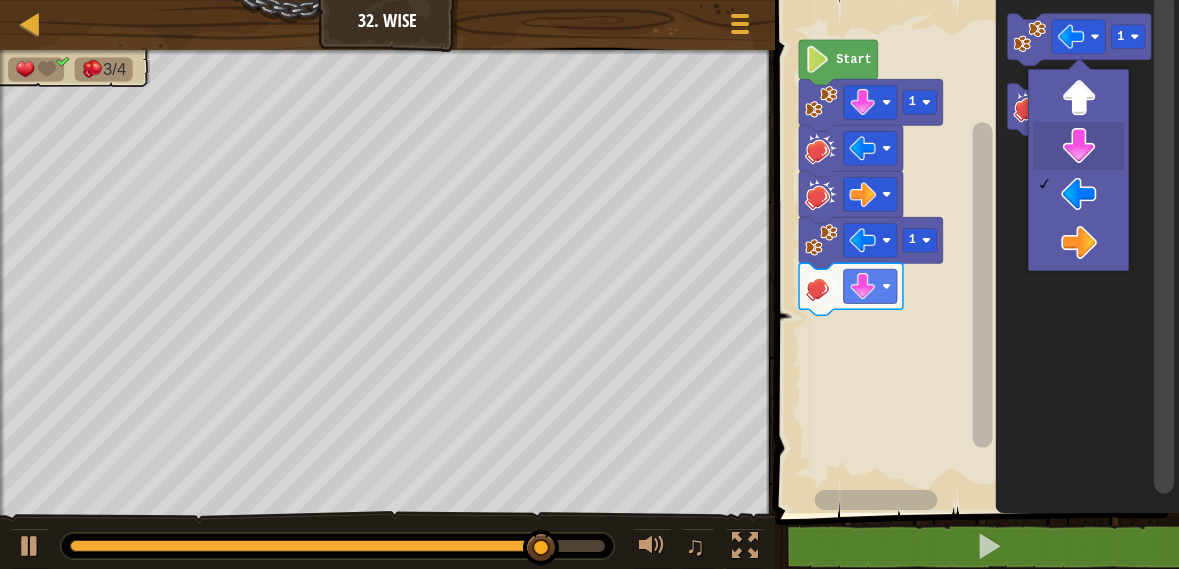 click 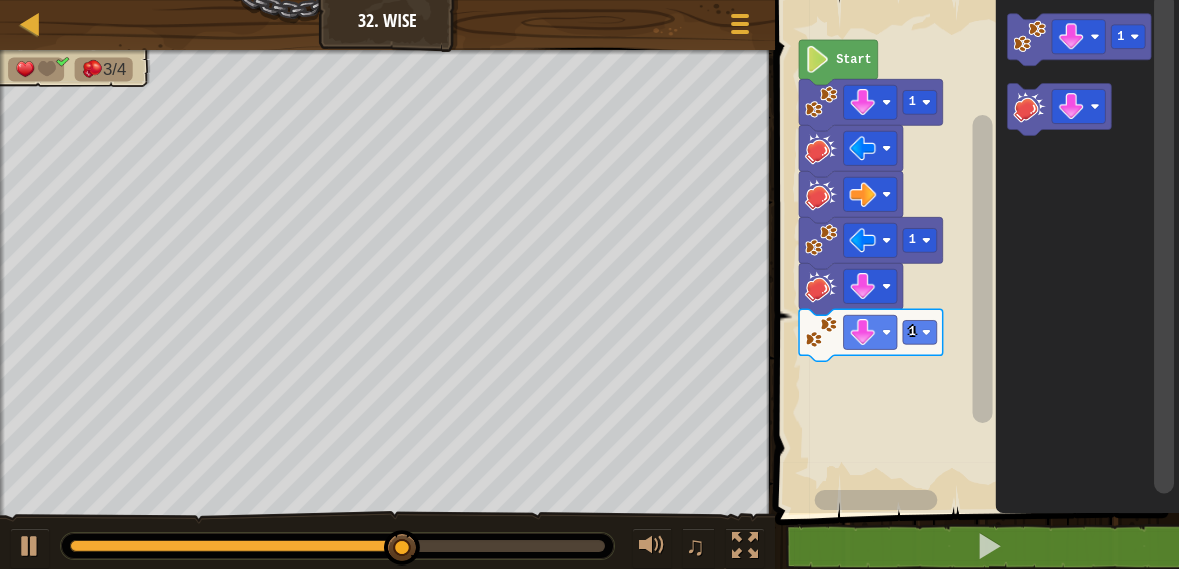 click at bounding box center [0, 0] 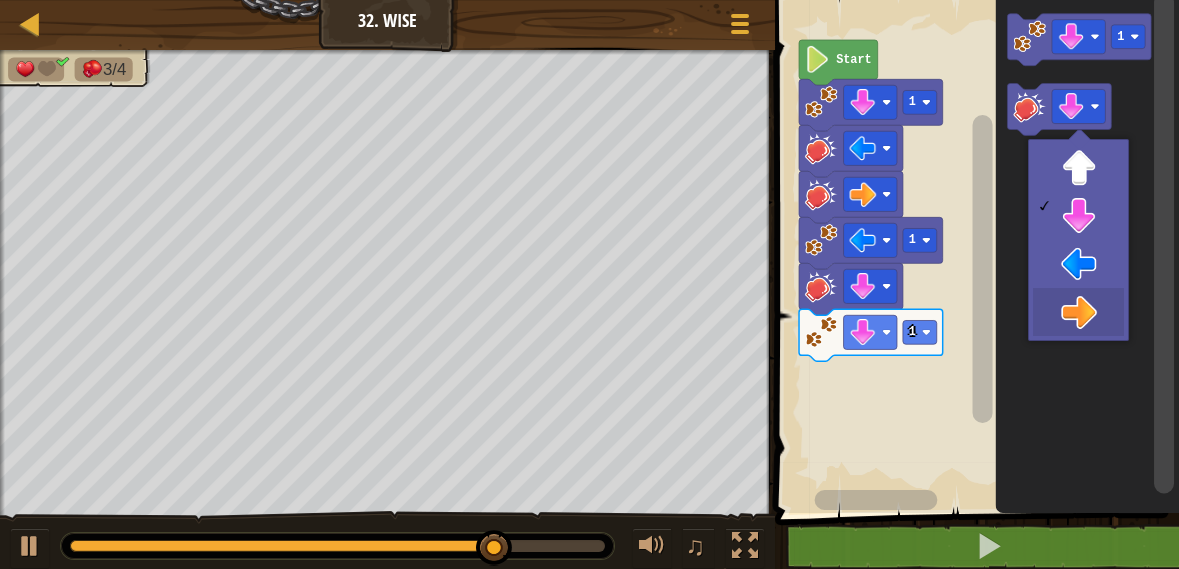 click 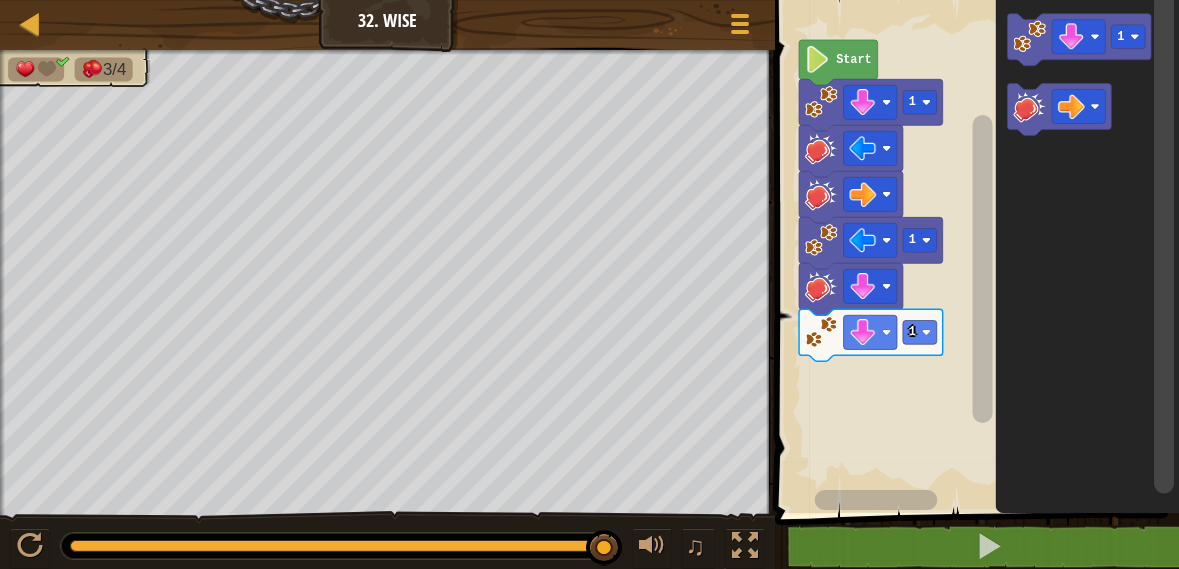 click 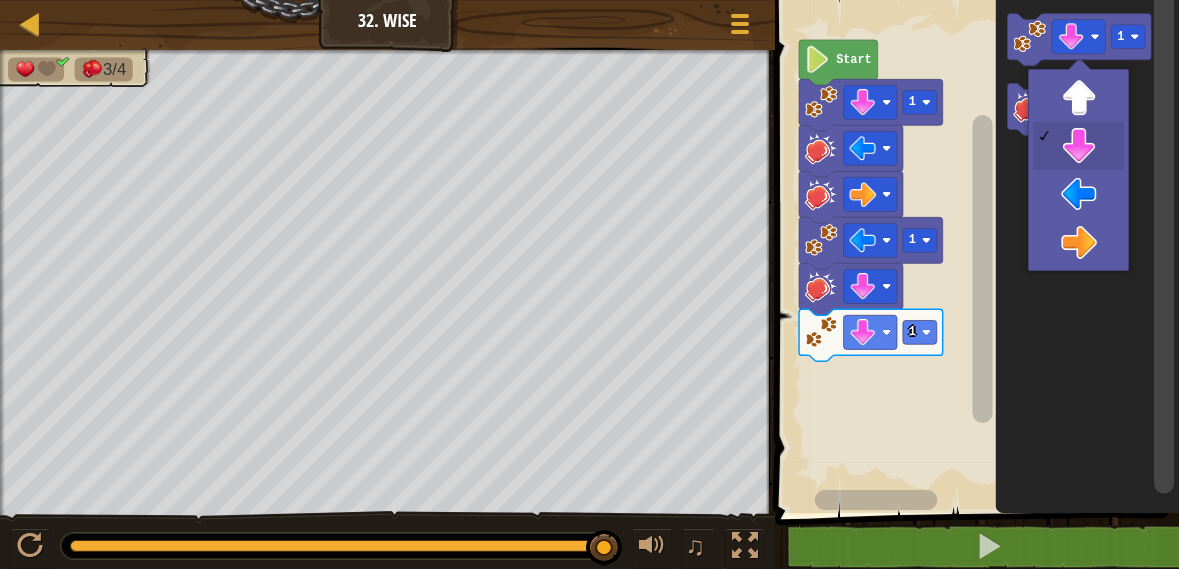 click 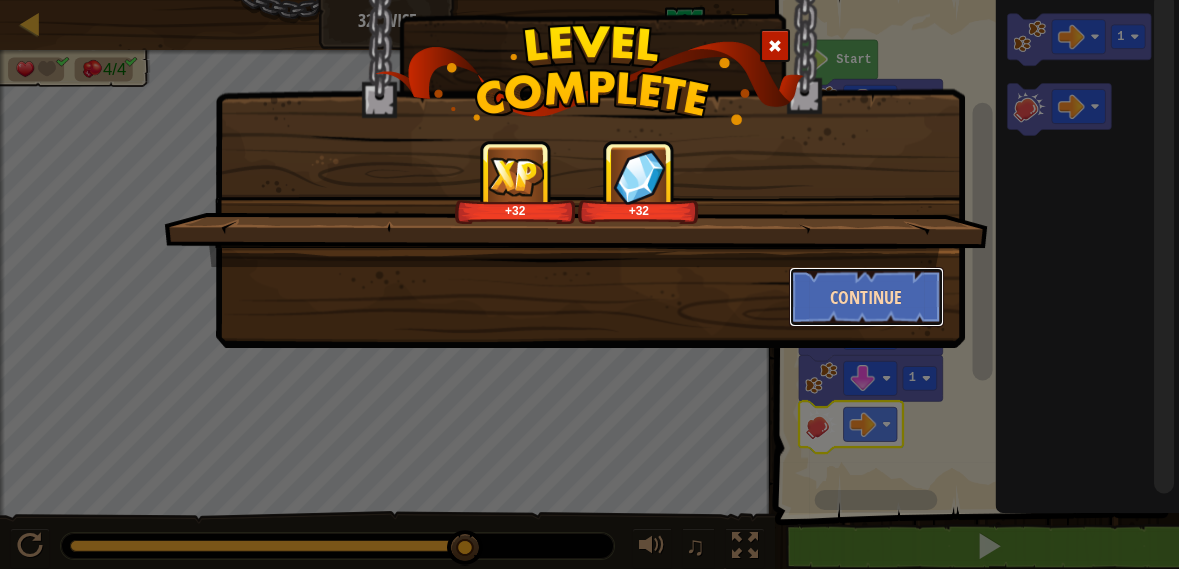 click on "Continue" at bounding box center (866, 297) 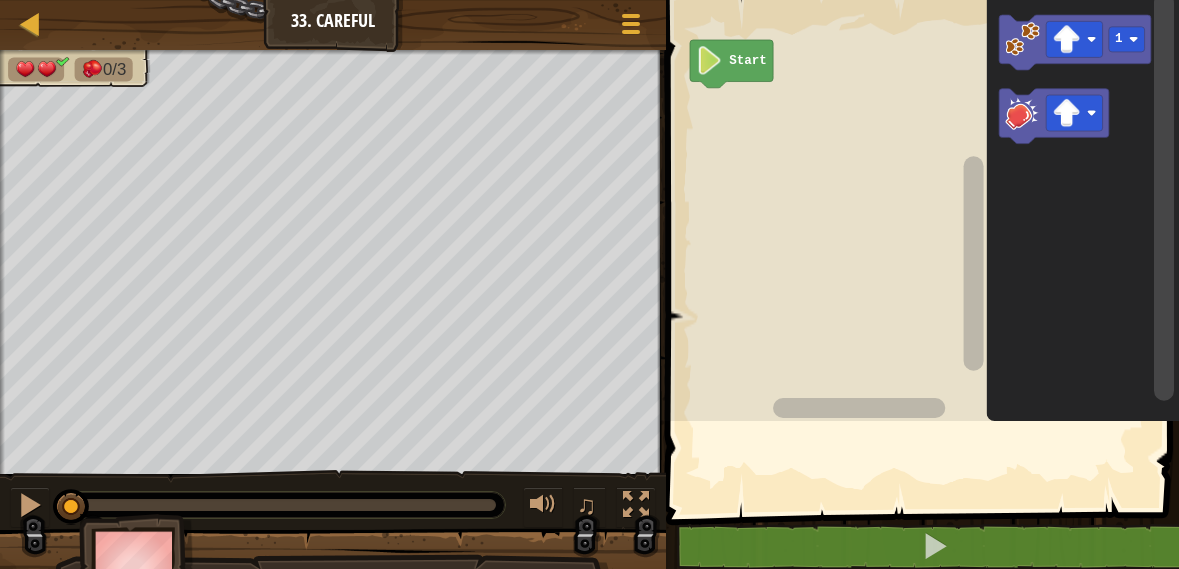 scroll, scrollTop: 0, scrollLeft: 0, axis: both 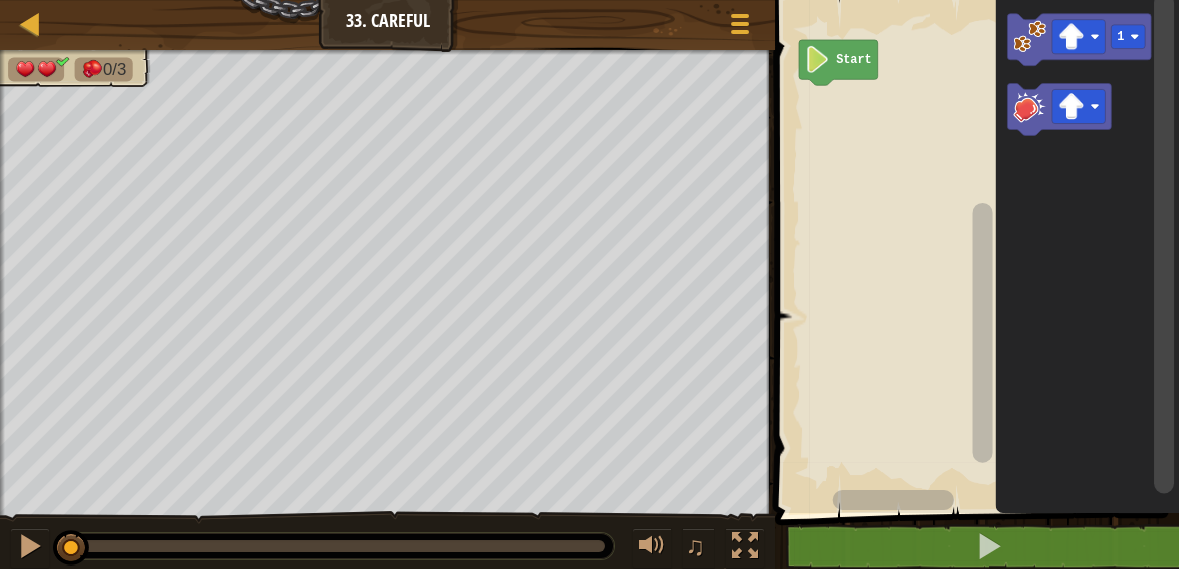 click 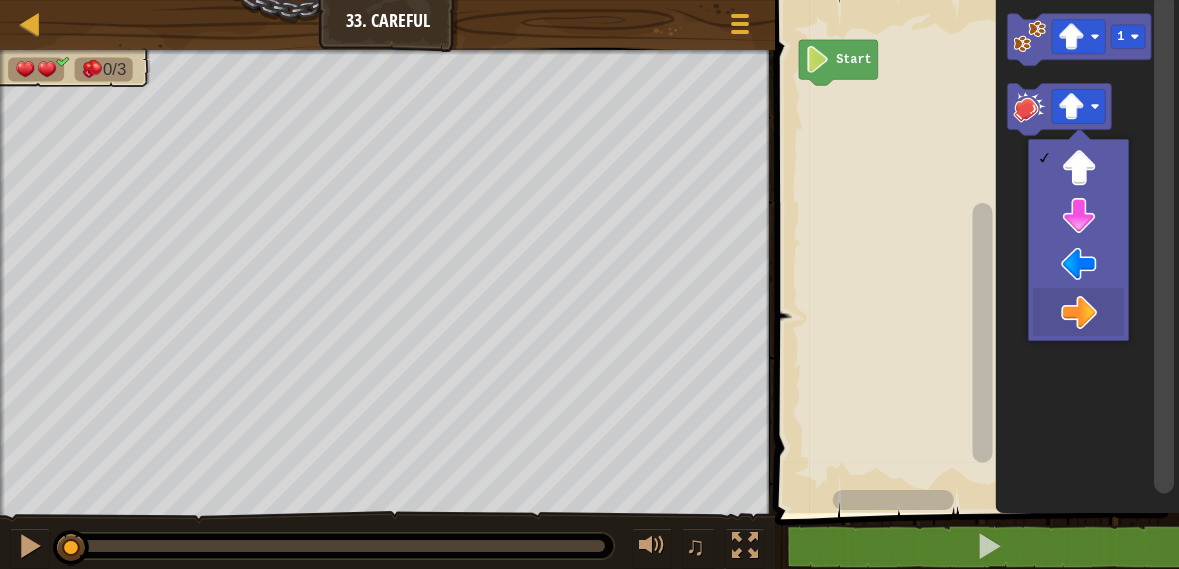 click 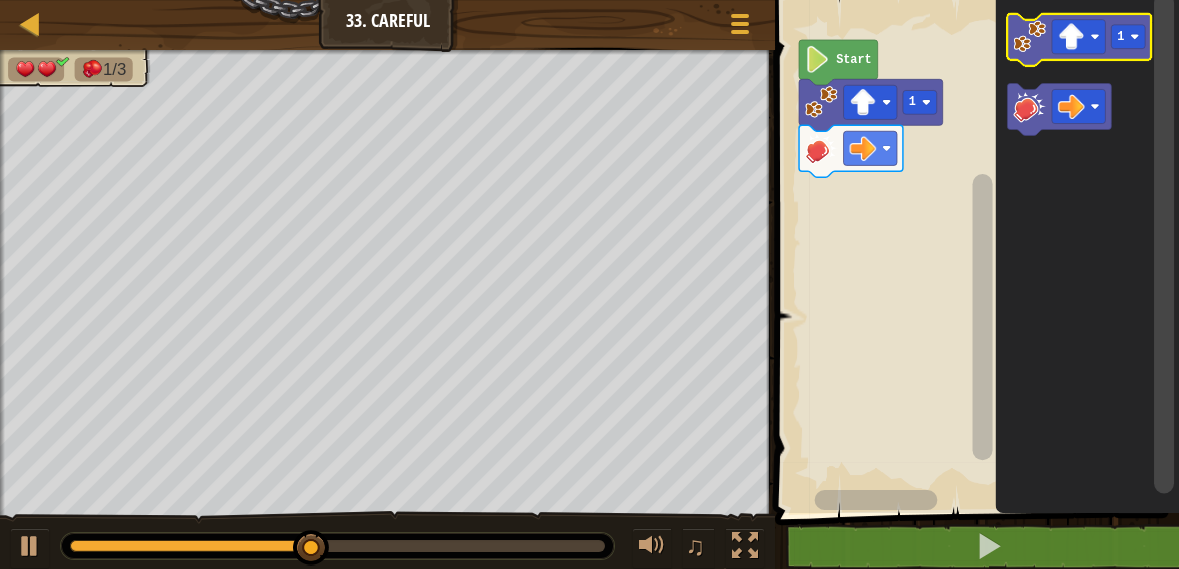 click 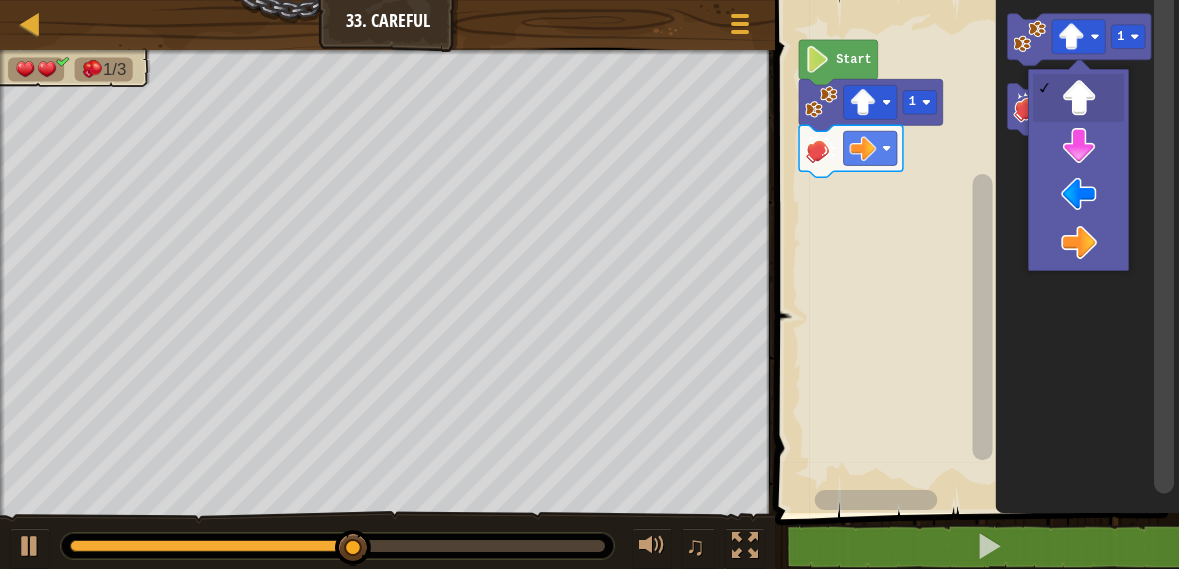click 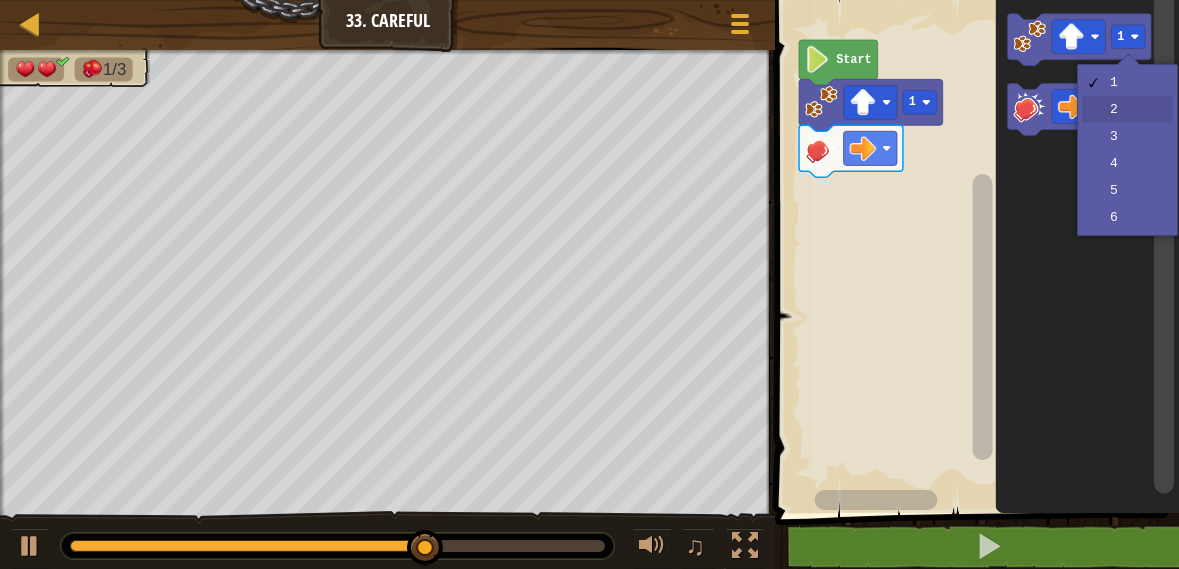 click 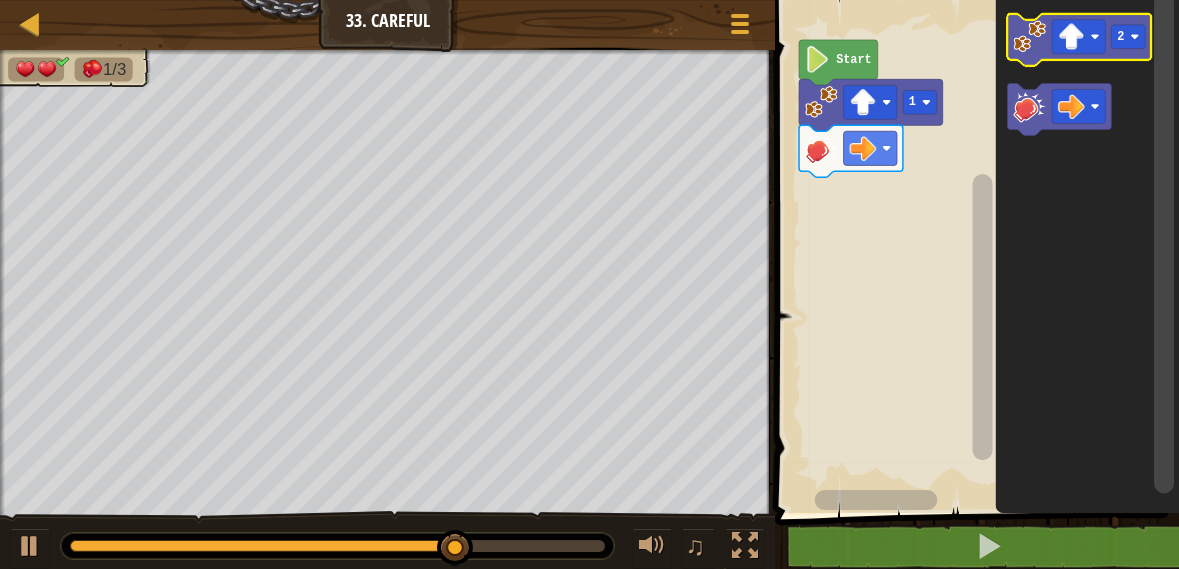 click at bounding box center (0, 0) 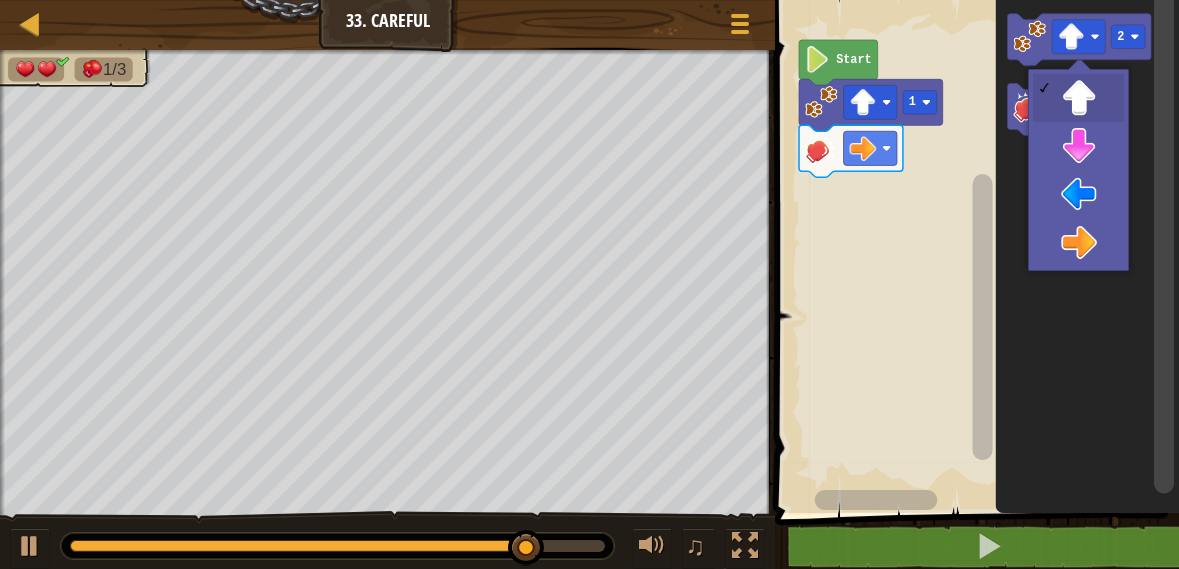 click 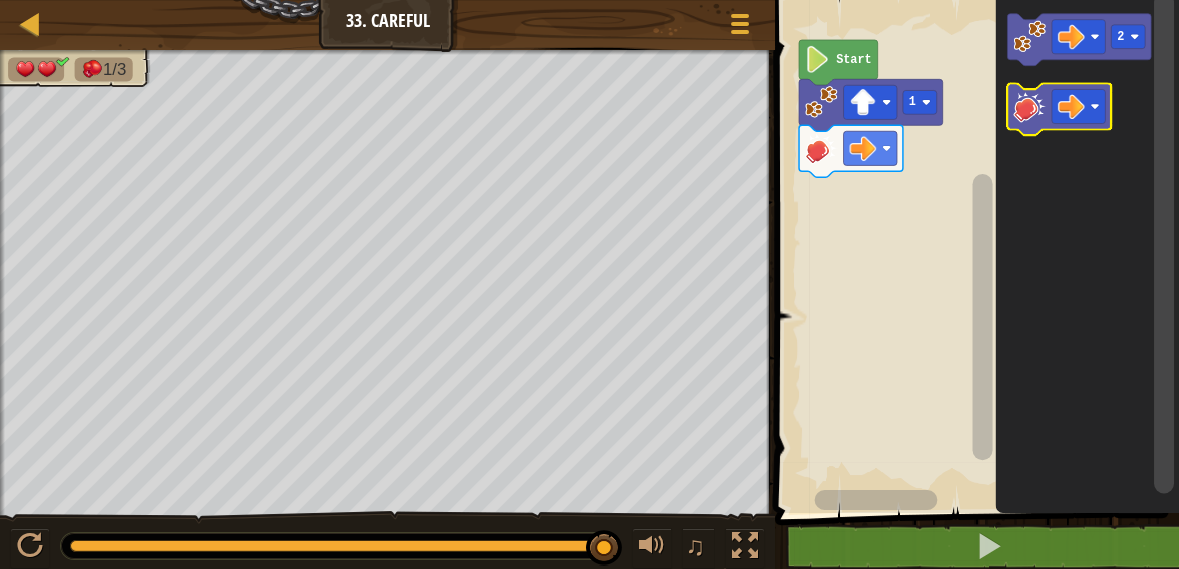 click 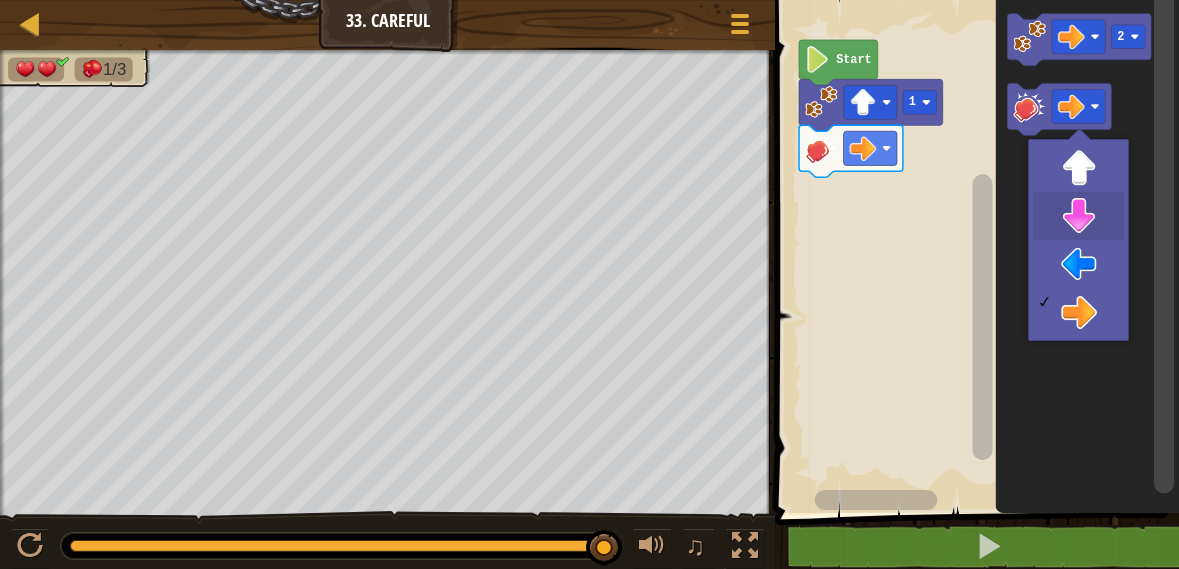 click 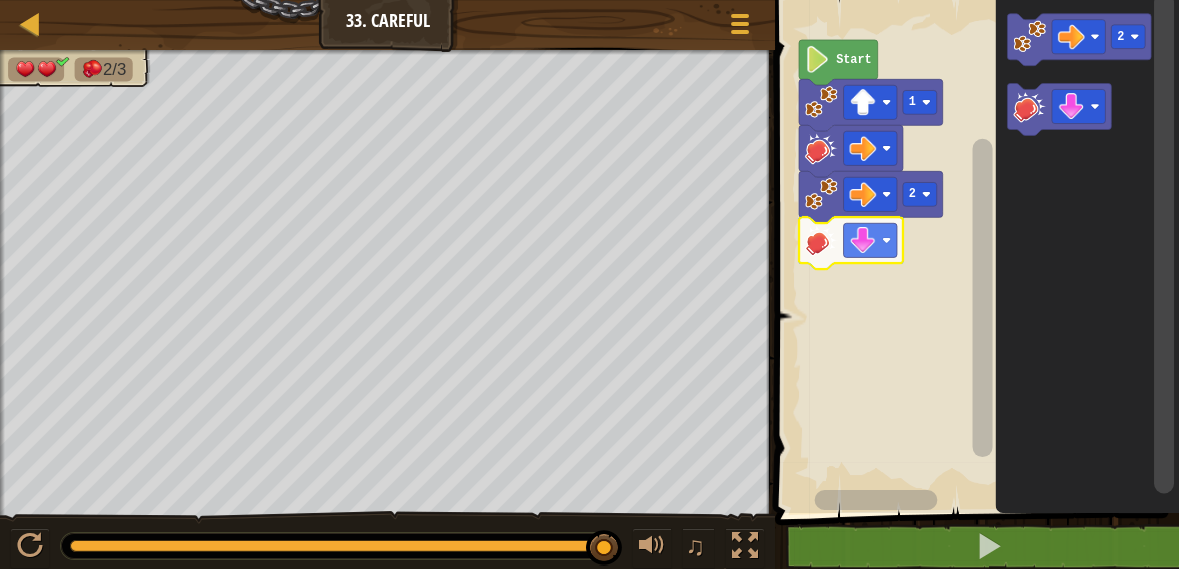 click 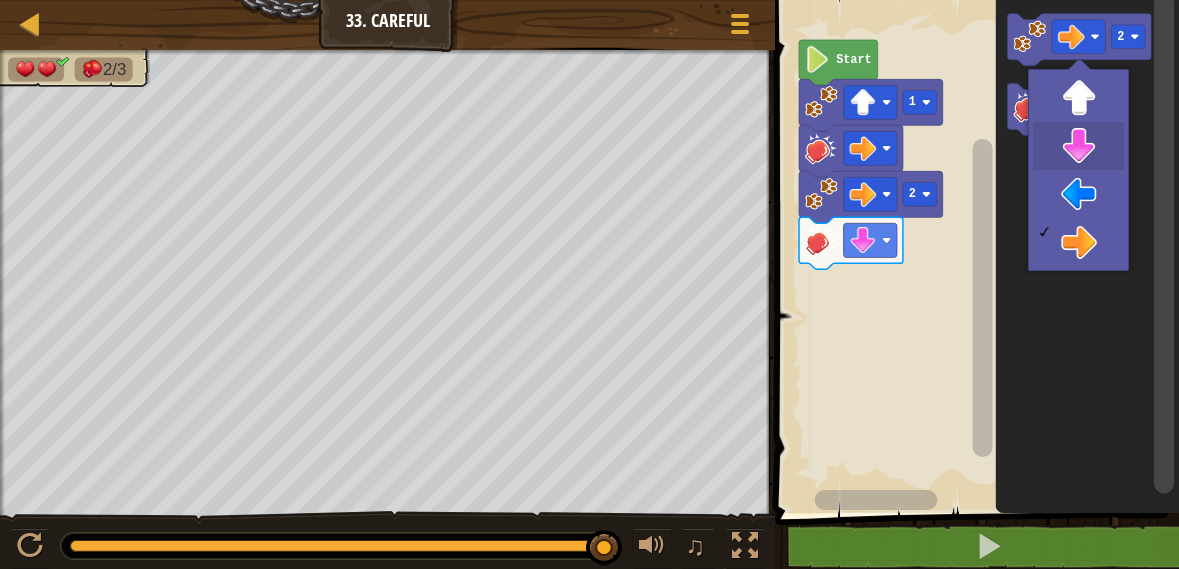 click 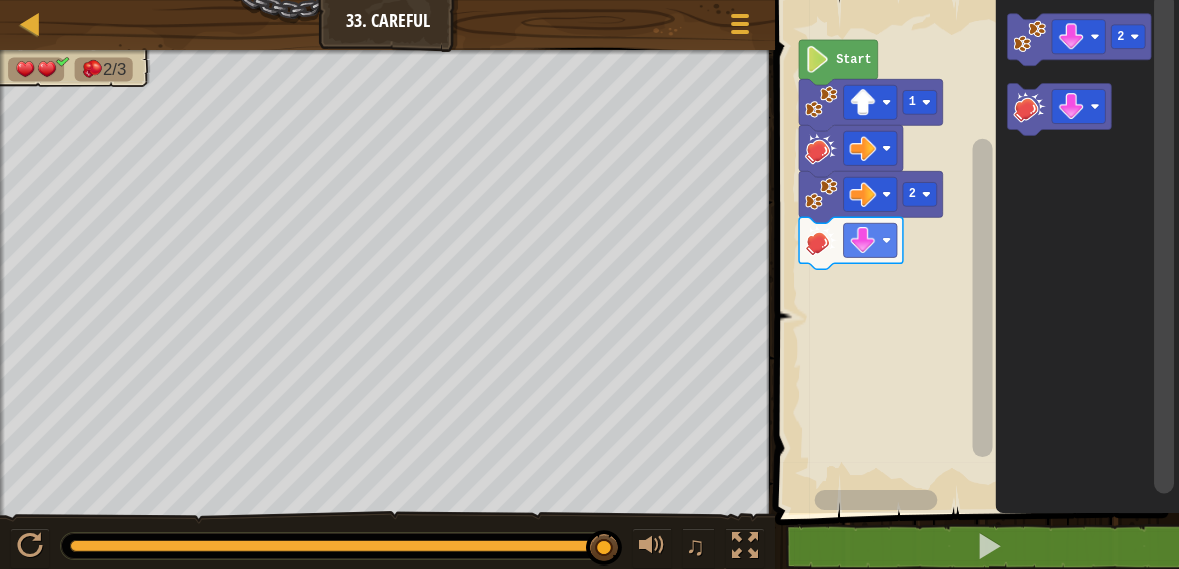 click 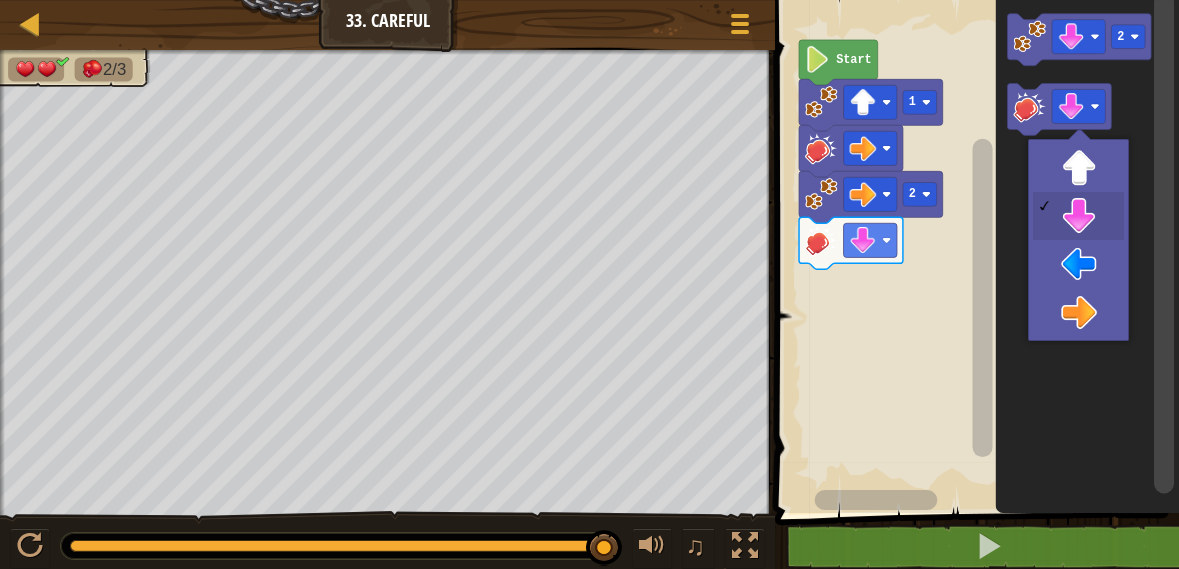 click 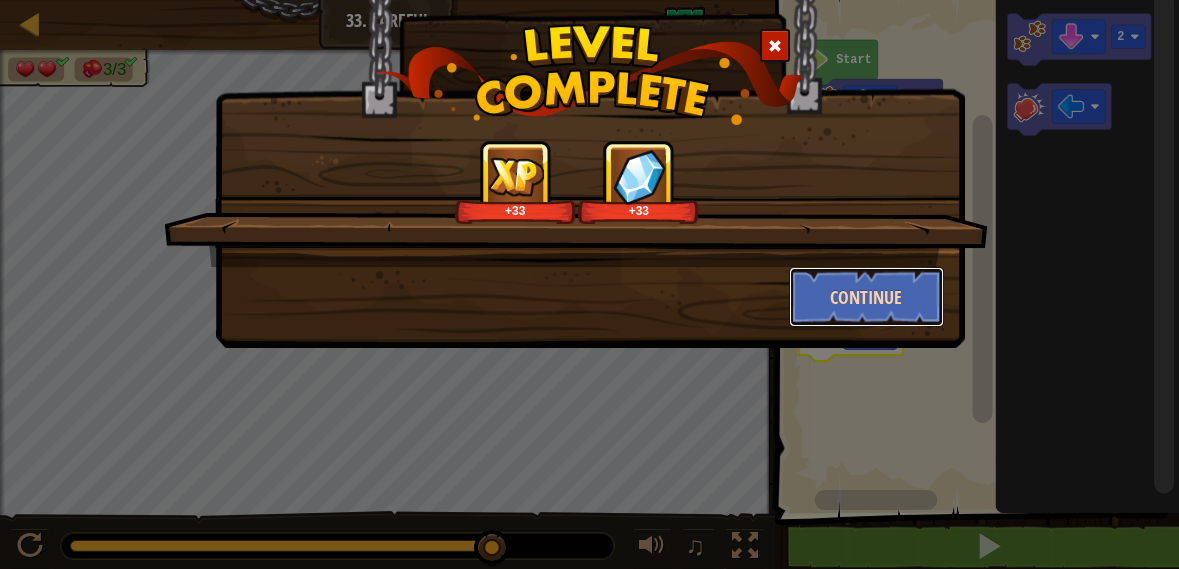 click on "Continue" at bounding box center (866, 297) 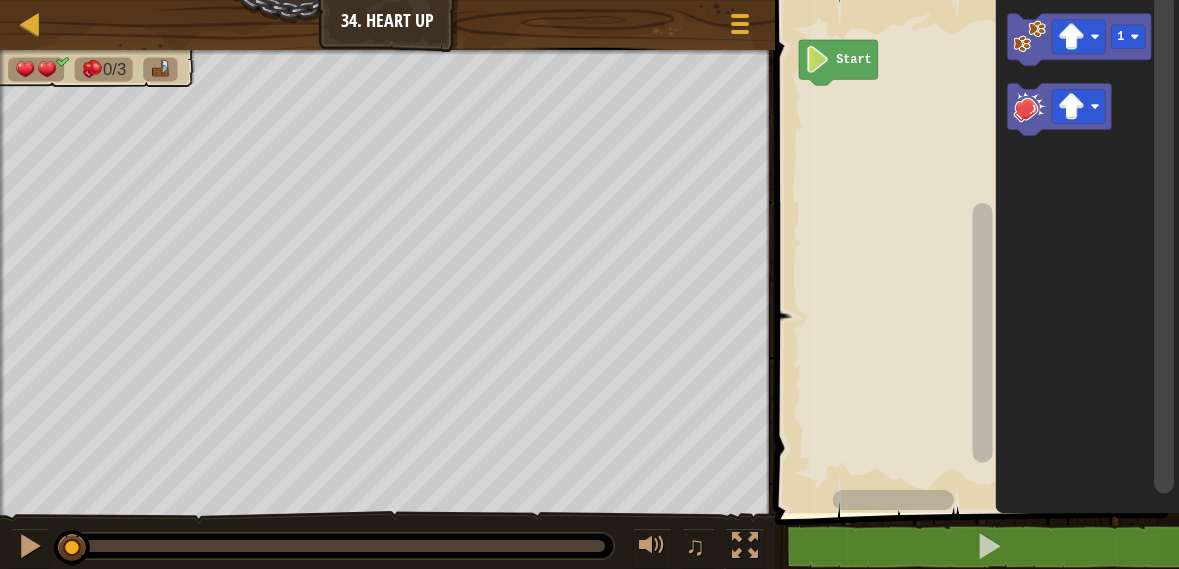click 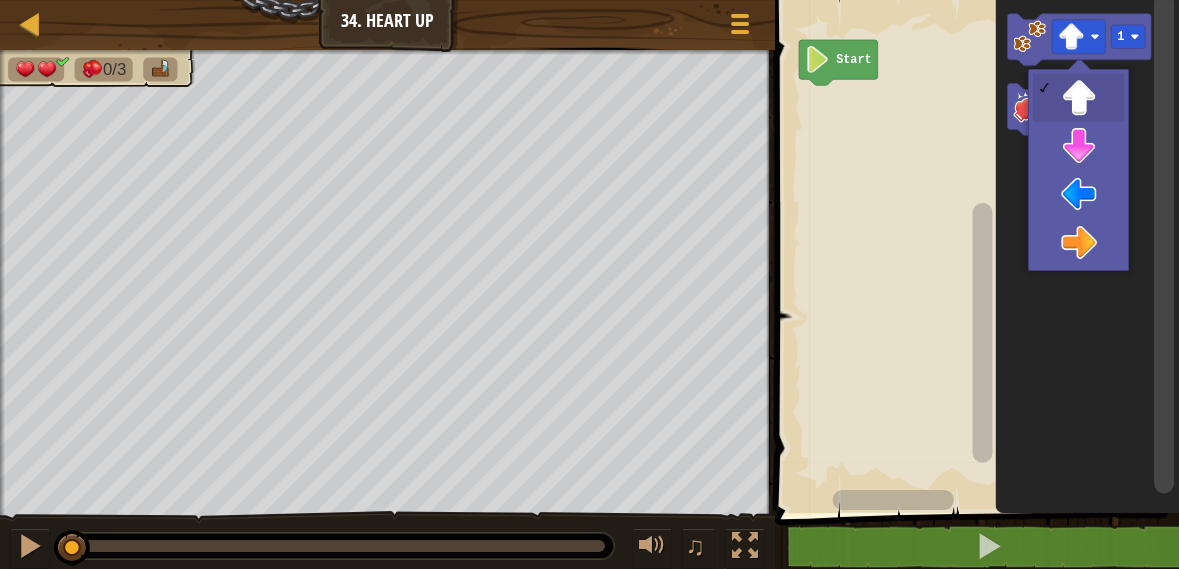 click 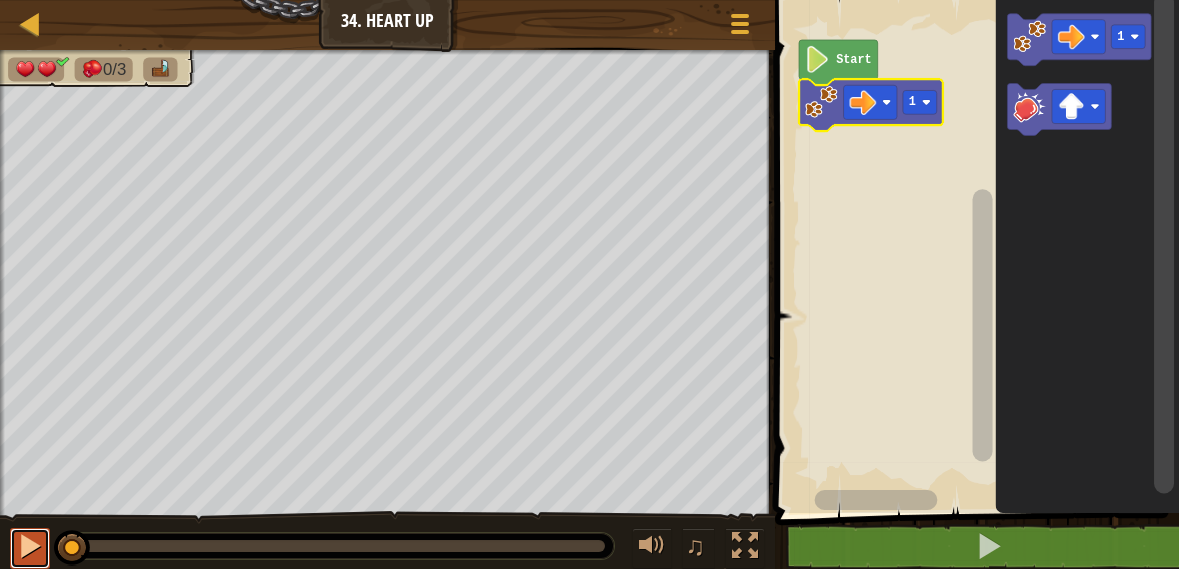 click at bounding box center [0, 0] 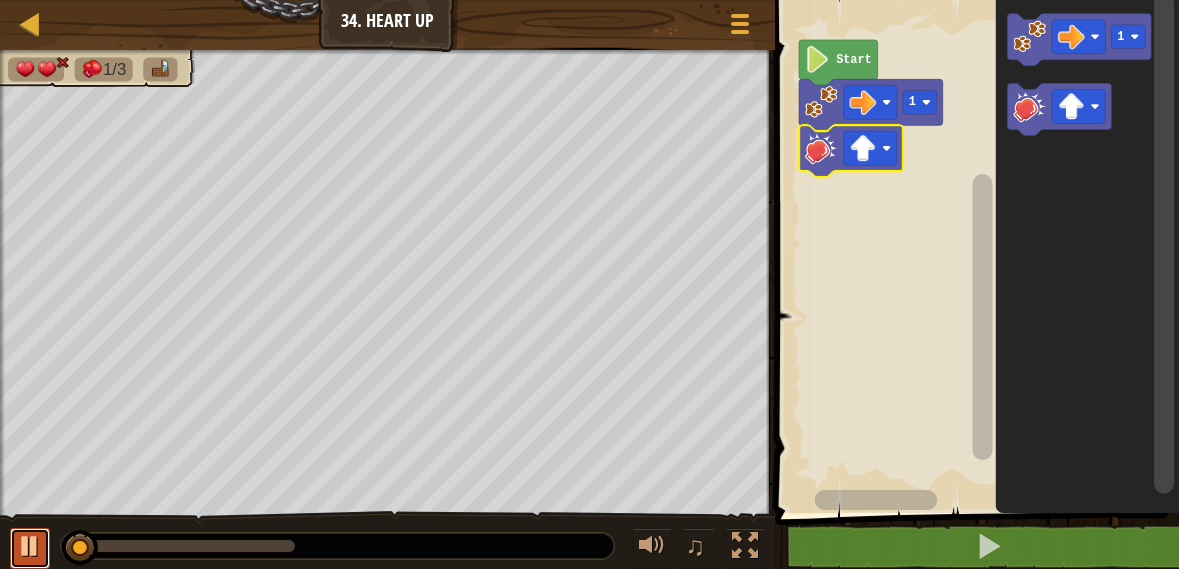 click at bounding box center (30, 546) 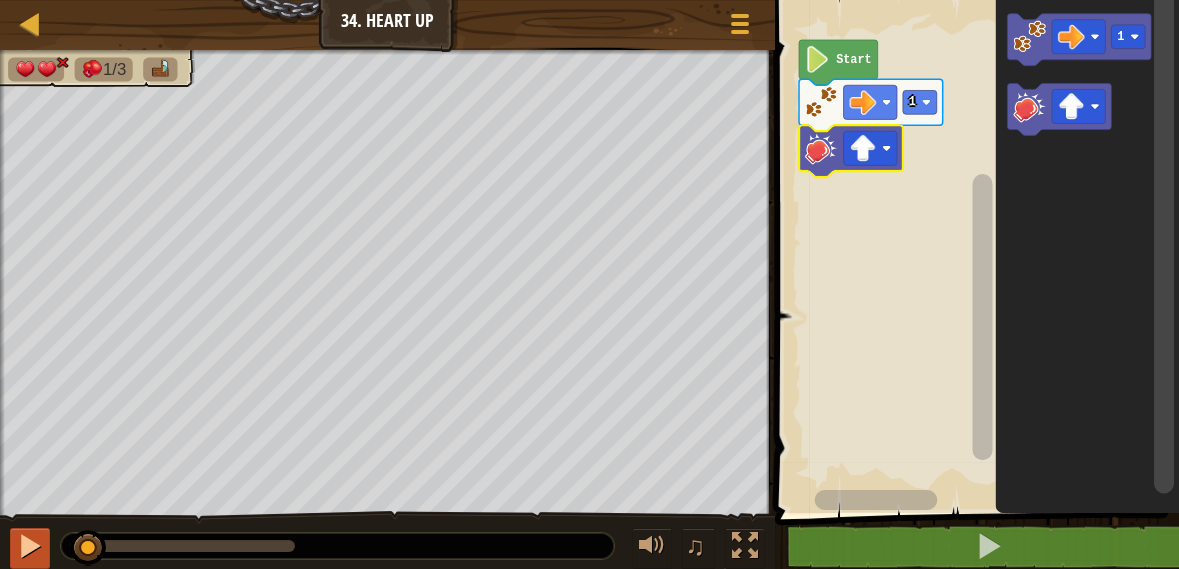 click 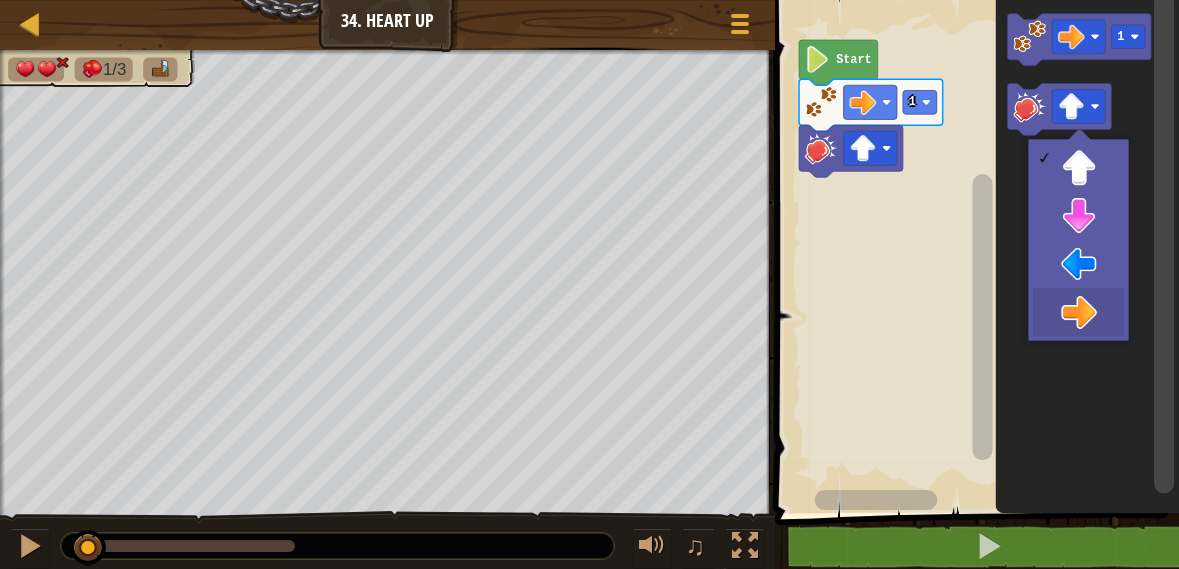 click 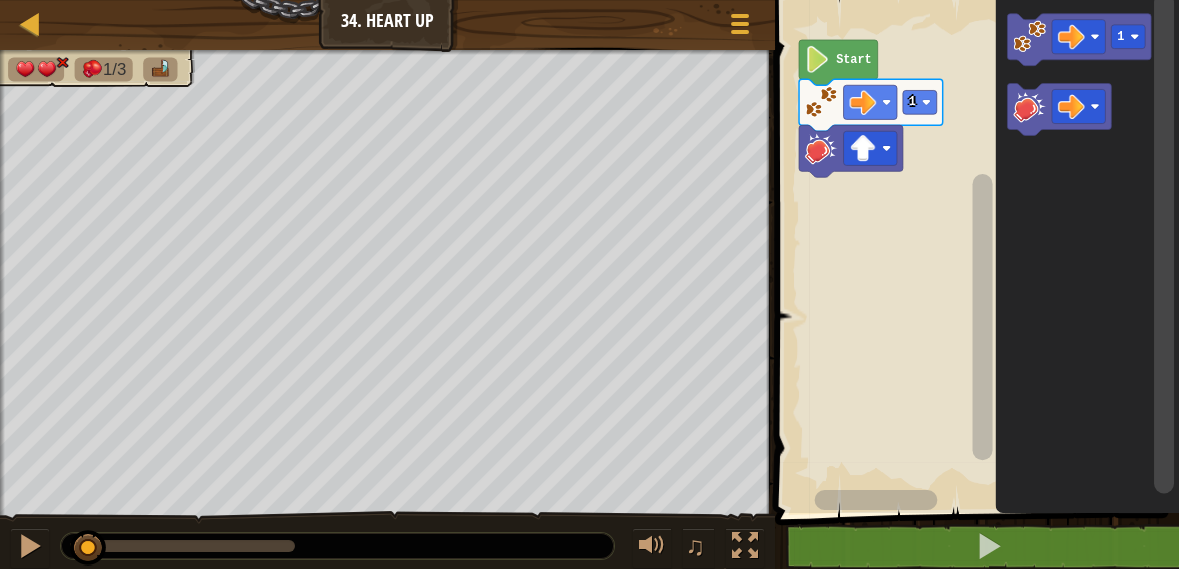 click 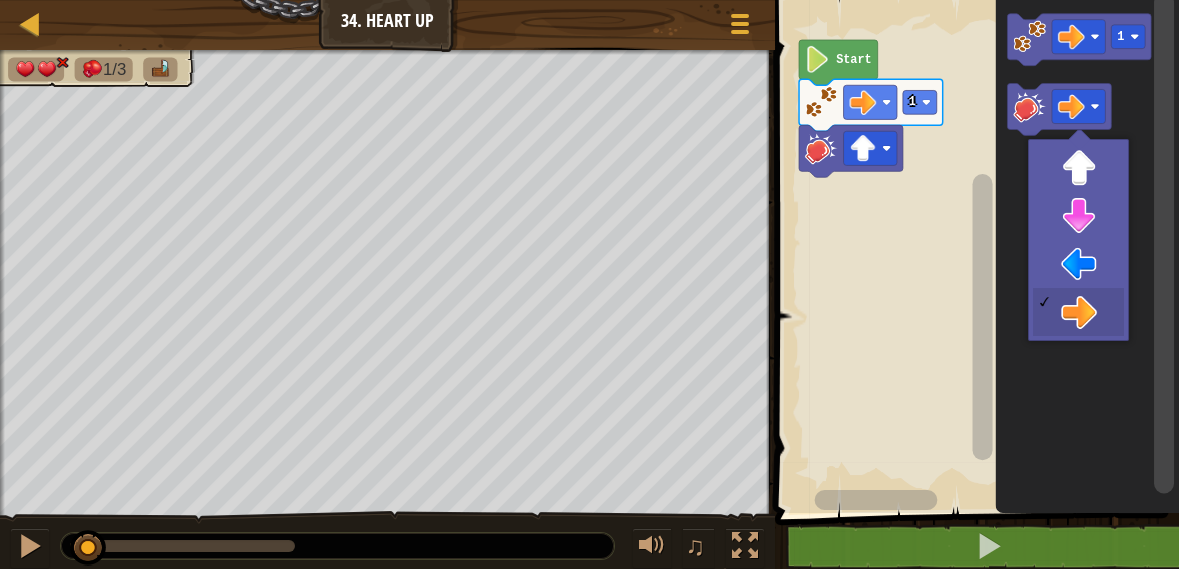 click 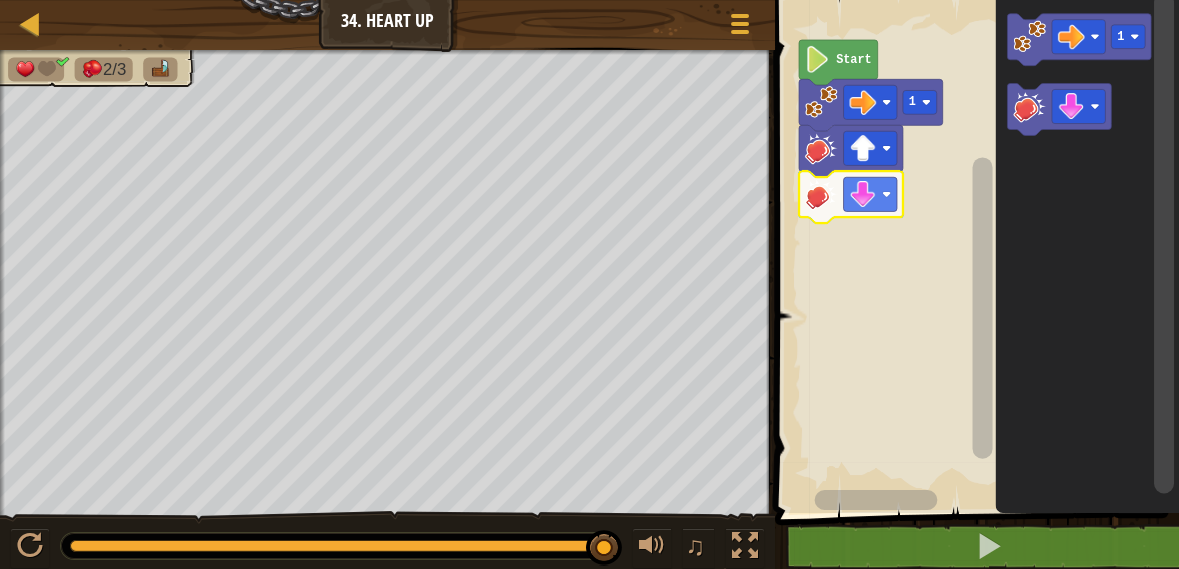 click 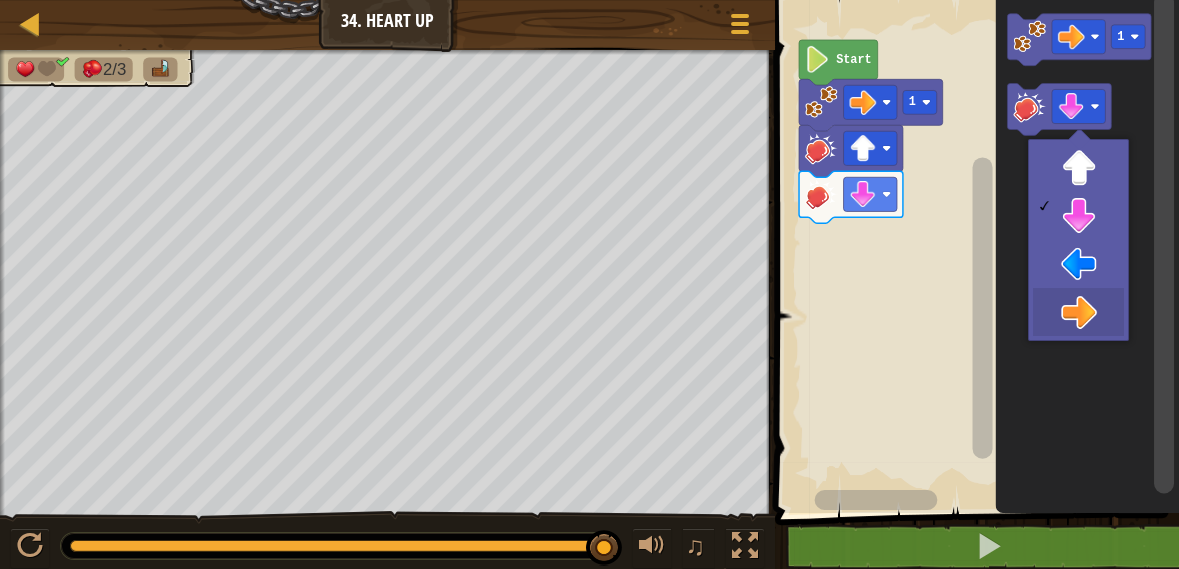 click 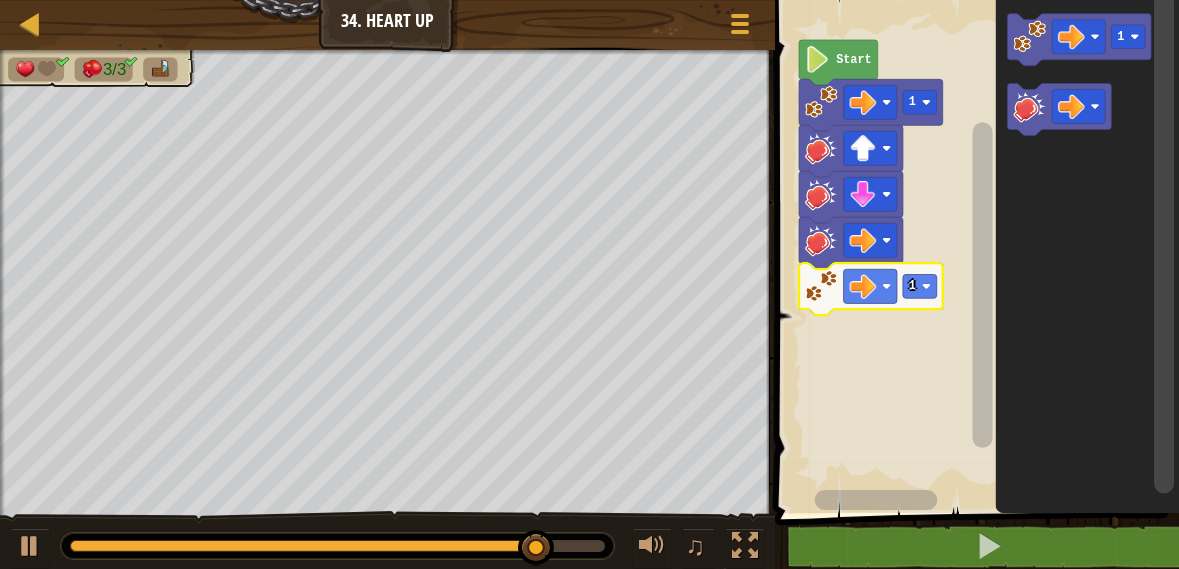 click 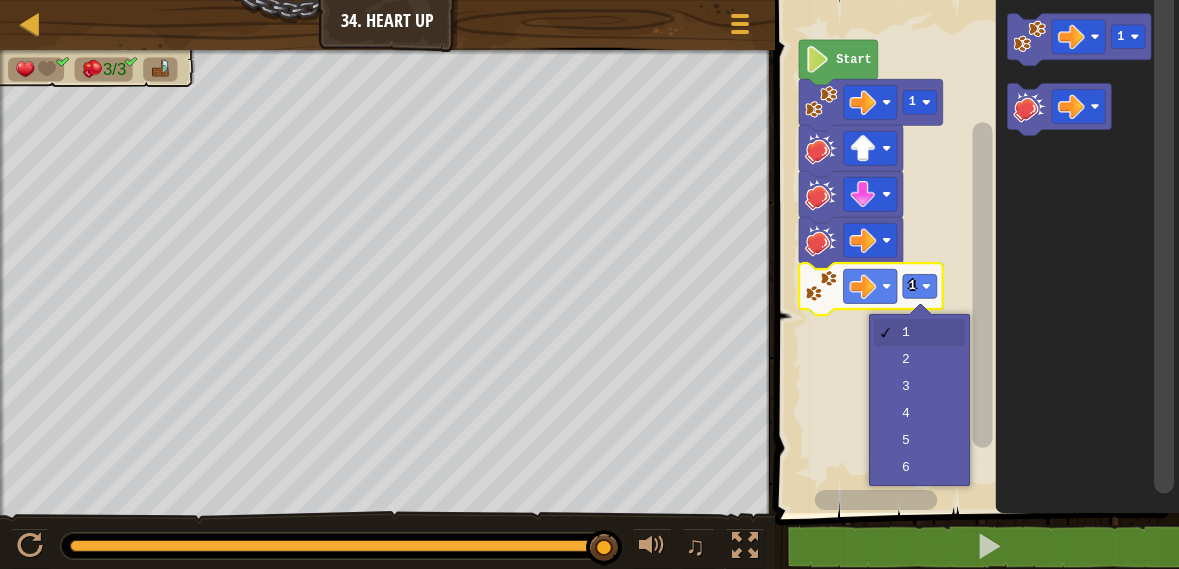click 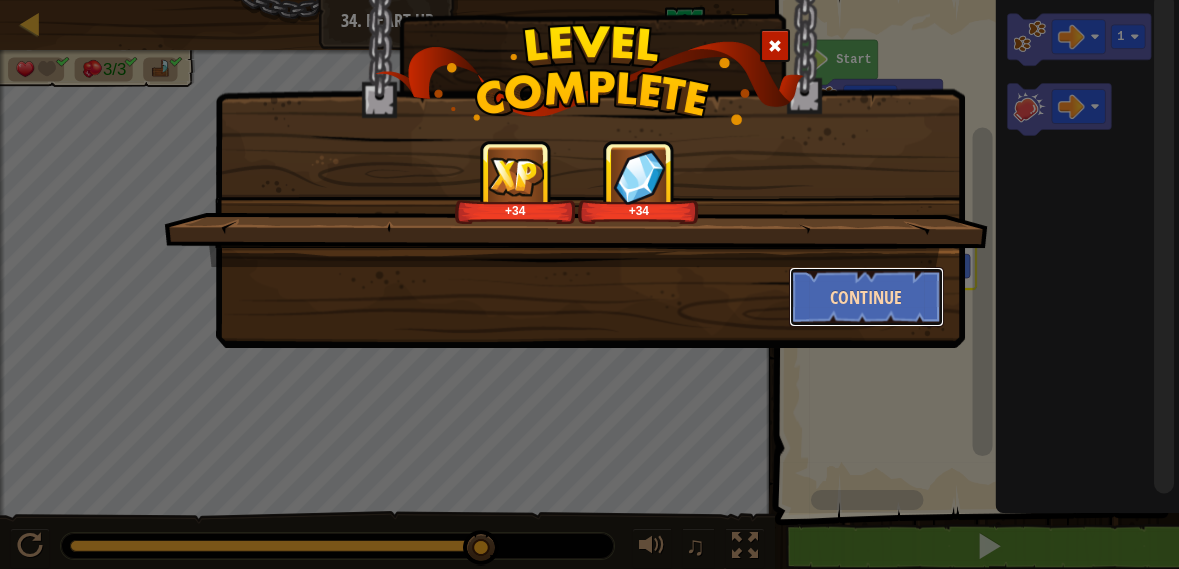 click on "Continue" at bounding box center (866, 297) 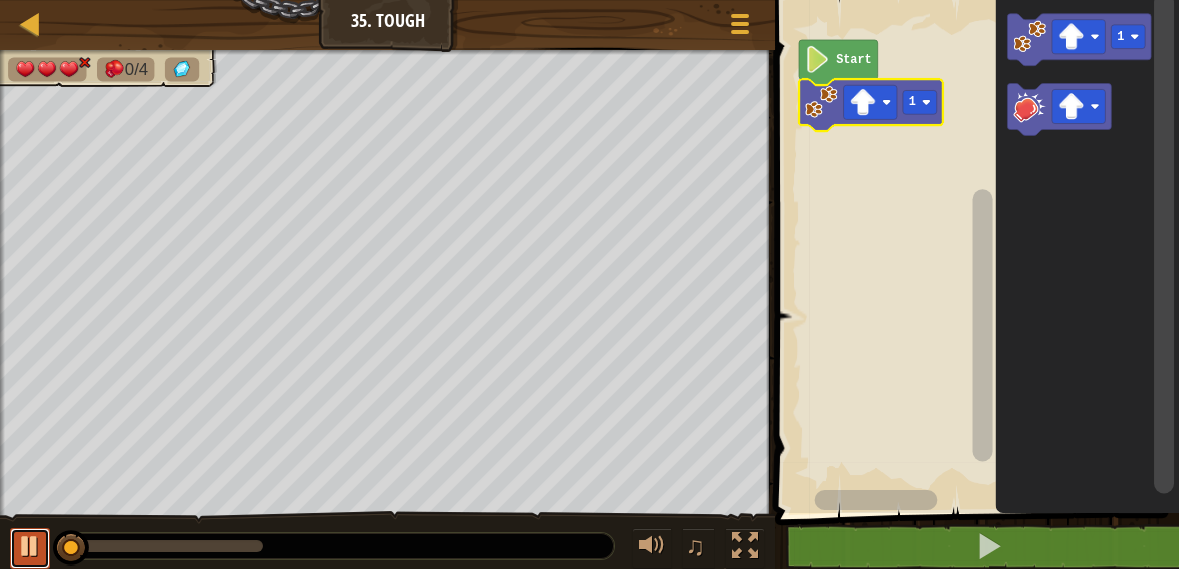 click at bounding box center (30, 546) 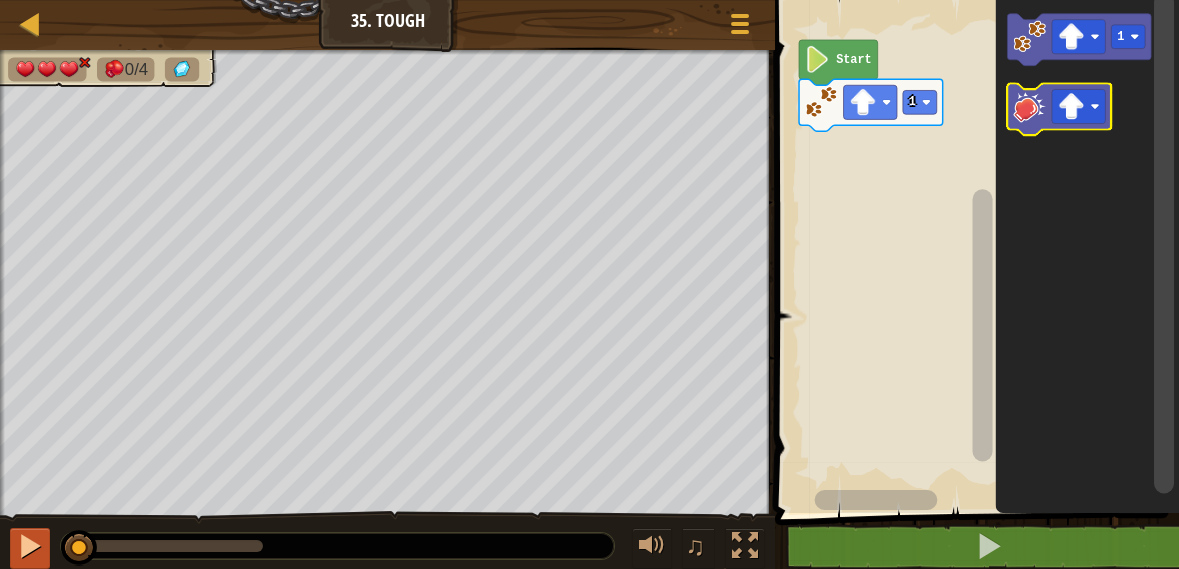 click 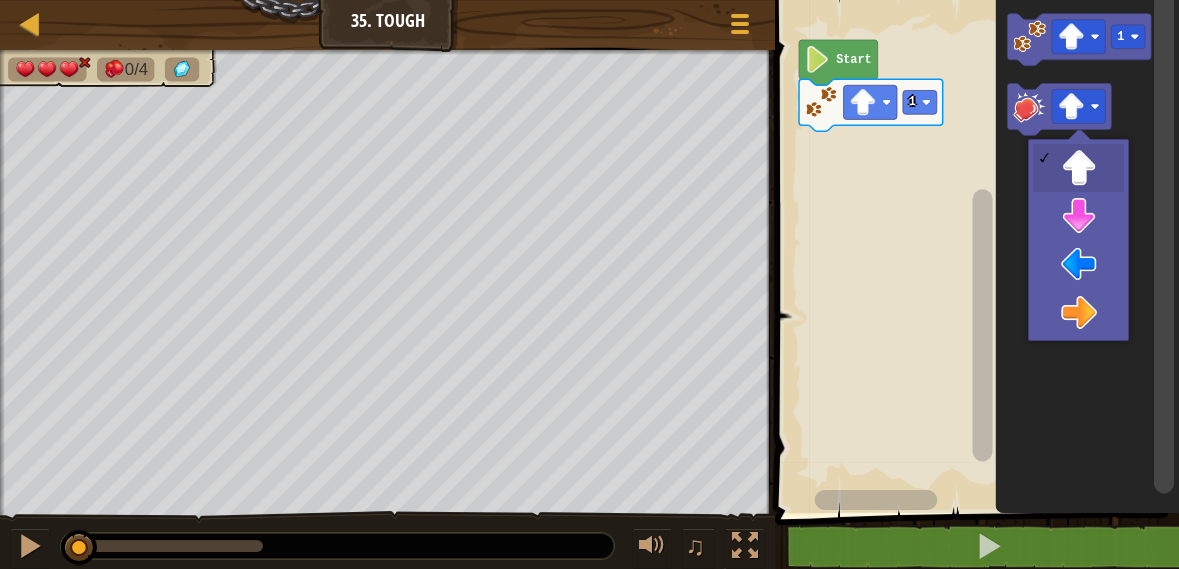 click 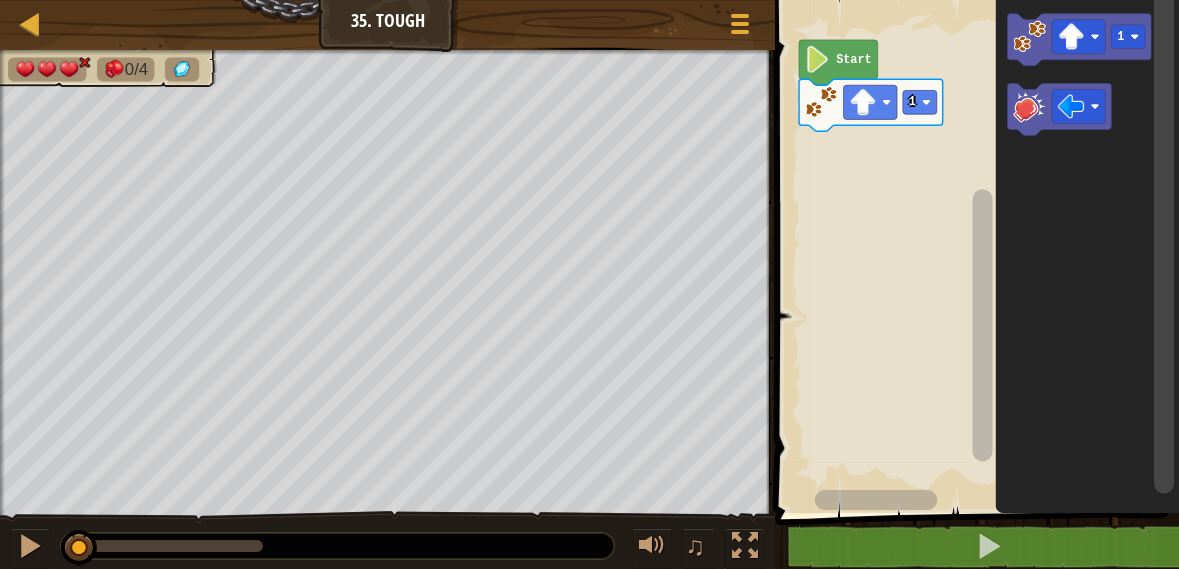 click 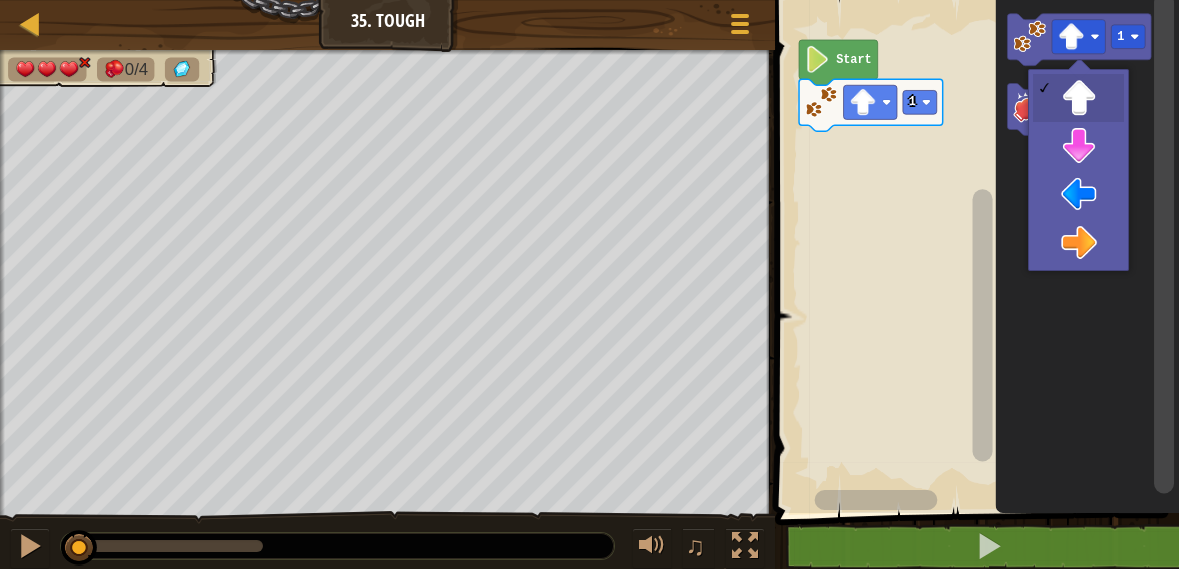 click 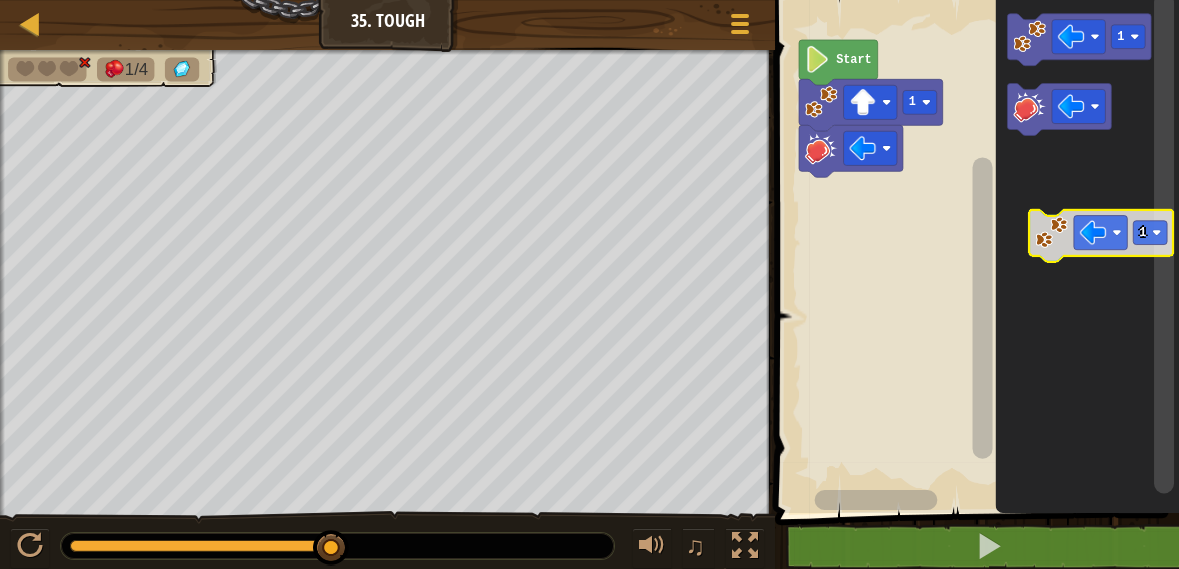 click 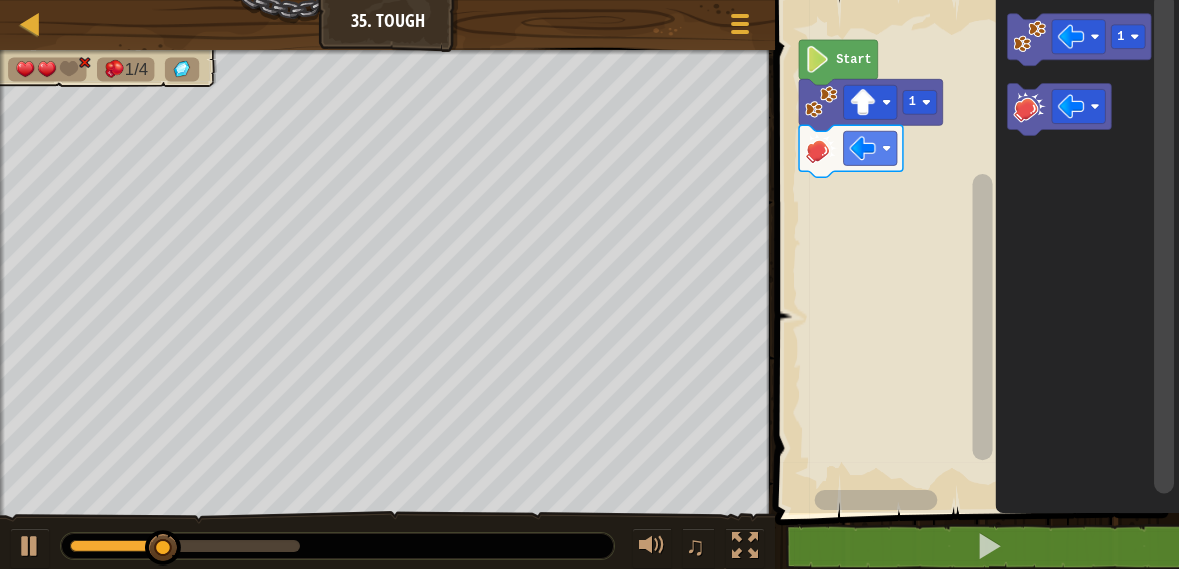 click 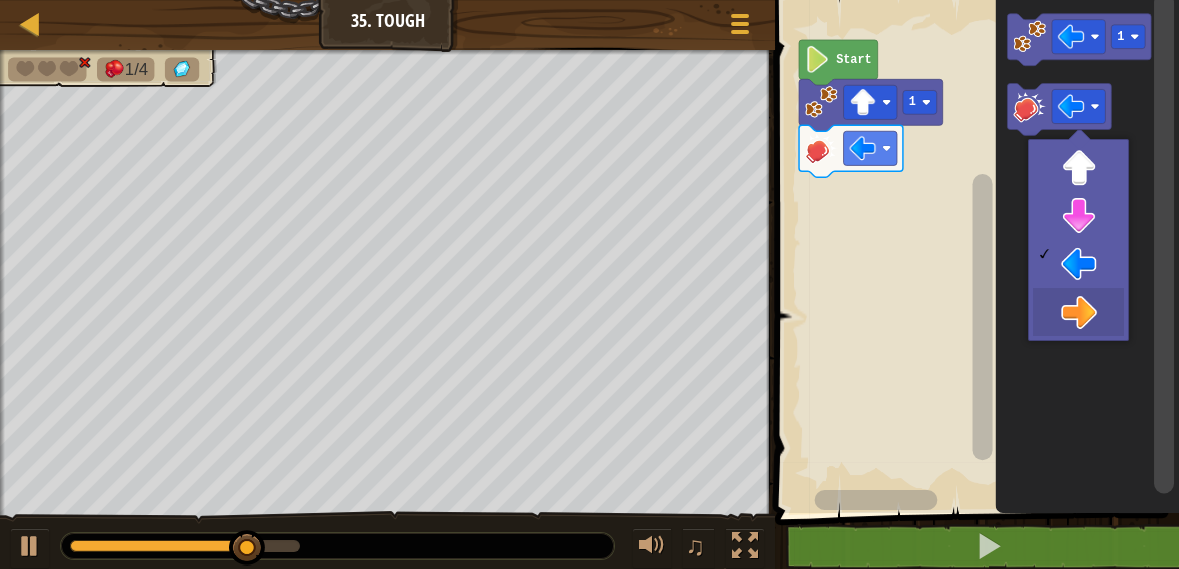 click 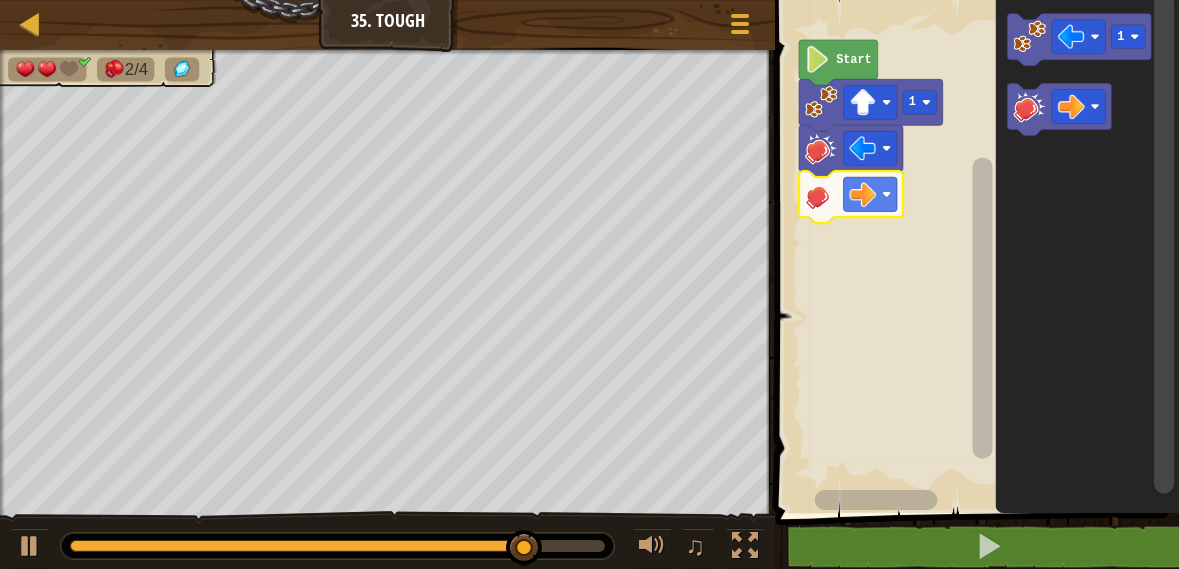 click at bounding box center (0, 0) 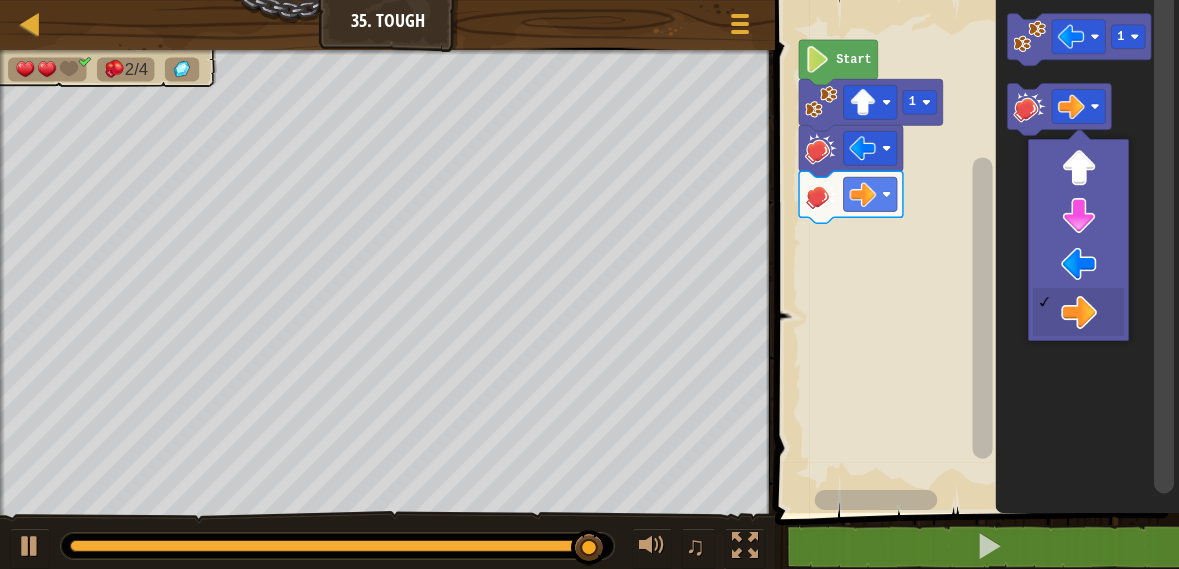 click 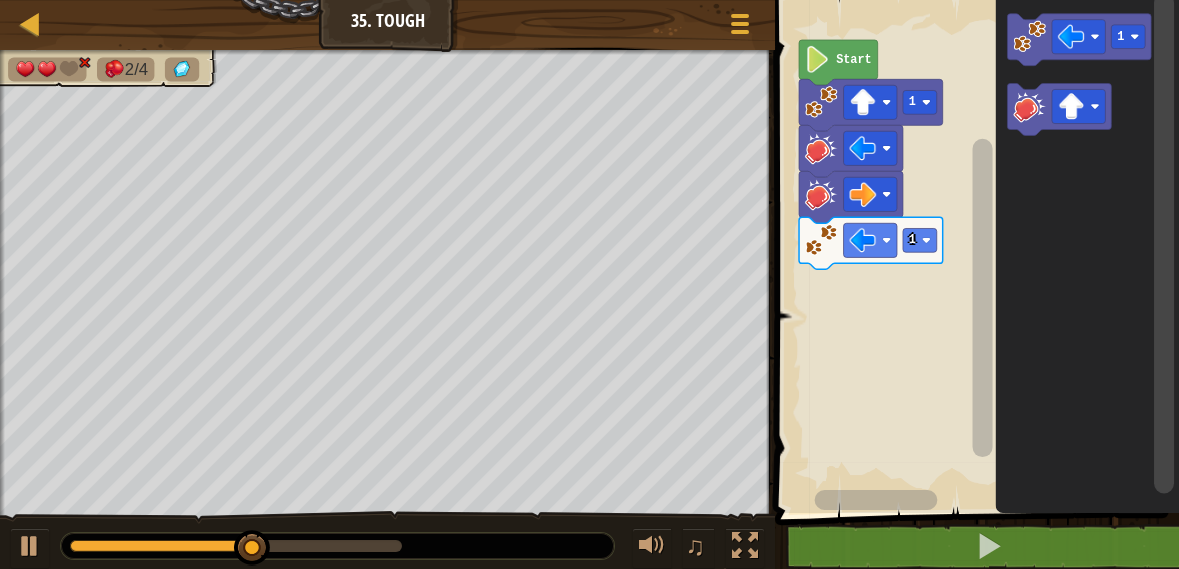 click 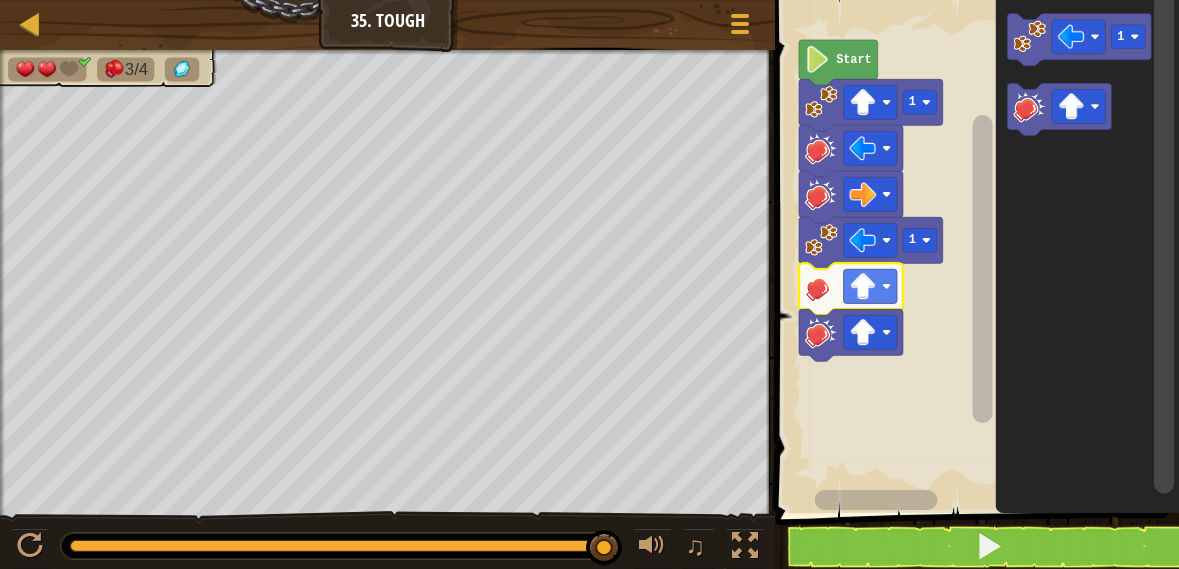 click 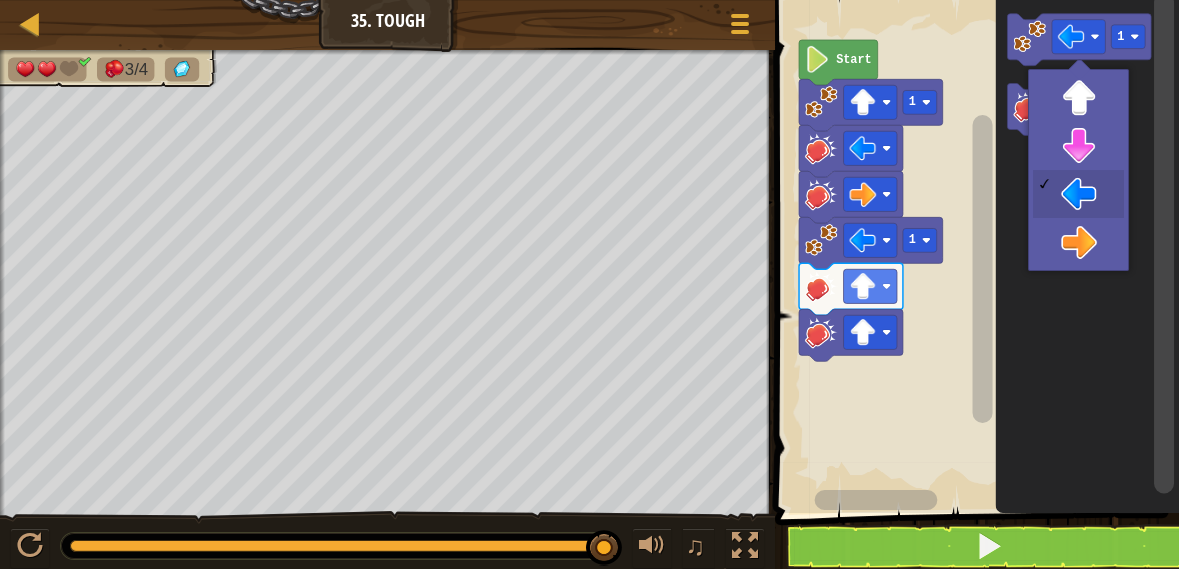 click 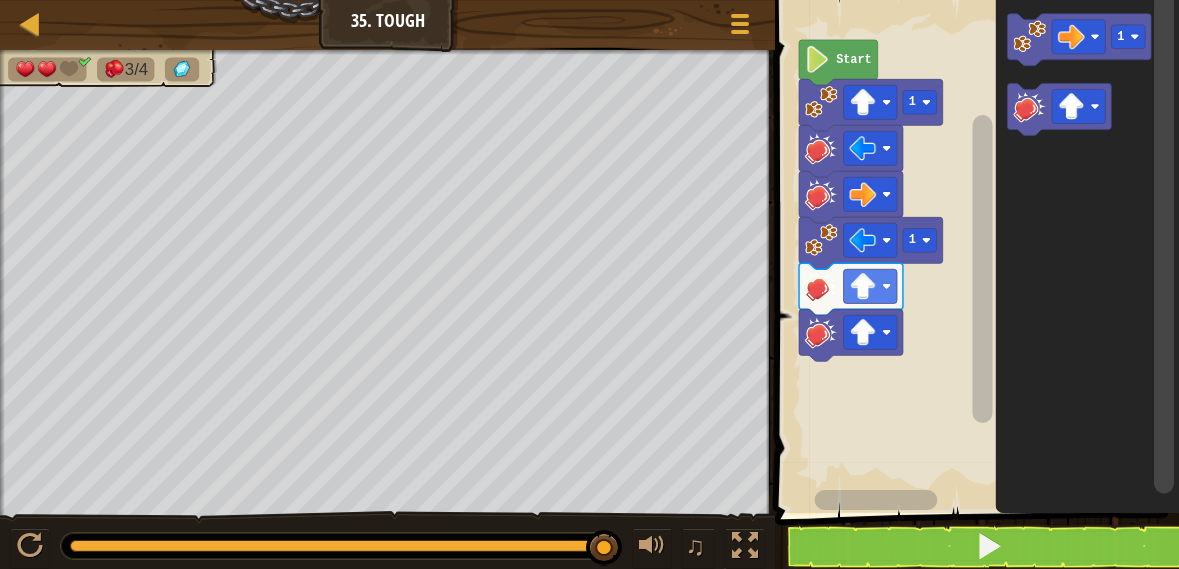click 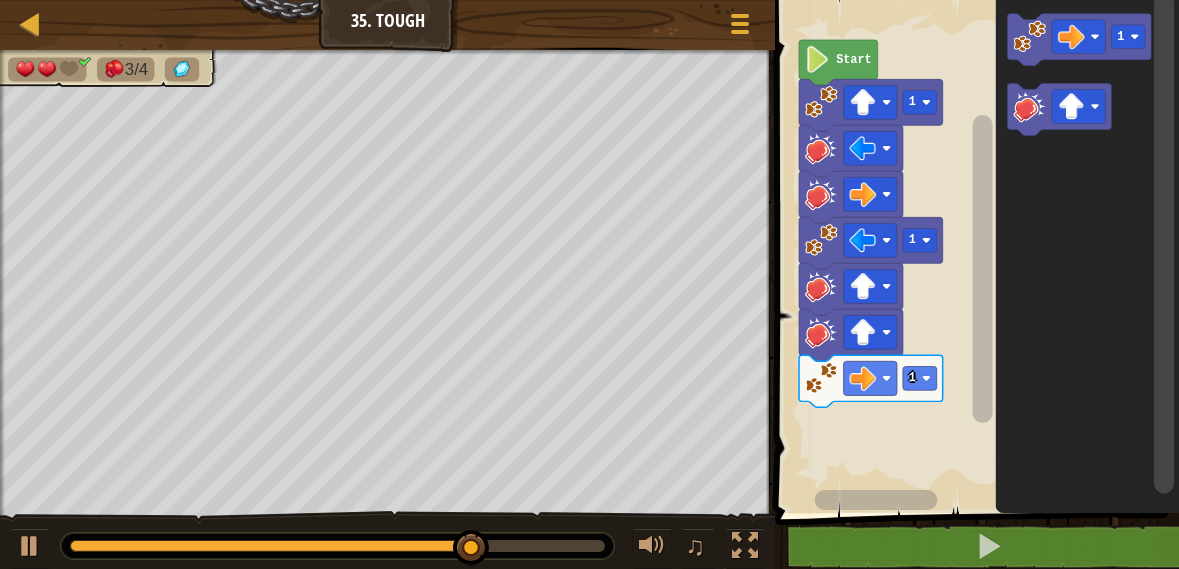 click 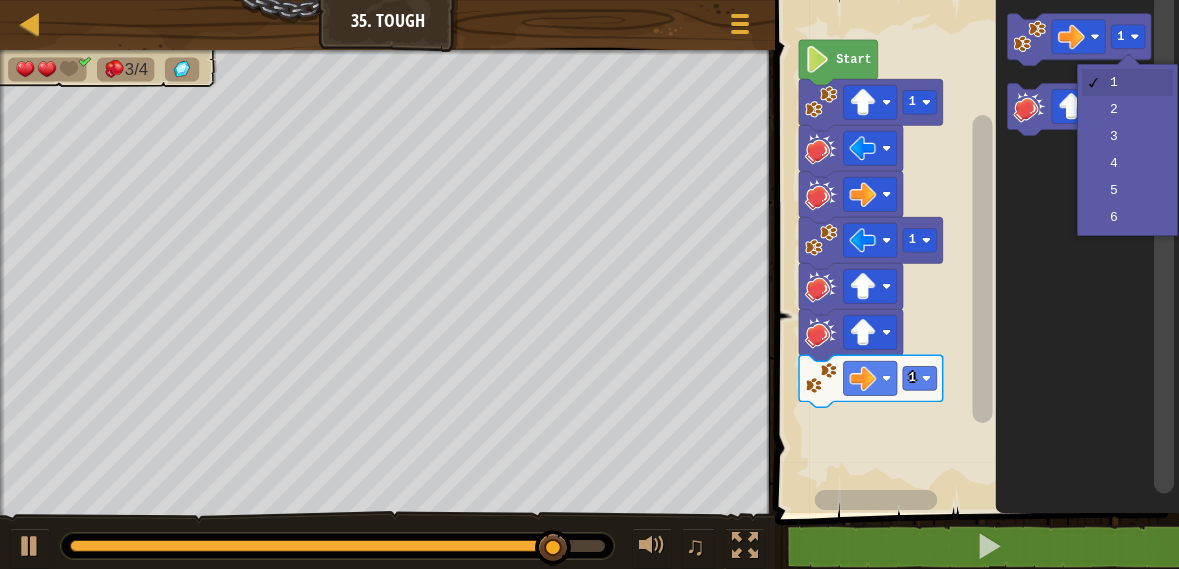 click 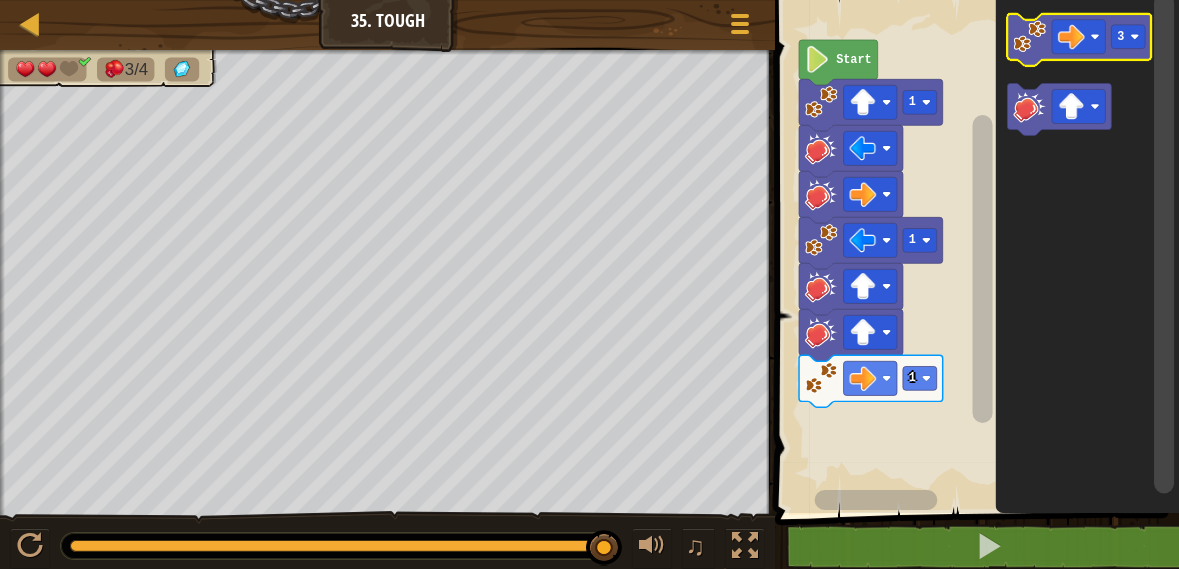 click 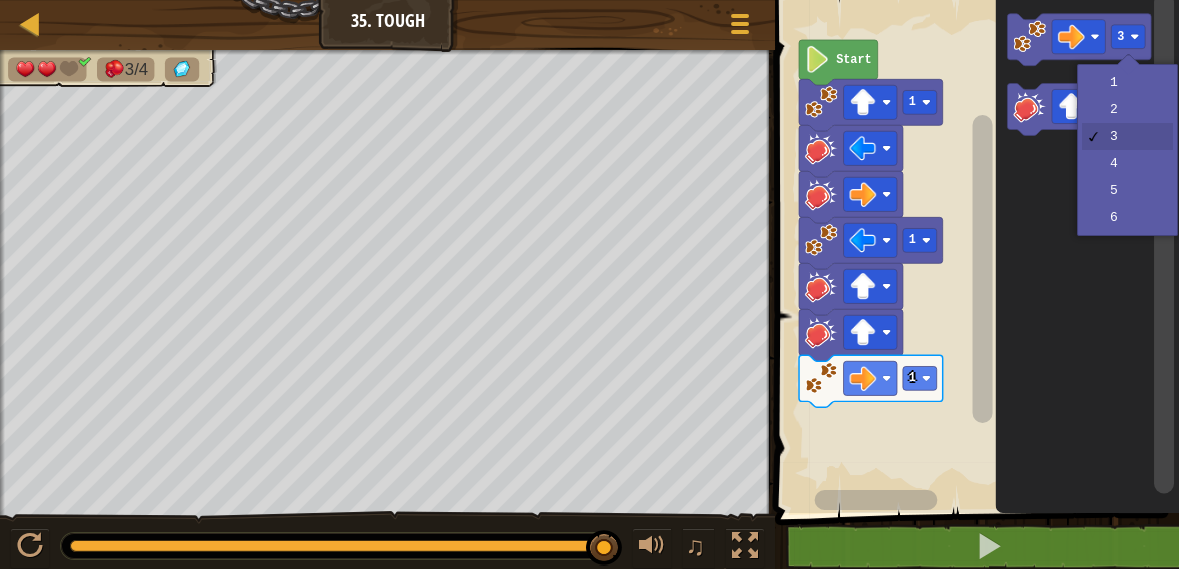click 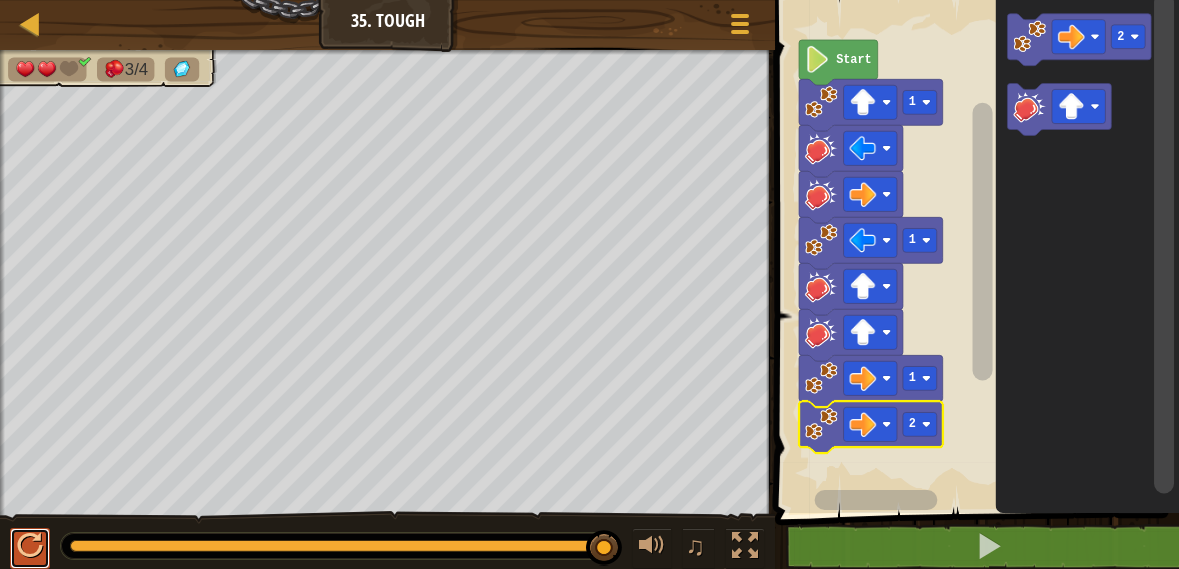 click at bounding box center (0, 0) 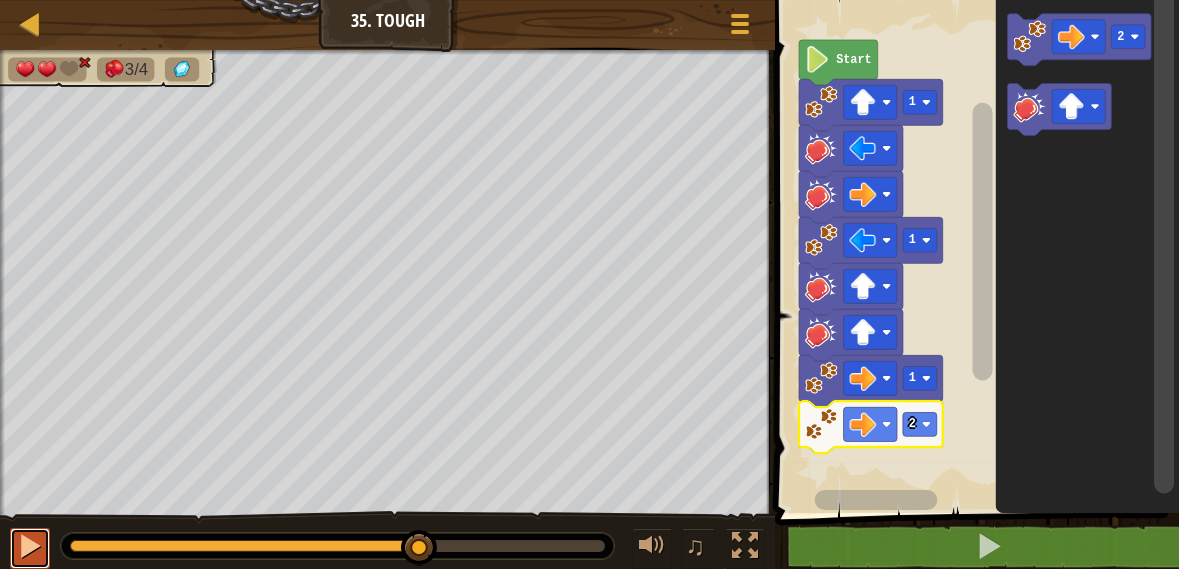 click at bounding box center (30, 546) 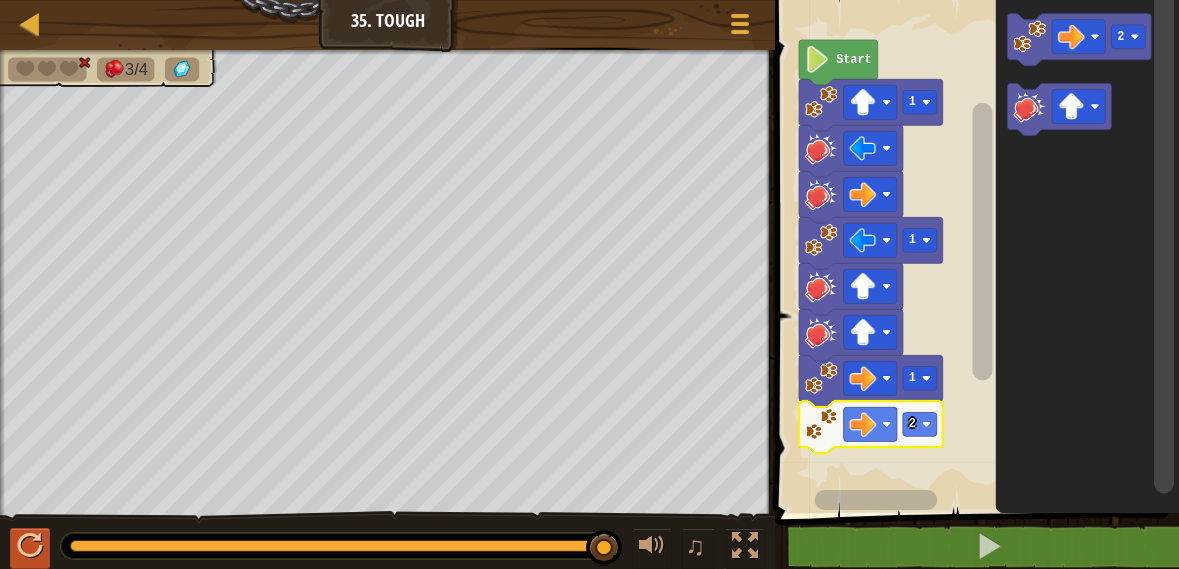 click 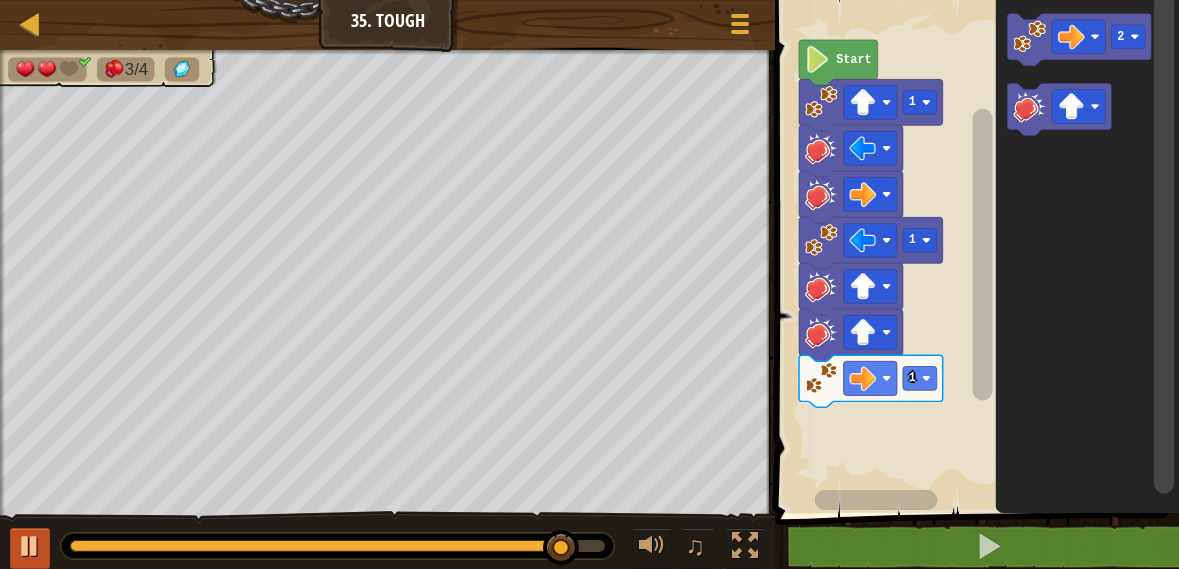 click 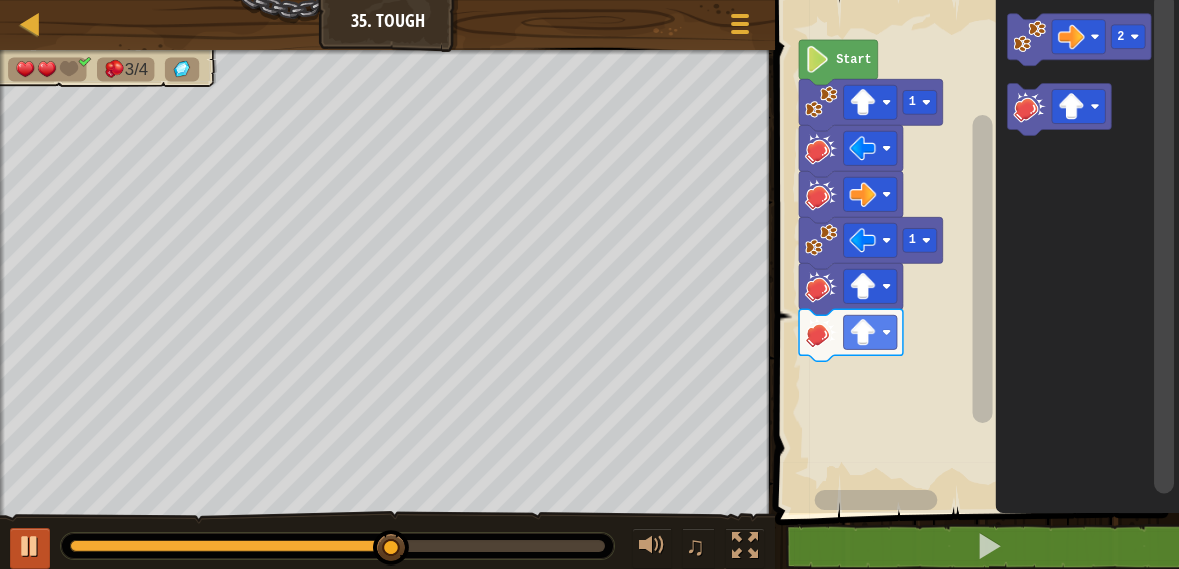 click at bounding box center [0, 0] 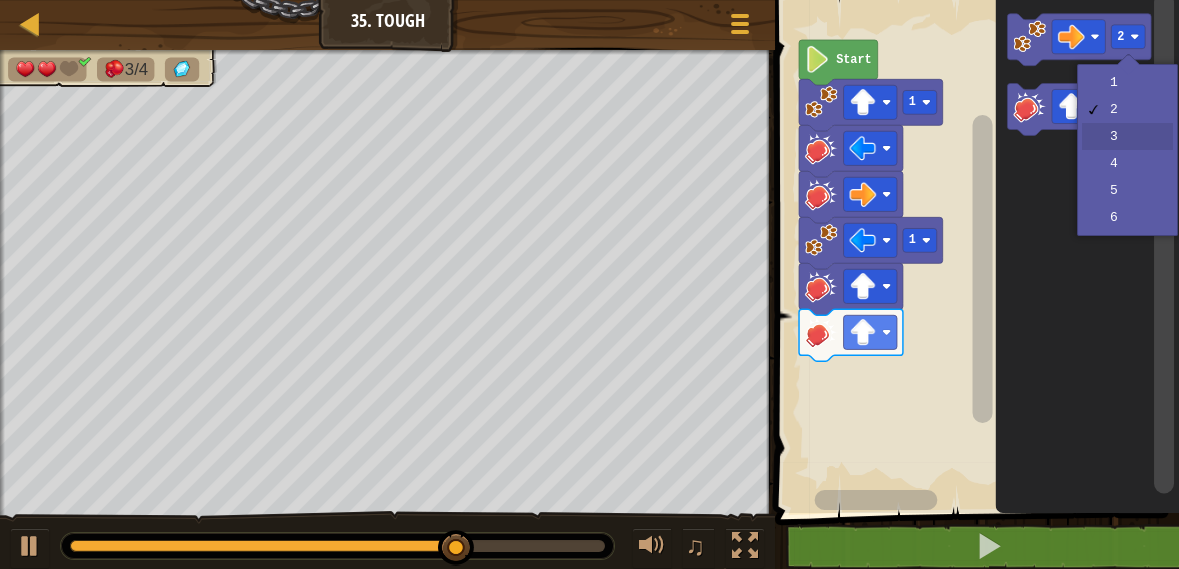 click 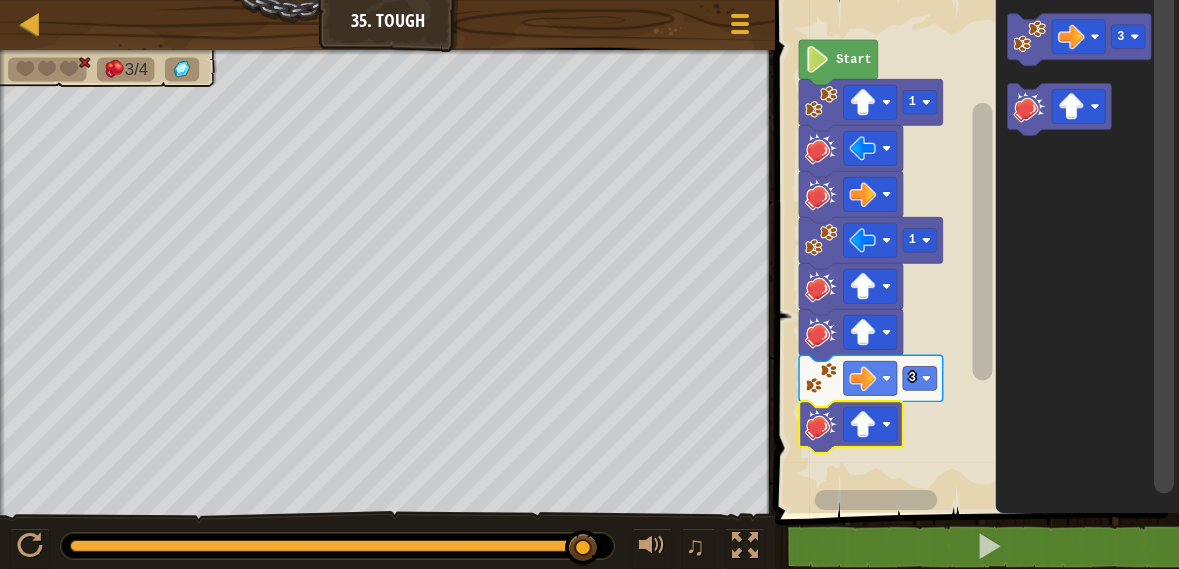 click 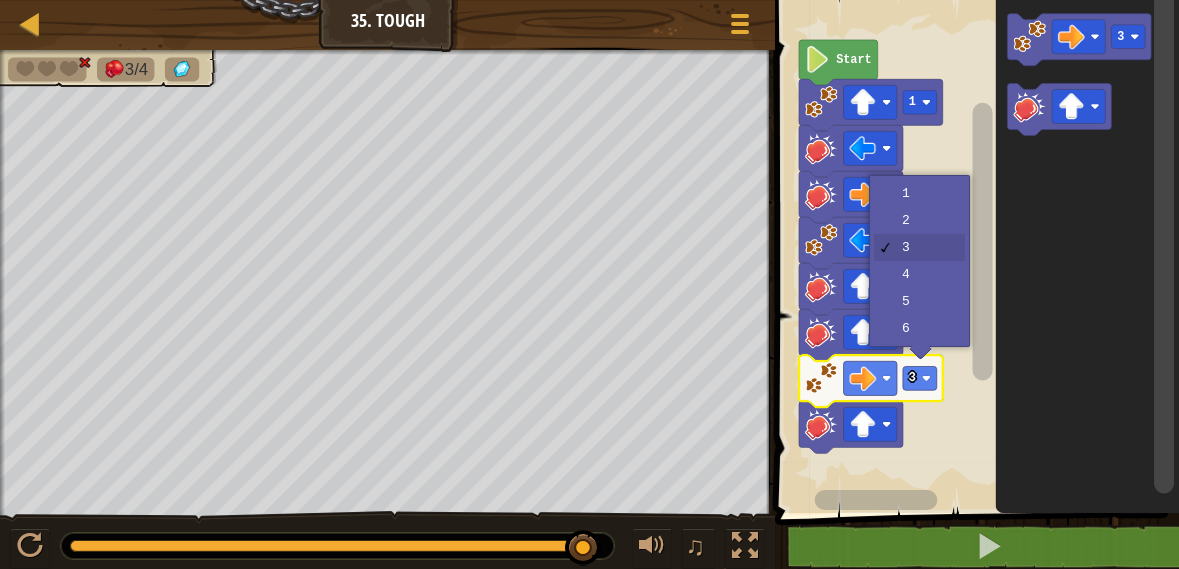 click 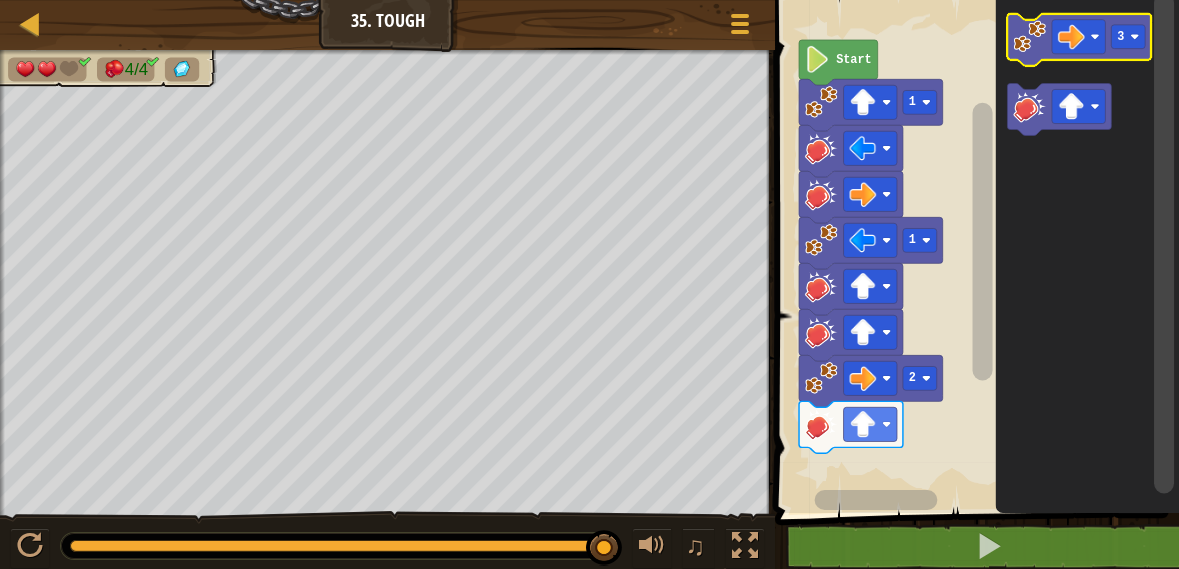click 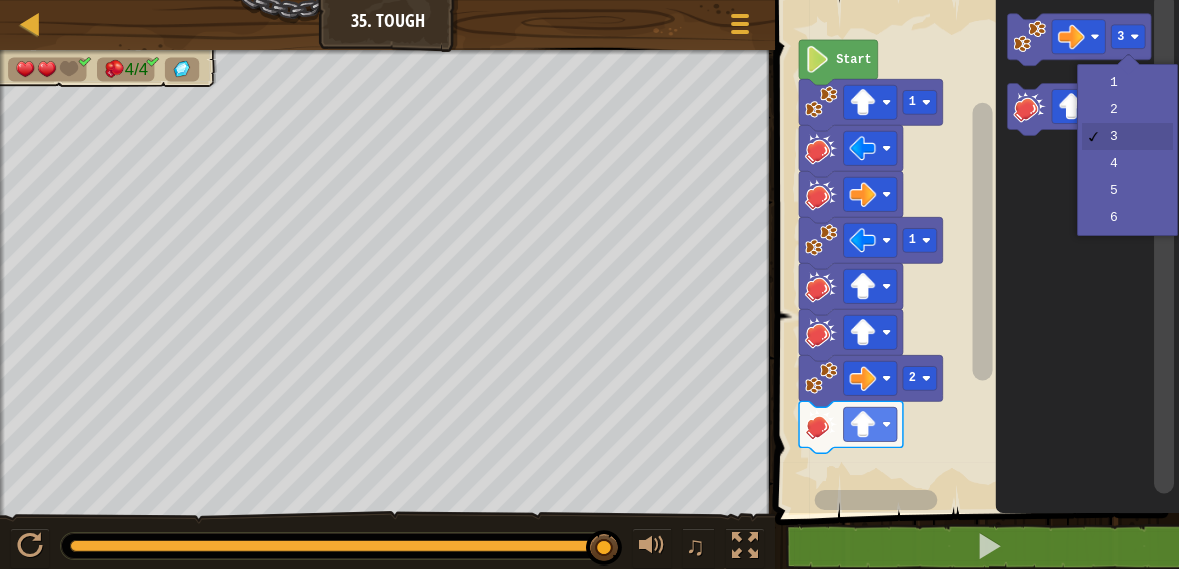 click 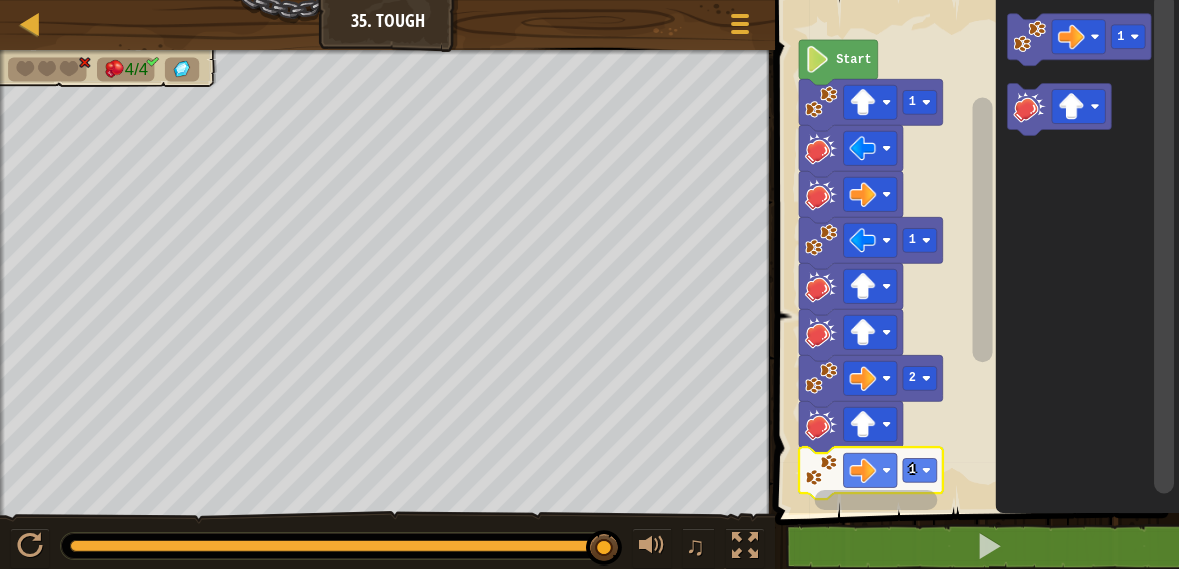 click 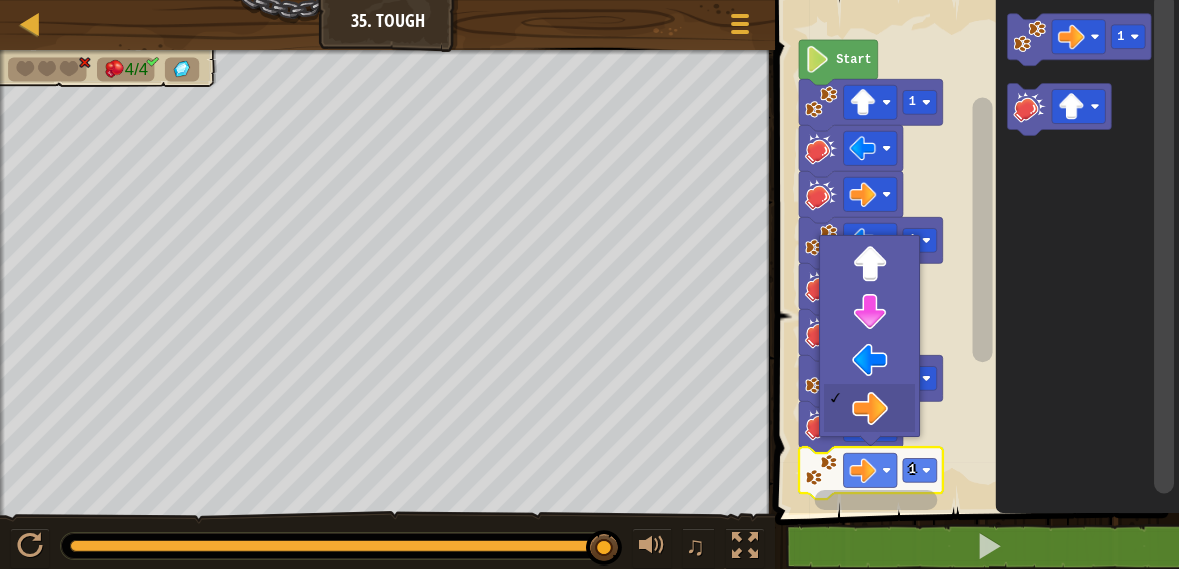 click 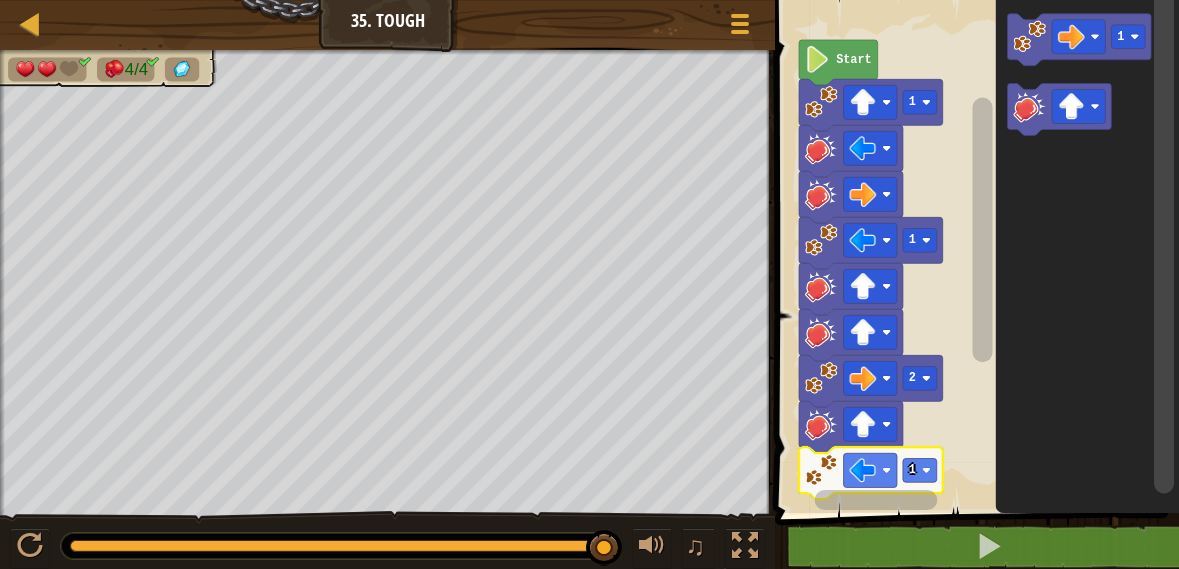 click 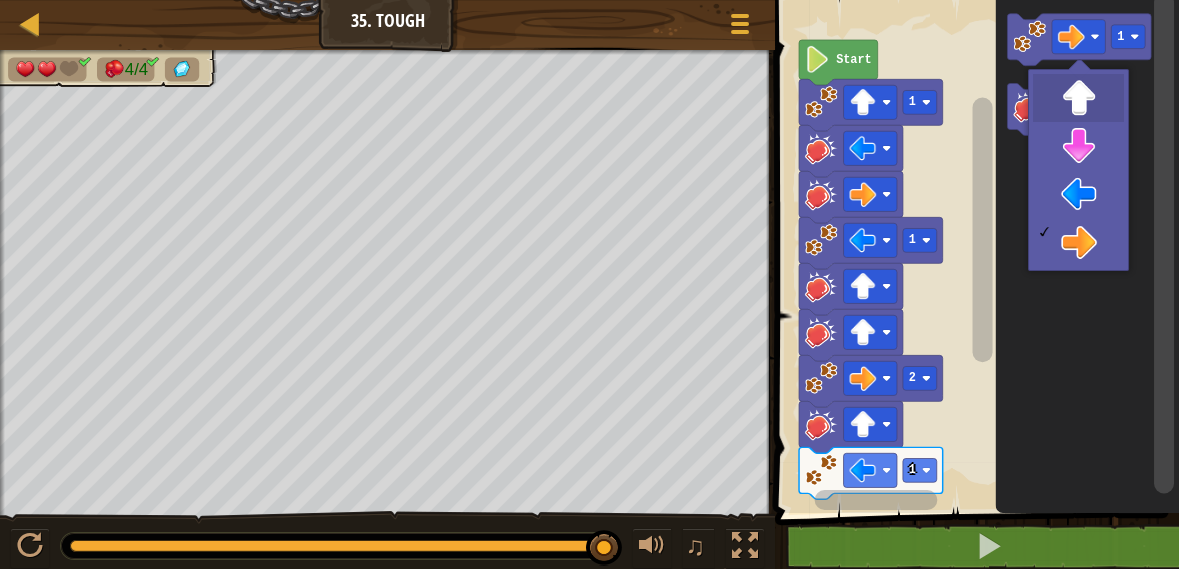 click 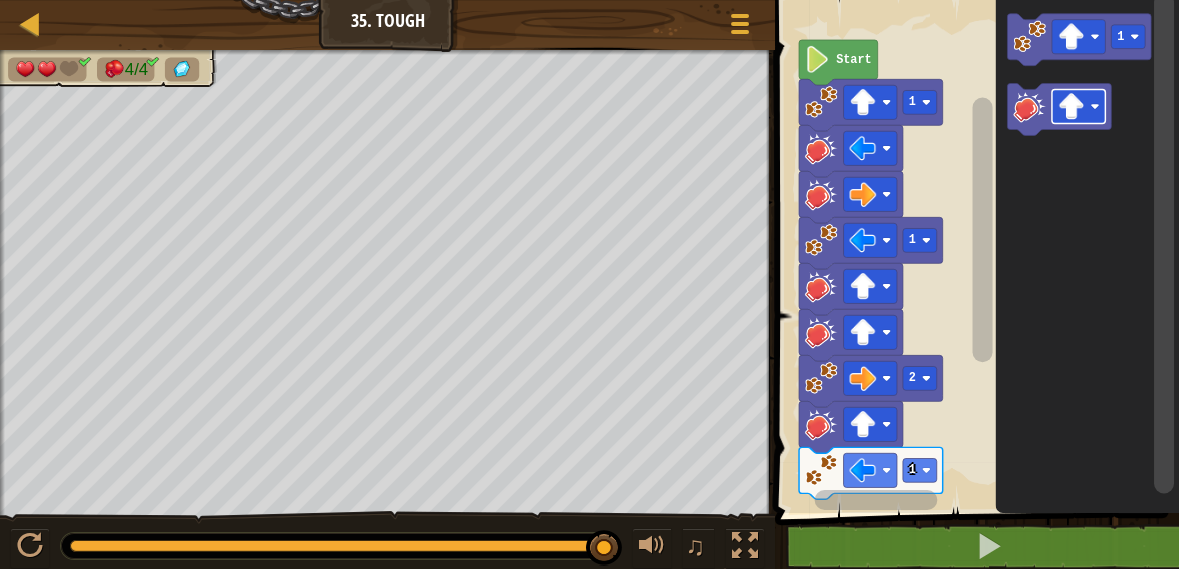 click on "1" 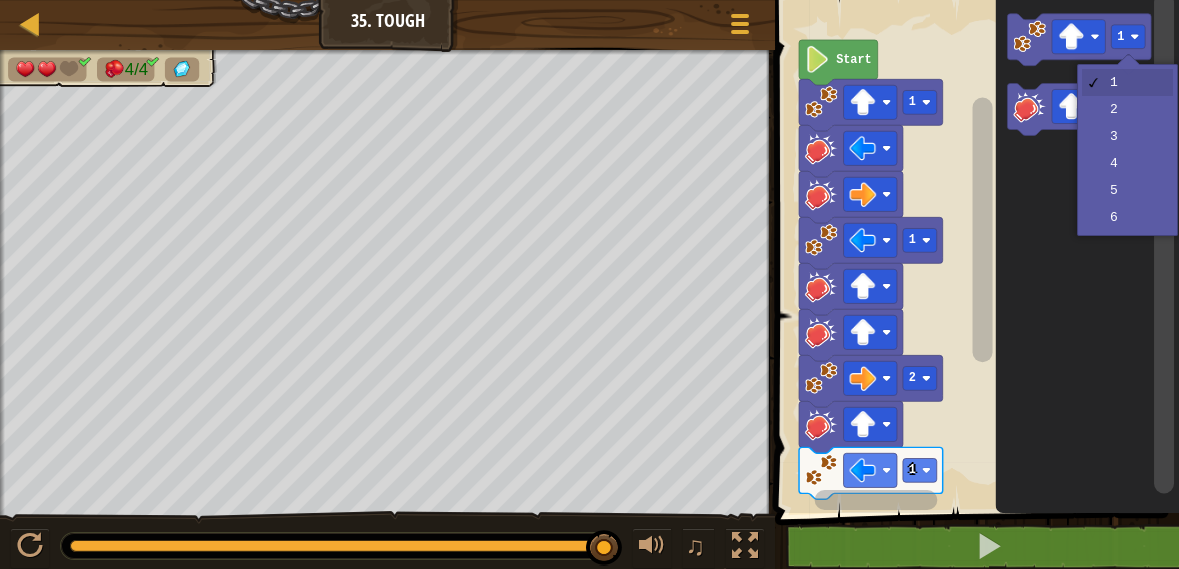 click 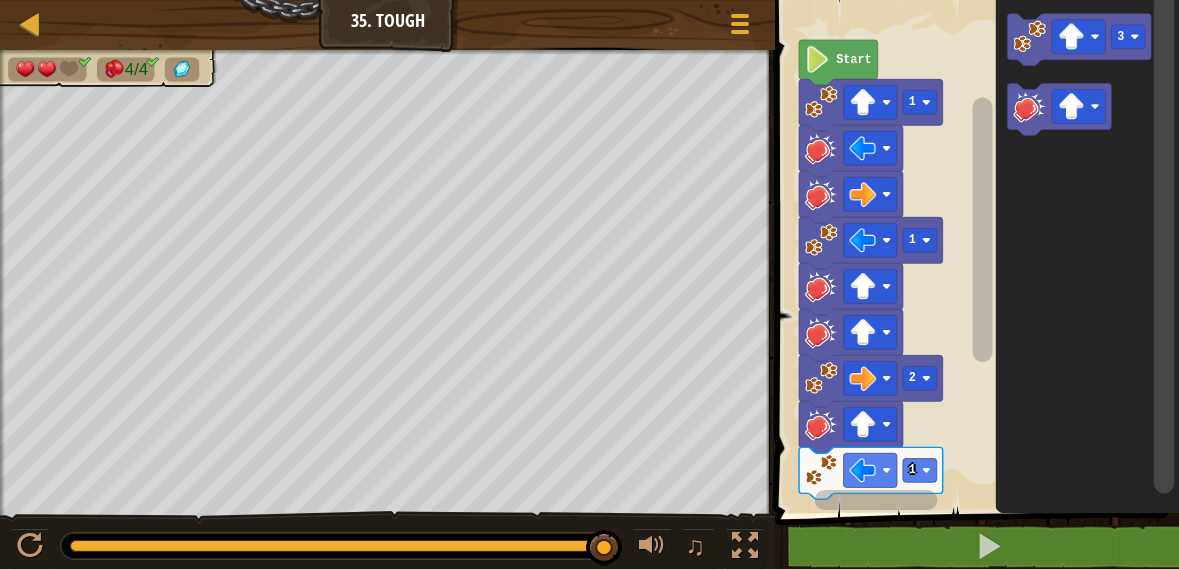 click 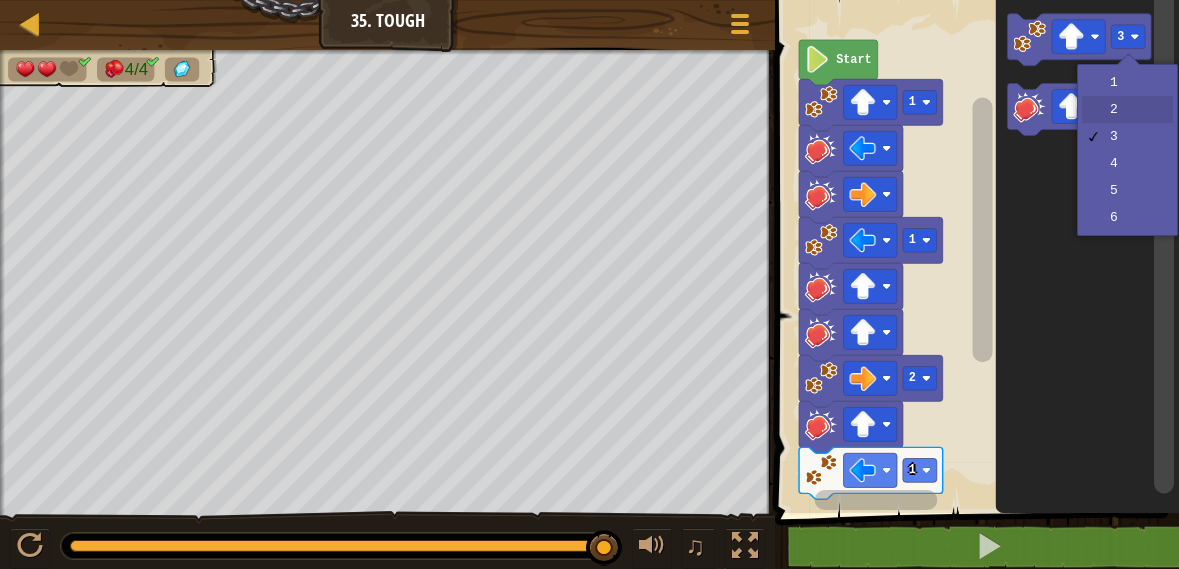 click 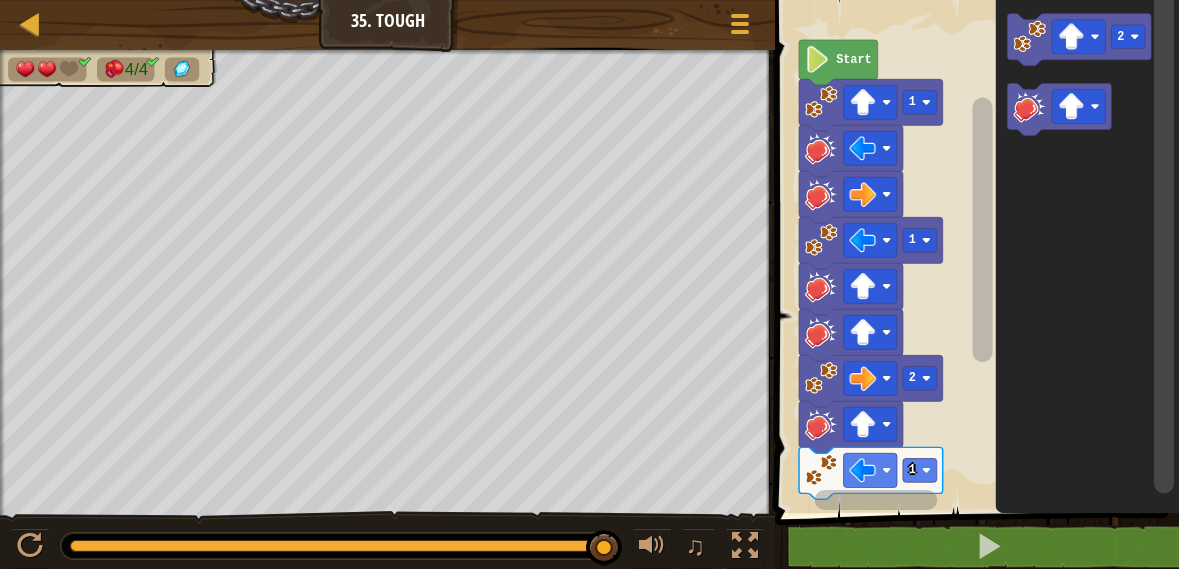 click 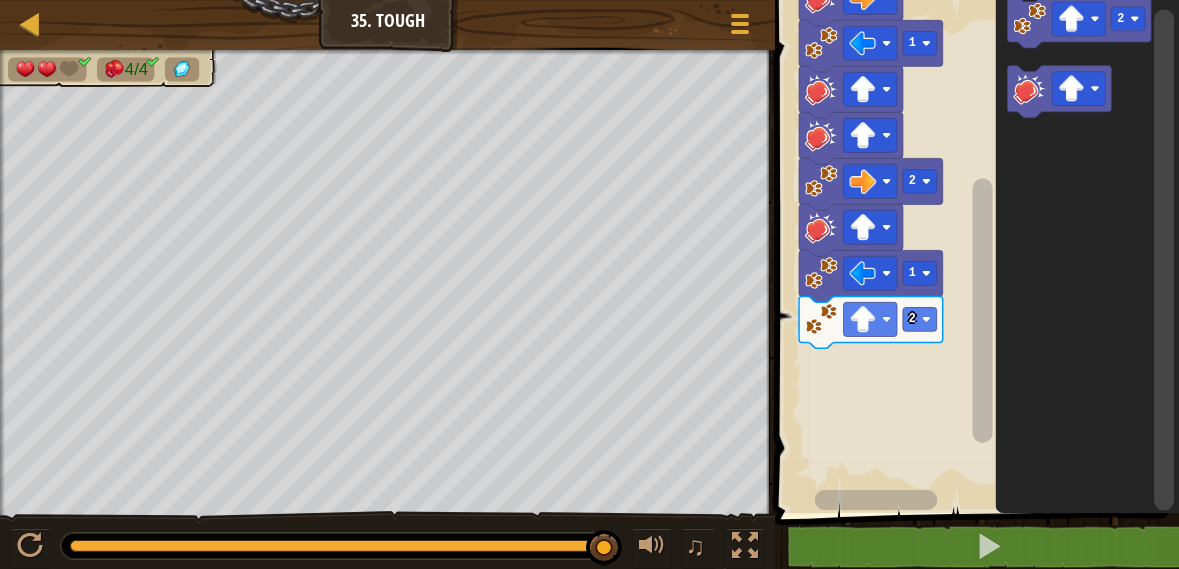 click 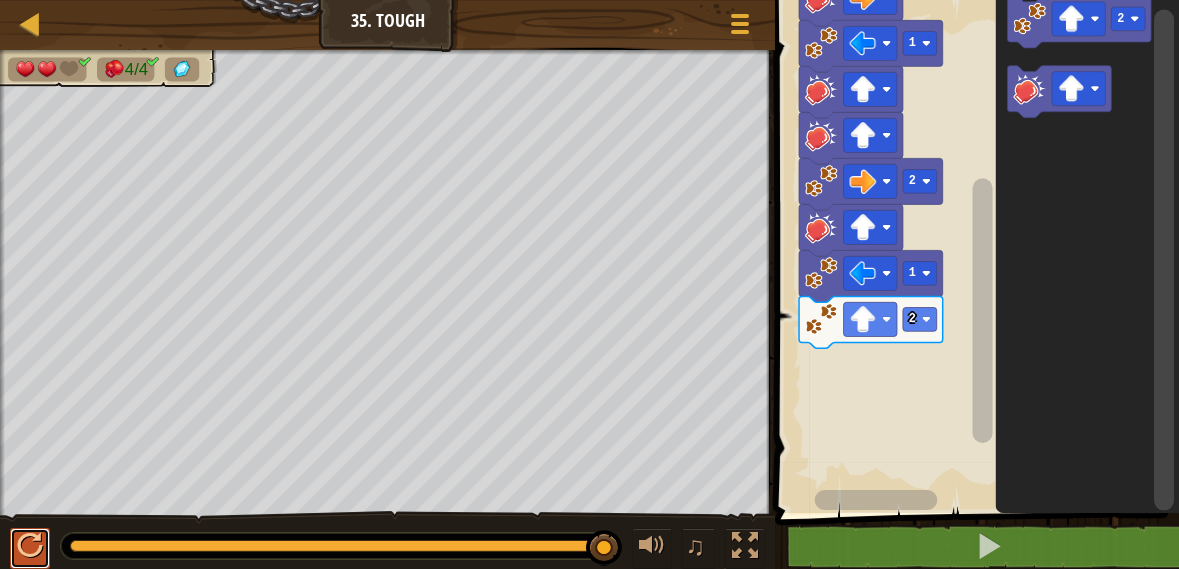 click at bounding box center [30, 546] 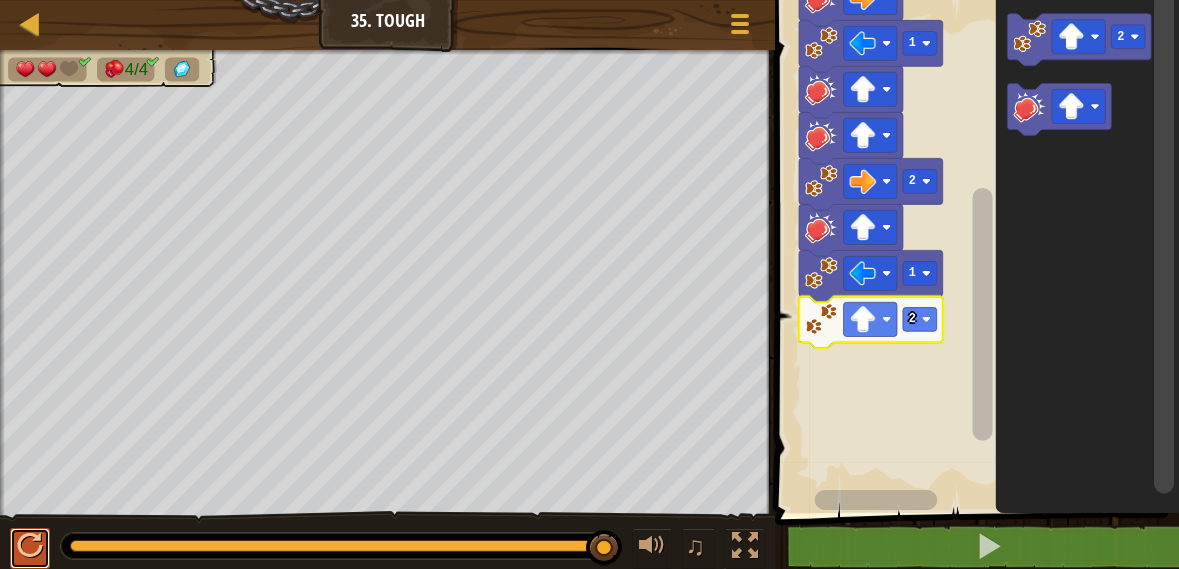 click at bounding box center [30, 546] 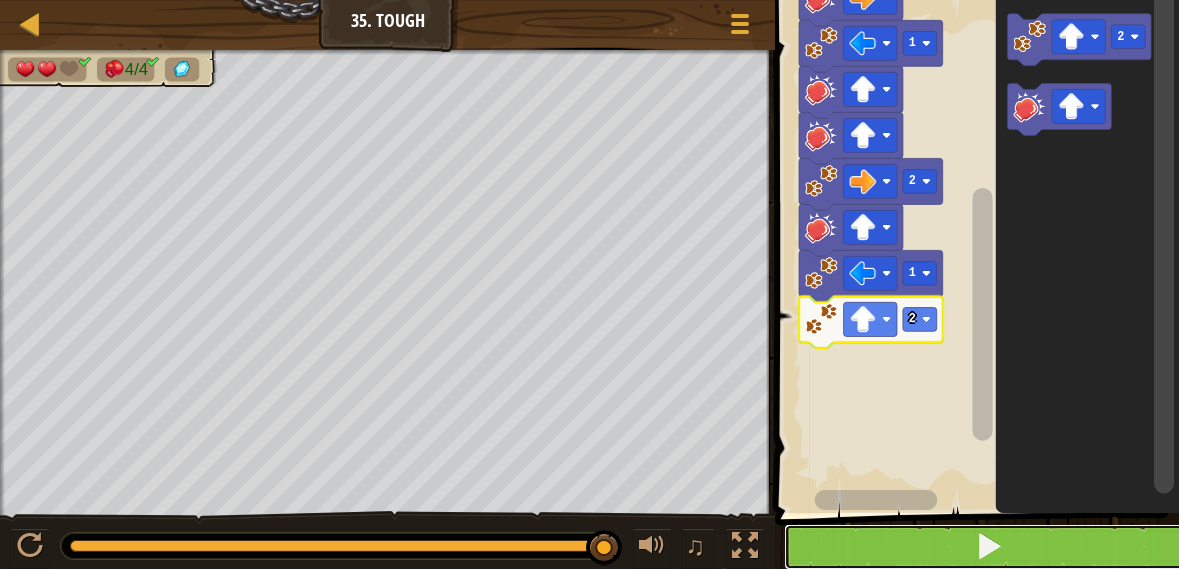 click at bounding box center (989, 547) 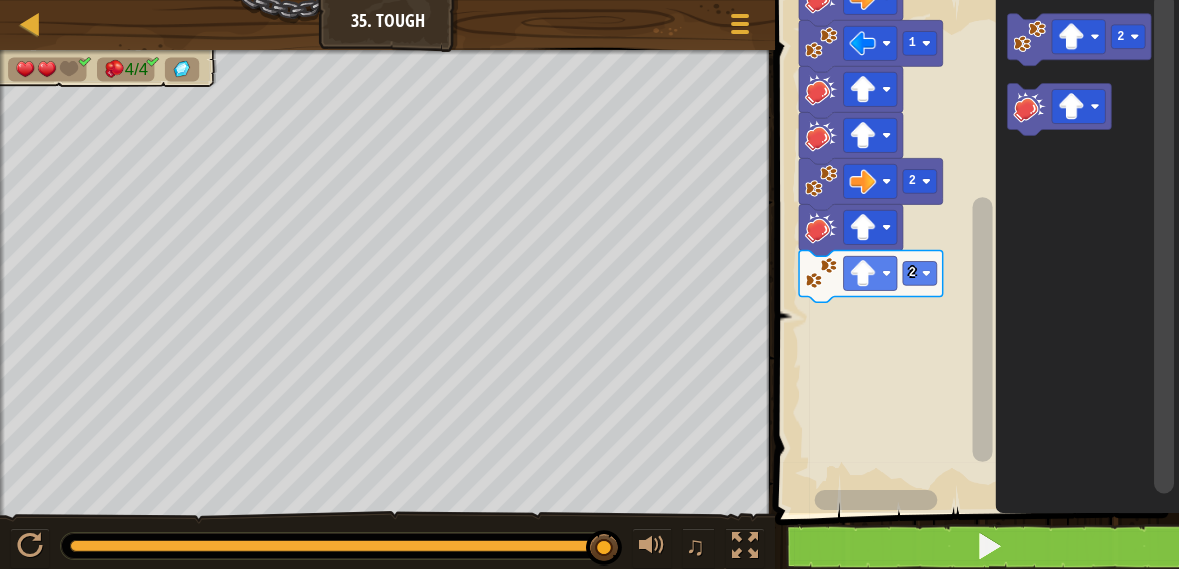 click at bounding box center (0, 0) 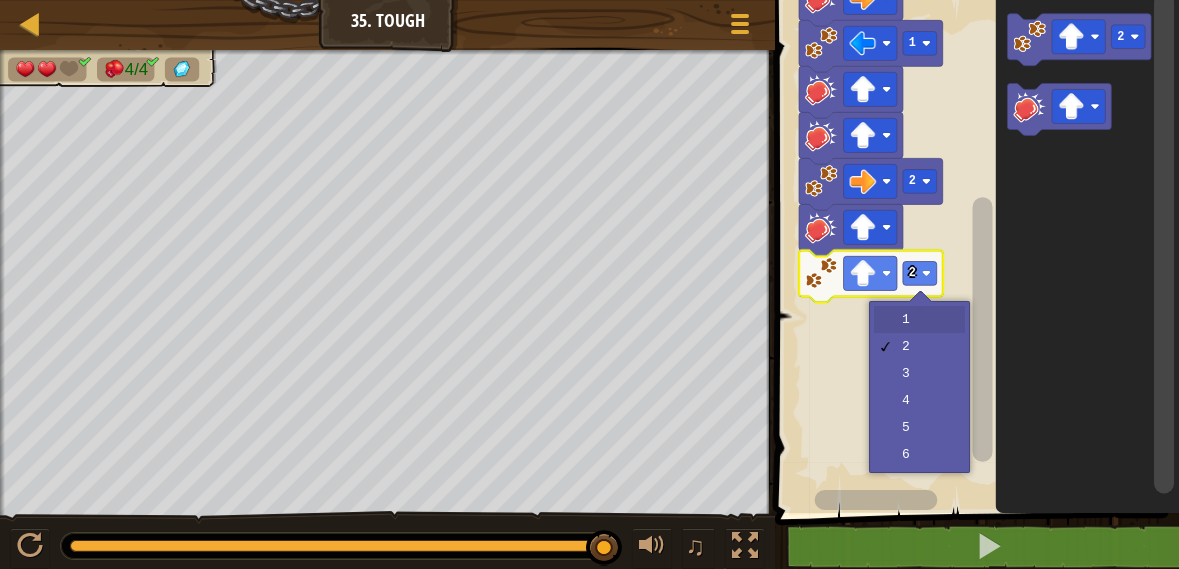 click 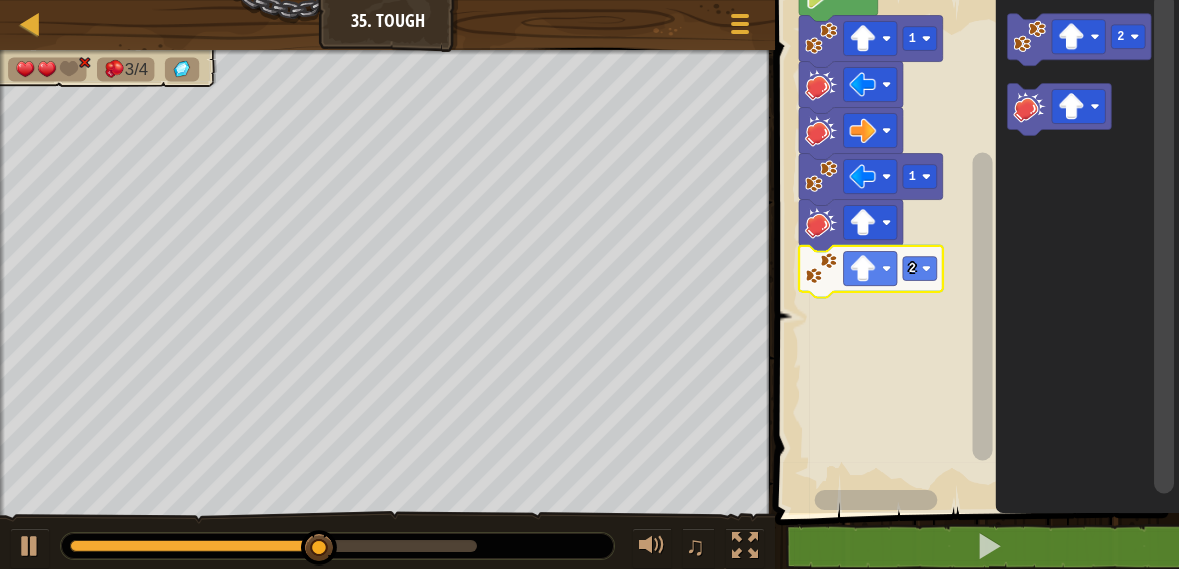 click at bounding box center (0, 0) 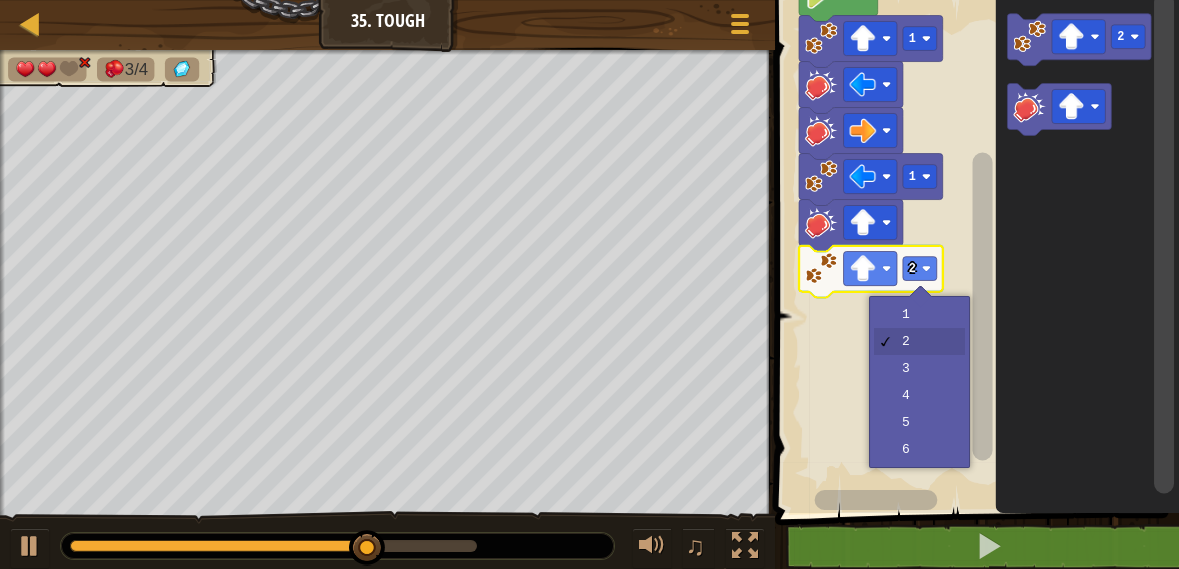 click 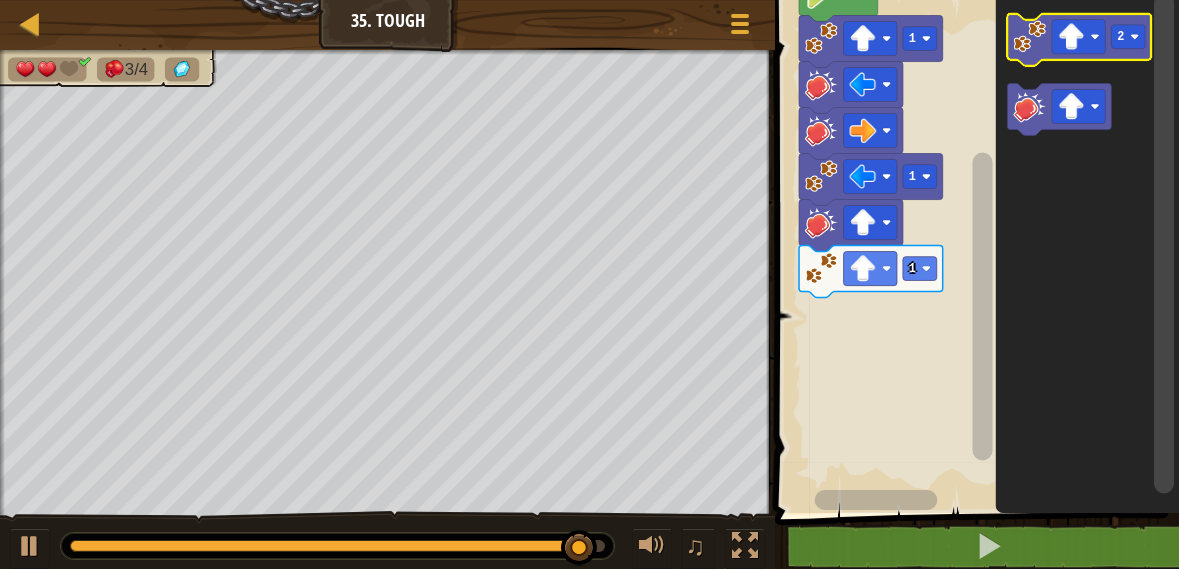 click 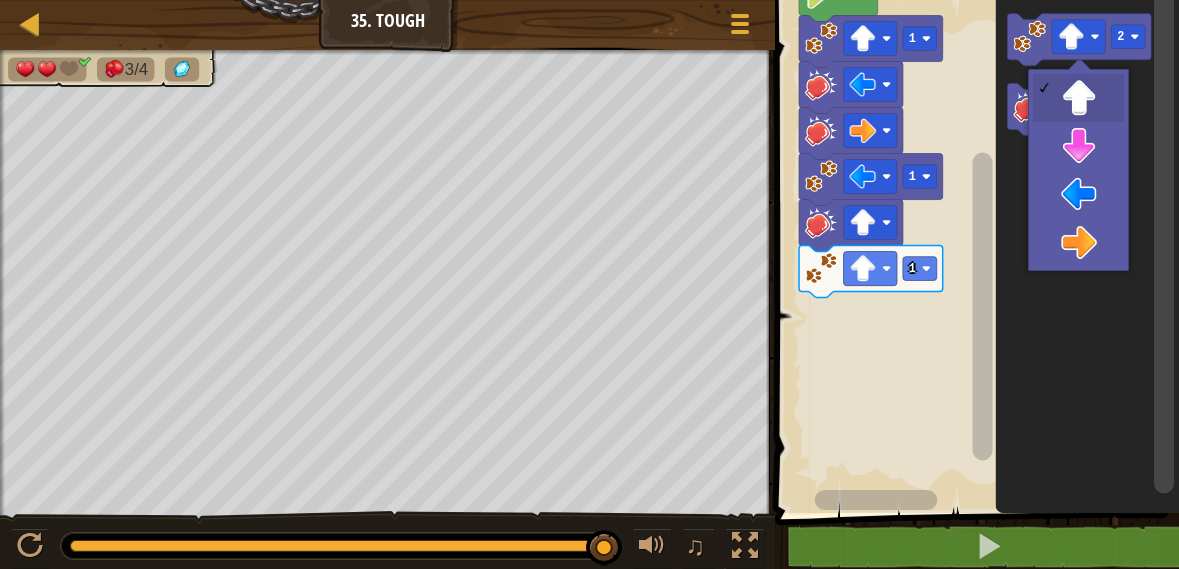 click 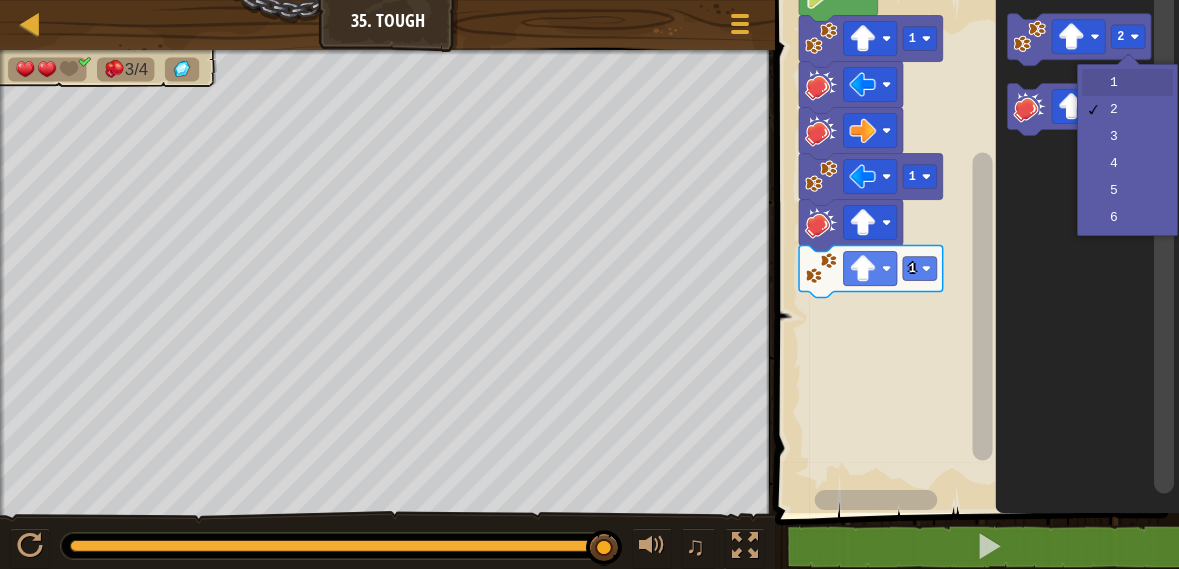 click 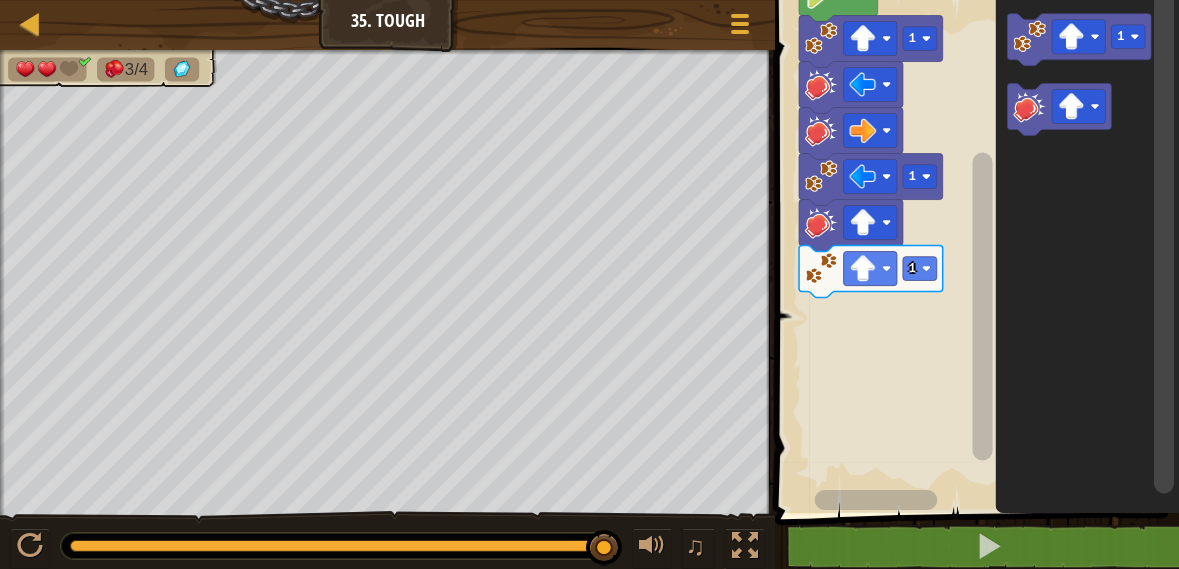 click 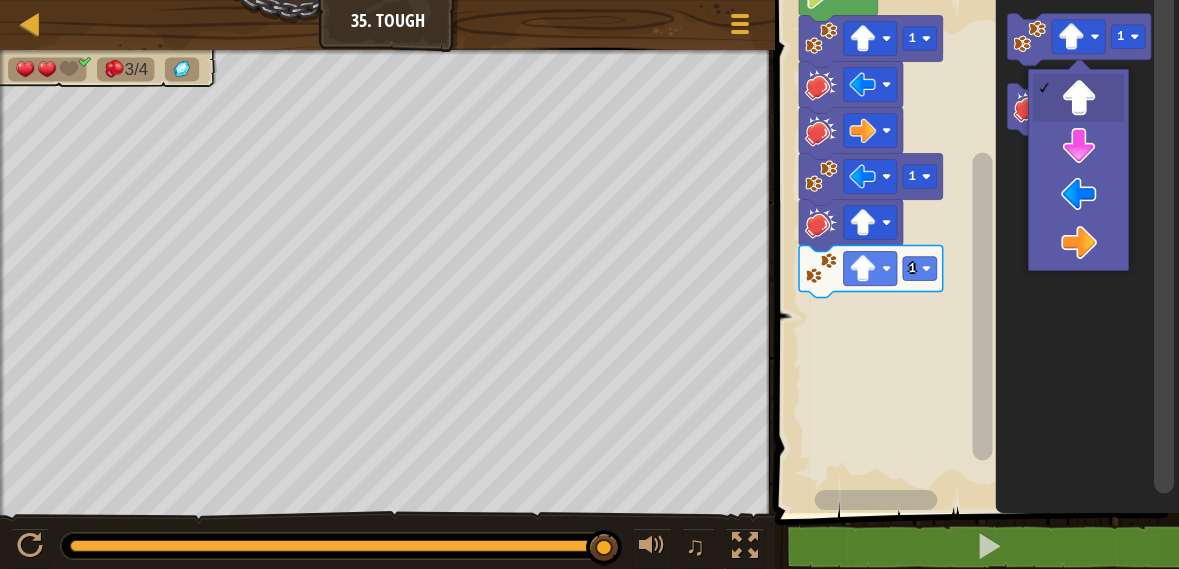 click 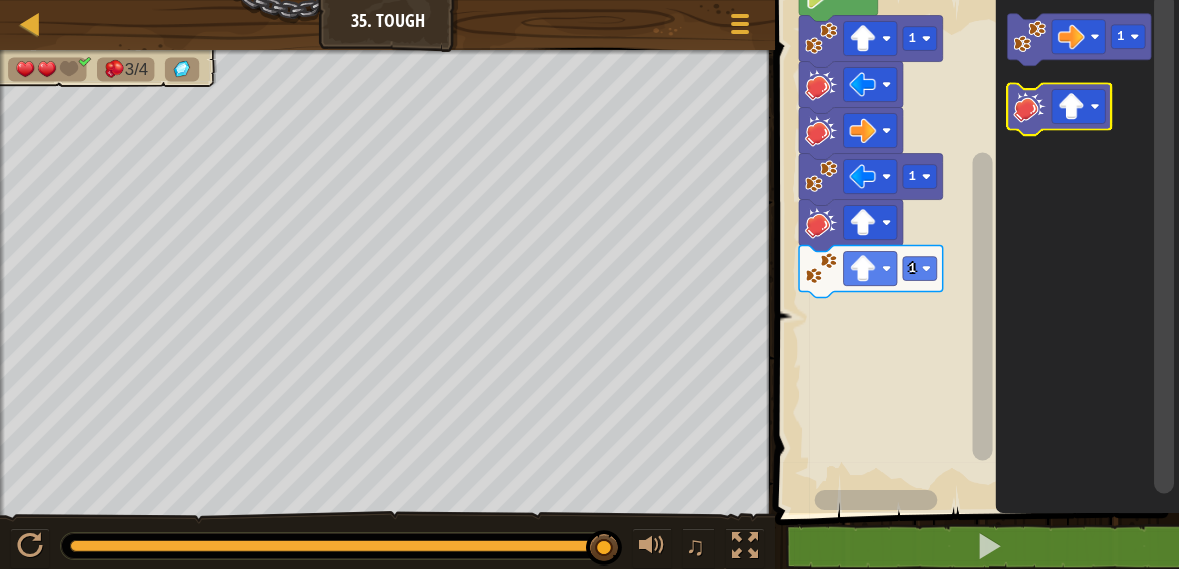 click 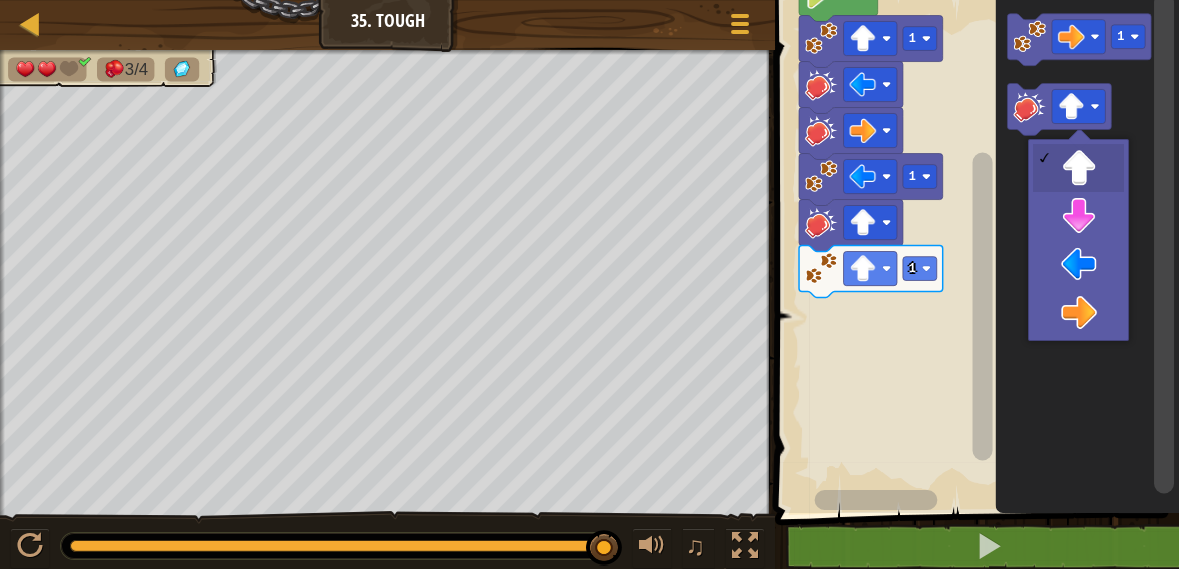 click 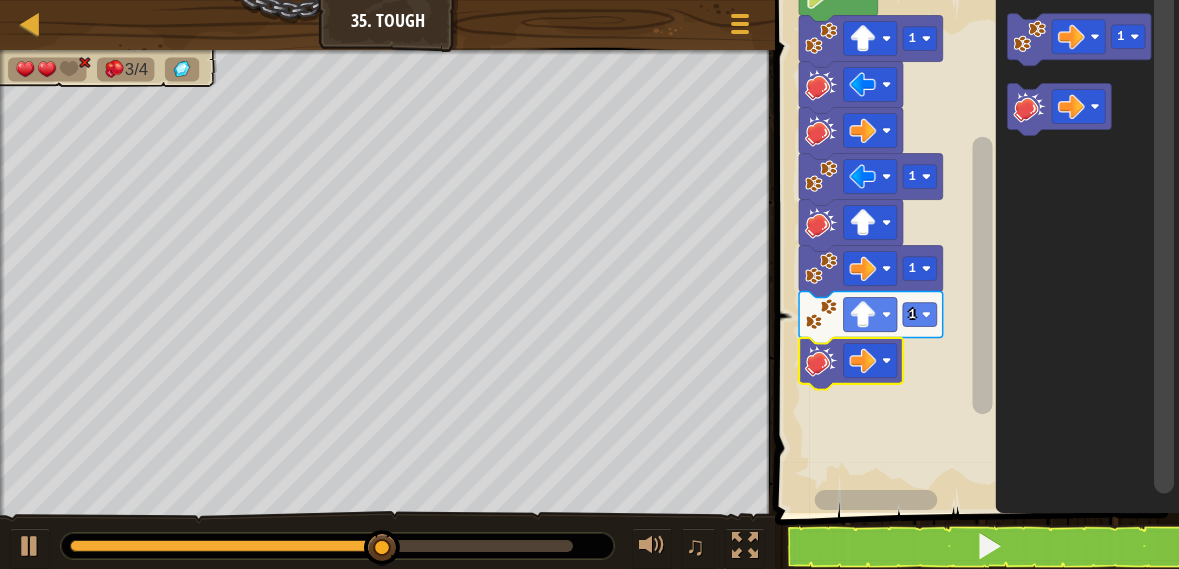 click 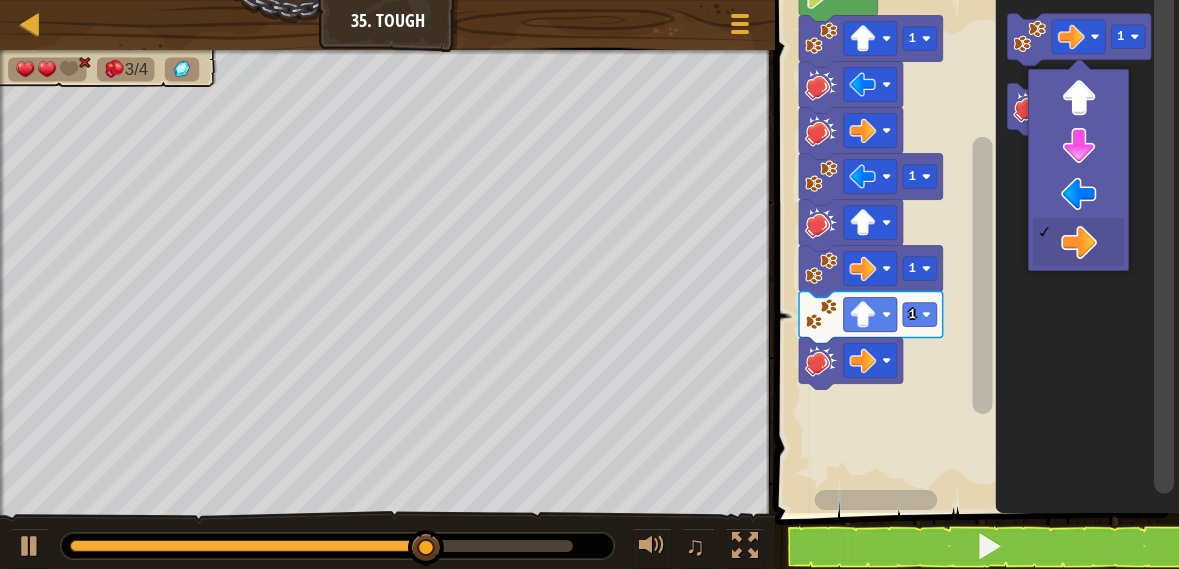 click 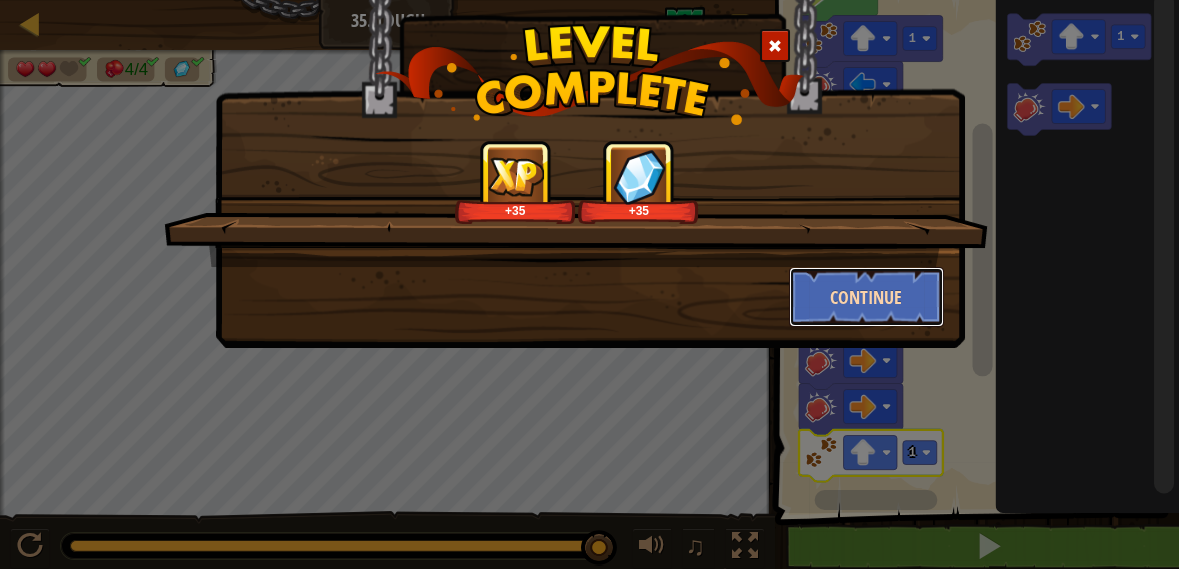 click on "Continue" at bounding box center (866, 297) 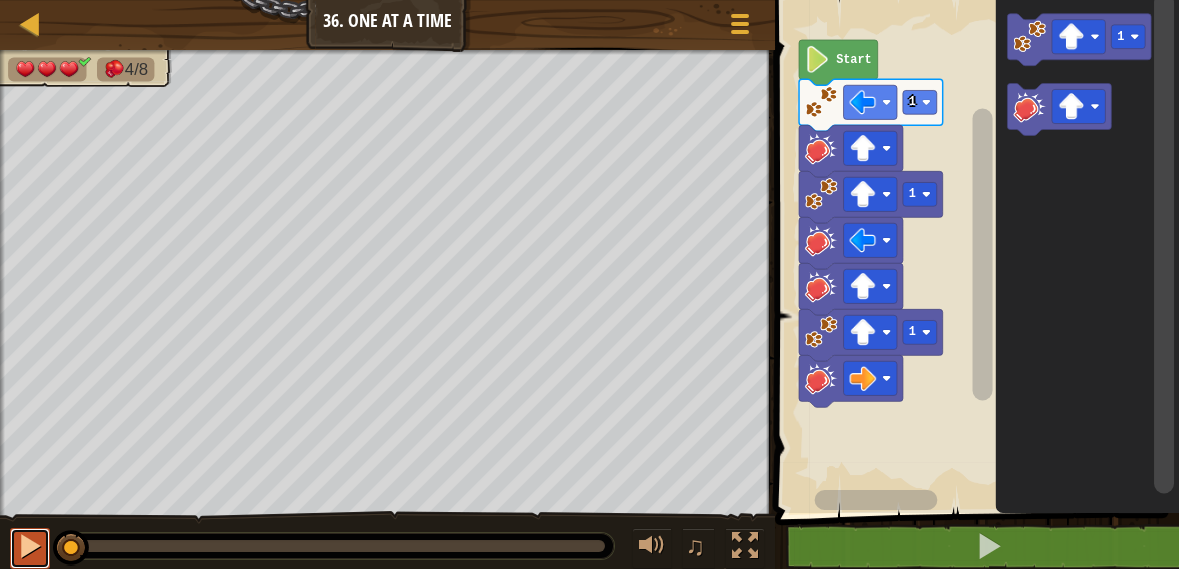 click at bounding box center [30, 546] 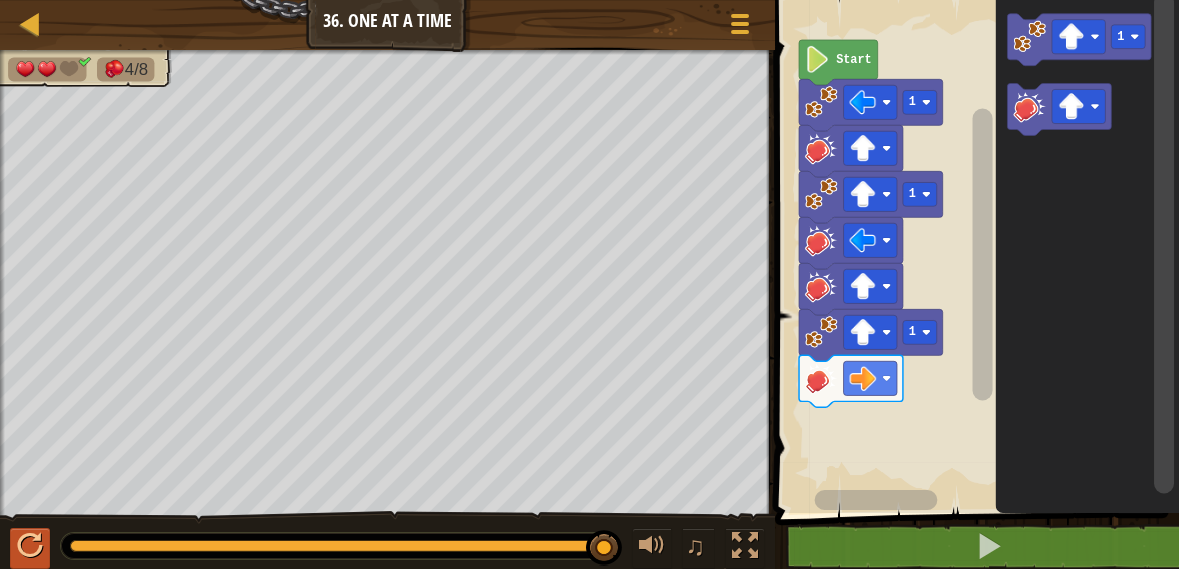 click 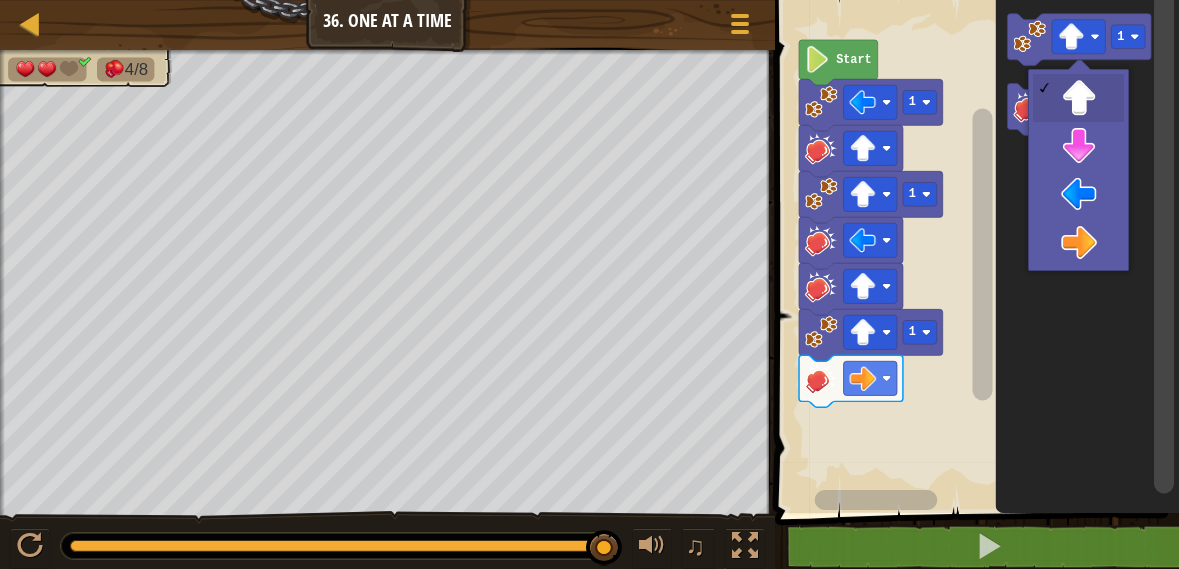 click 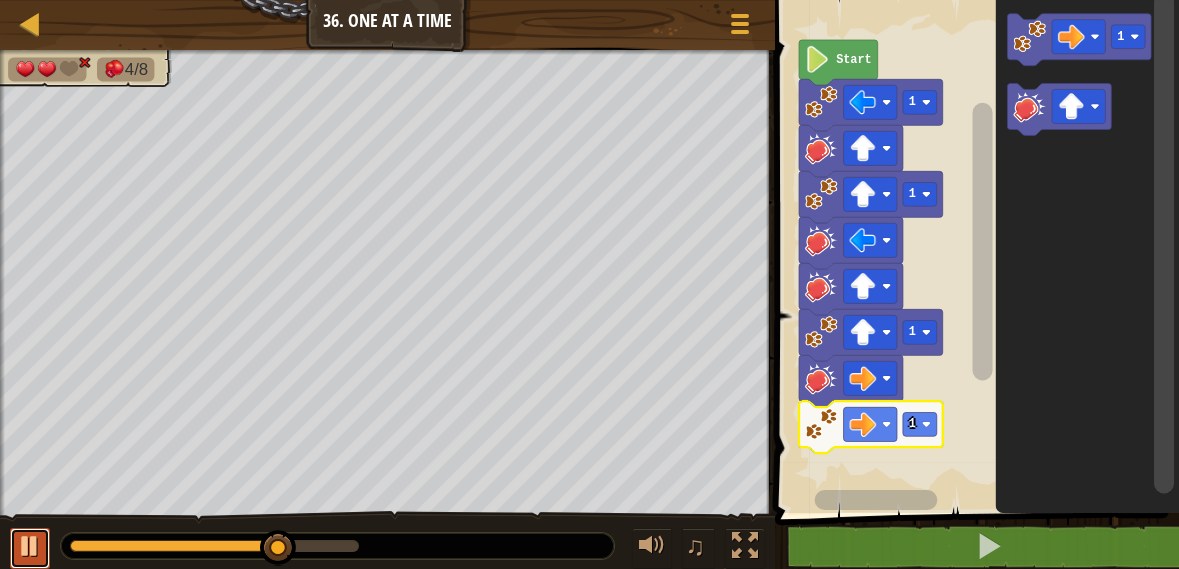 click at bounding box center [30, 546] 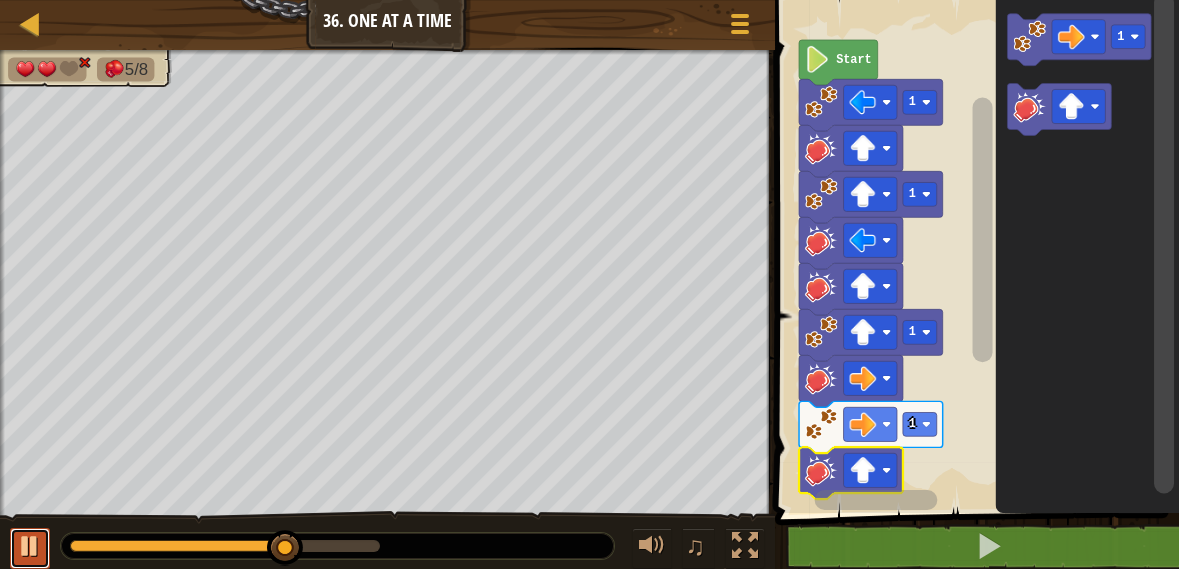 click at bounding box center (30, 546) 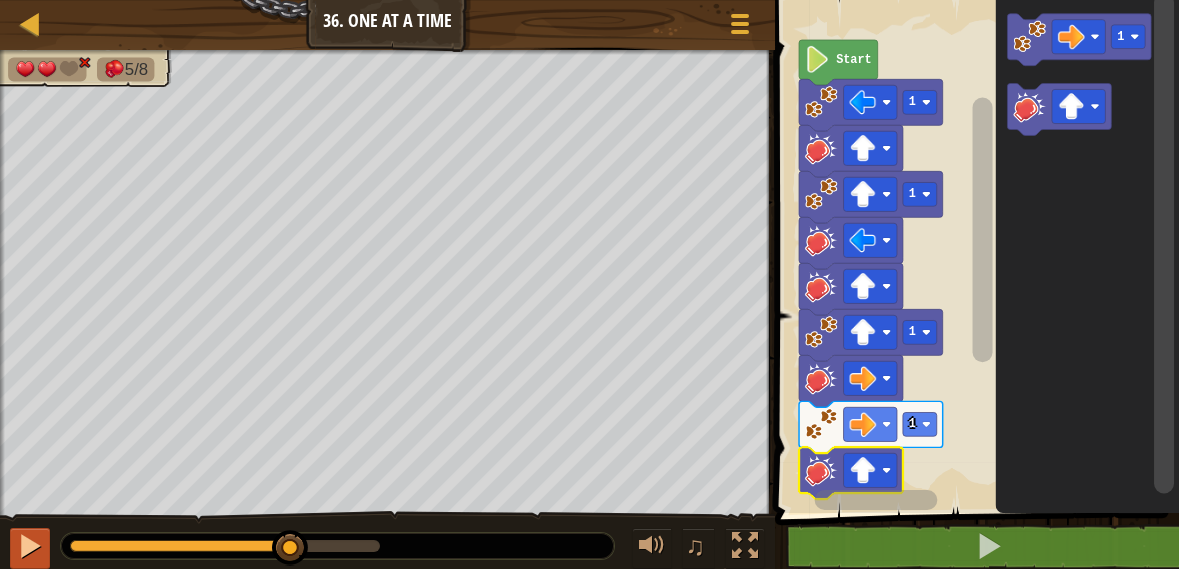 click 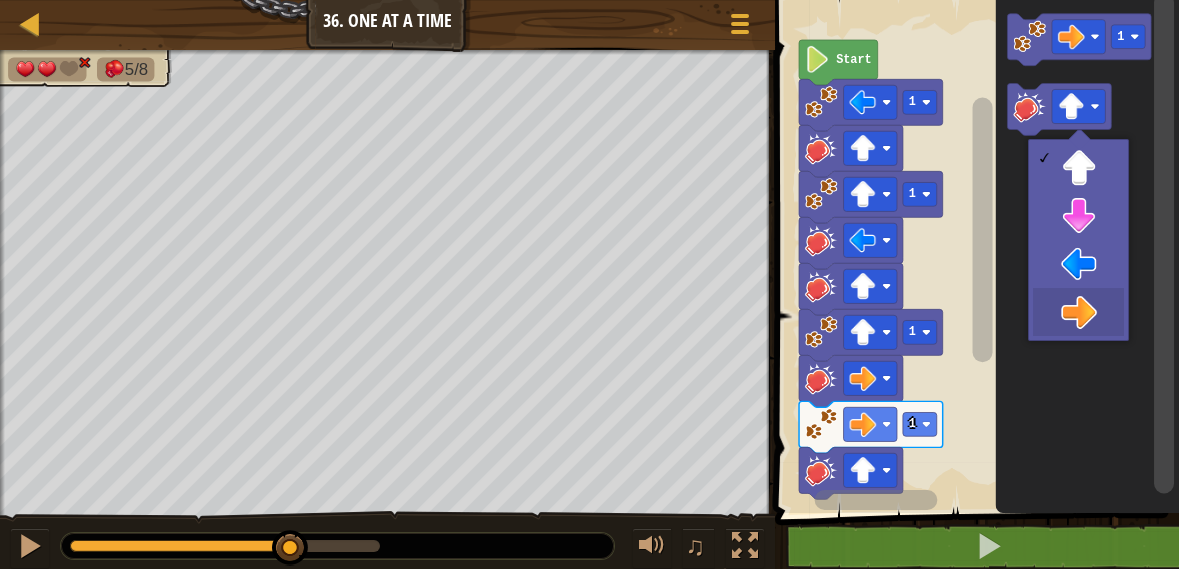 click 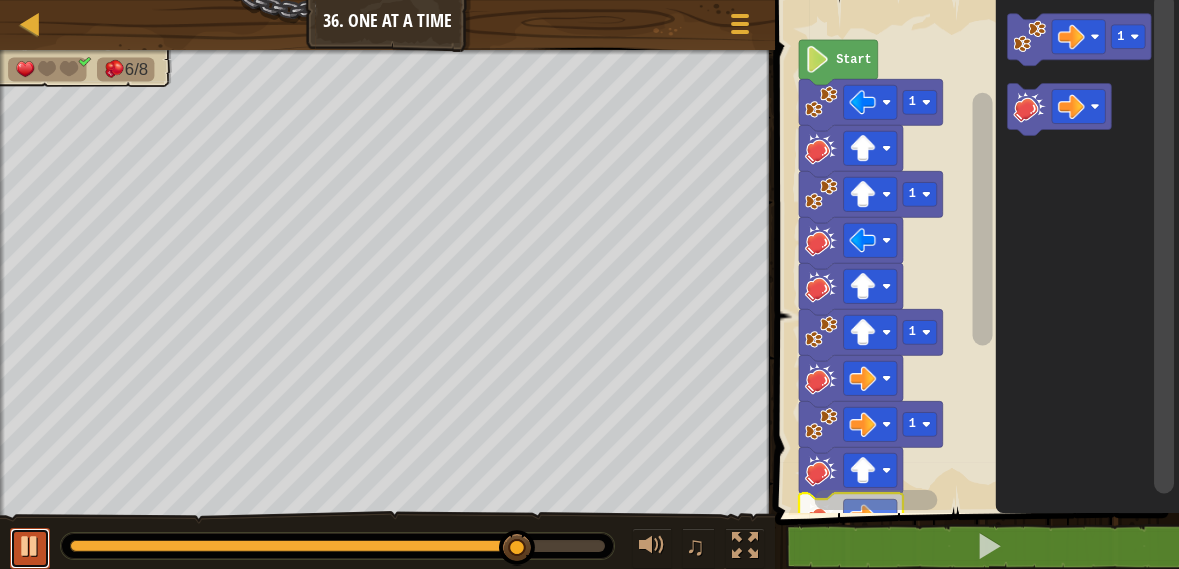 click at bounding box center [30, 546] 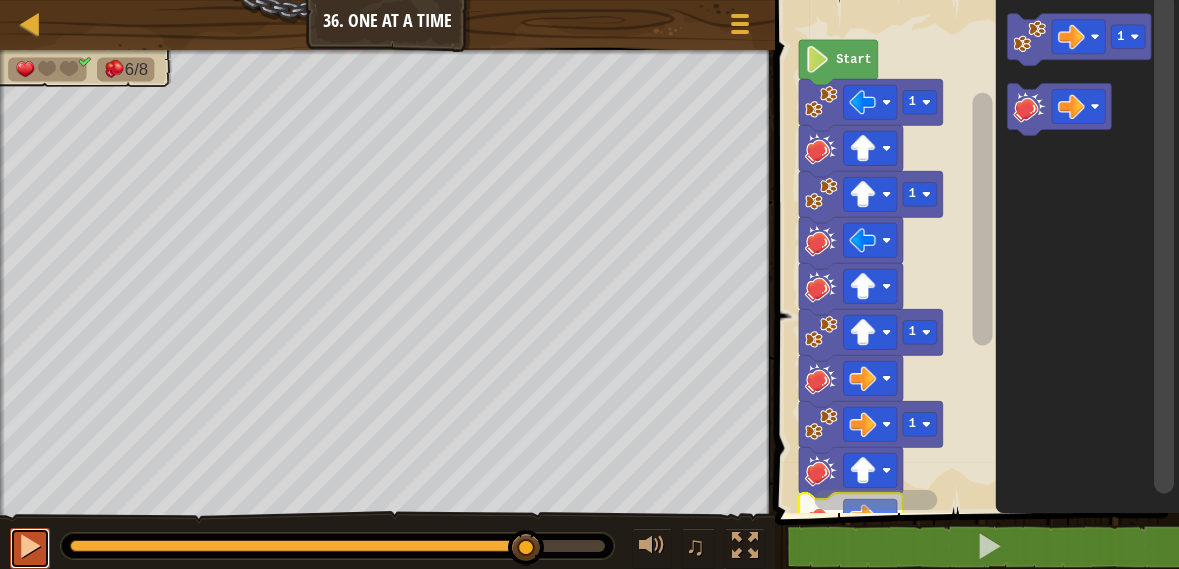 click at bounding box center [30, 546] 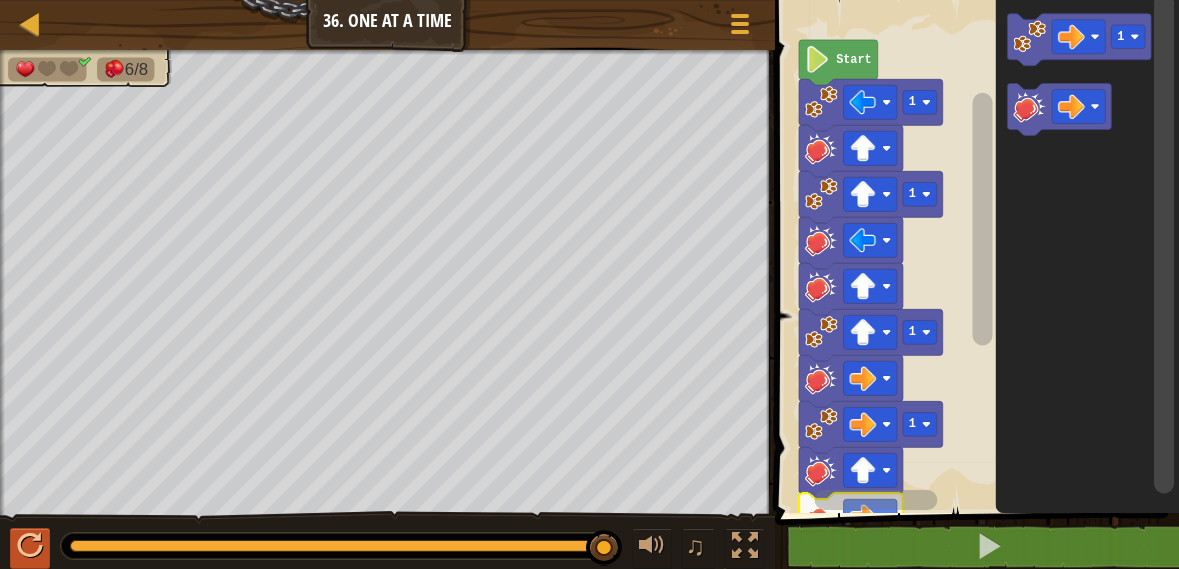 click 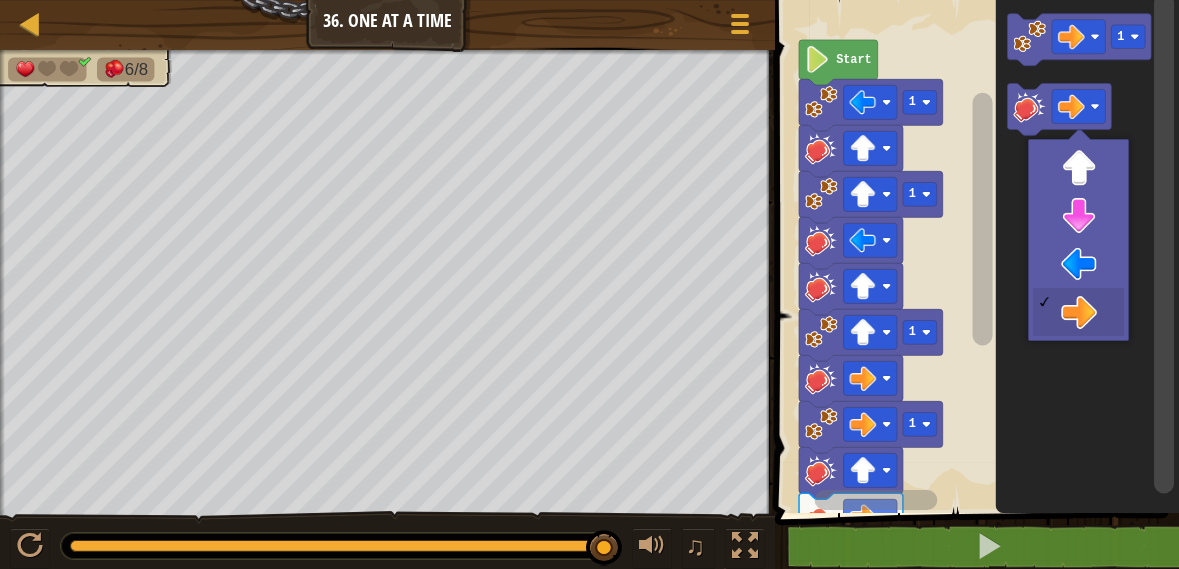 click 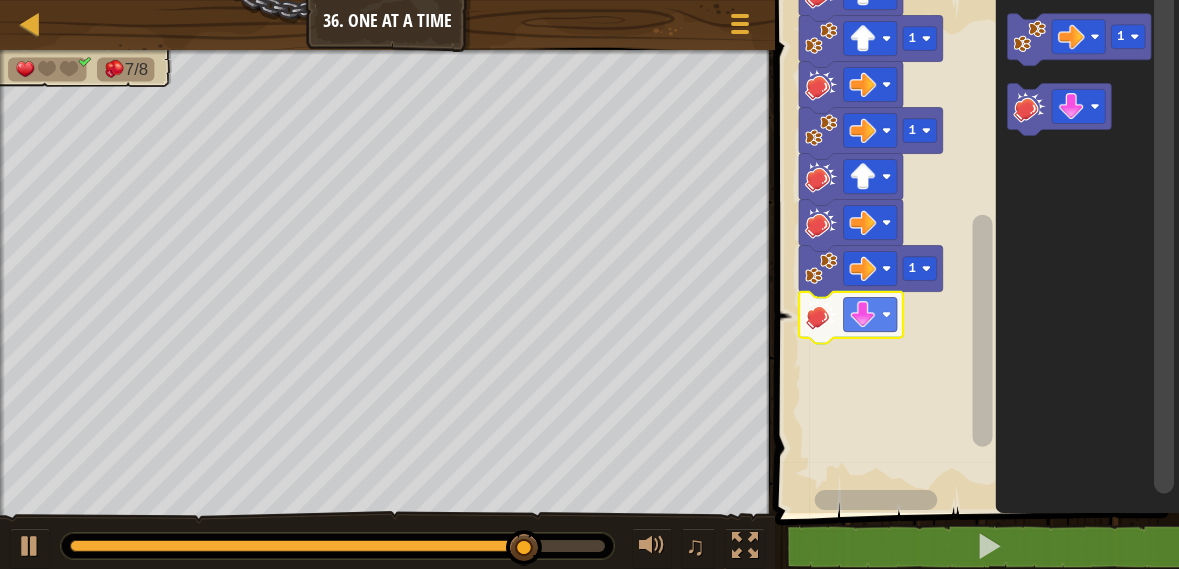 click 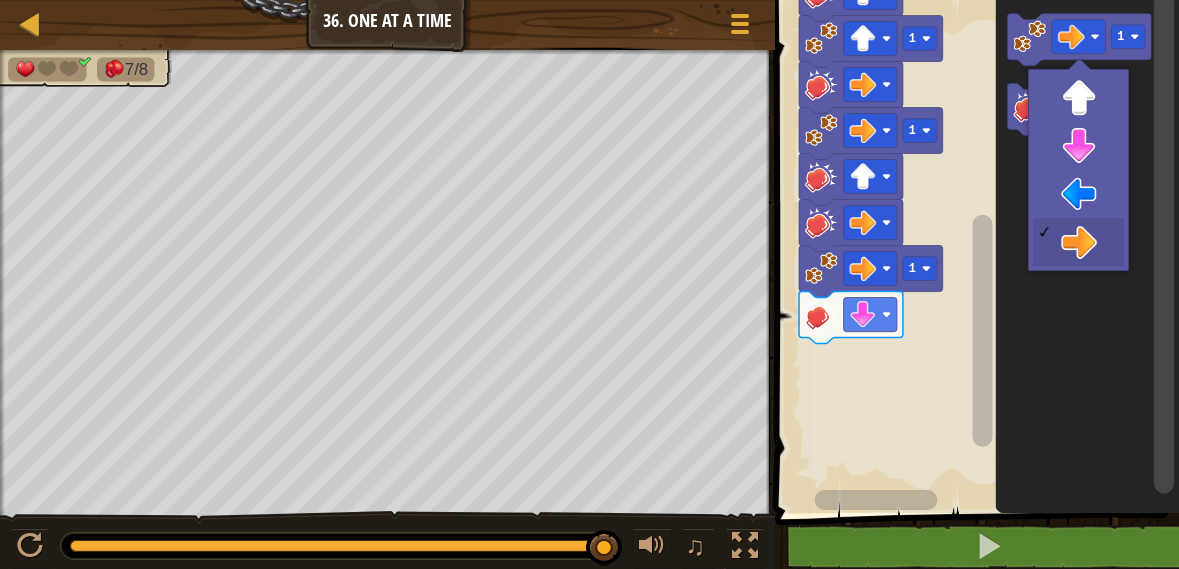 click 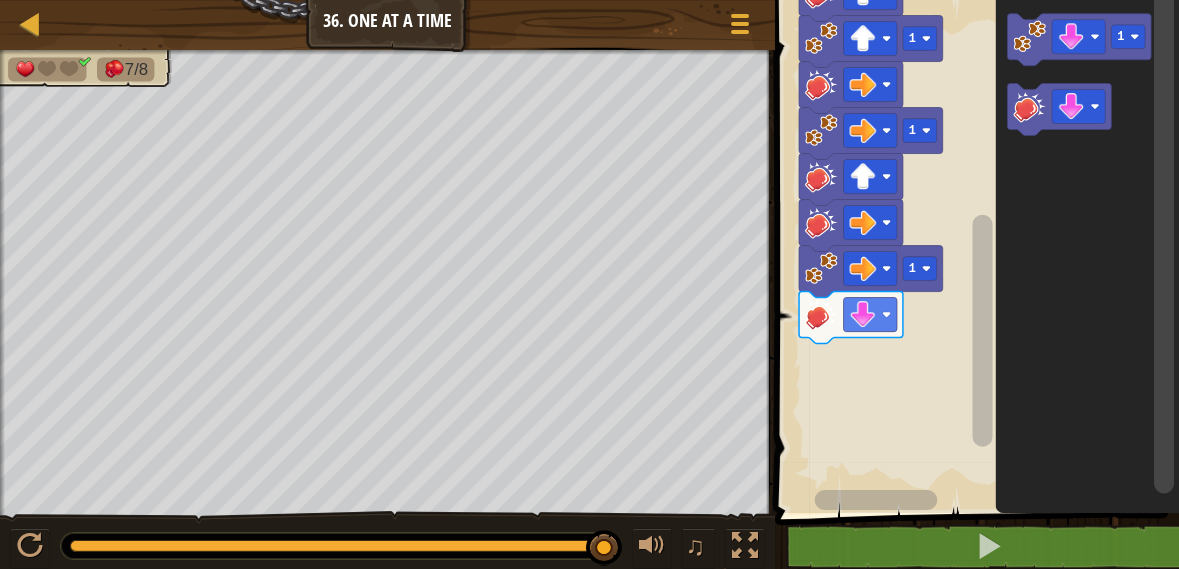 click 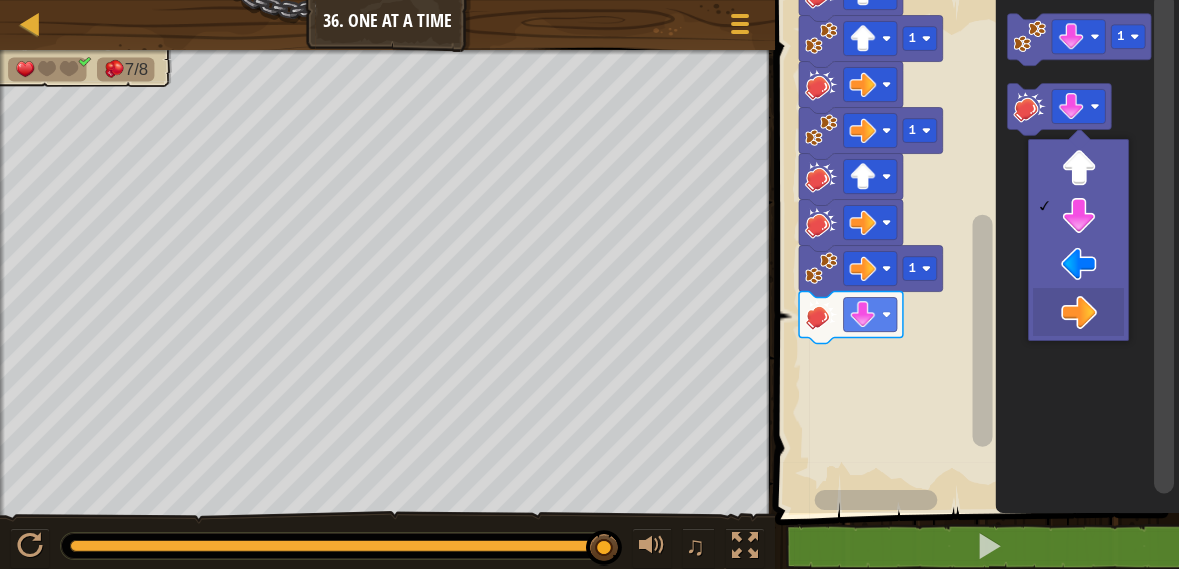 click 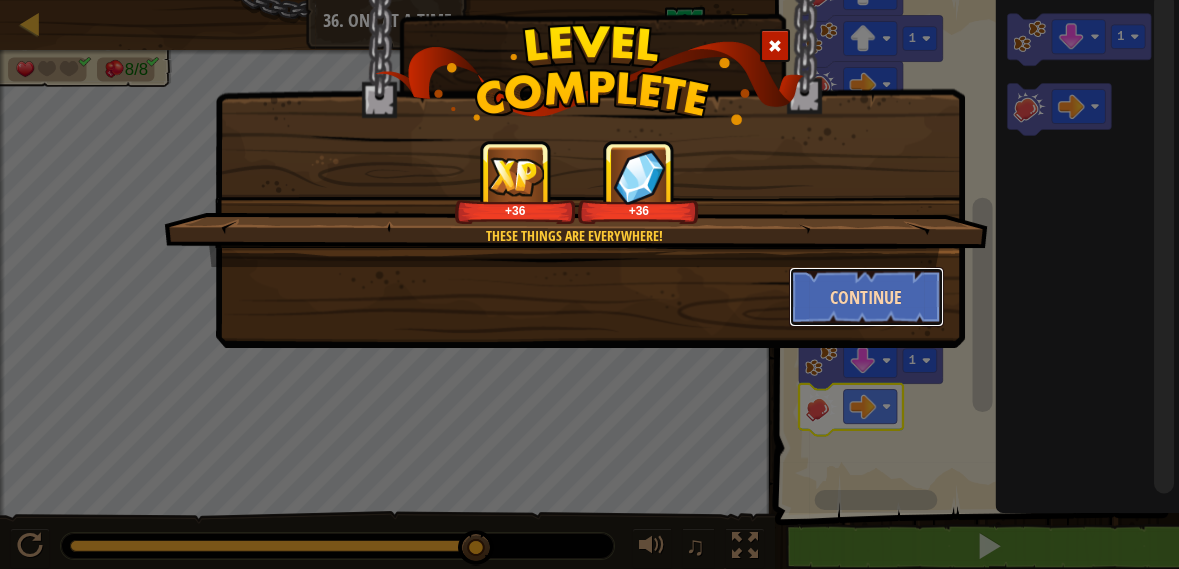 click on "Continue" at bounding box center (866, 297) 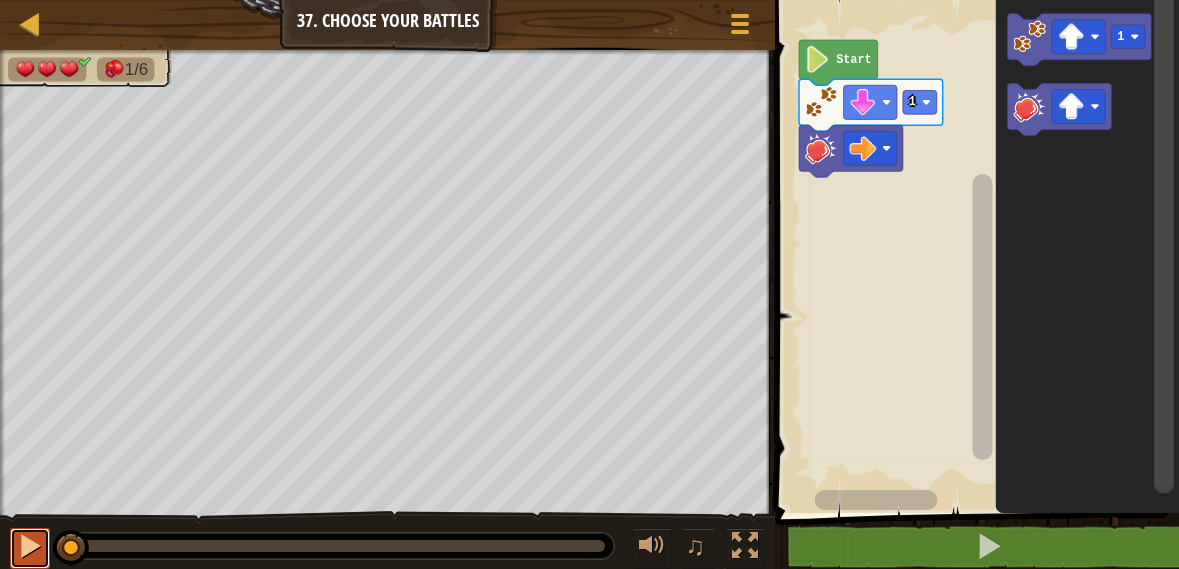 click at bounding box center (30, 546) 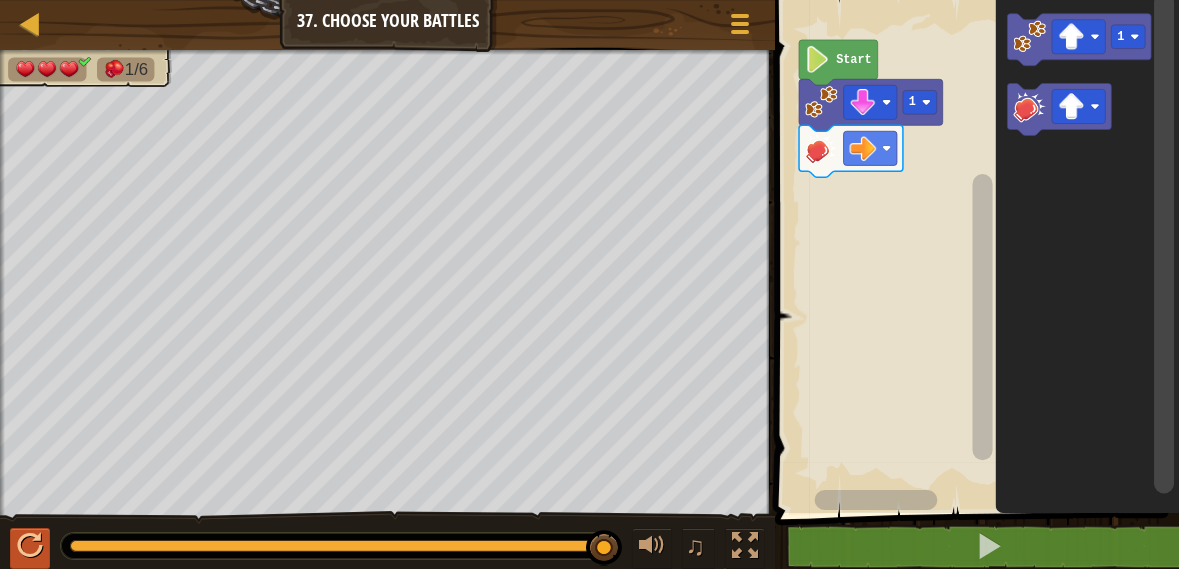 click 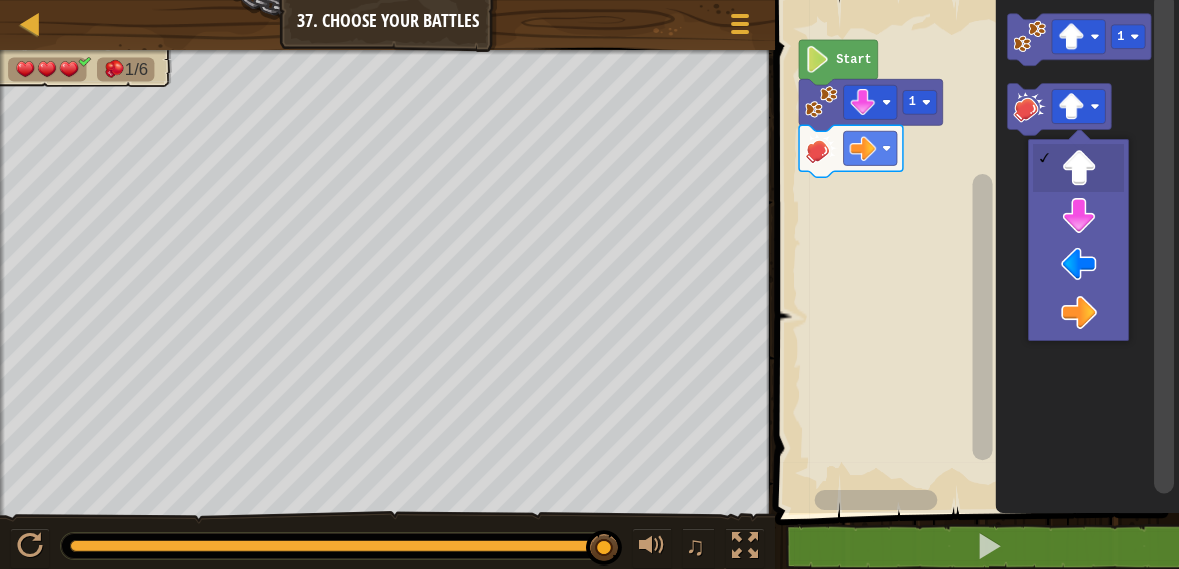 click 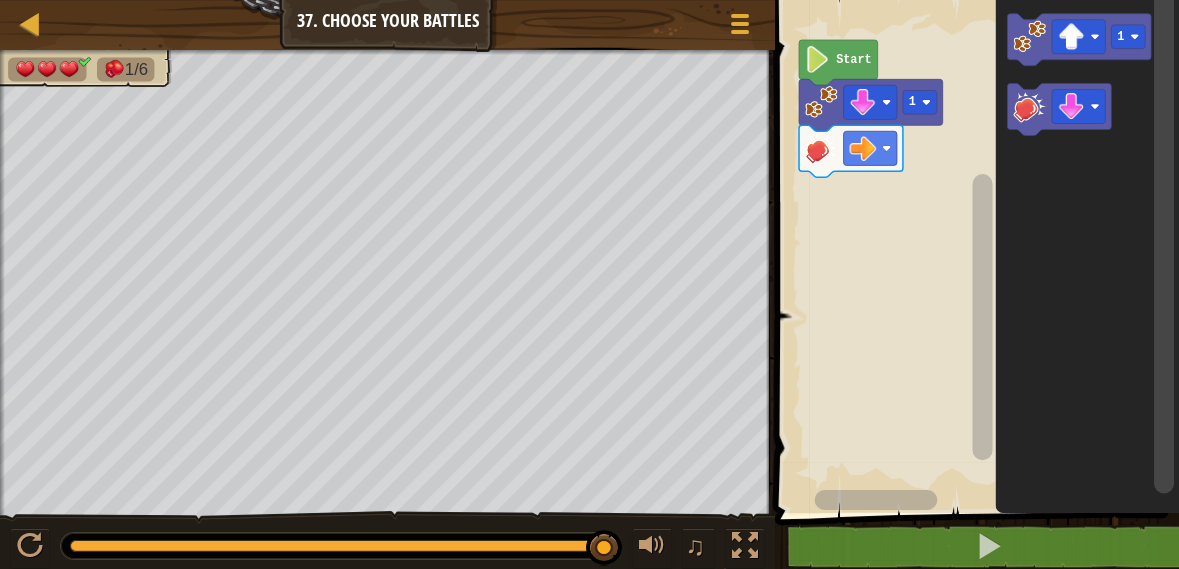 click 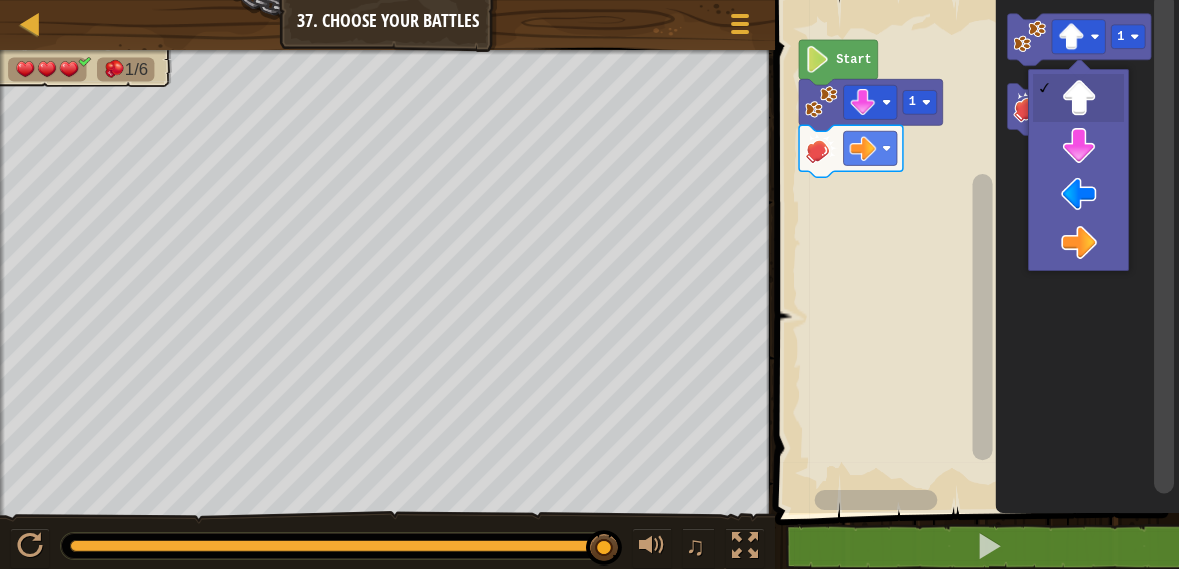 click 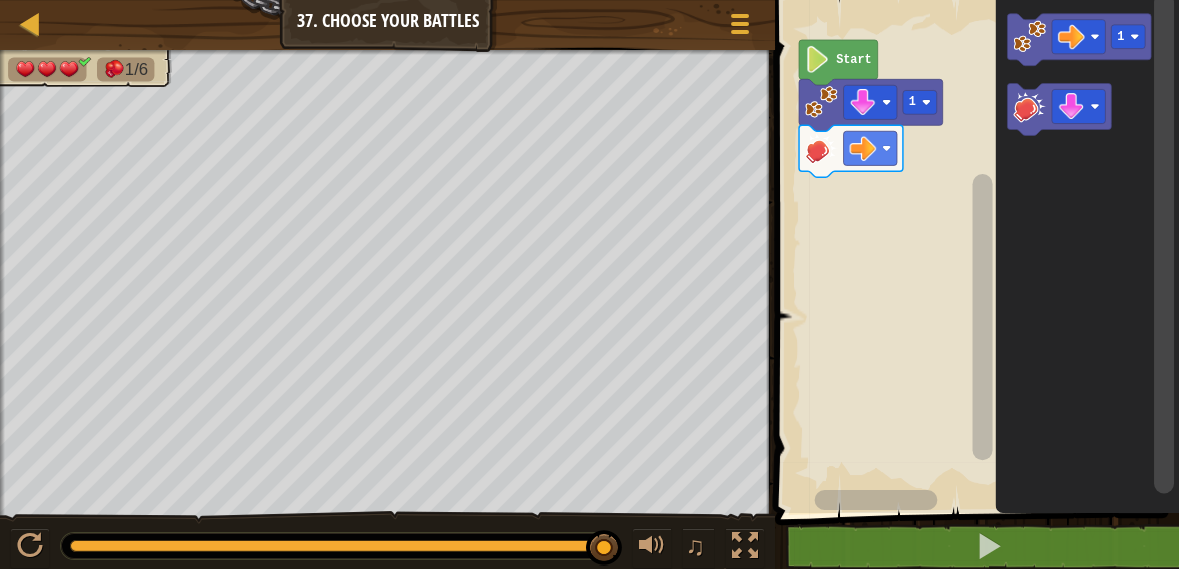 click 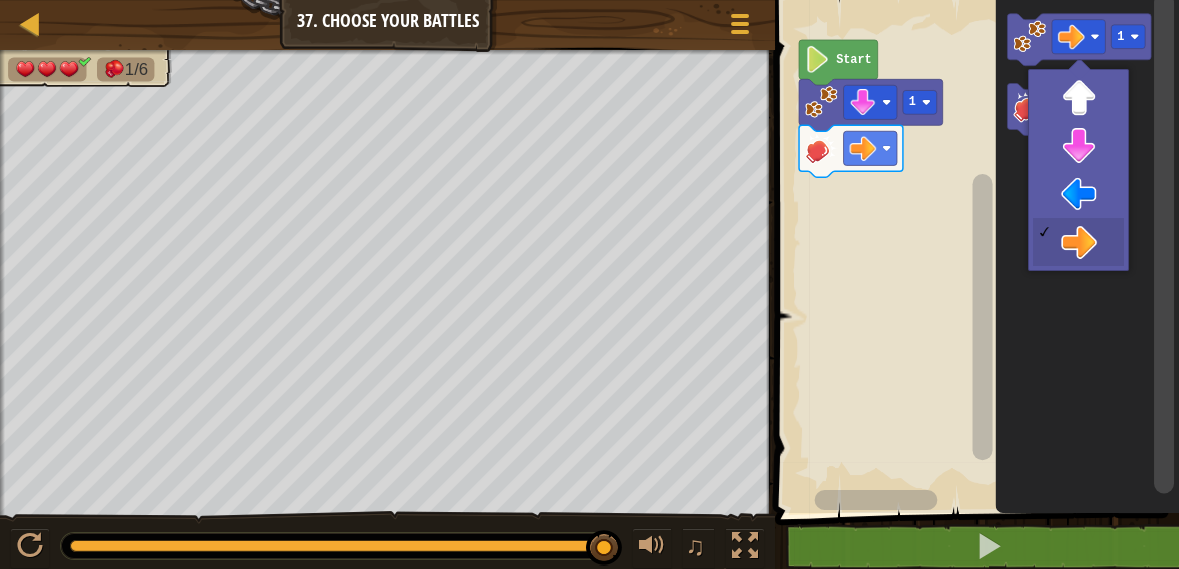 click 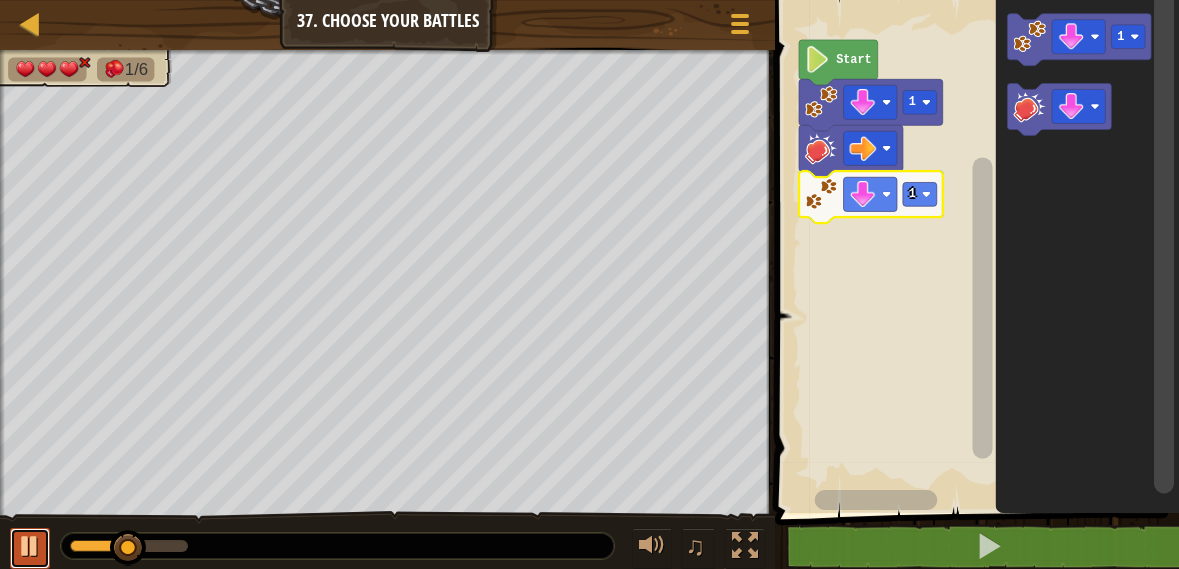 click at bounding box center [30, 546] 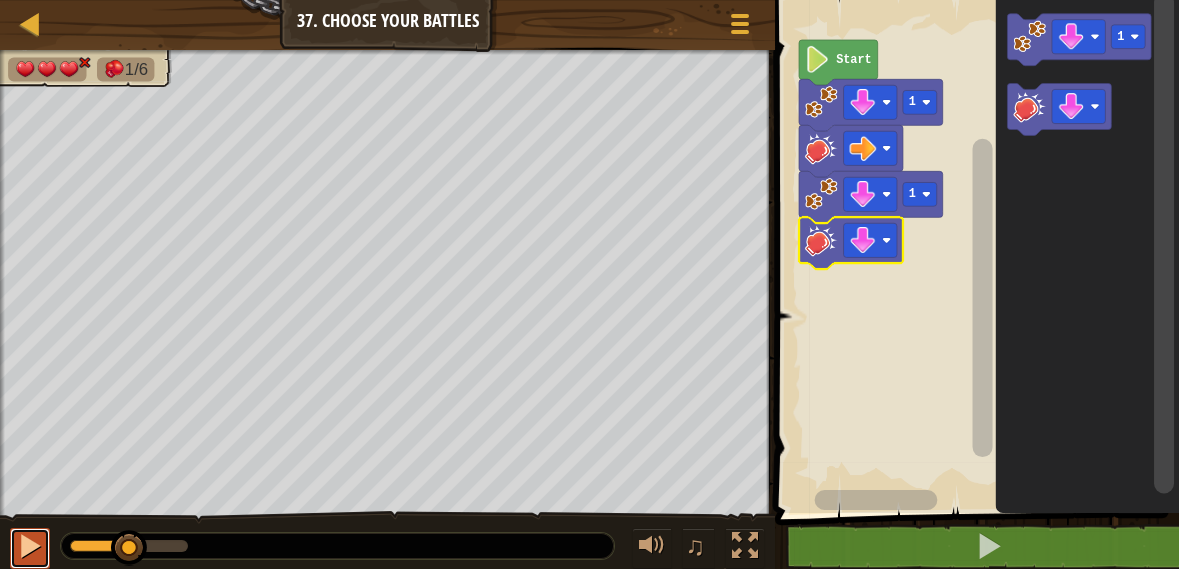 click at bounding box center [30, 546] 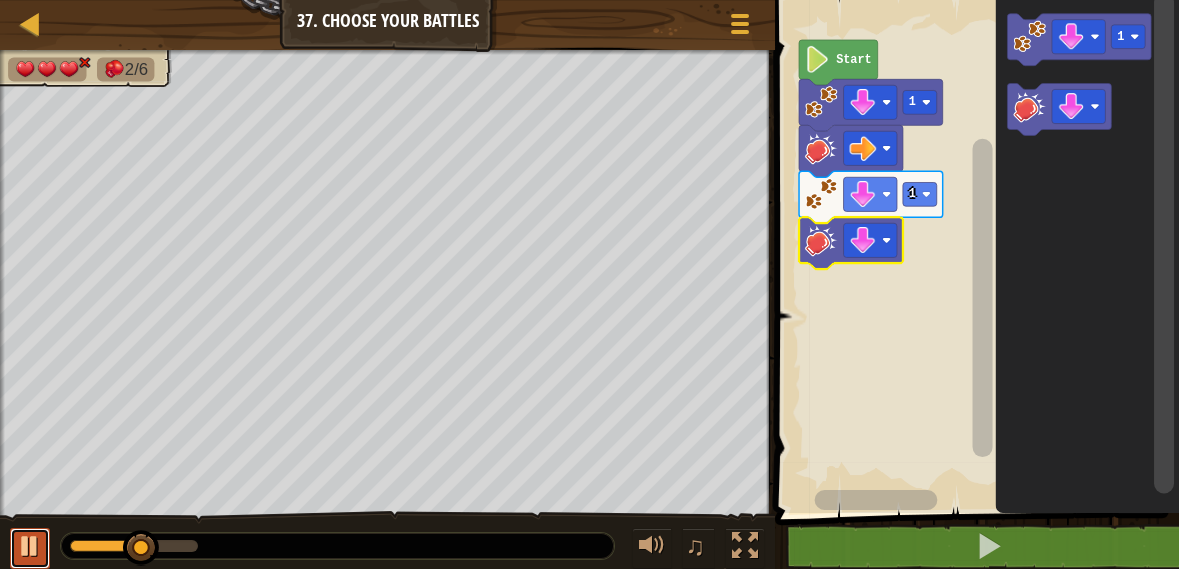 click at bounding box center (30, 546) 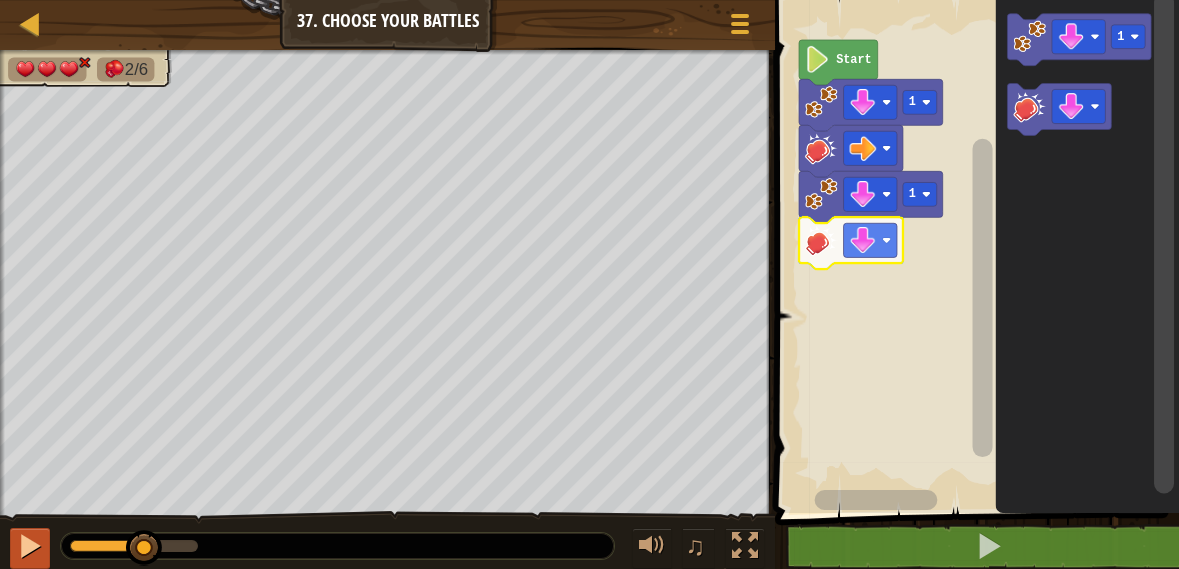 click 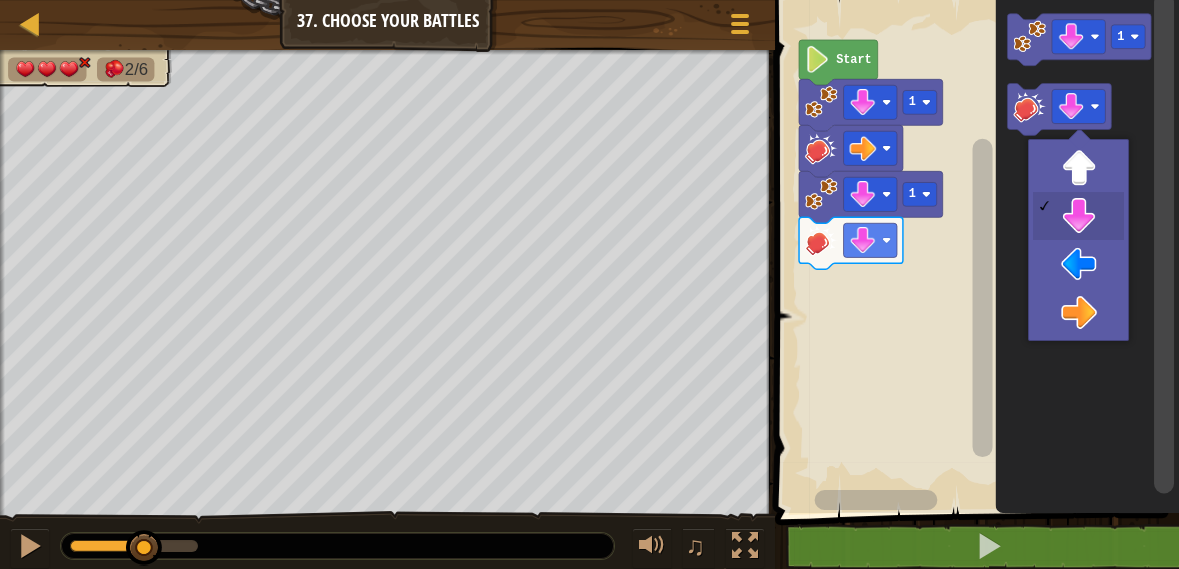 click 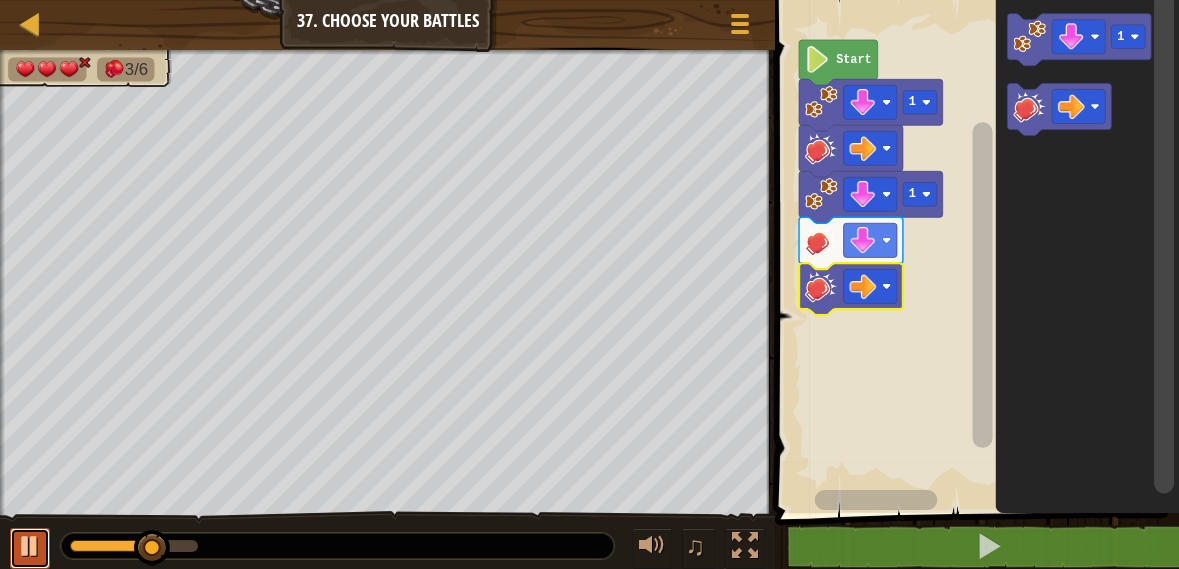 click at bounding box center (30, 546) 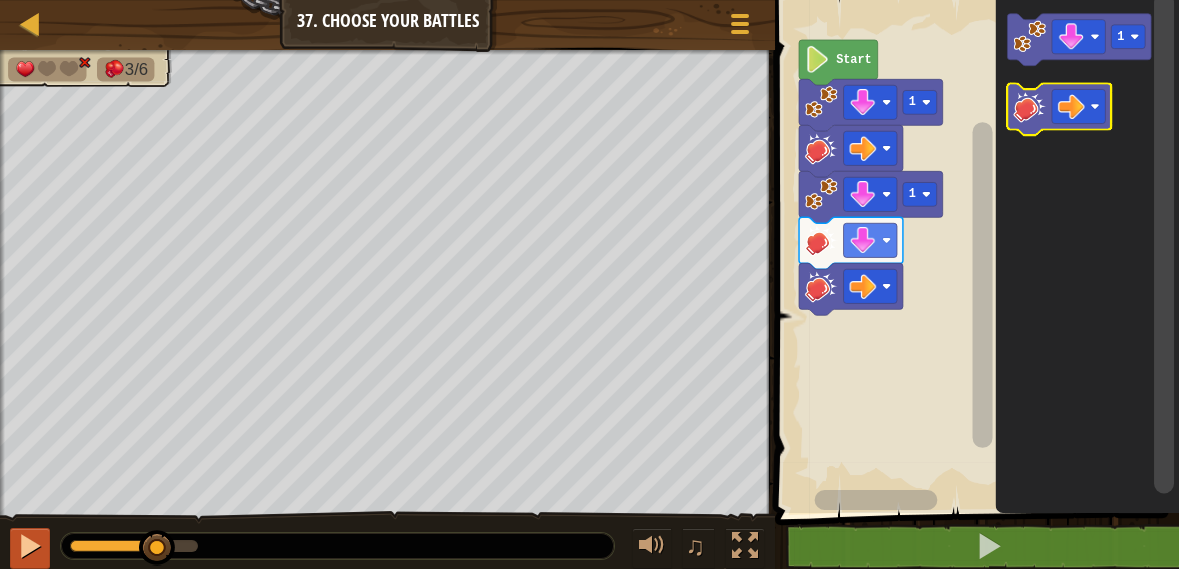 click 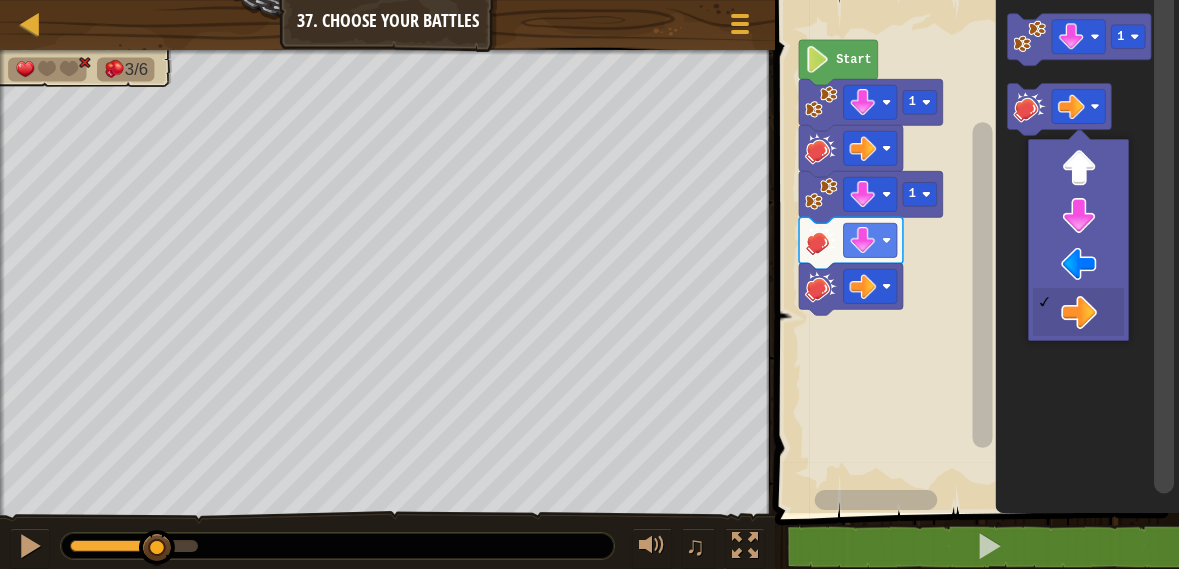 click 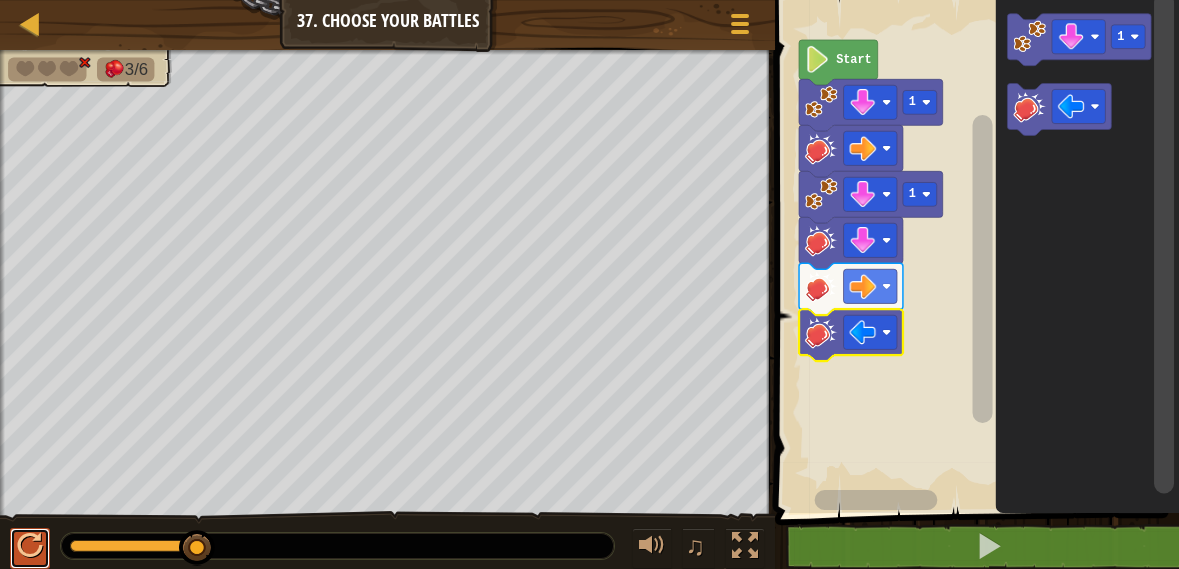 click at bounding box center (30, 546) 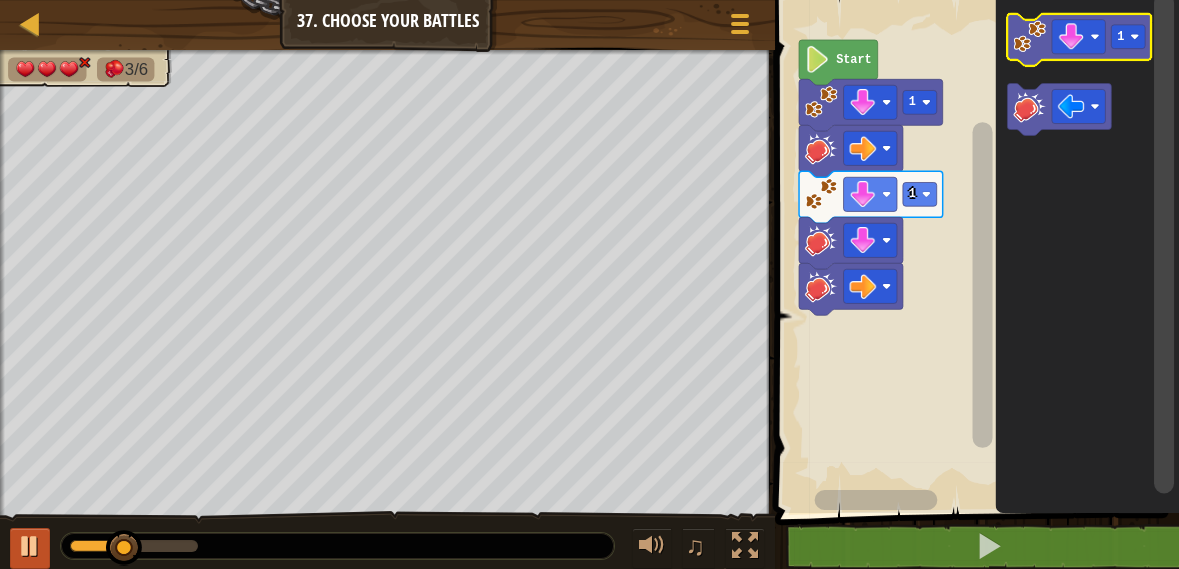 click 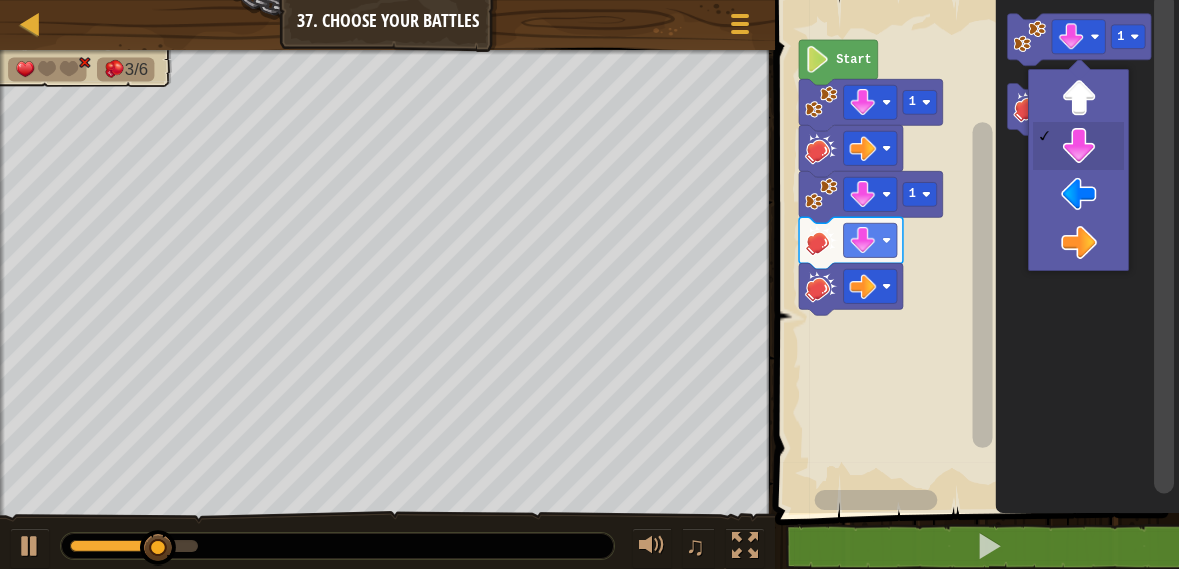 click 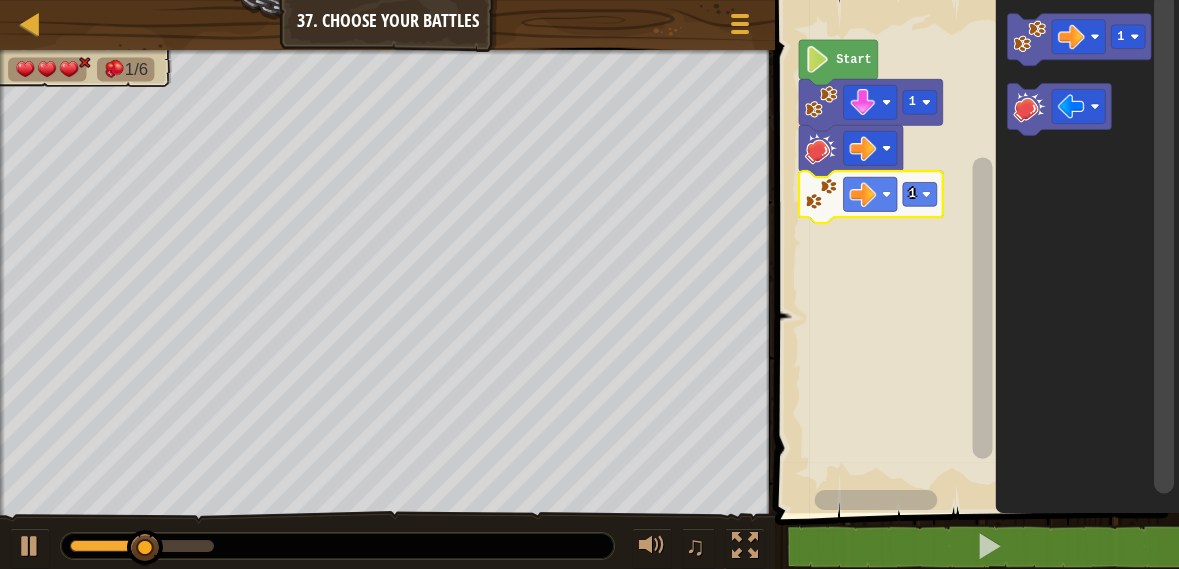 click 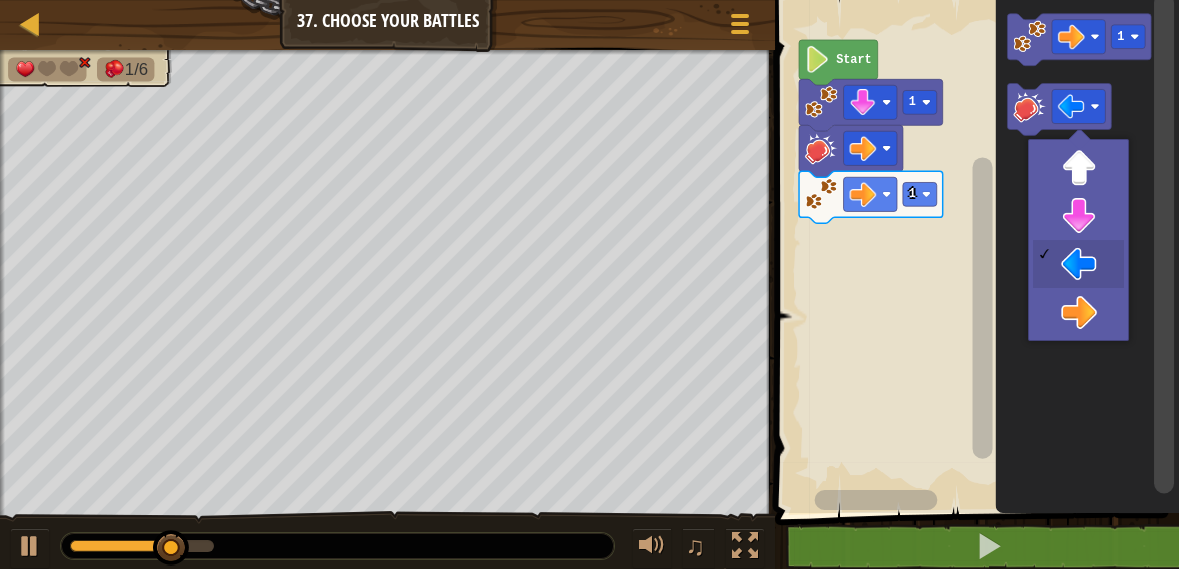 click 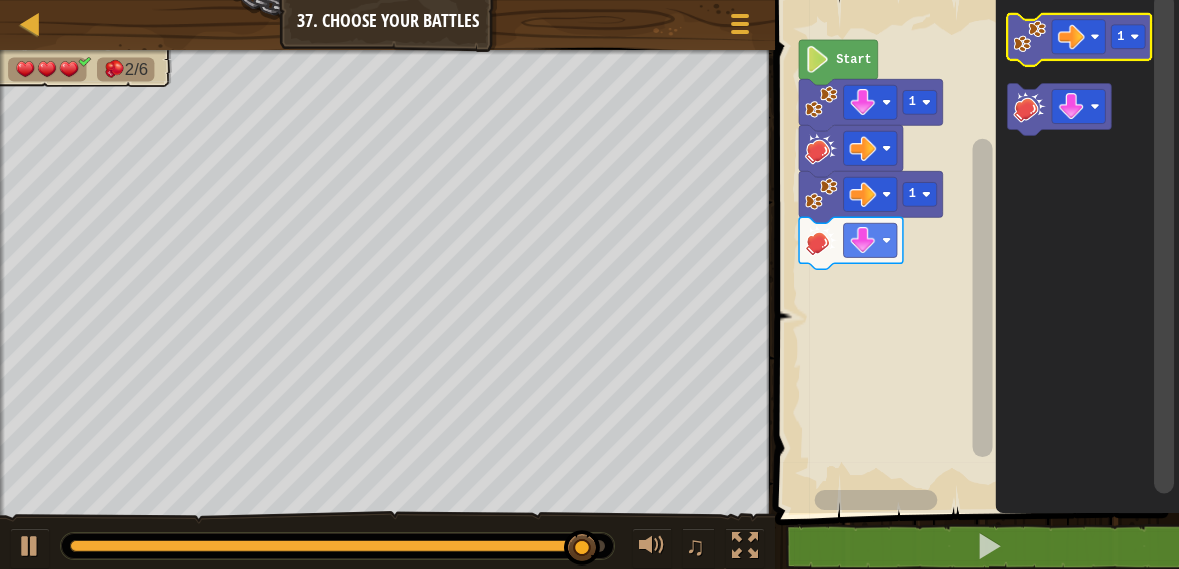 click 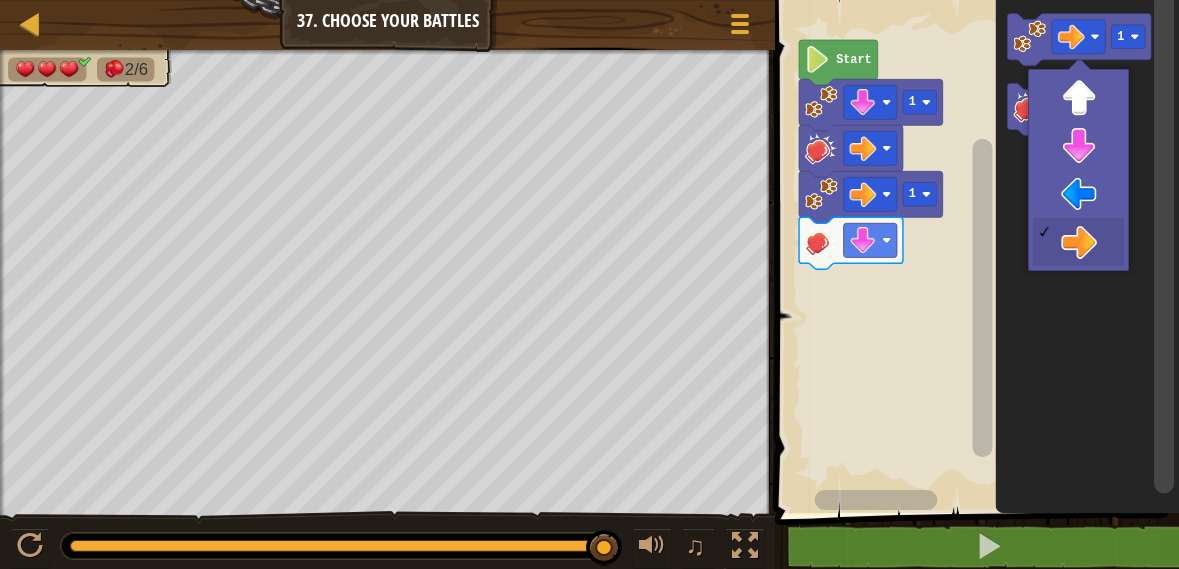 click 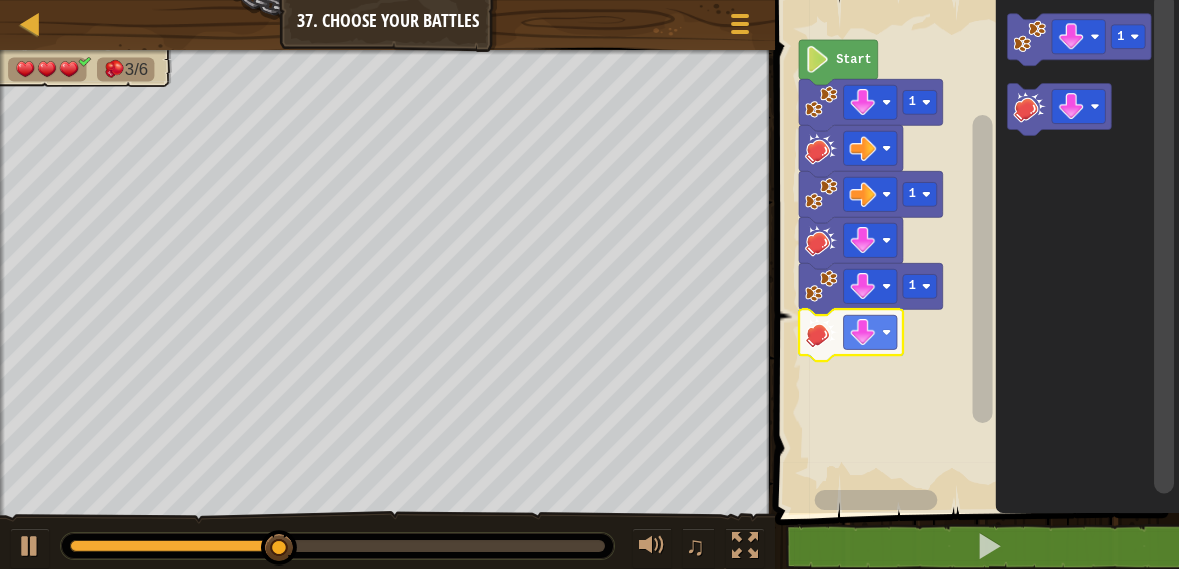 click 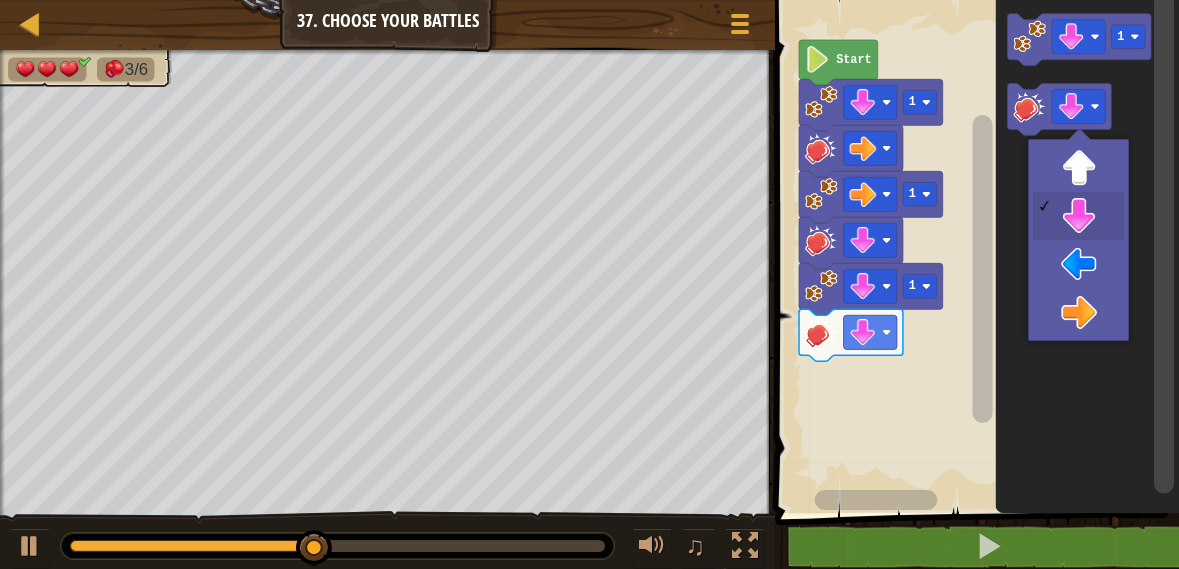 click 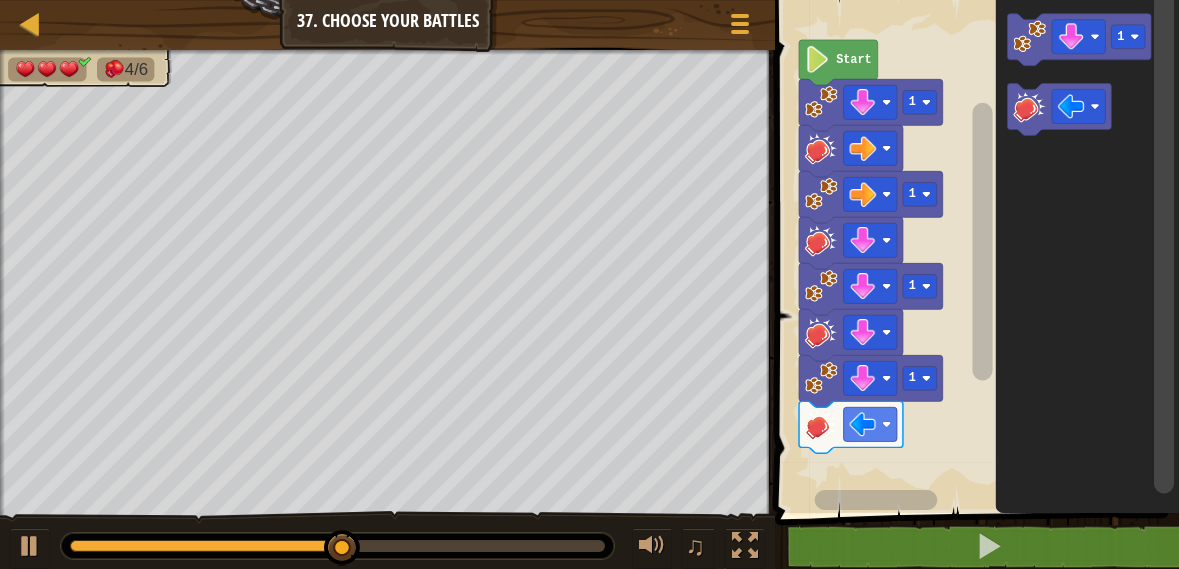 click 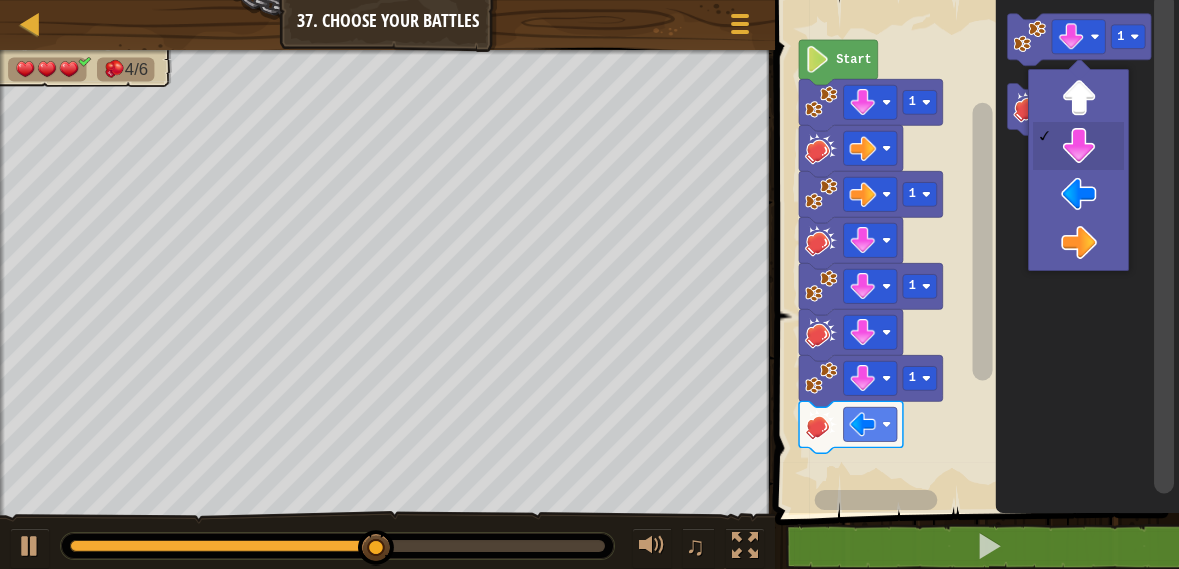 click 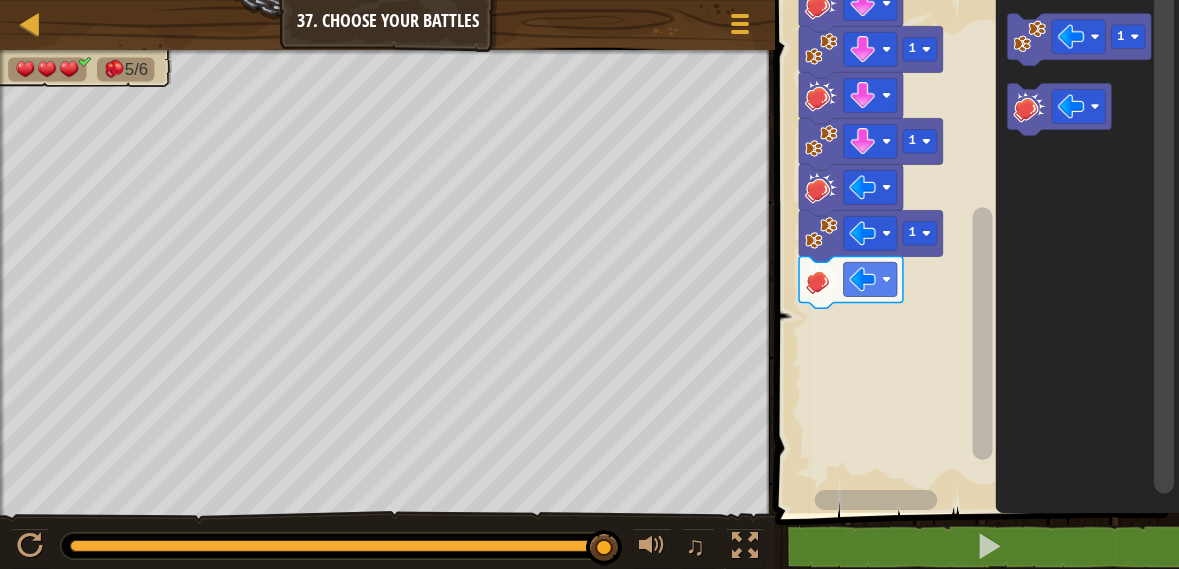 click 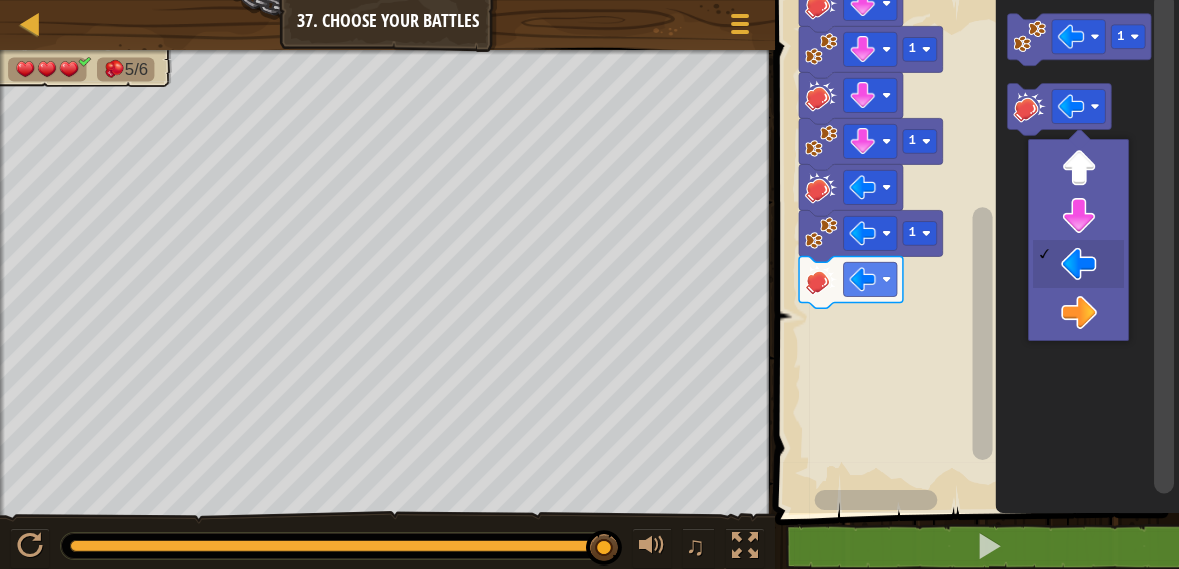 click 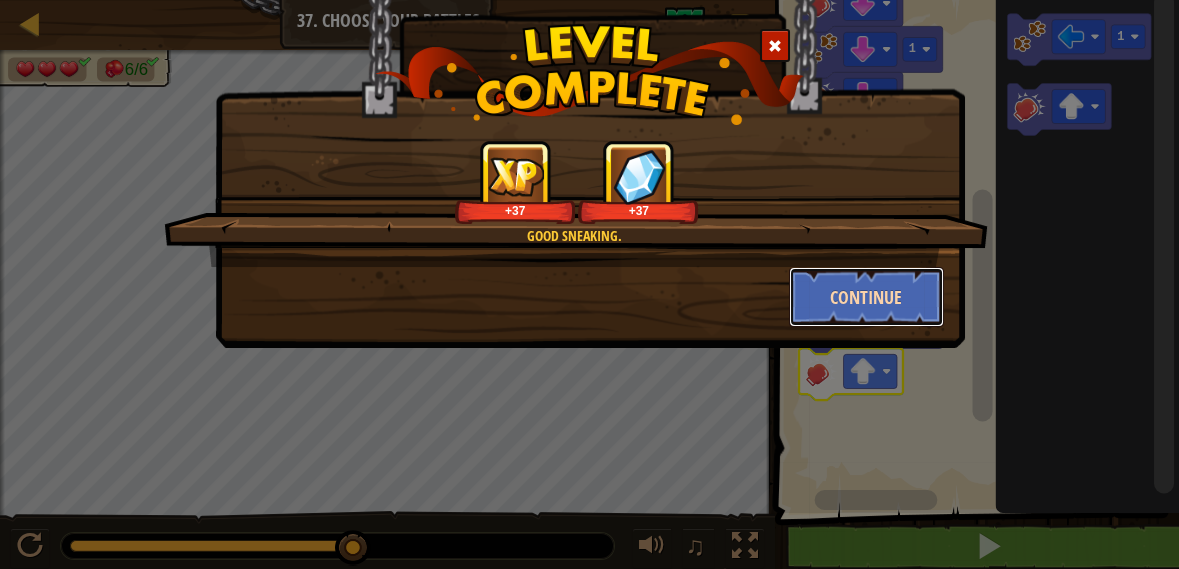 click on "Continue" at bounding box center [866, 297] 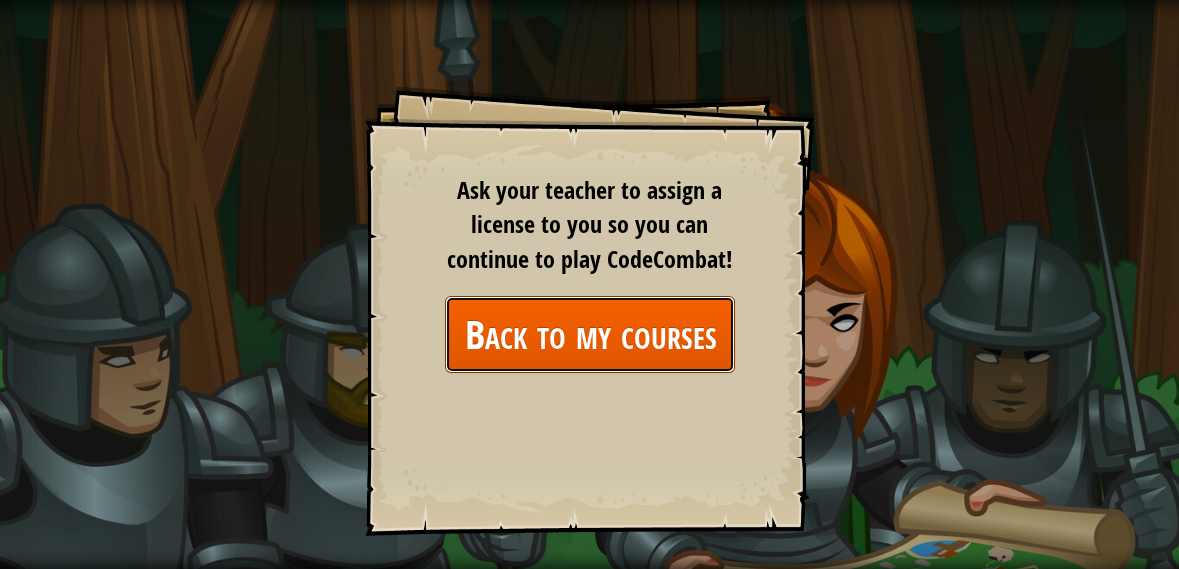 click on "Back to my courses" at bounding box center [590, 334] 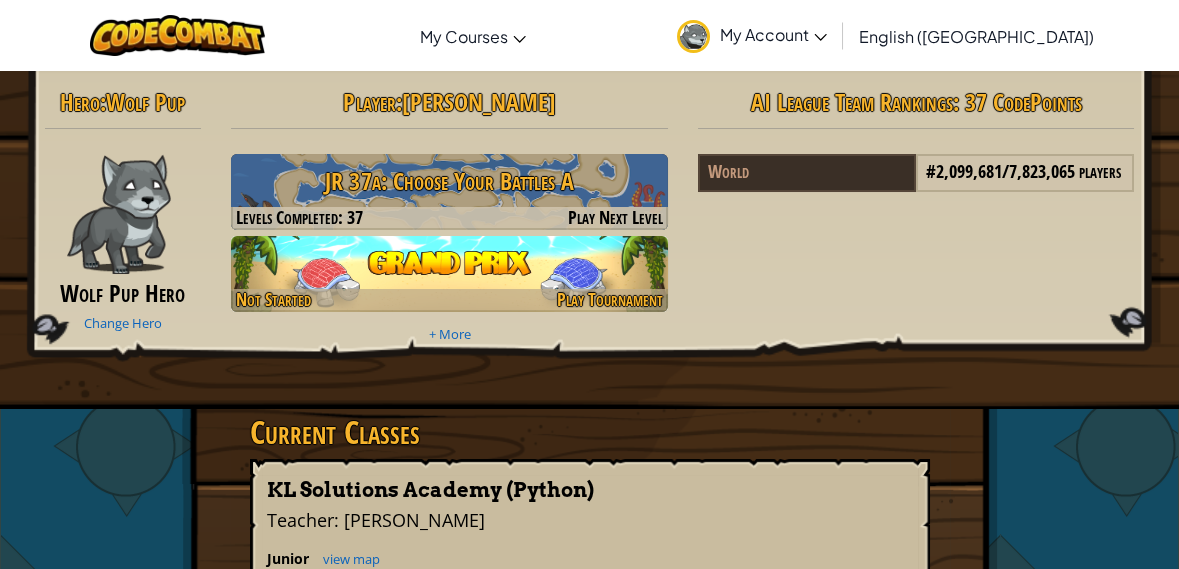 click at bounding box center (449, 274) 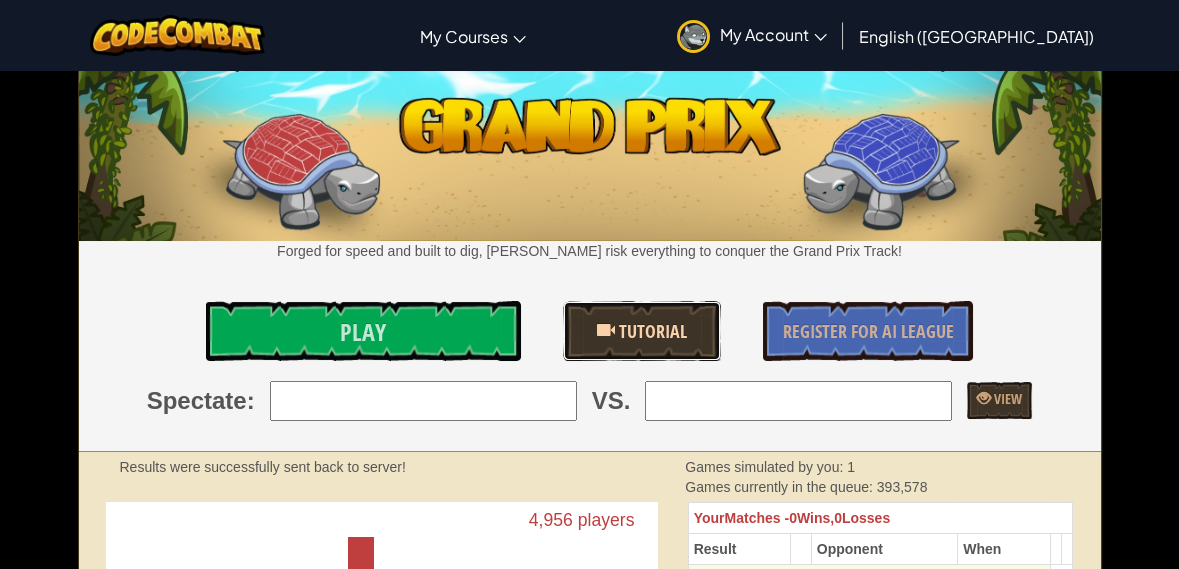 click on "Tutorial" at bounding box center (642, 331) 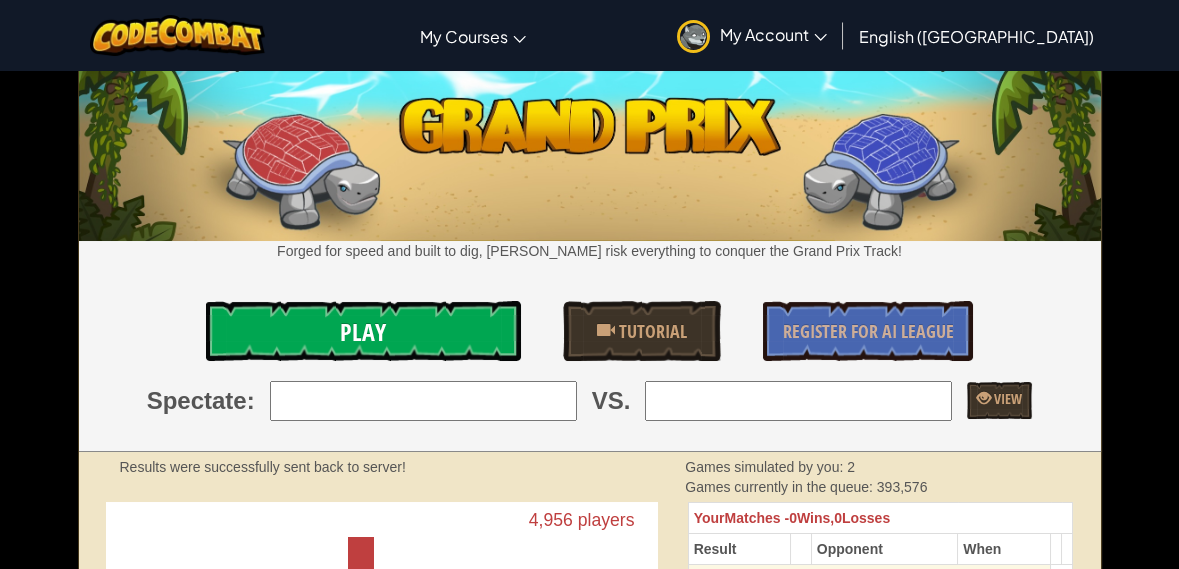 click on "Play" at bounding box center [364, 331] 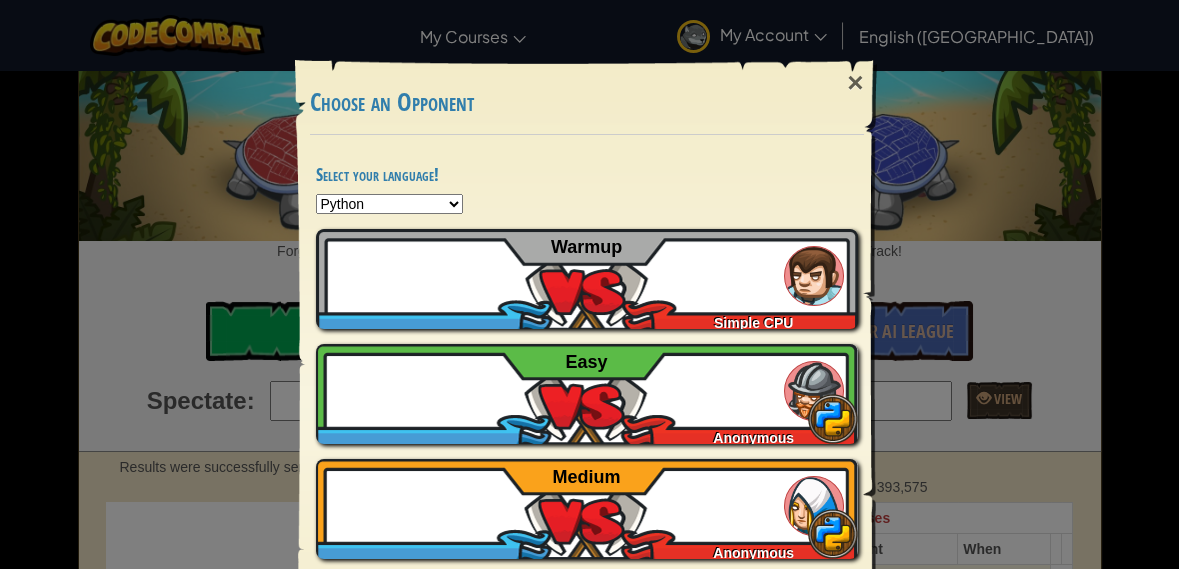 scroll, scrollTop: 7, scrollLeft: 0, axis: vertical 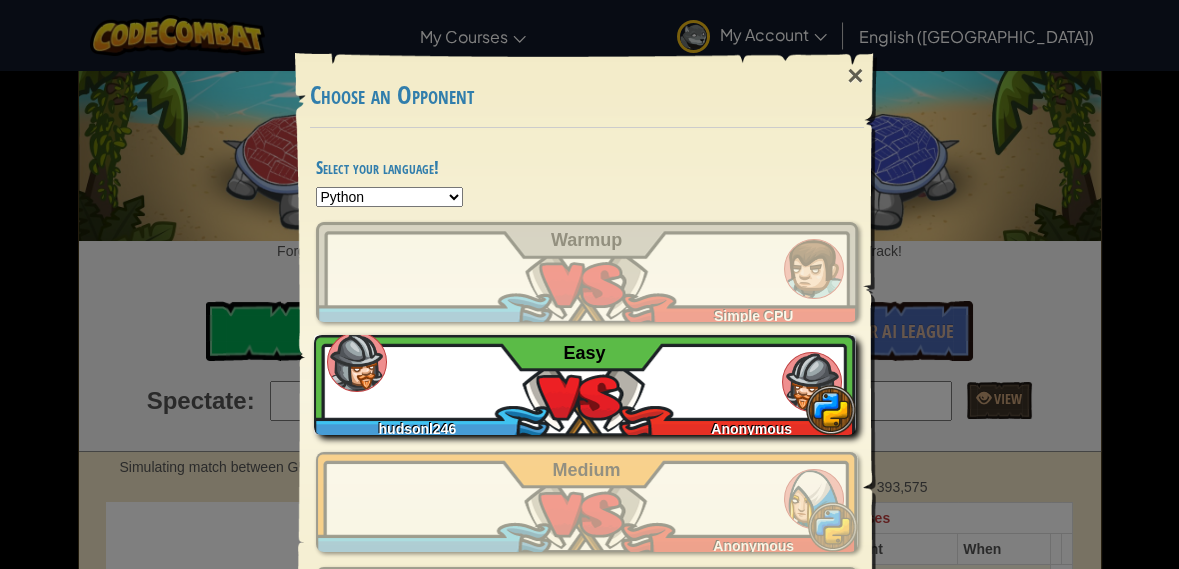click on "hudsonl246 Anonymous Easy" at bounding box center (585, 385) 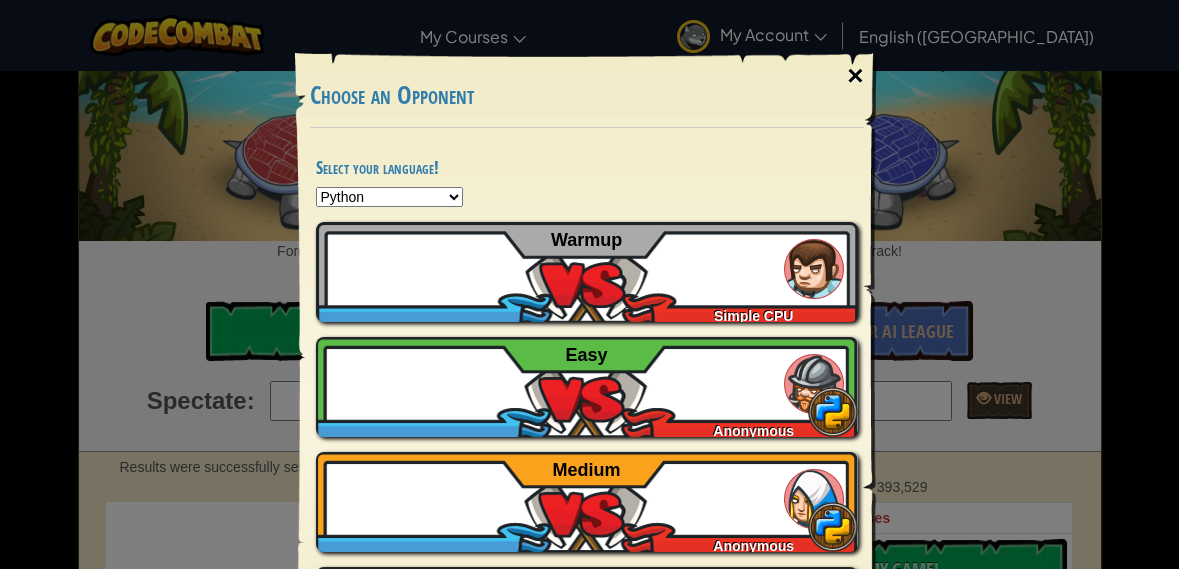 click on "×" at bounding box center (855, 76) 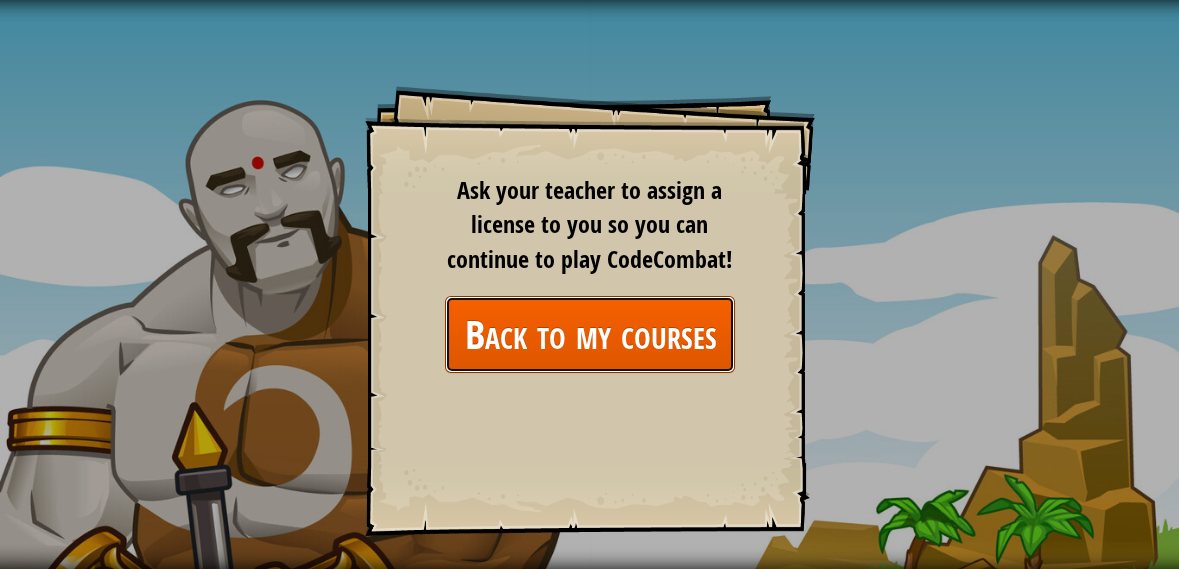 click on "Back to my courses" at bounding box center [590, 334] 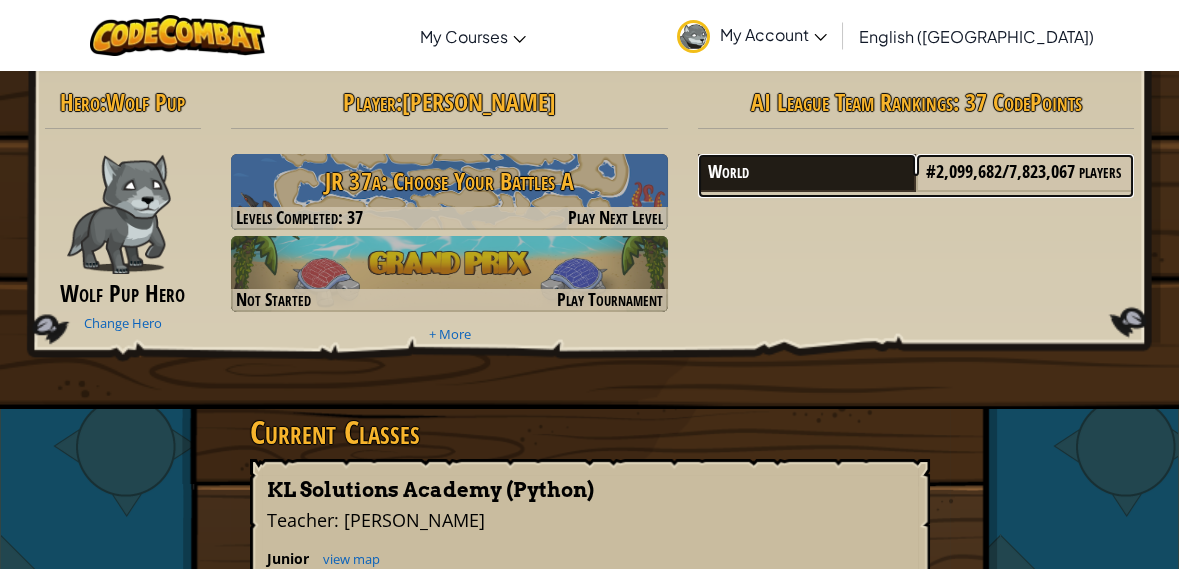 click on "World" at bounding box center [807, 173] 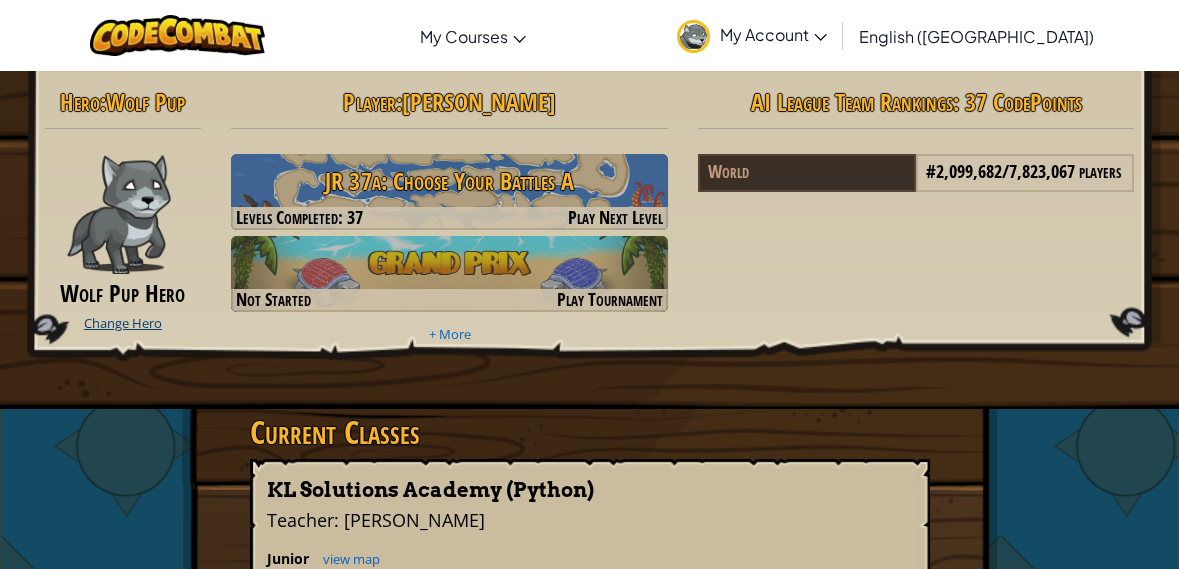 click on "Change Hero" at bounding box center [123, 323] 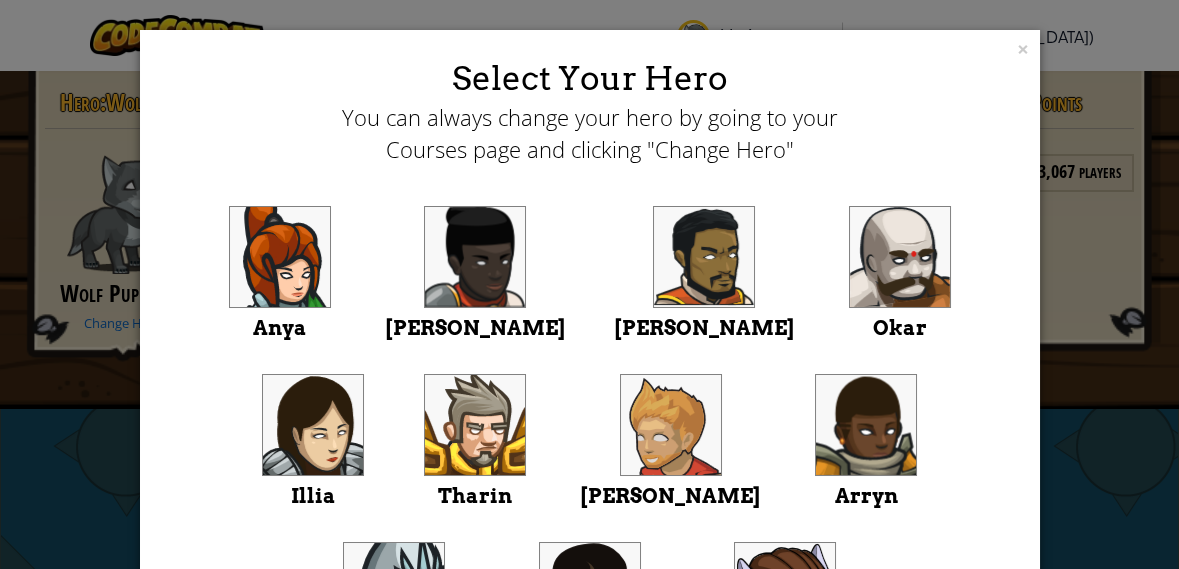 click at bounding box center [475, 425] 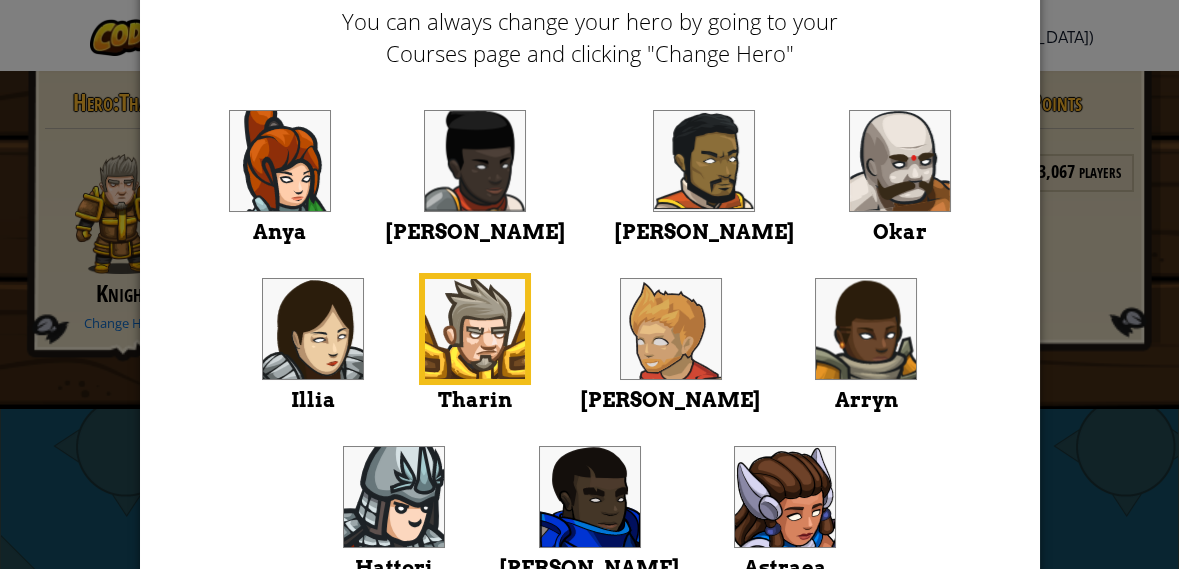 scroll, scrollTop: 94, scrollLeft: 0, axis: vertical 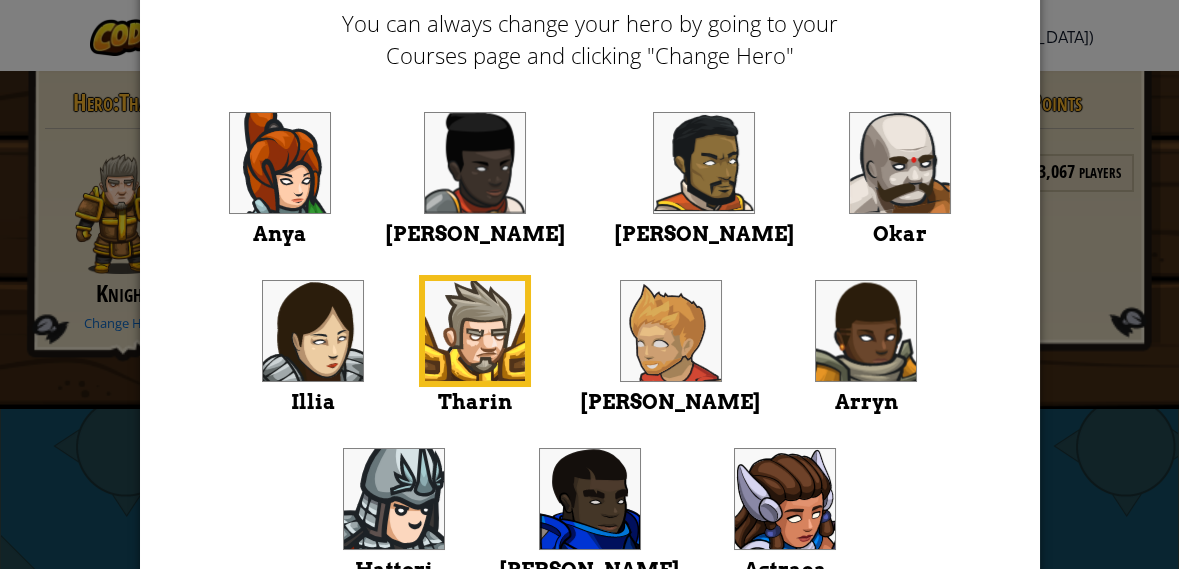click at bounding box center [475, 331] 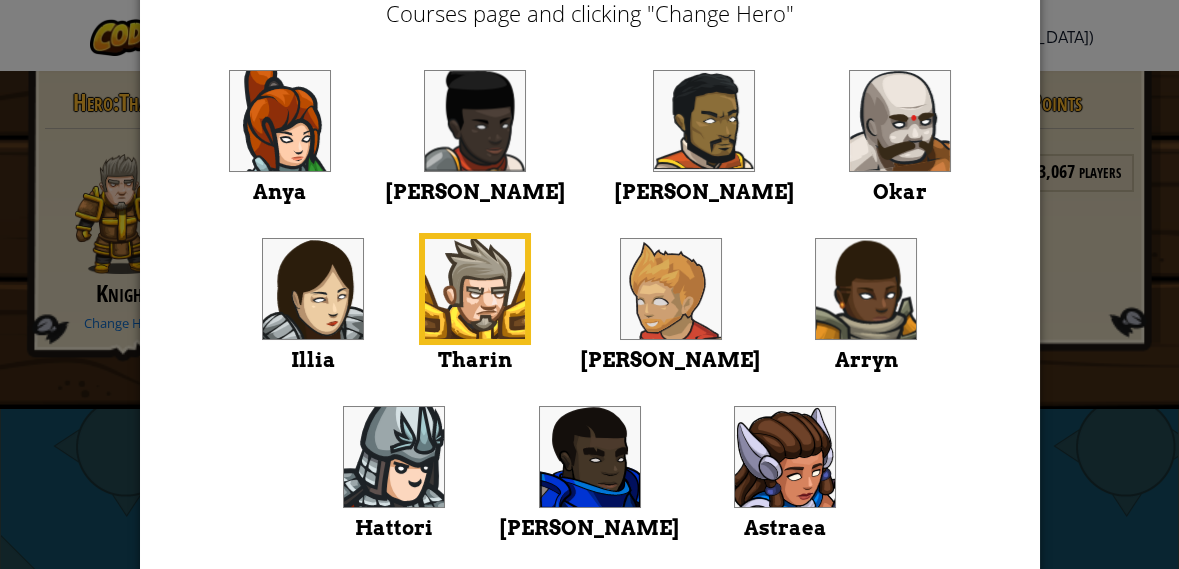 scroll, scrollTop: 195, scrollLeft: 0, axis: vertical 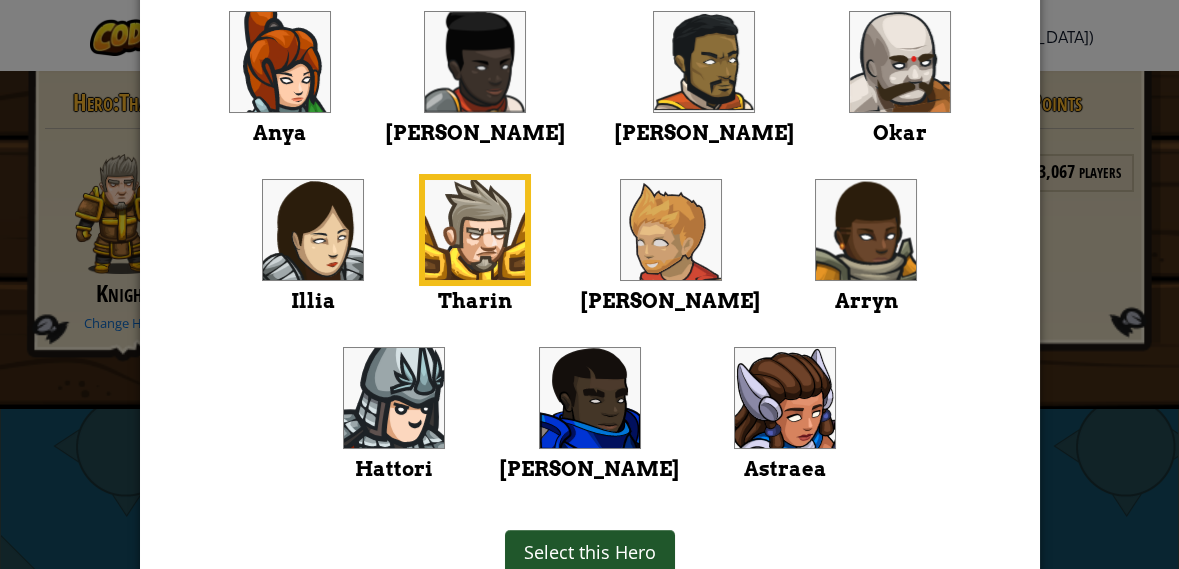 click on "Select this Hero" at bounding box center [590, 552] 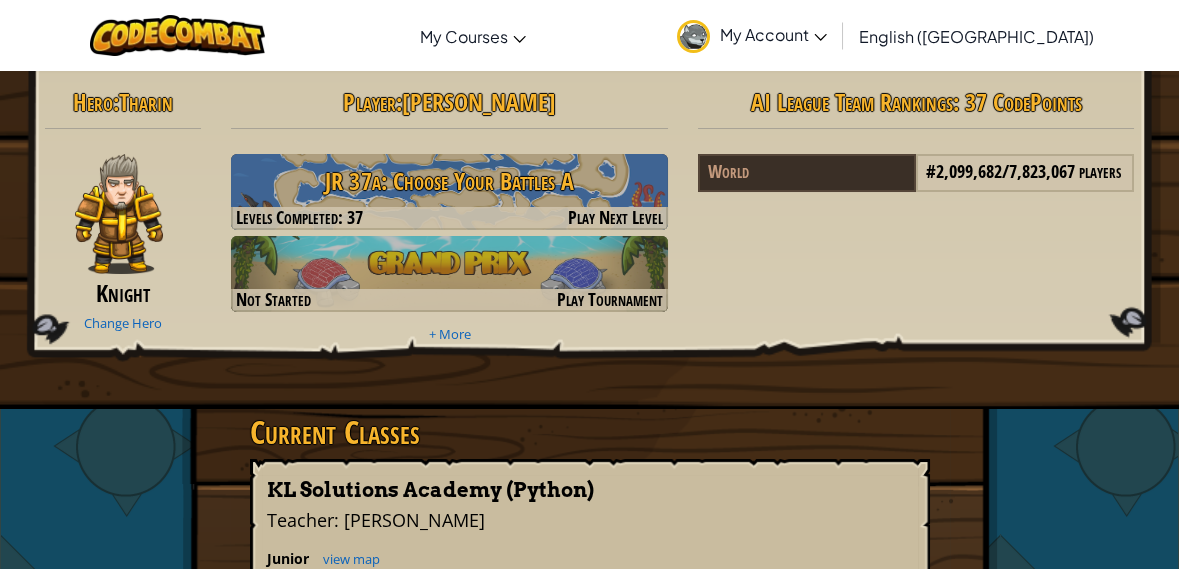click on "Continue" at bounding box center [823, 592] 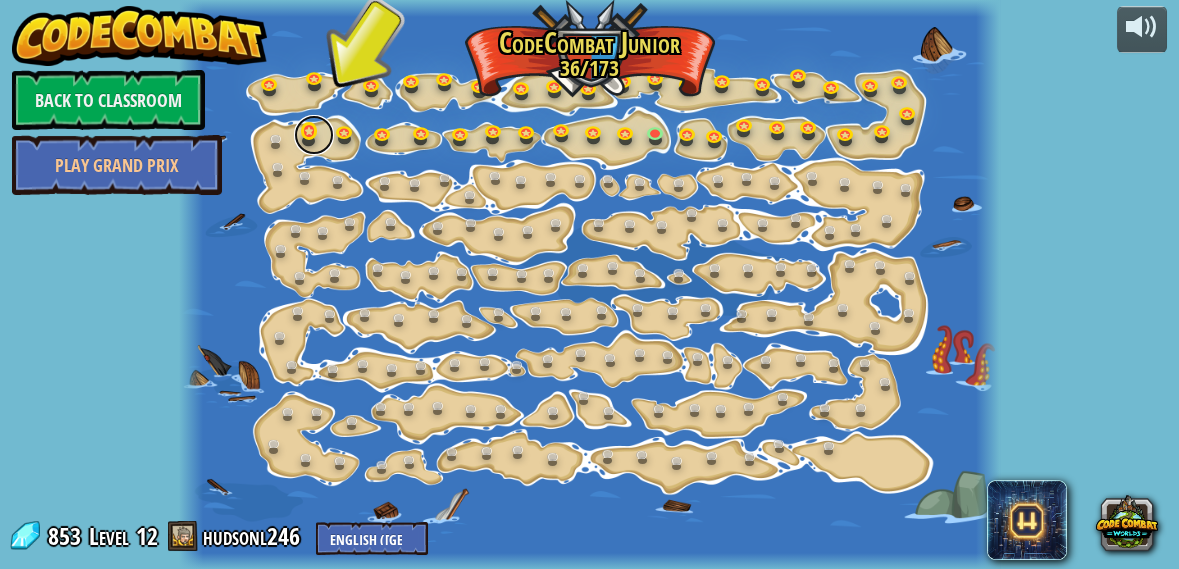 click at bounding box center [314, 135] 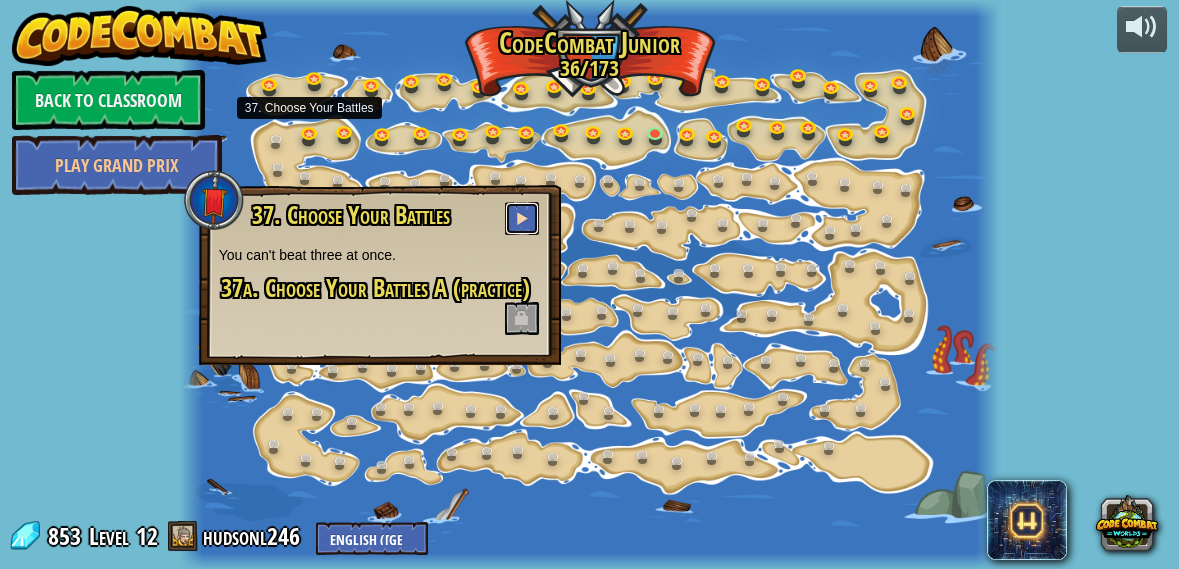 click at bounding box center (522, 218) 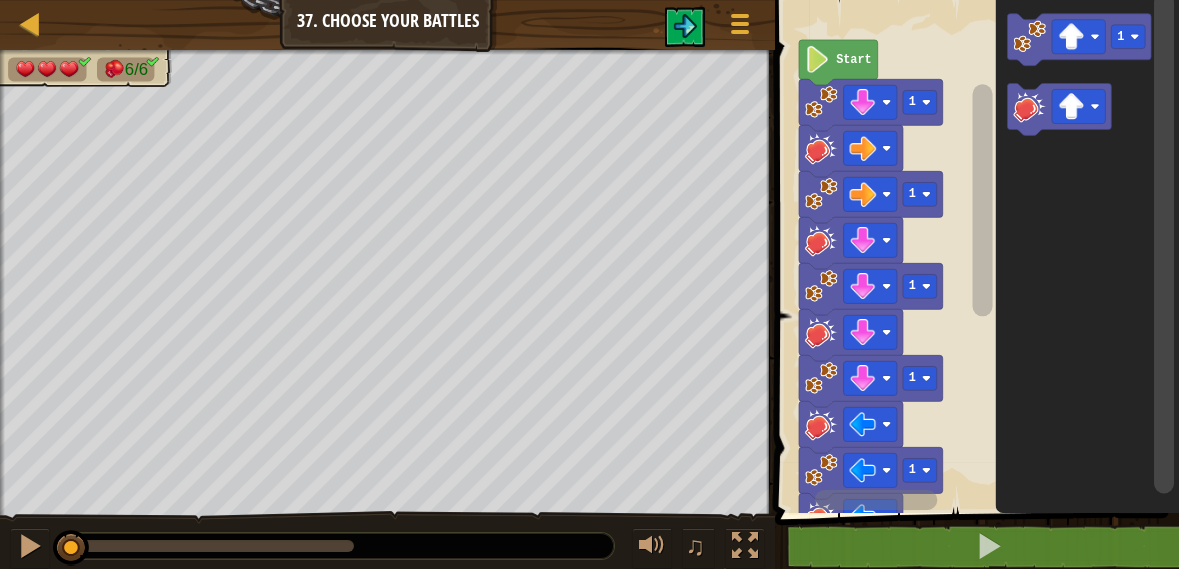 click on "Start" 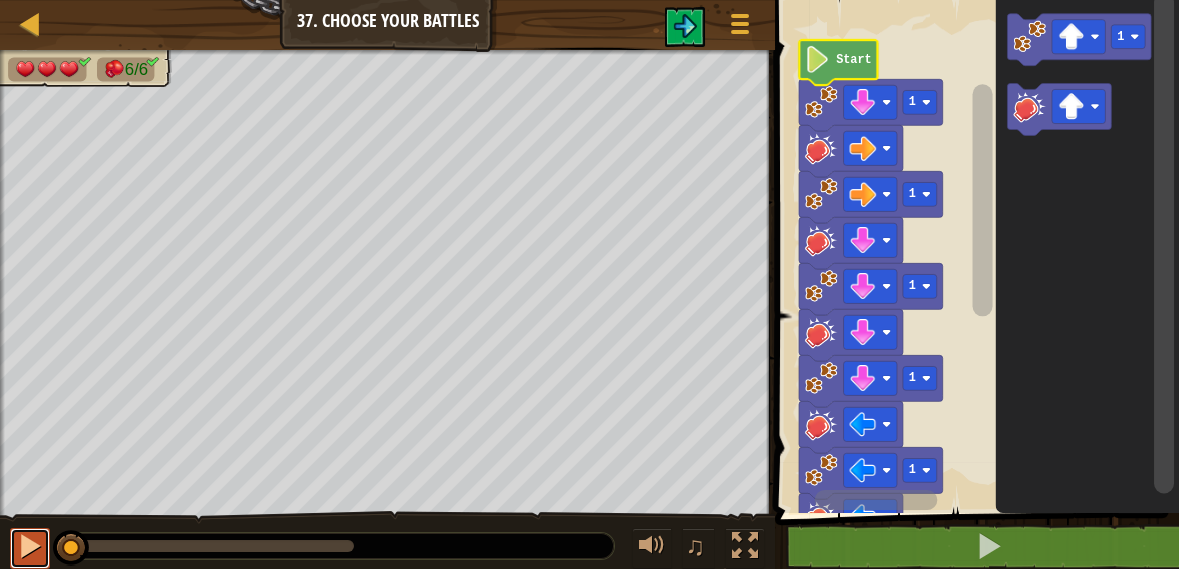 click at bounding box center [30, 546] 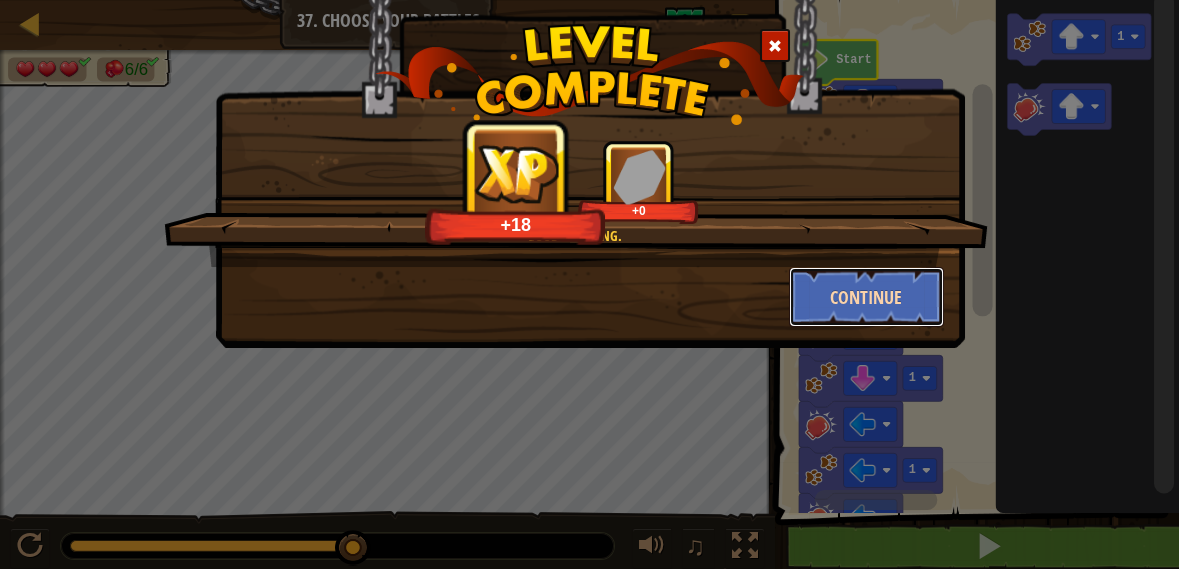 click on "Continue" at bounding box center [866, 297] 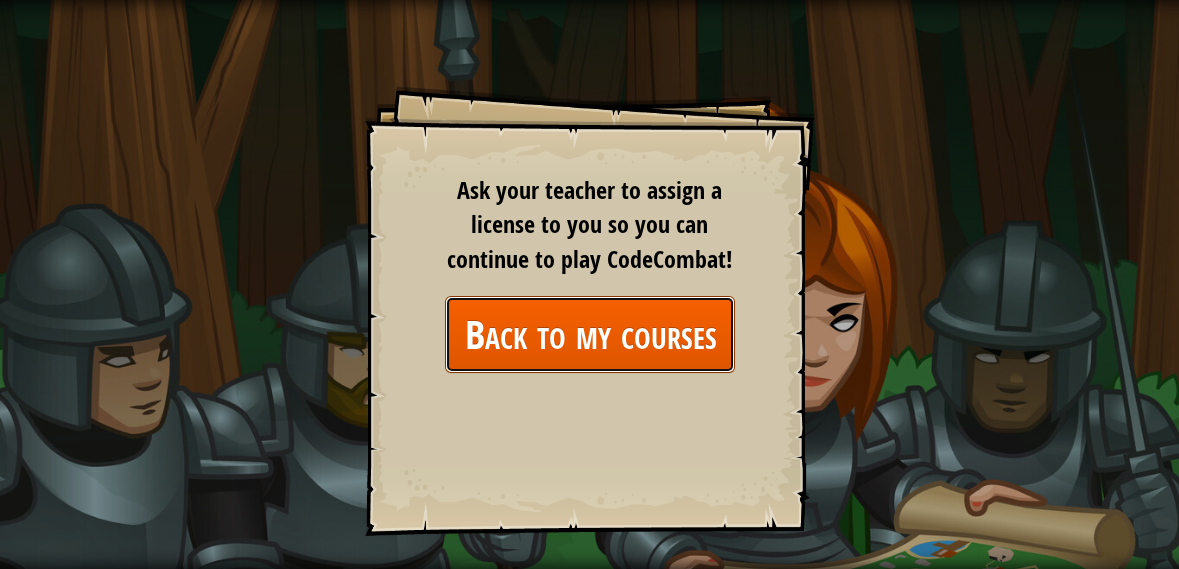 click on "Back to my courses" at bounding box center [590, 334] 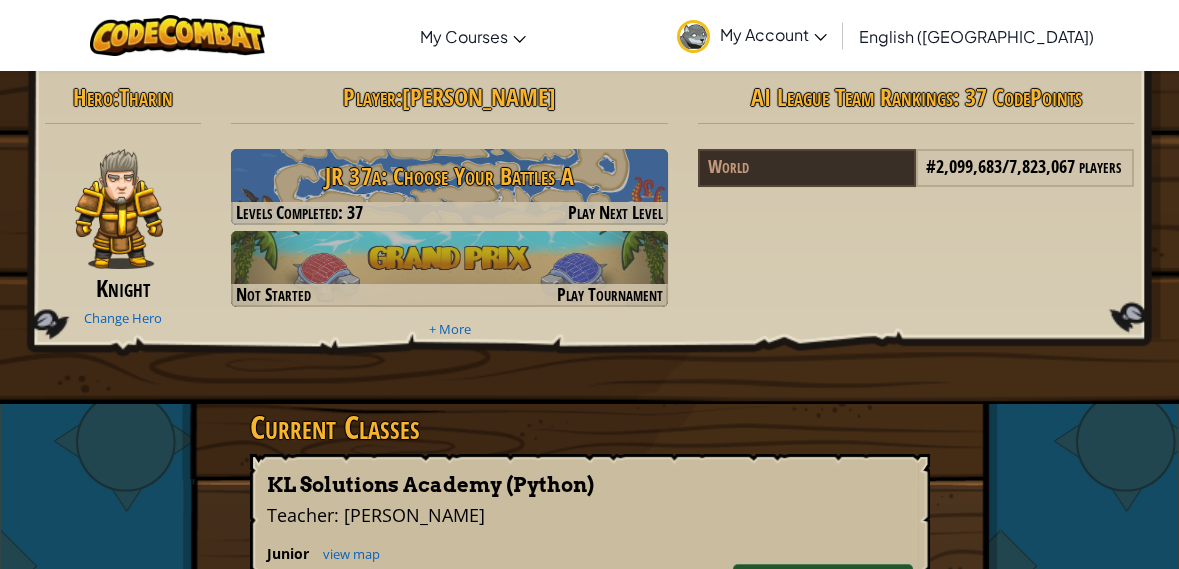 scroll, scrollTop: 7, scrollLeft: 0, axis: vertical 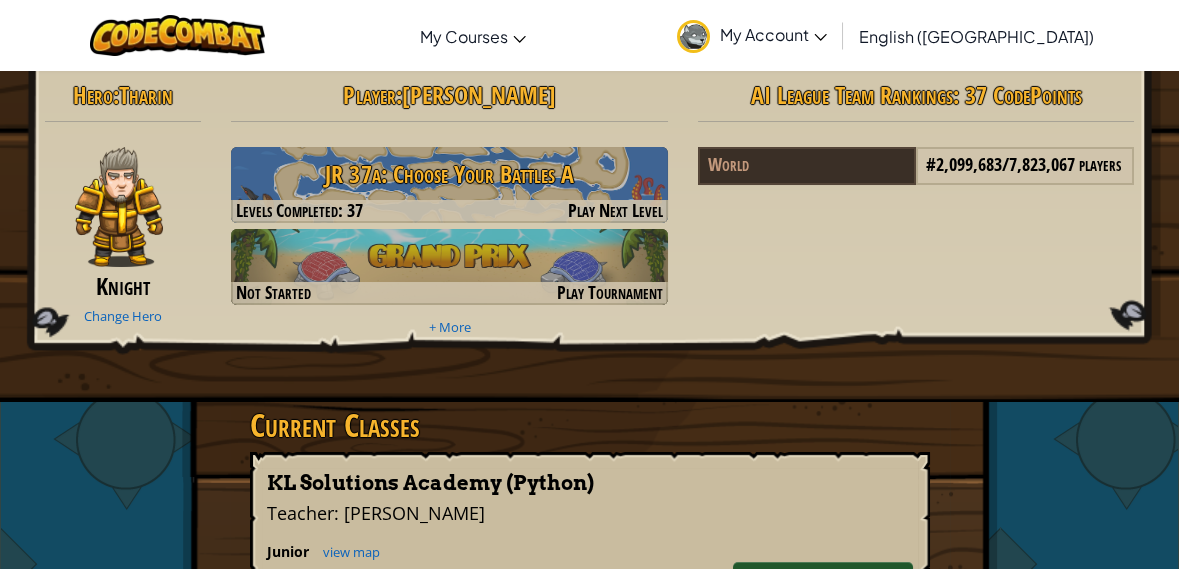 click on "Continue" at bounding box center (823, 584) 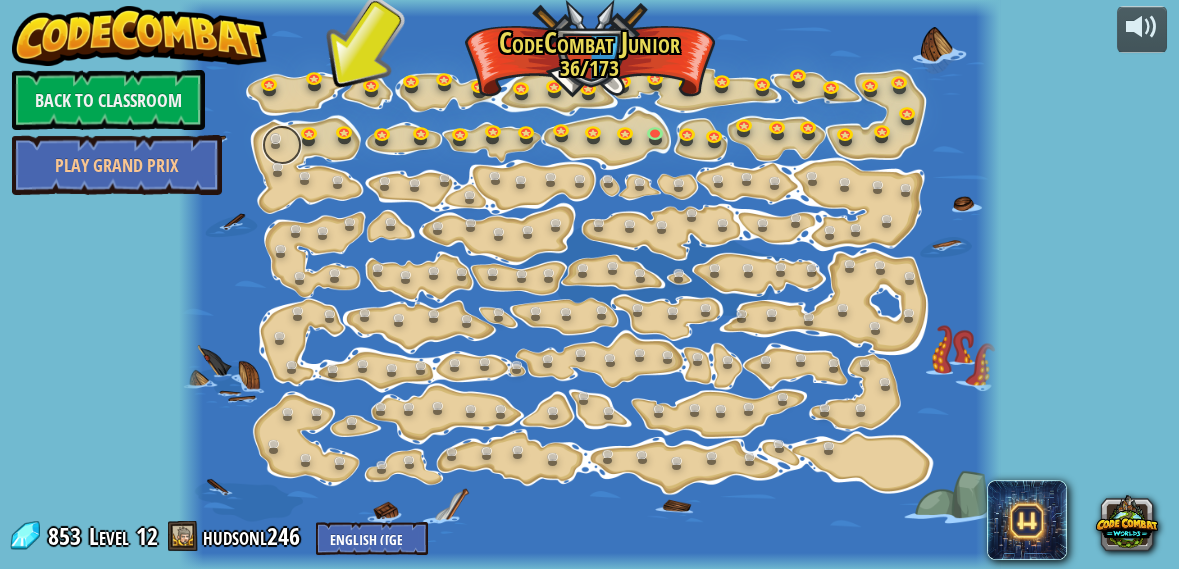 click at bounding box center (282, 145) 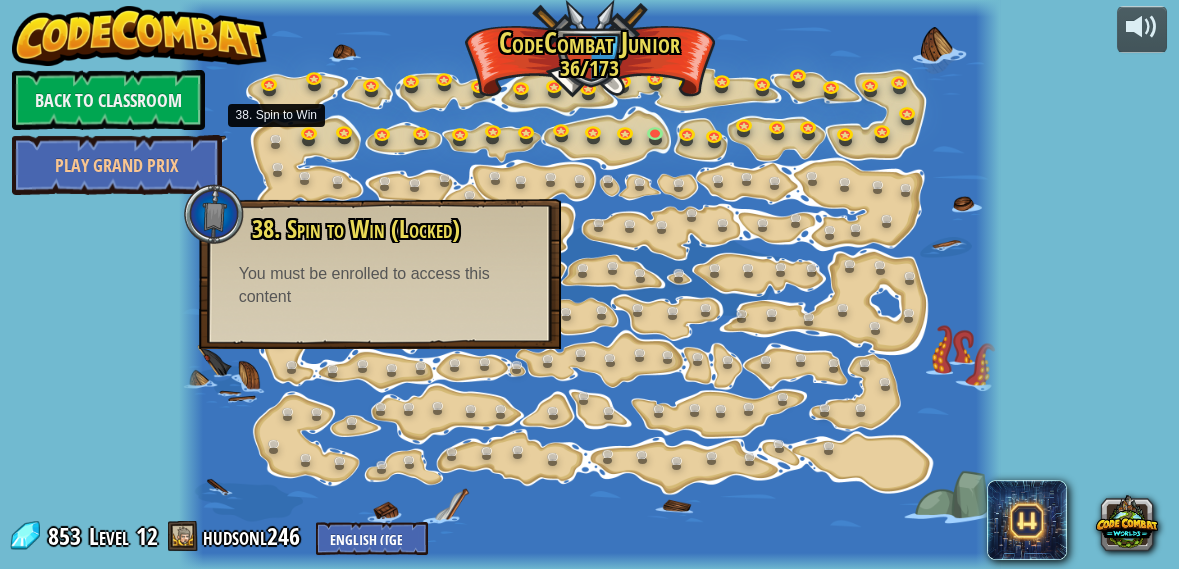 click on "You must be enrolled to access this content" at bounding box center [380, 286] 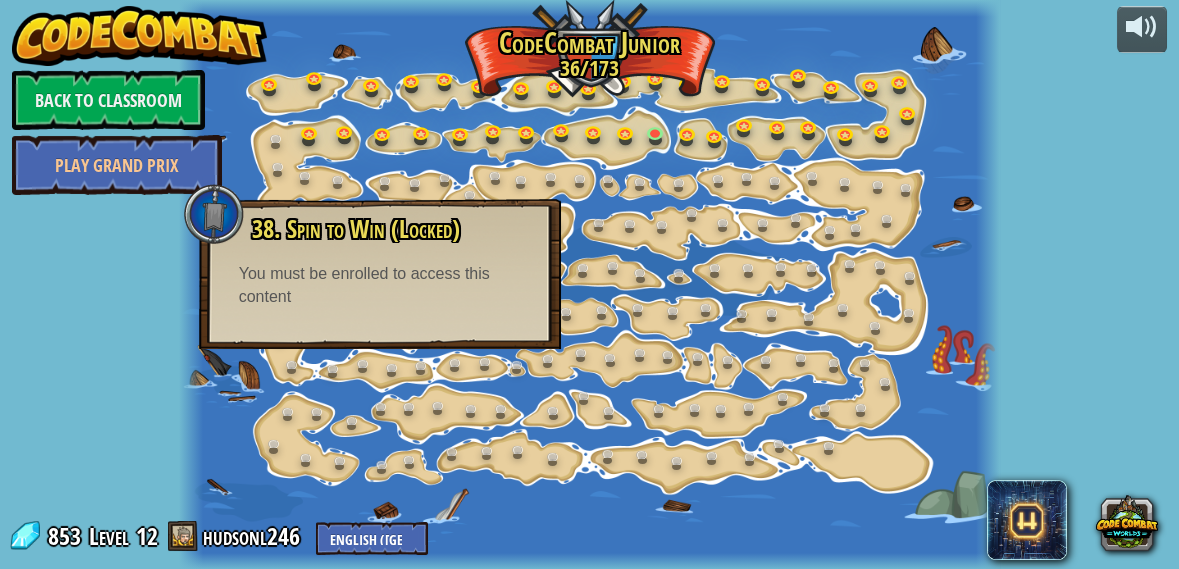 click at bounding box center (214, 214) 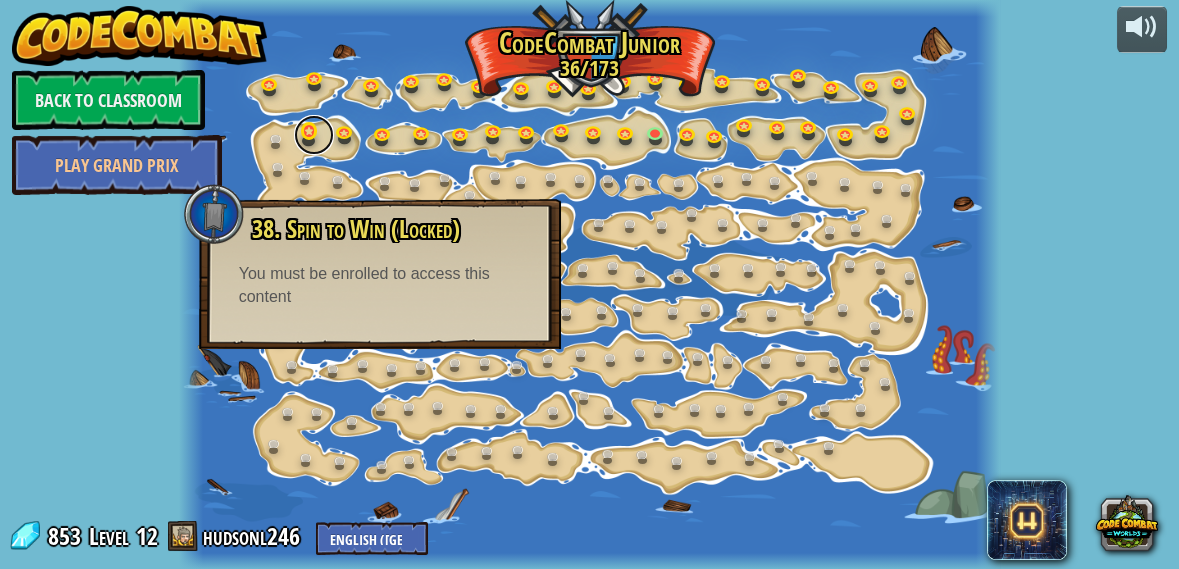 click at bounding box center (314, 135) 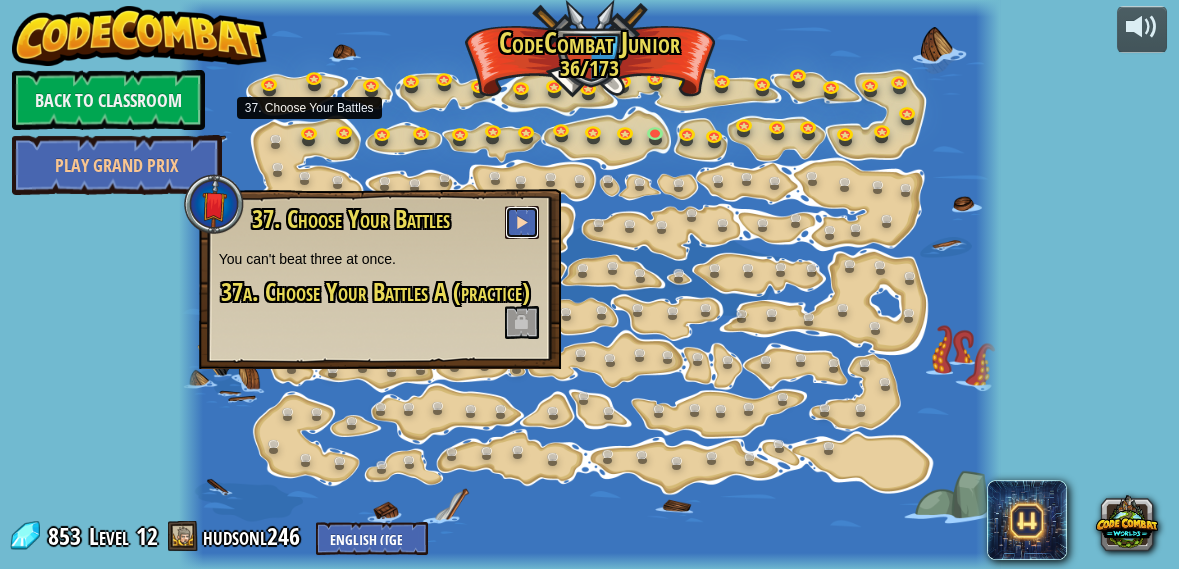 click at bounding box center [522, 222] 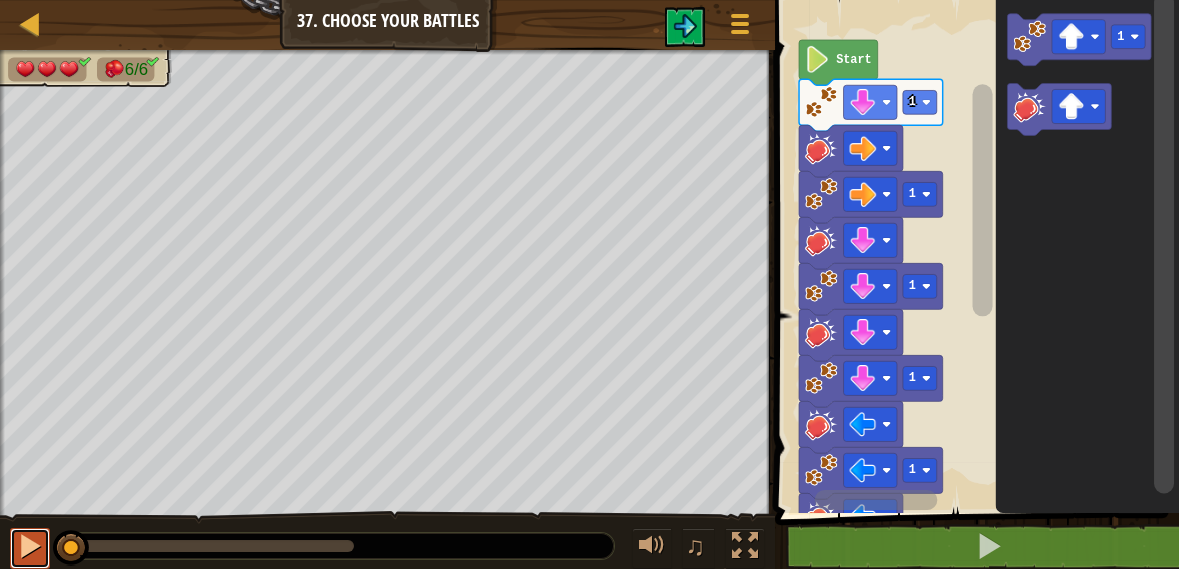 click at bounding box center (30, 546) 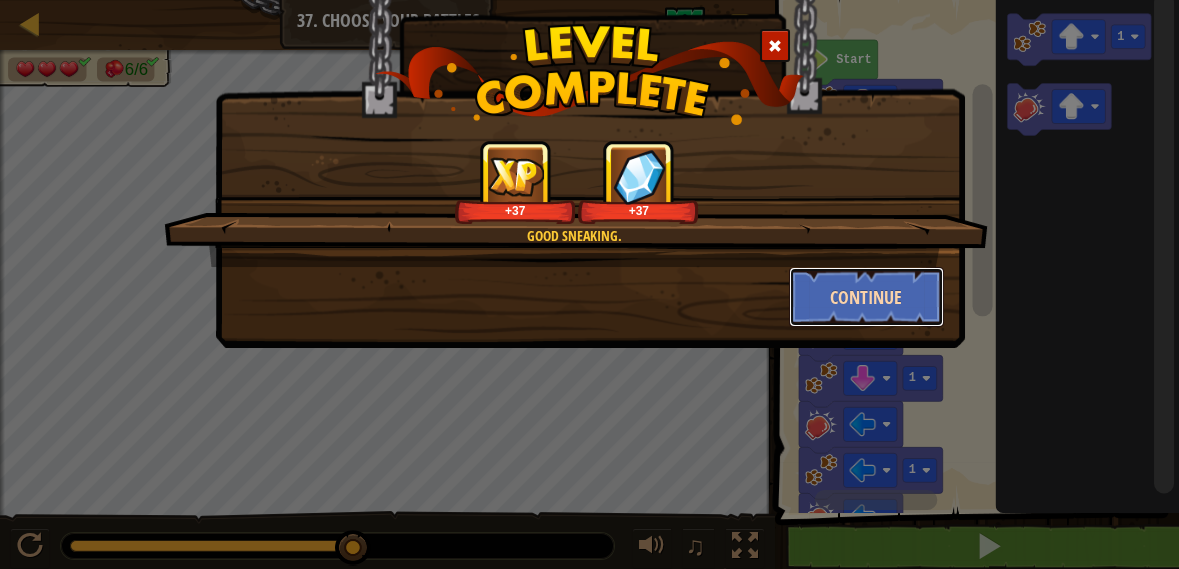 click on "Continue" at bounding box center [866, 297] 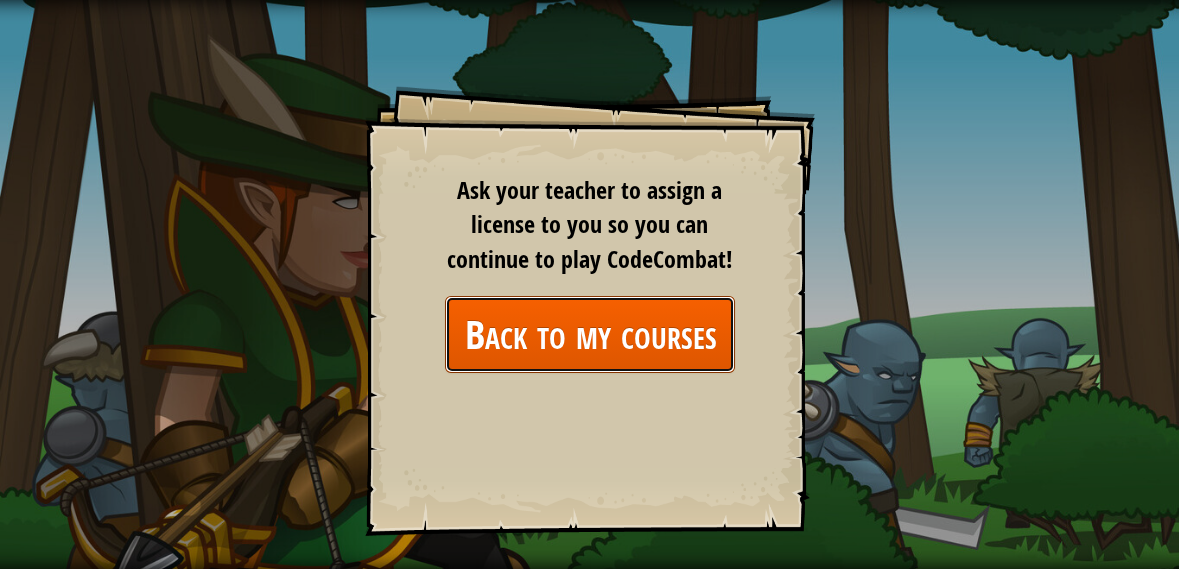 click on "Back to my courses" at bounding box center (590, 334) 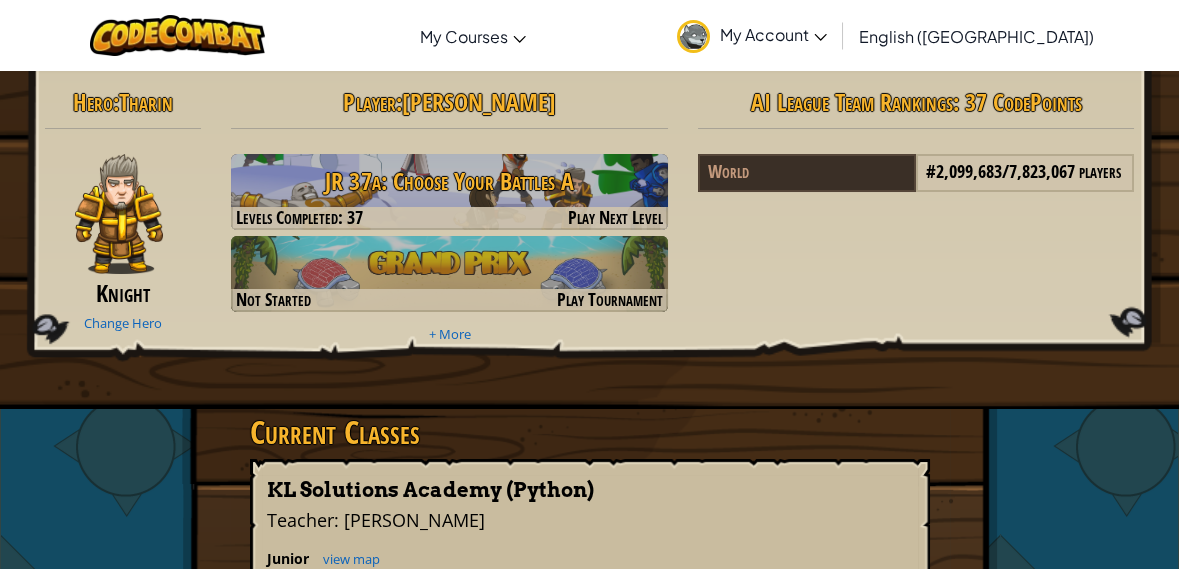 click on "Continue" at bounding box center [823, 592] 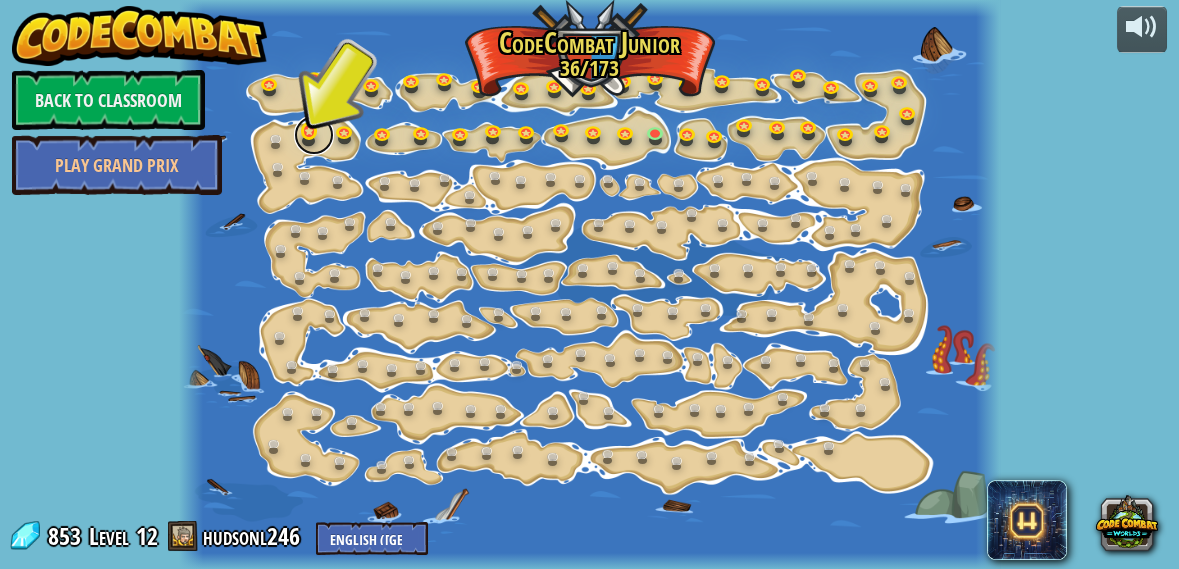 click at bounding box center [314, 135] 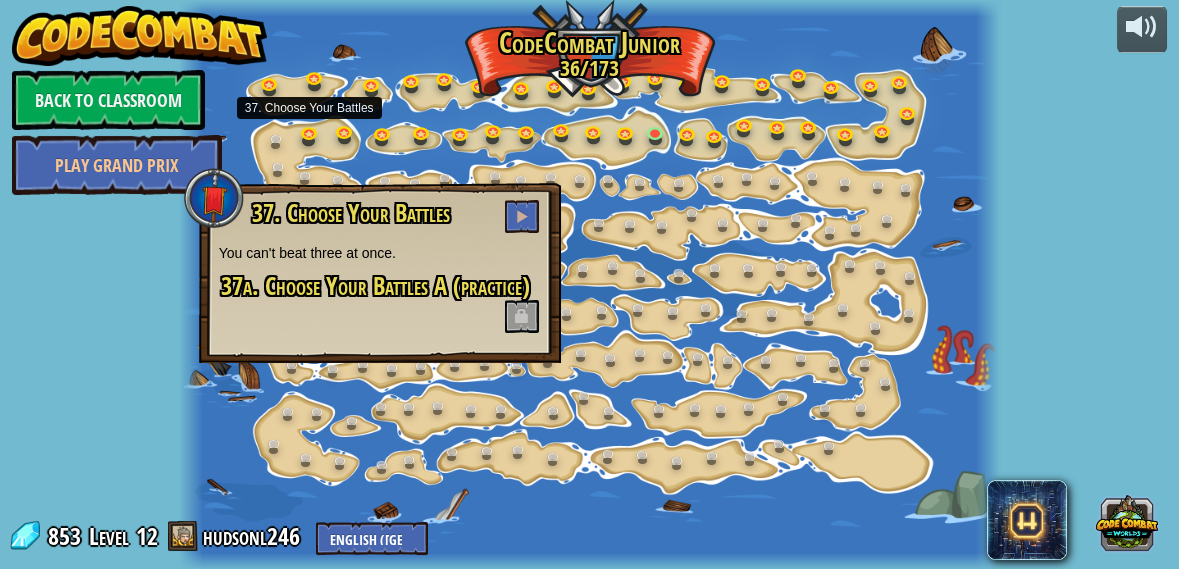 click at bounding box center [1127, 522] 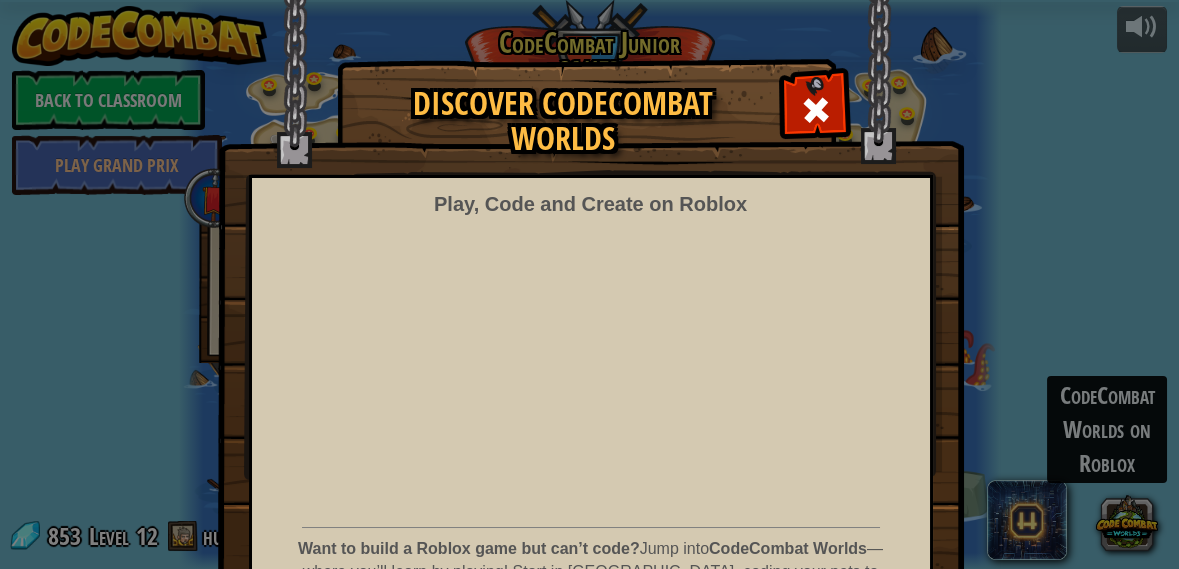 click on "Discover CodeCombat Worlds Play, Code and Create on Roblox Want to build a Roblox game but can’t code?  Jump into  CodeCombat Worlds  — where you’ll learn by playing! Start in Rift Village, coding your pets to harvest, and battle. Then tackle Lua (the coding language of Roblox) in the Learning Levels, and finally unleash your ideas in Creative Mode to craft immersive Roblox games. The power to create is in your hands!
PLAY NOW!" at bounding box center [589, 320] 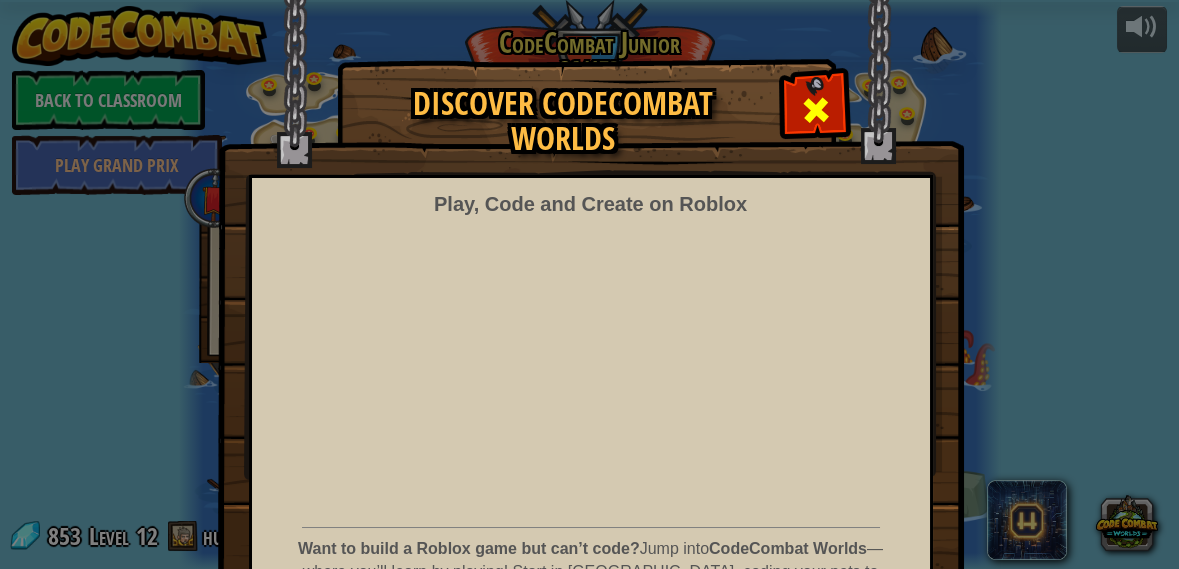 click at bounding box center [816, 110] 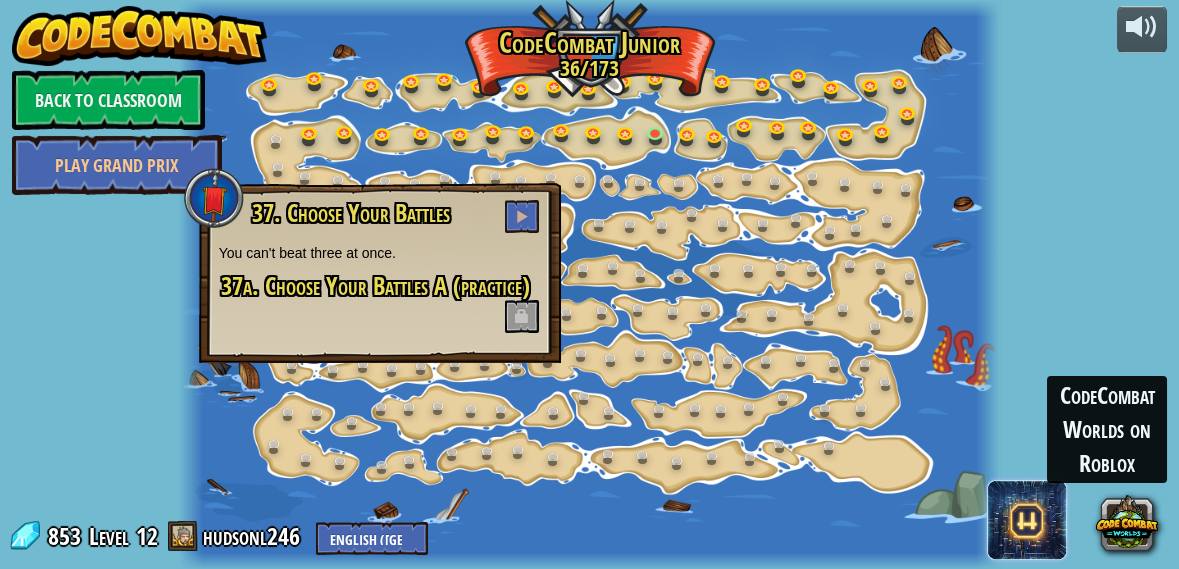 click at bounding box center (1027, 520) 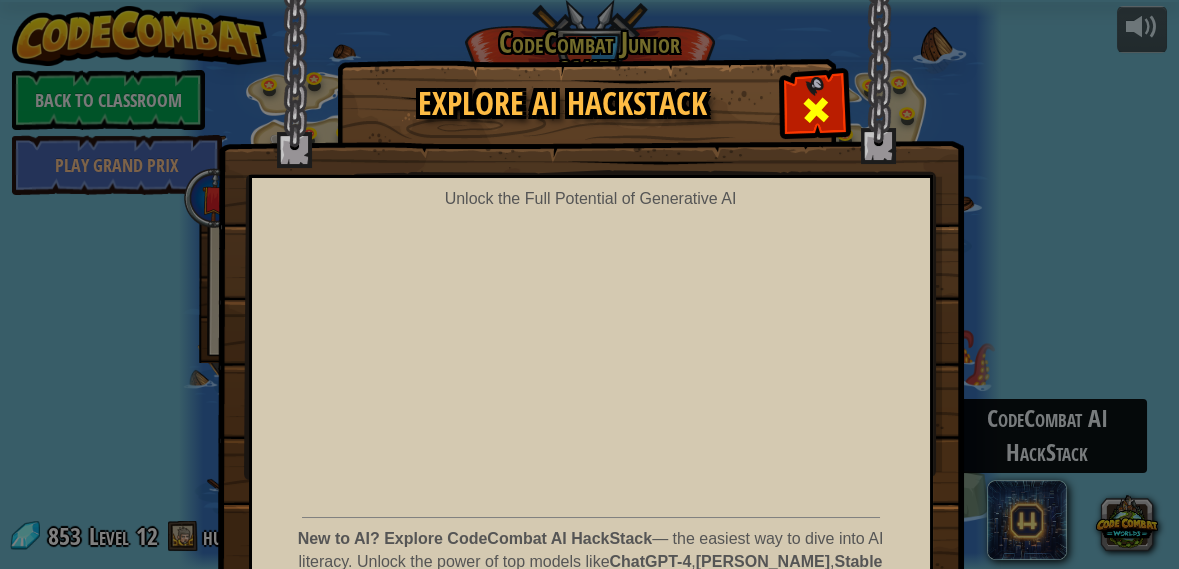 click at bounding box center [815, 107] 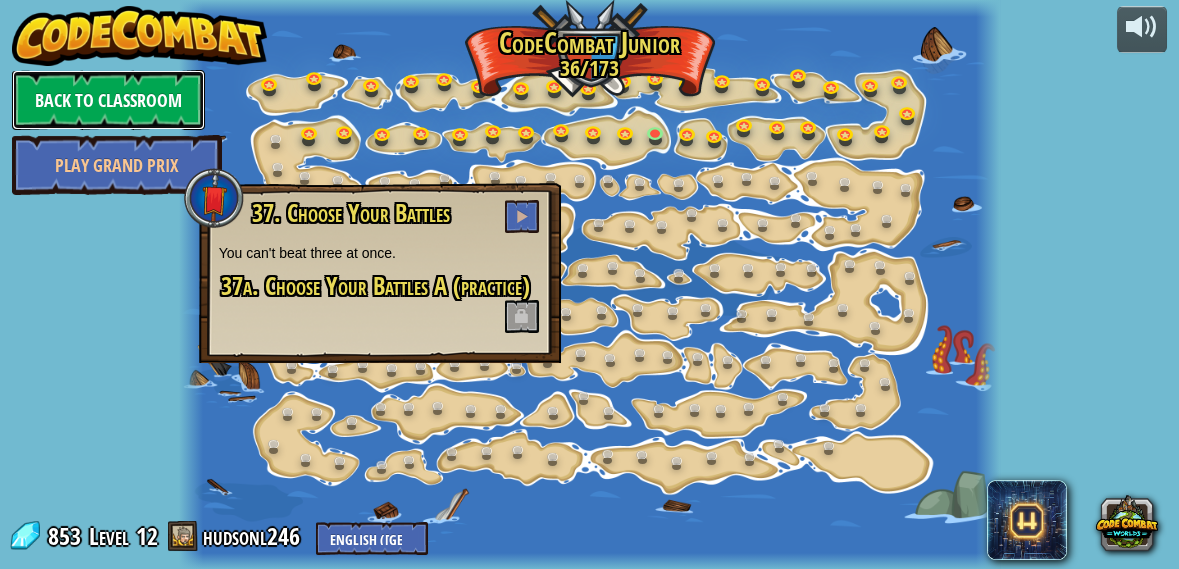 click on "Back to Classroom" at bounding box center (108, 100) 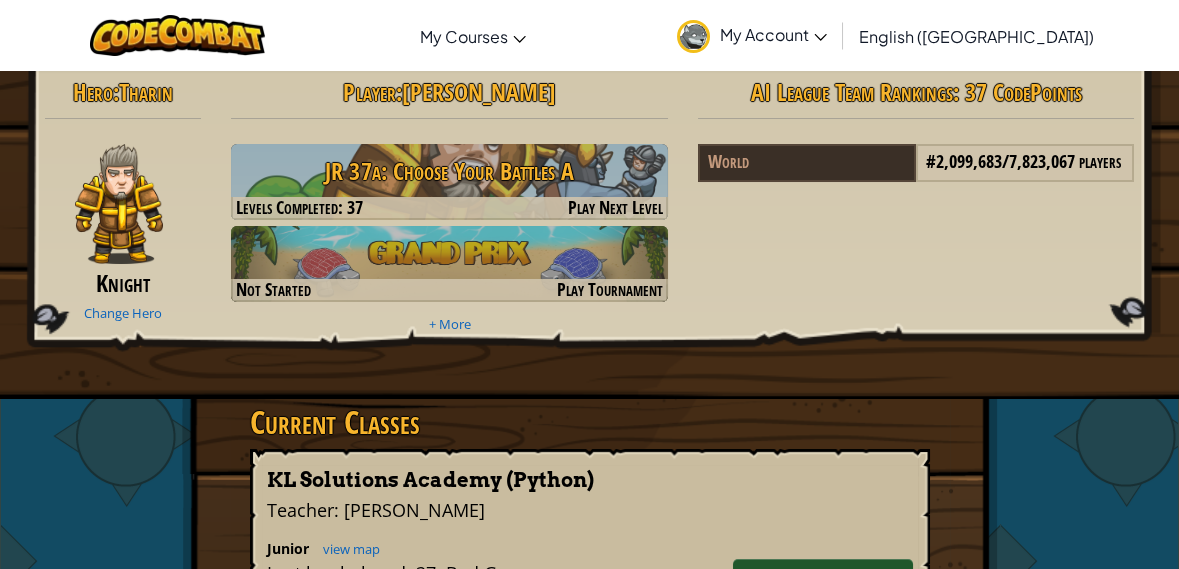 scroll, scrollTop: 0, scrollLeft: 0, axis: both 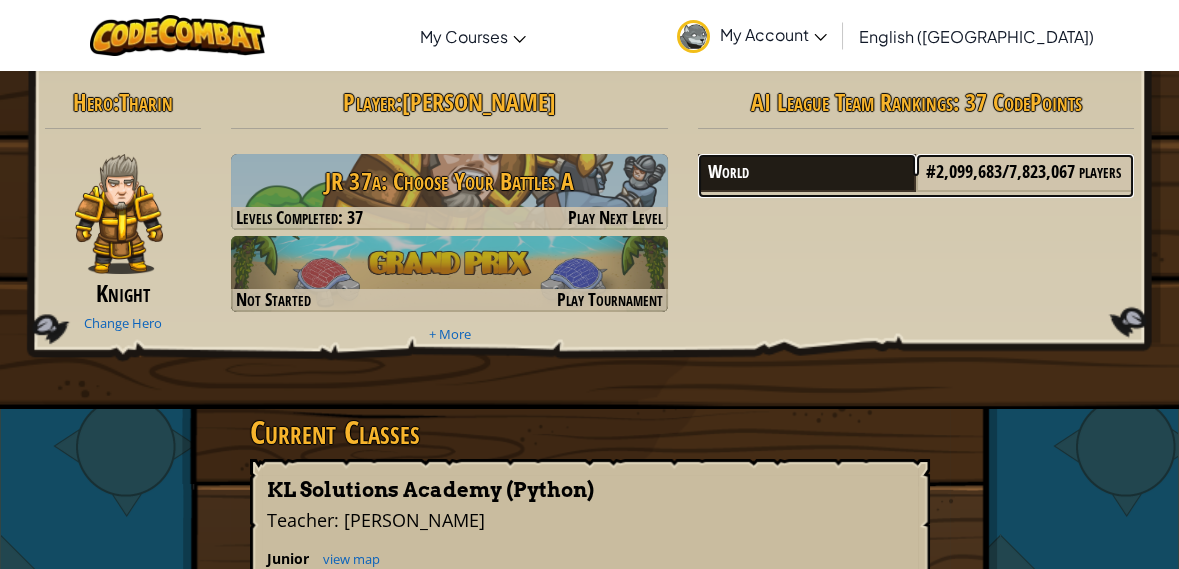 click on "World" at bounding box center (807, 173) 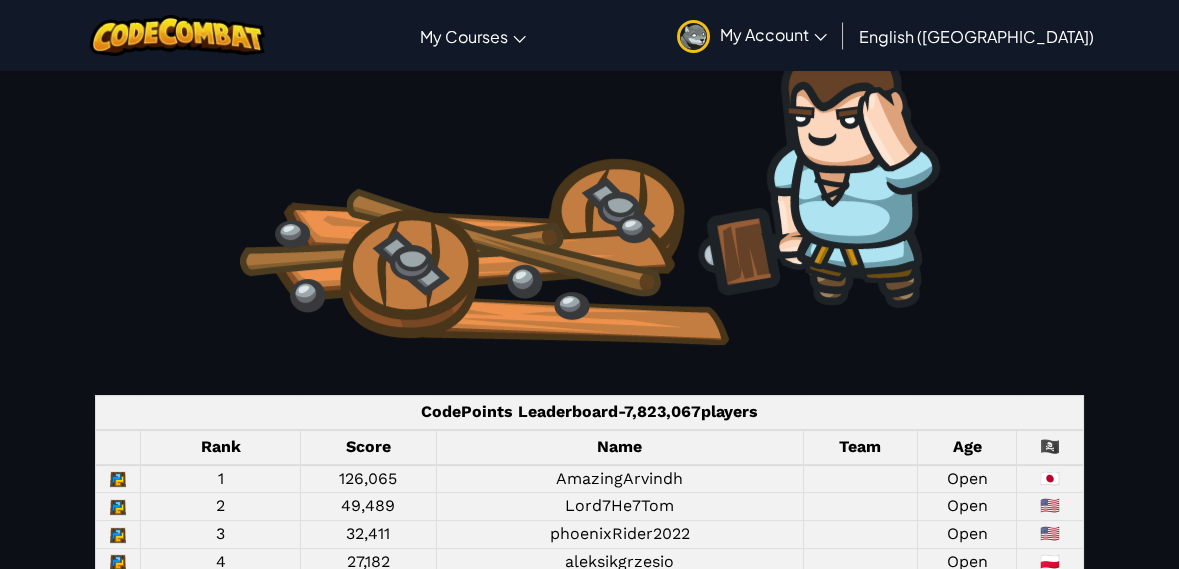 scroll, scrollTop: 0, scrollLeft: 0, axis: both 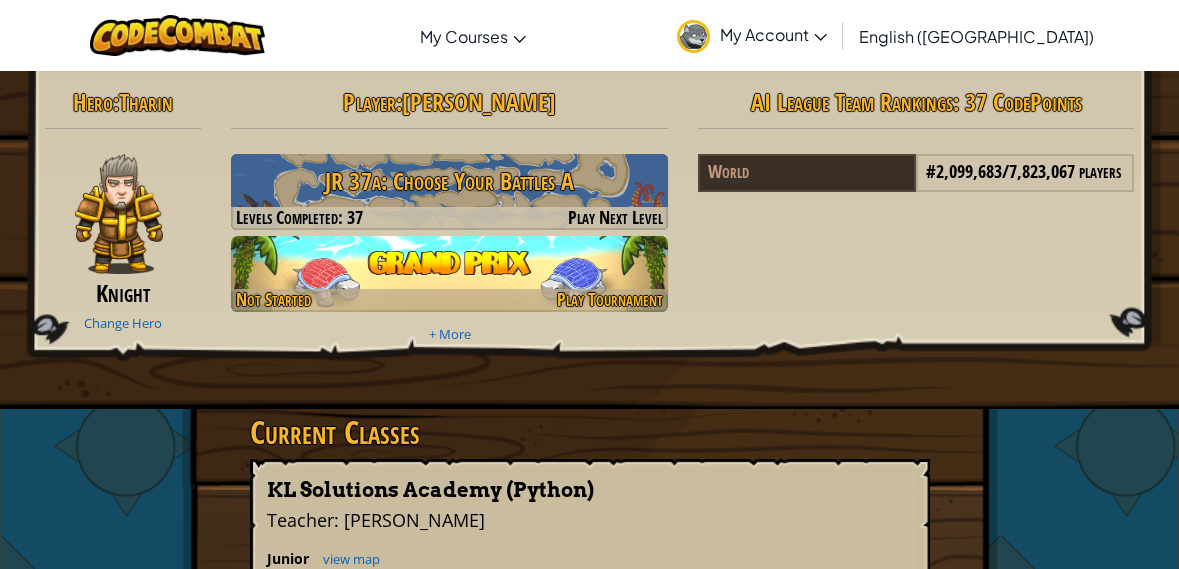 click at bounding box center (449, 274) 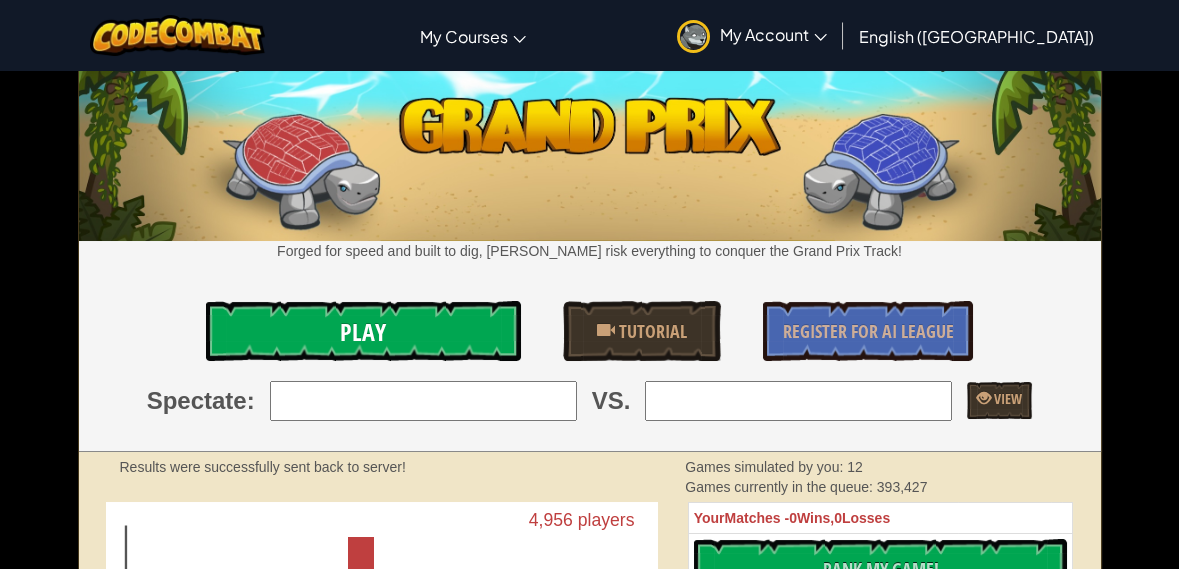 click on "Play" at bounding box center (363, 332) 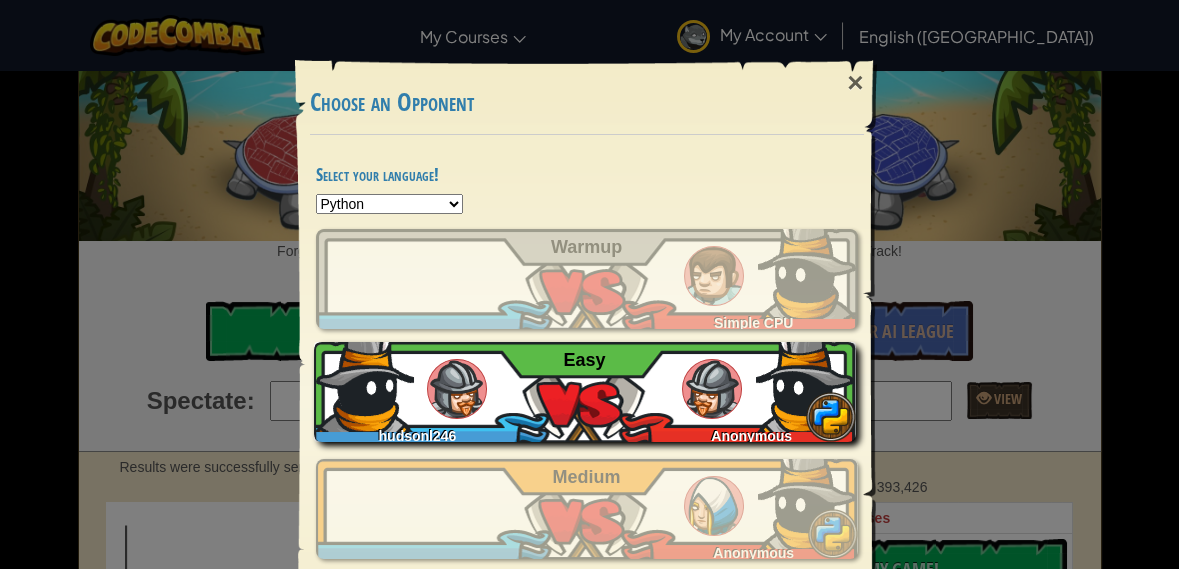 click on "hudsonl246 Anonymous Easy" at bounding box center [585, 392] 